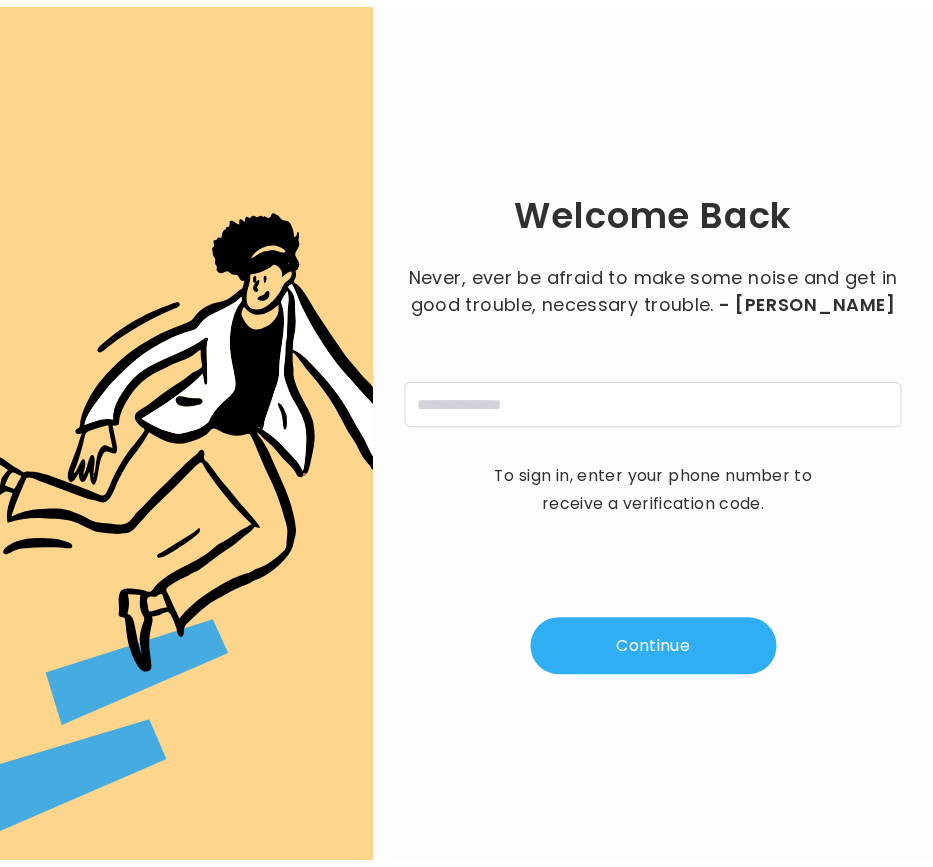scroll, scrollTop: 0, scrollLeft: 0, axis: both 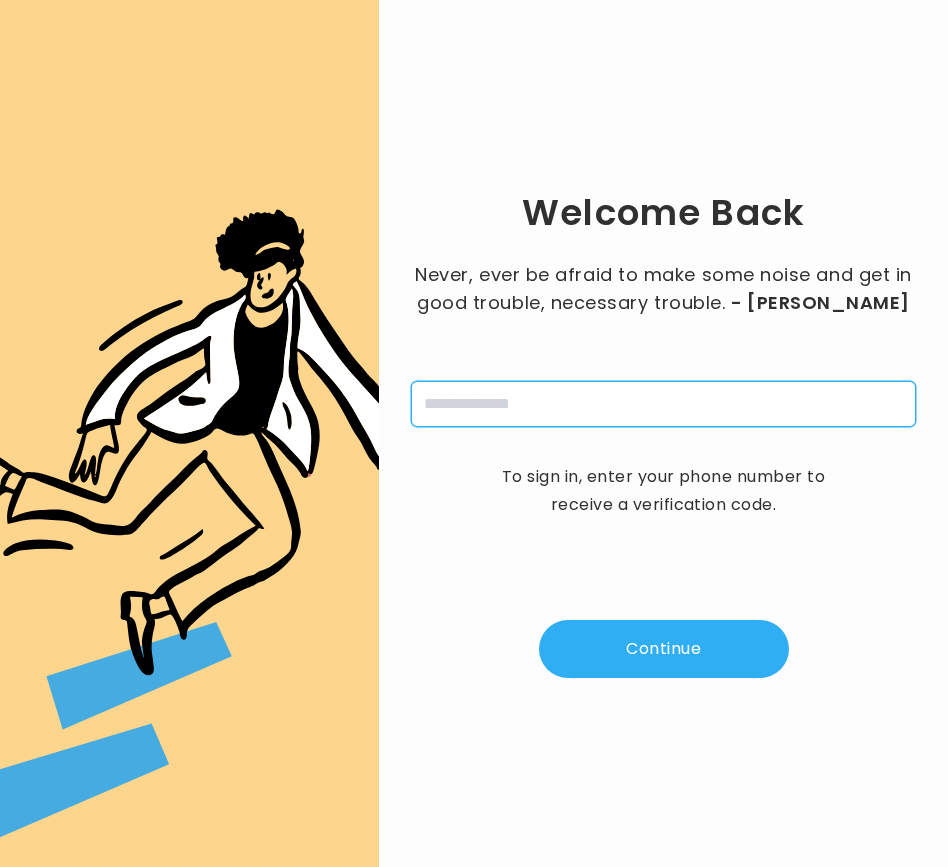 click at bounding box center (663, 404) 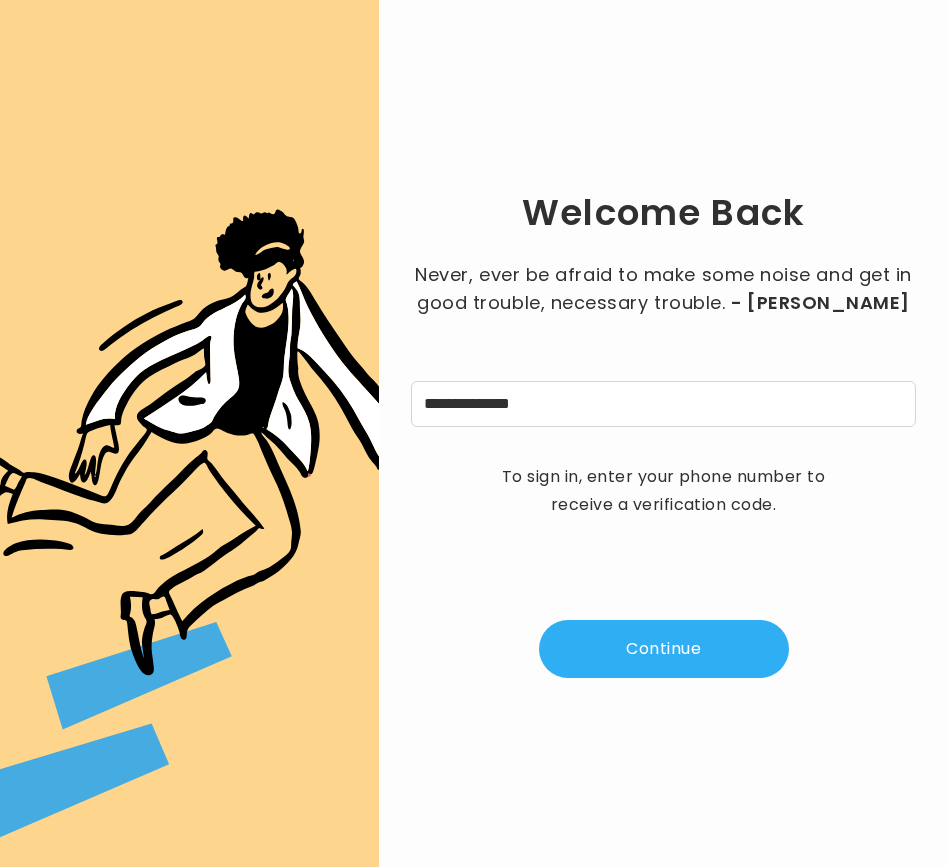 drag, startPoint x: 664, startPoint y: 666, endPoint x: 701, endPoint y: 656, distance: 38.327538 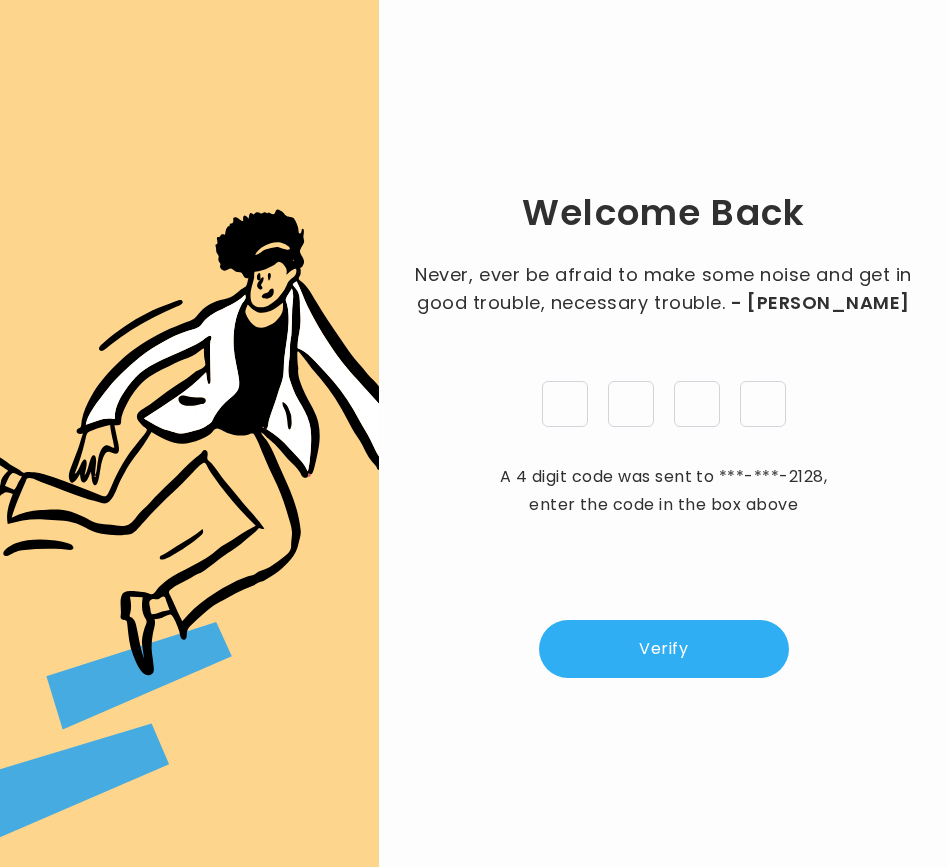 type on "*" 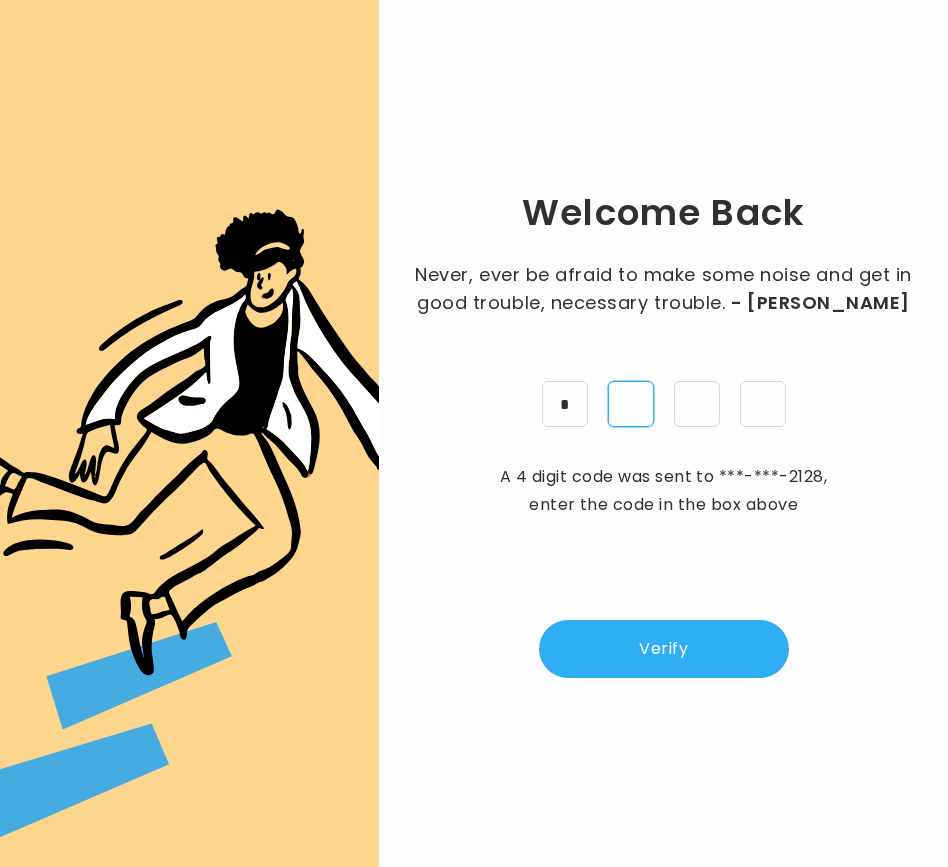 type on "*" 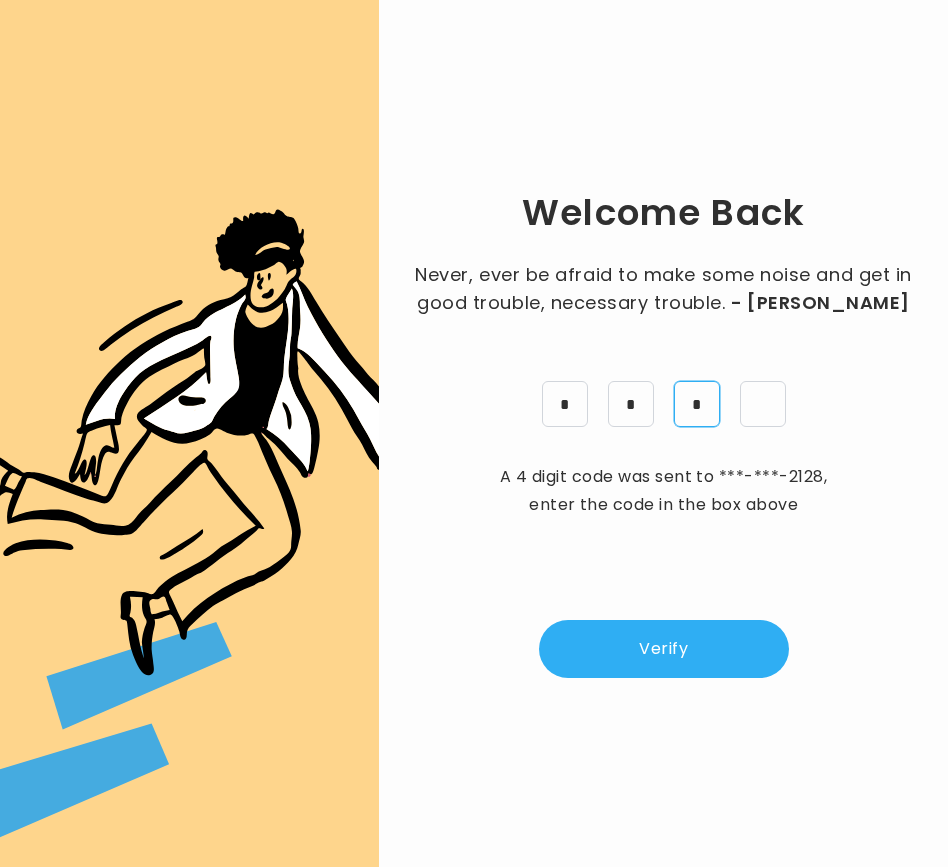 type on "*" 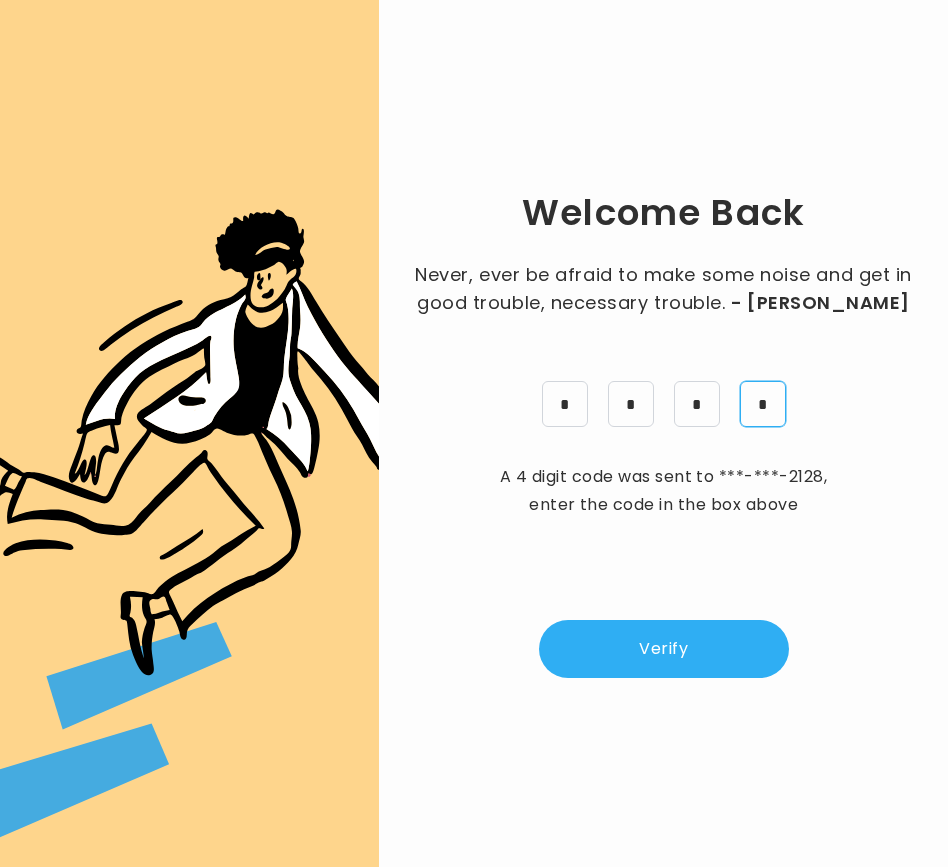 type on "*" 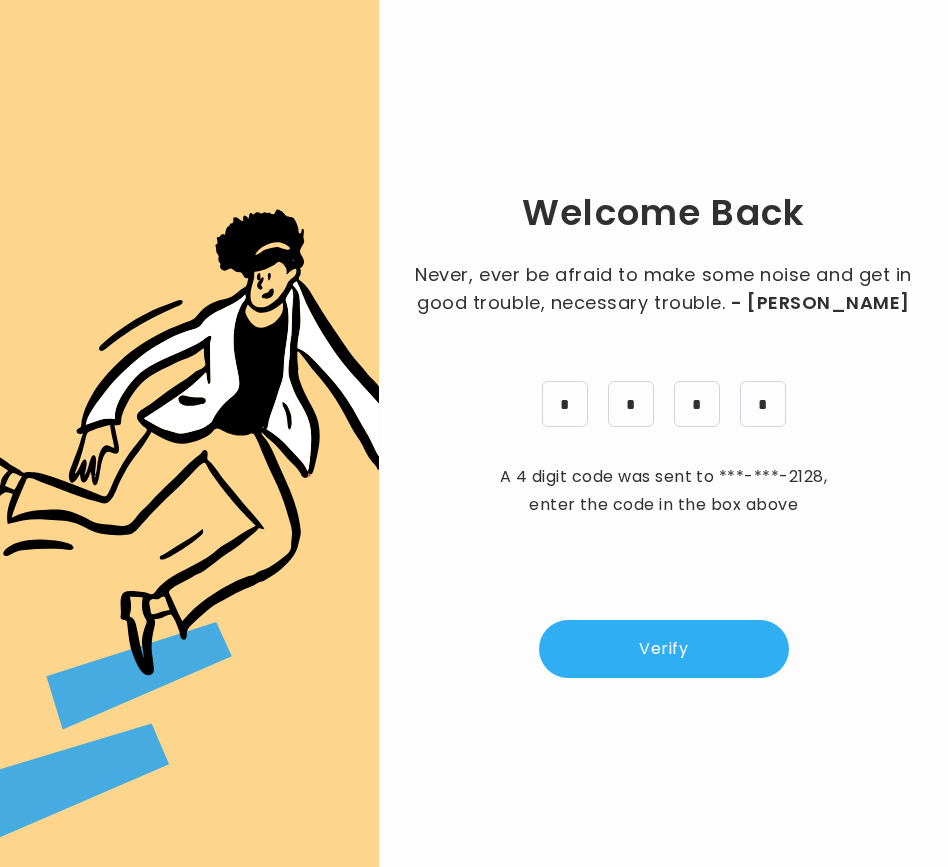 click on "Verify" at bounding box center (664, 649) 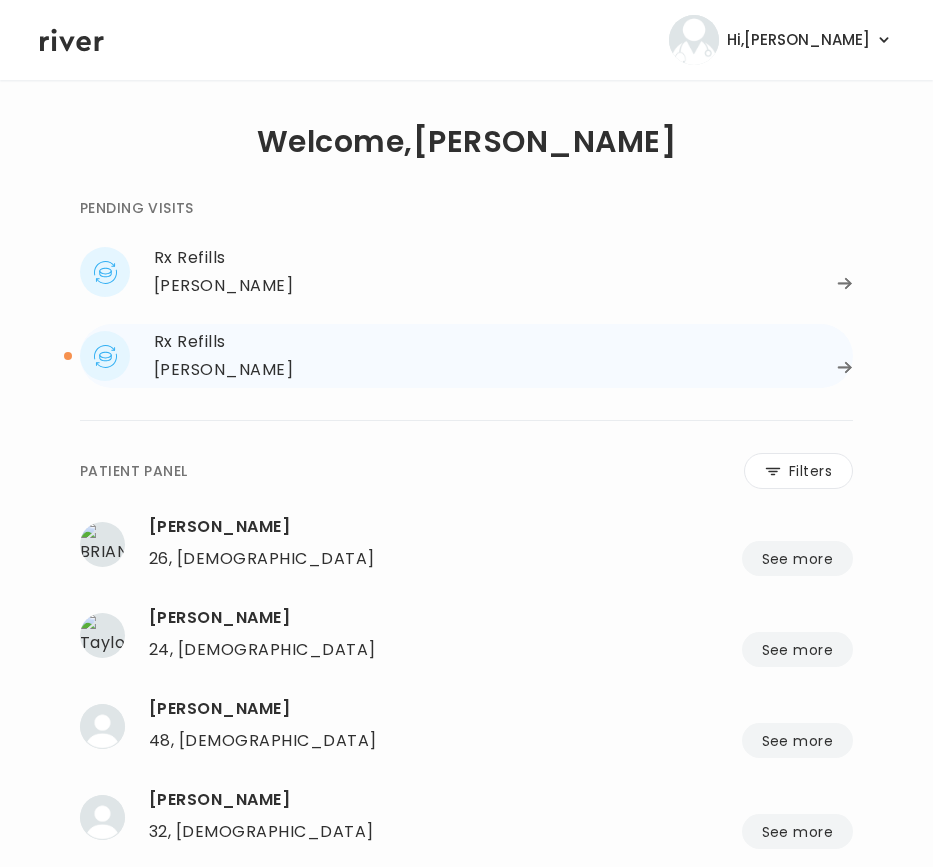 click on "[PERSON_NAME]" at bounding box center (223, 370) 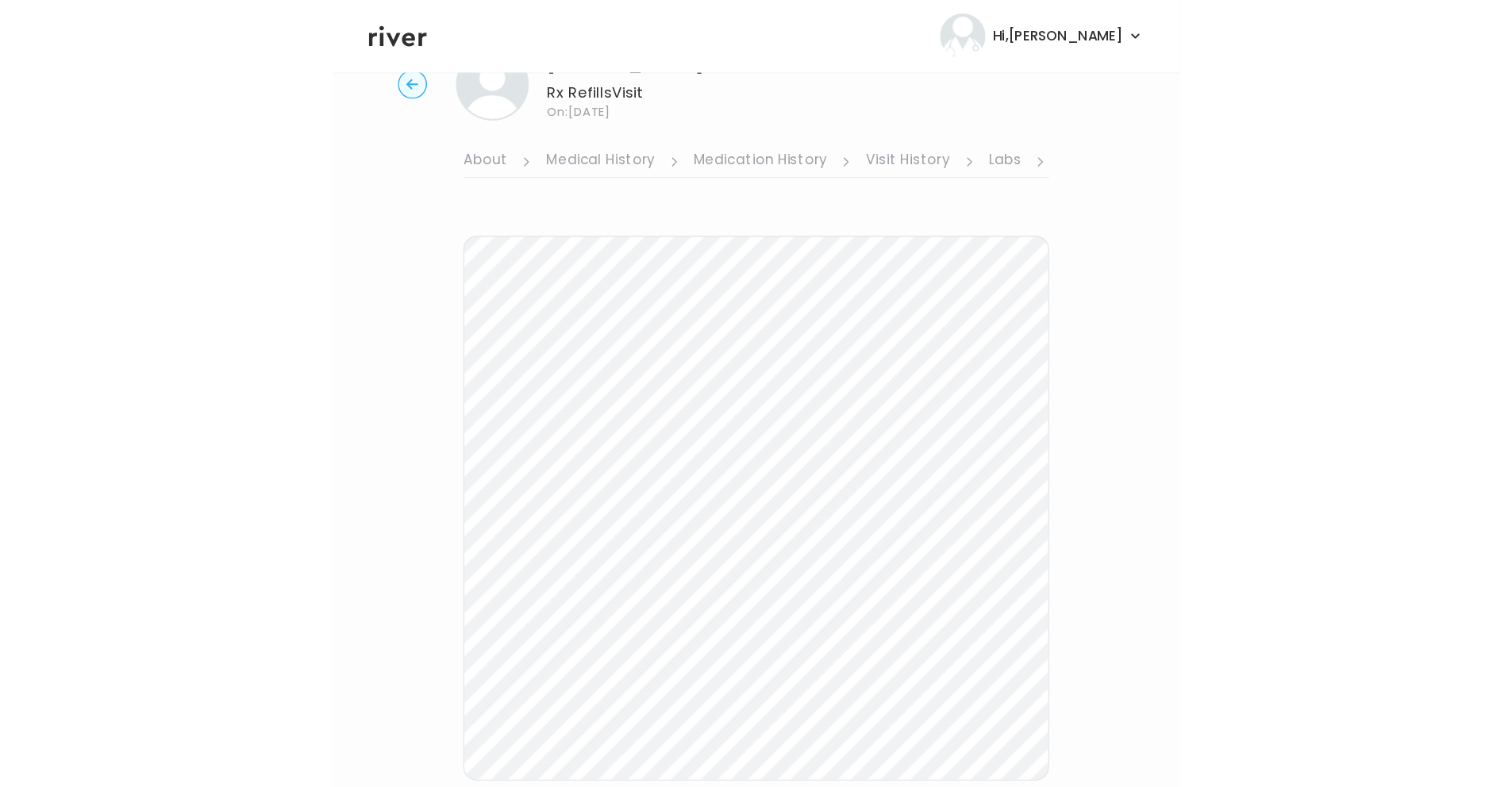 scroll, scrollTop: 0, scrollLeft: 0, axis: both 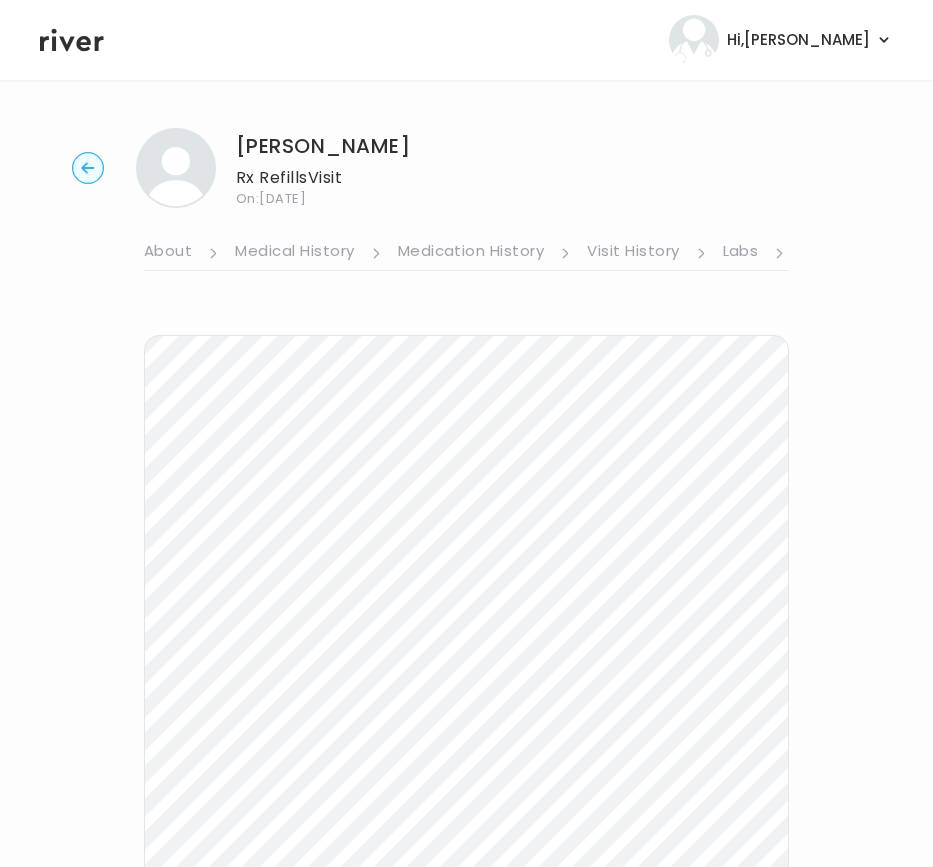 click on "Visit History" at bounding box center [633, 253] 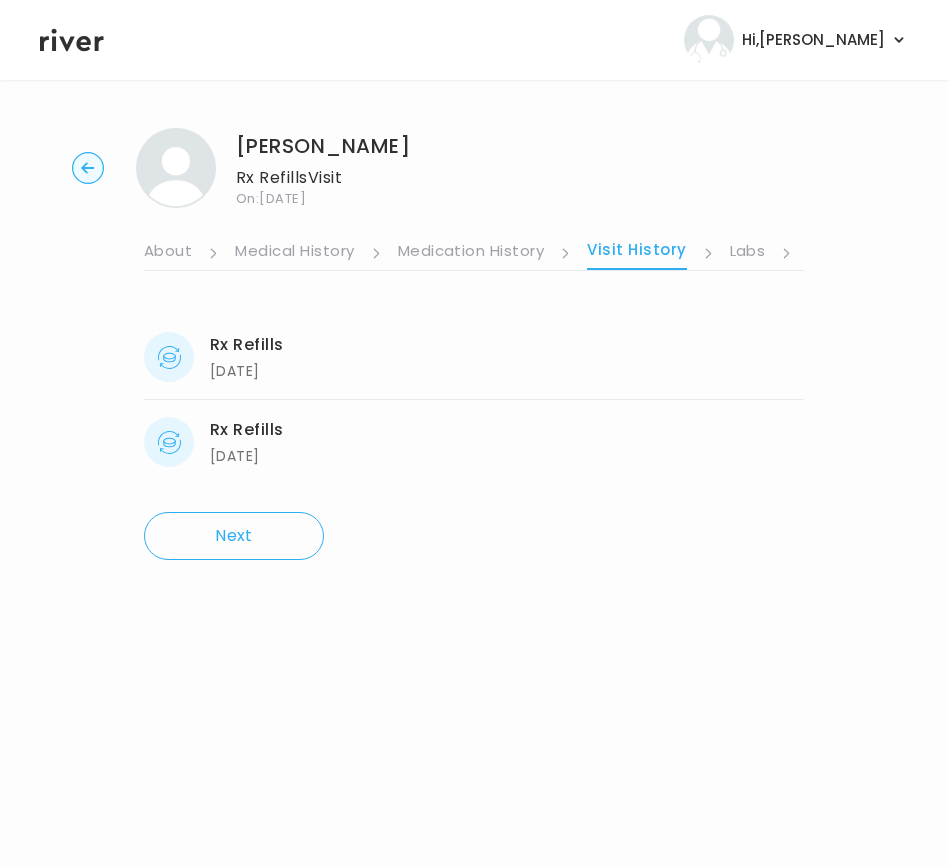 click on "Labs" at bounding box center [748, 253] 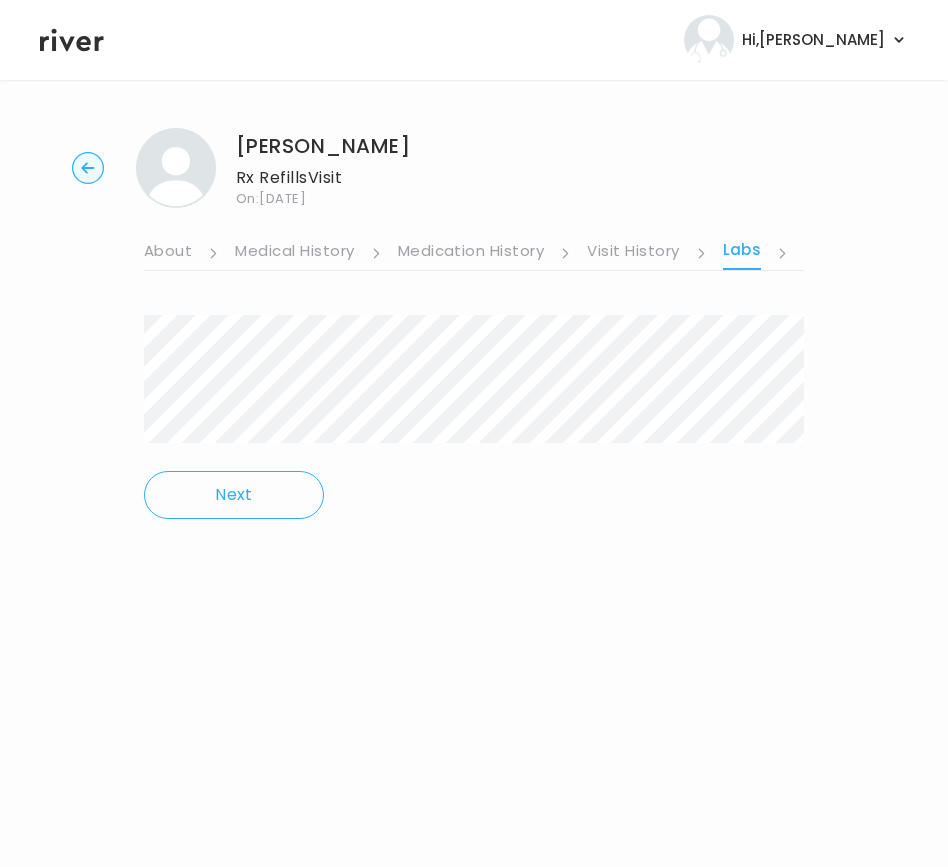 click on "Medical History" at bounding box center (294, 253) 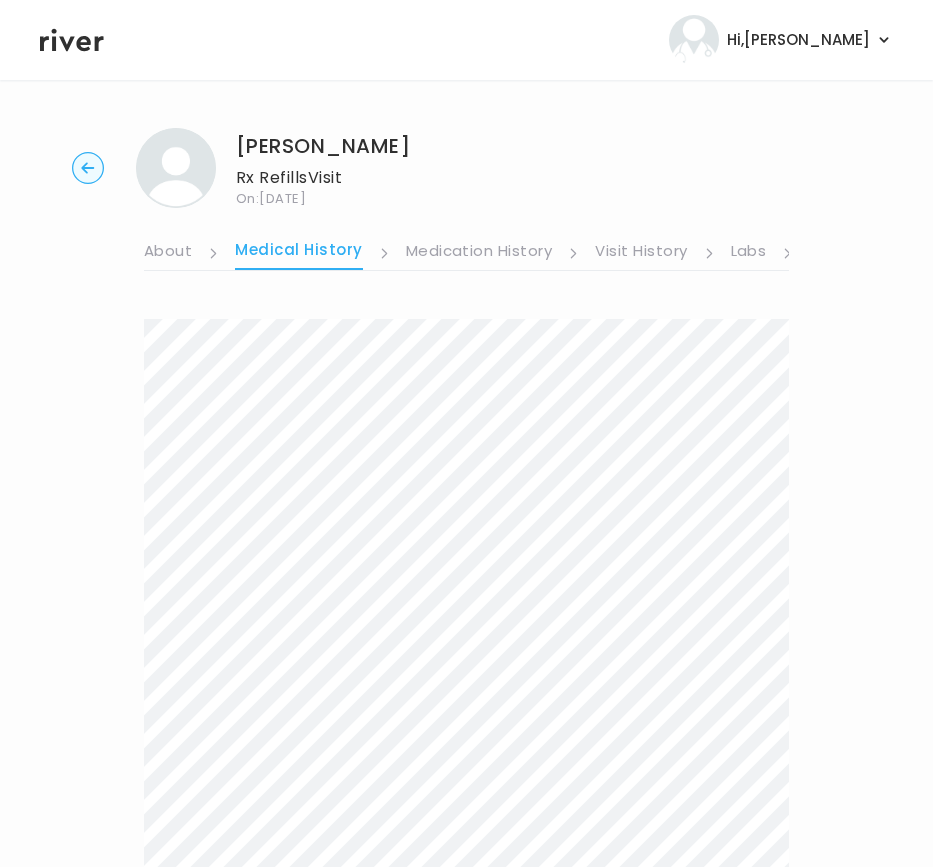 drag, startPoint x: 481, startPoint y: 238, endPoint x: 528, endPoint y: 241, distance: 47.095646 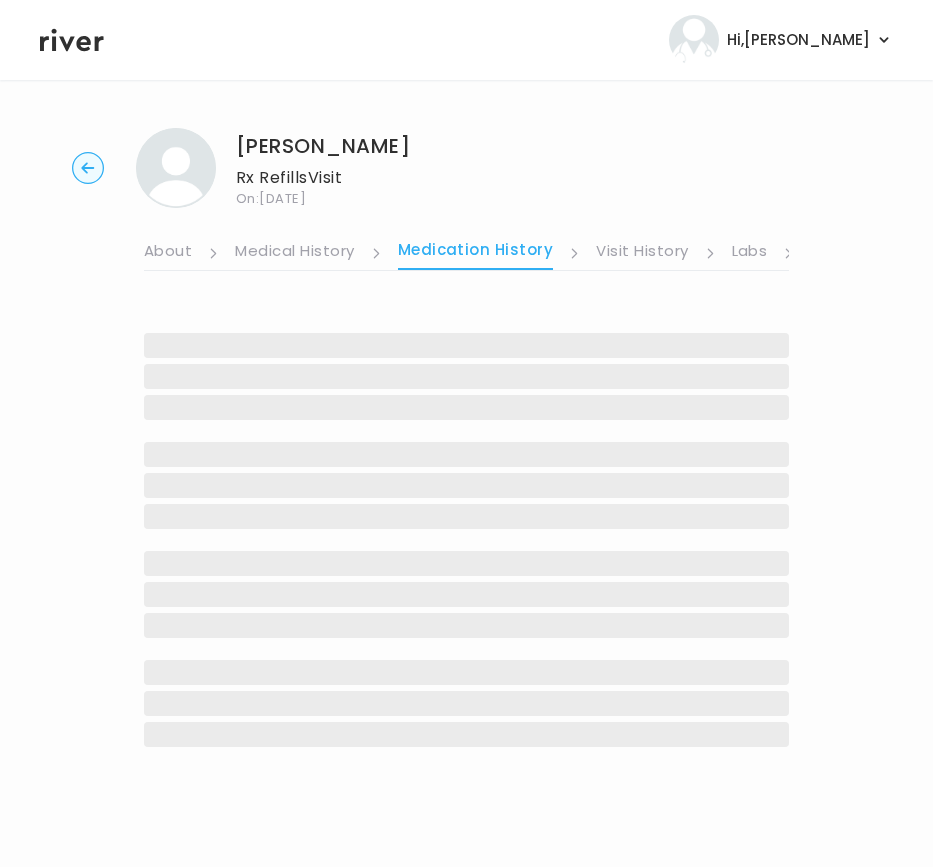 click on "Labs" at bounding box center (763, 253) 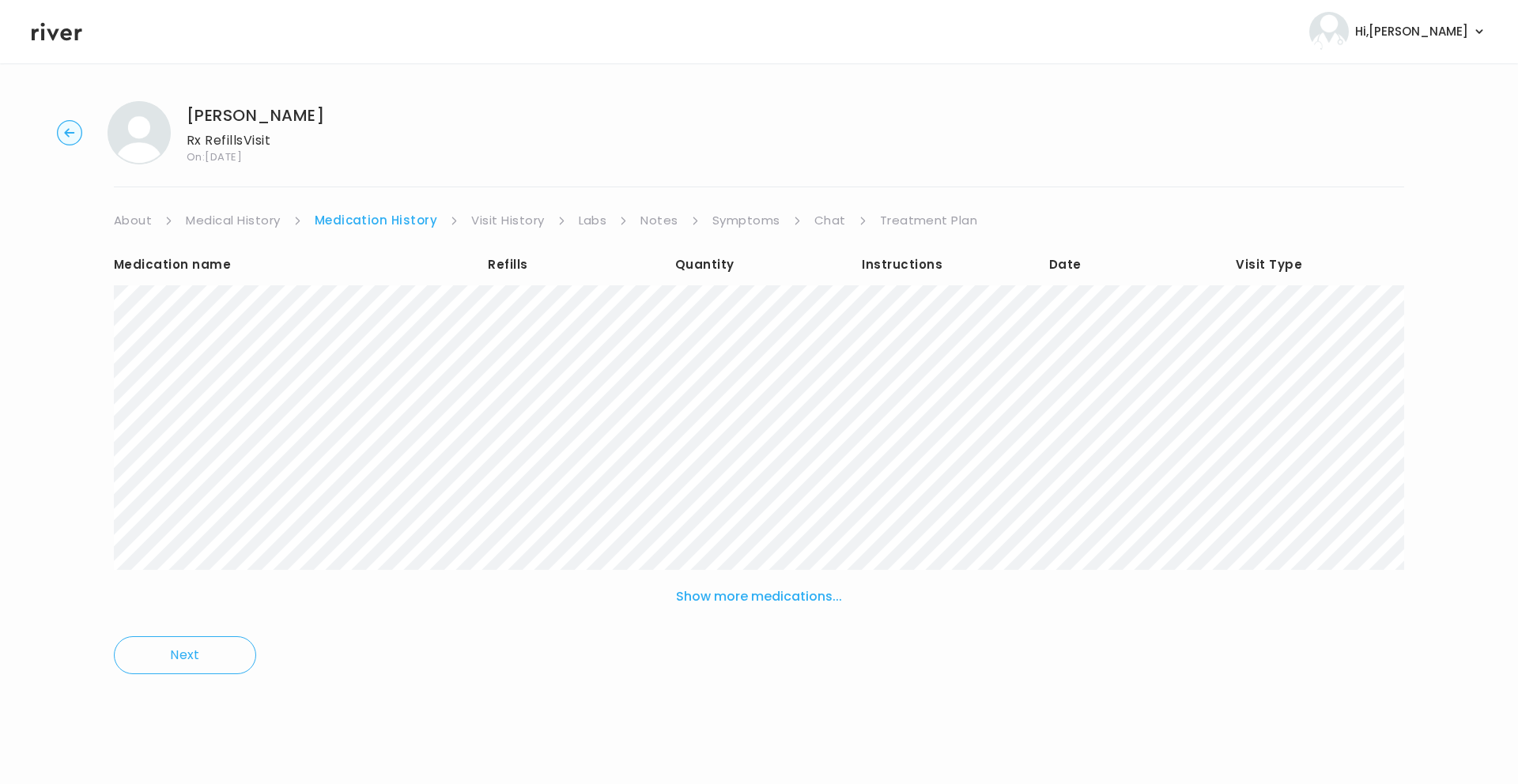 click on "Symptoms" at bounding box center (746, 220) 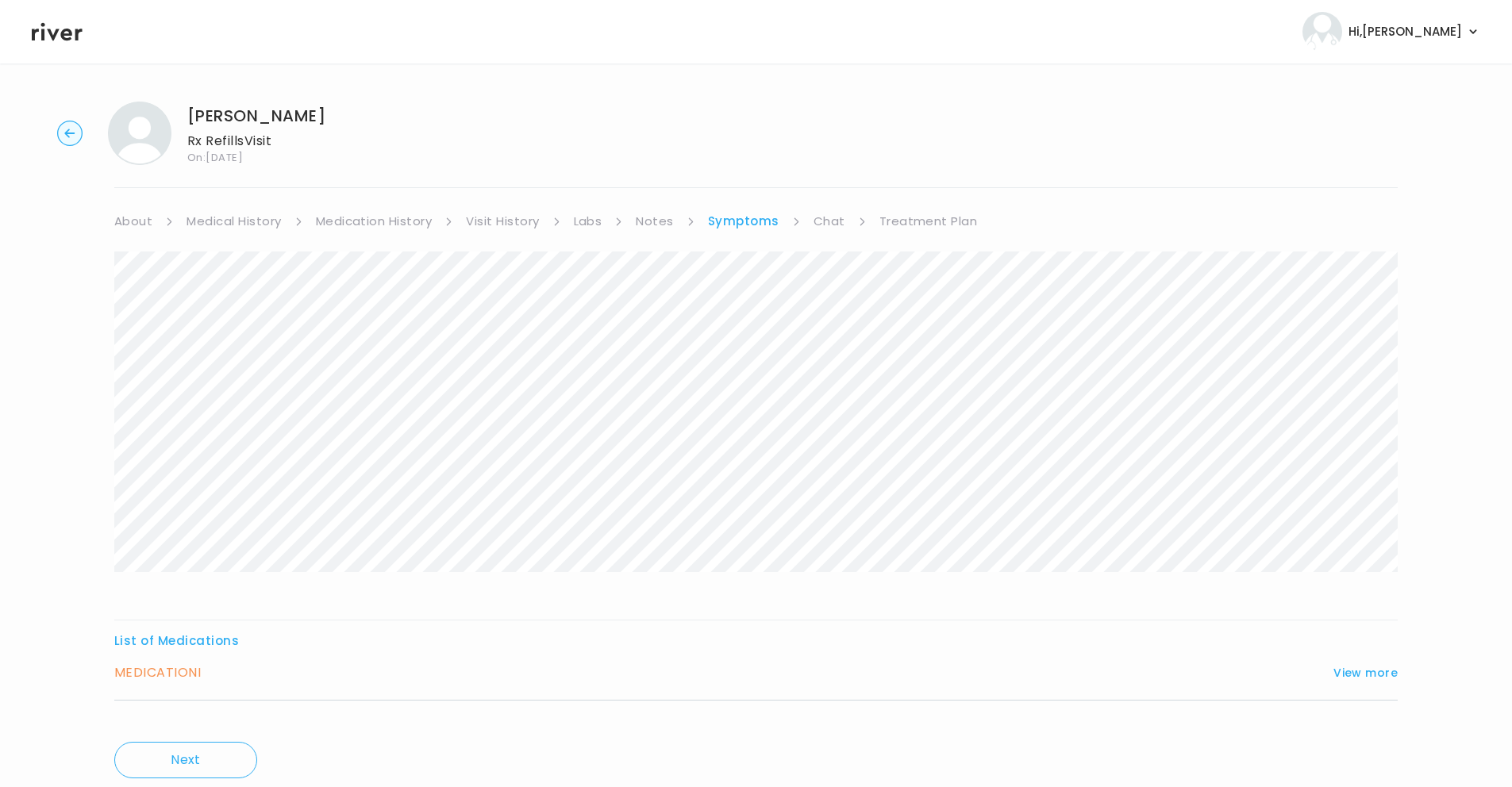 click on "Chat" at bounding box center (829, 221) 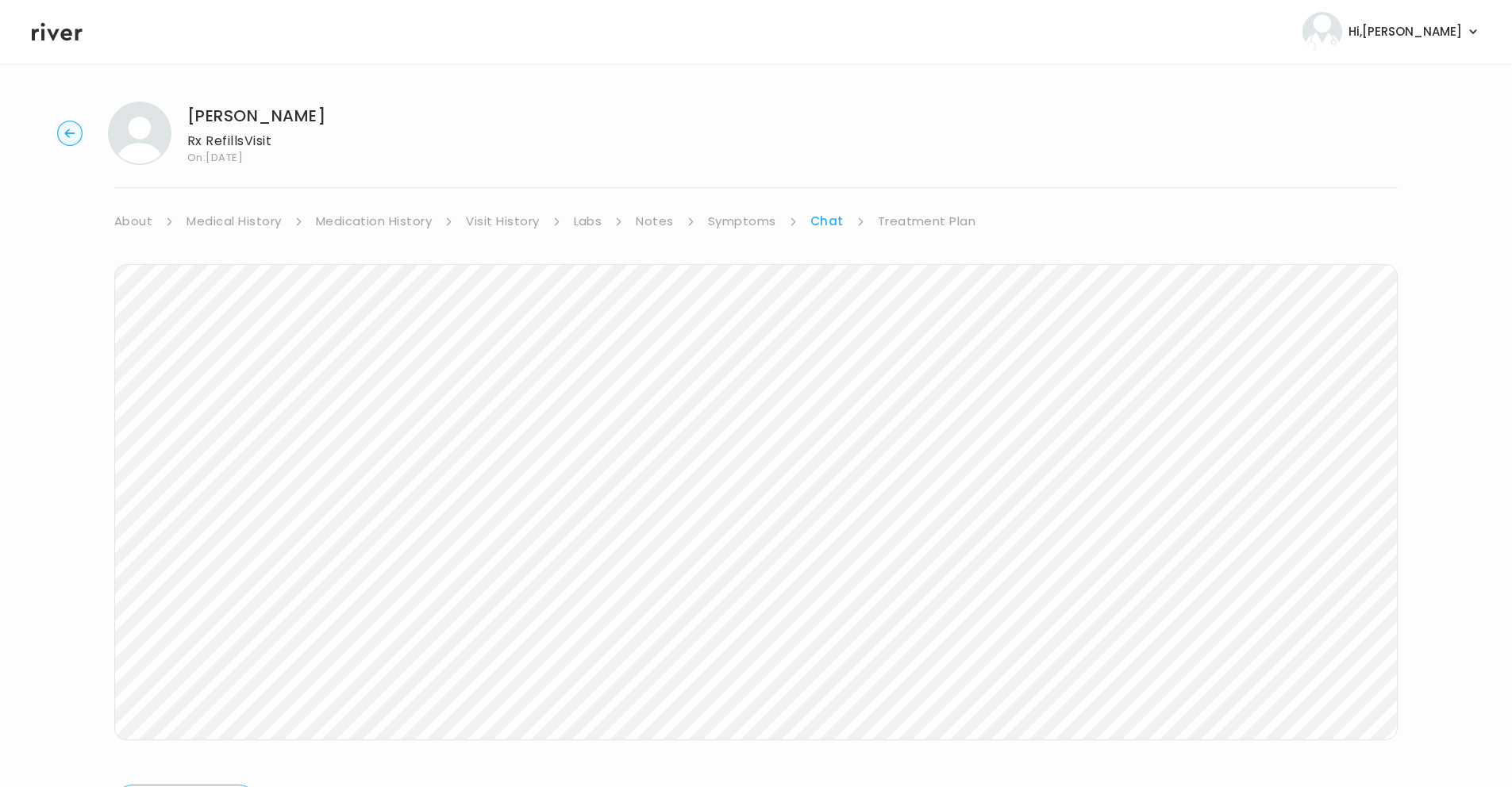 scroll, scrollTop: 94, scrollLeft: 0, axis: vertical 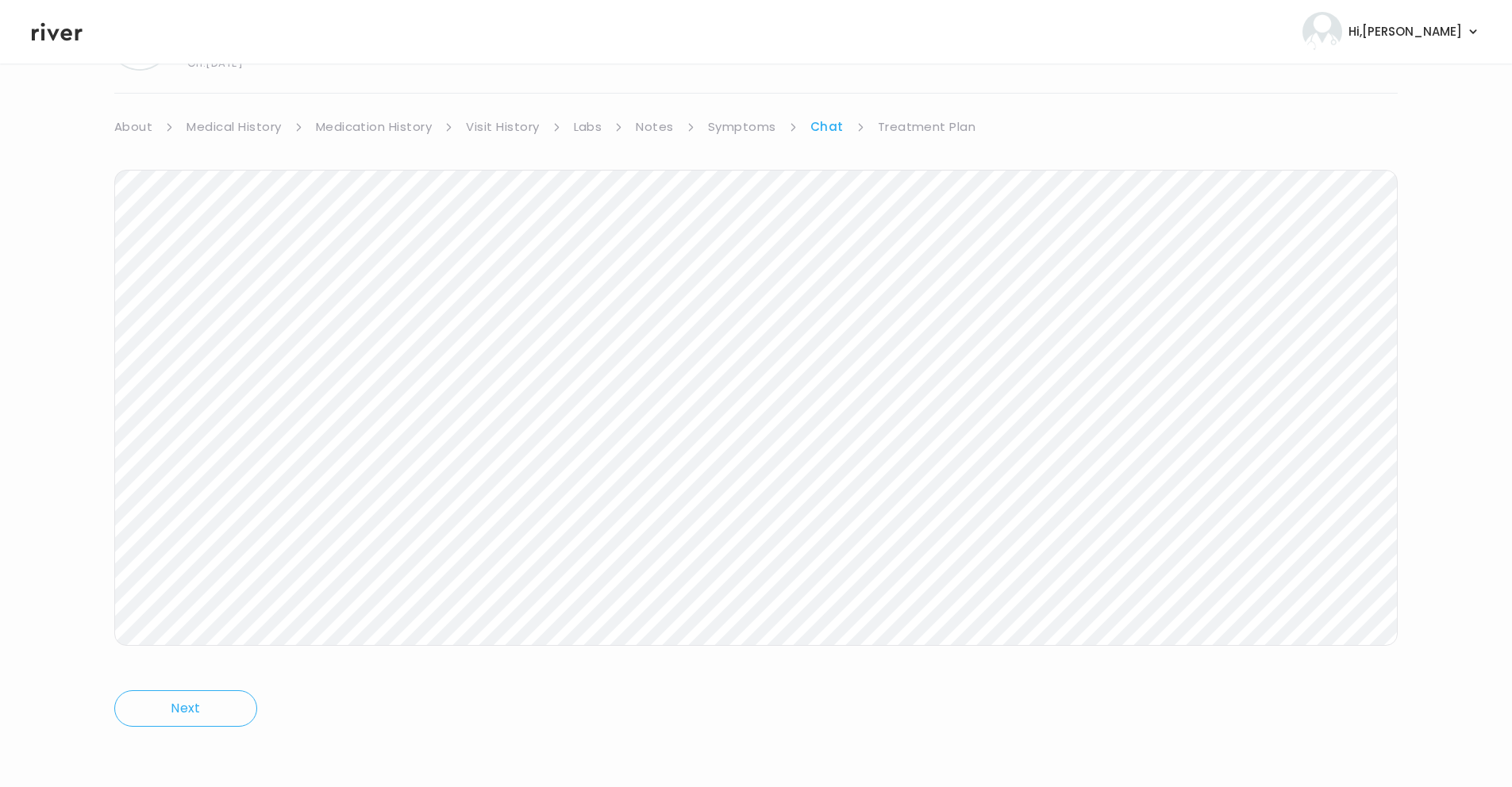drag, startPoint x: 747, startPoint y: 123, endPoint x: 759, endPoint y: 129, distance: 13.416408 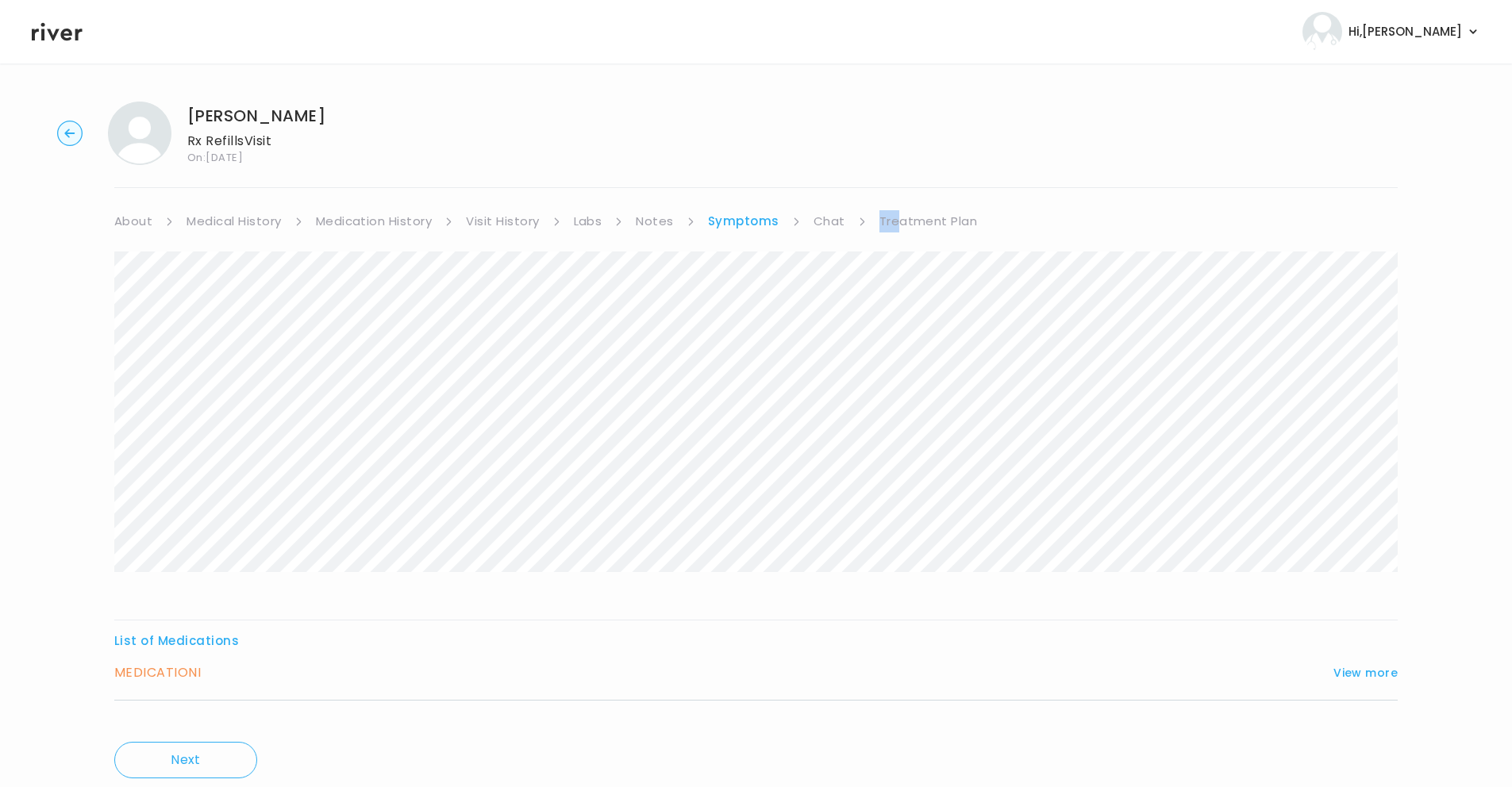 click on "[PERSON_NAME] Rx Refills  Visit On:  [DATE] About Medical History Medication History Visit History Labs Notes Symptoms Chat Treatment Plan List of Medications MEDICATION  I View more Who originally prescribed the medication you want to refill? Answer:   Another Healthcare Provider What is the name of the healthcare provider? Answer:   [PERSON_NAME] What is the name of the medication you want to refill? Answer:   All of it What is the current medication dosage? Answer:   They're all different What is the medical reason for taking this medication? Answer:   Health issues including [MEDICAL_DATA], [MEDICAL_DATA], vitamine deficiency, [MEDICAL_DATA] Approximately how long have you been taking this medication? Answer:   15 years How many pills or days’ worth of this medication do you have left? Answer:   8 Uploaded Photo(s) View Photo 1 View Photo 2 View Photo 3 View Photo 4 View Photo 5 View Photo 6 View Photo 7 Next" at bounding box center (756, 451) 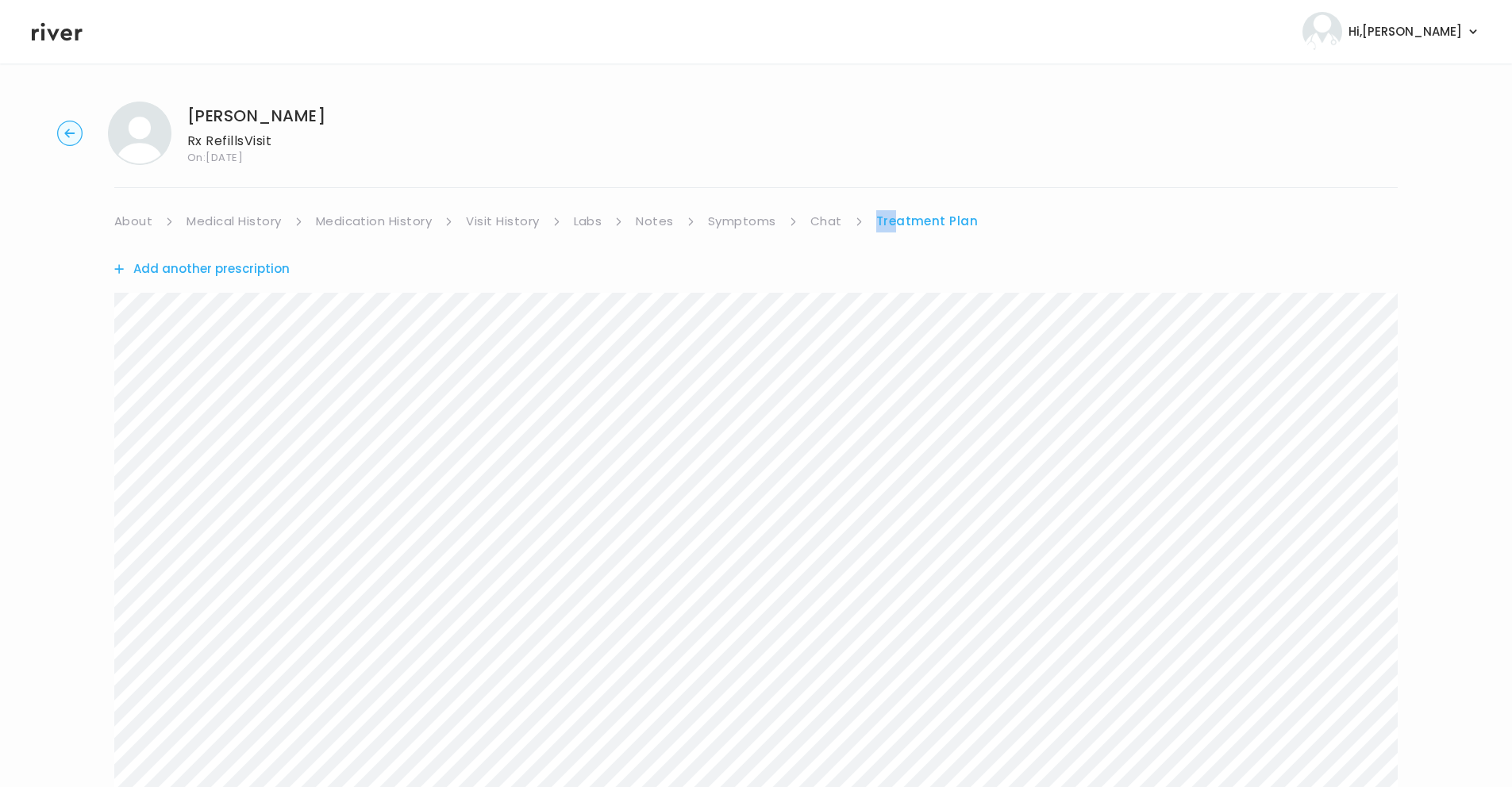 click on "Add another prescription" at bounding box center (202, 269) 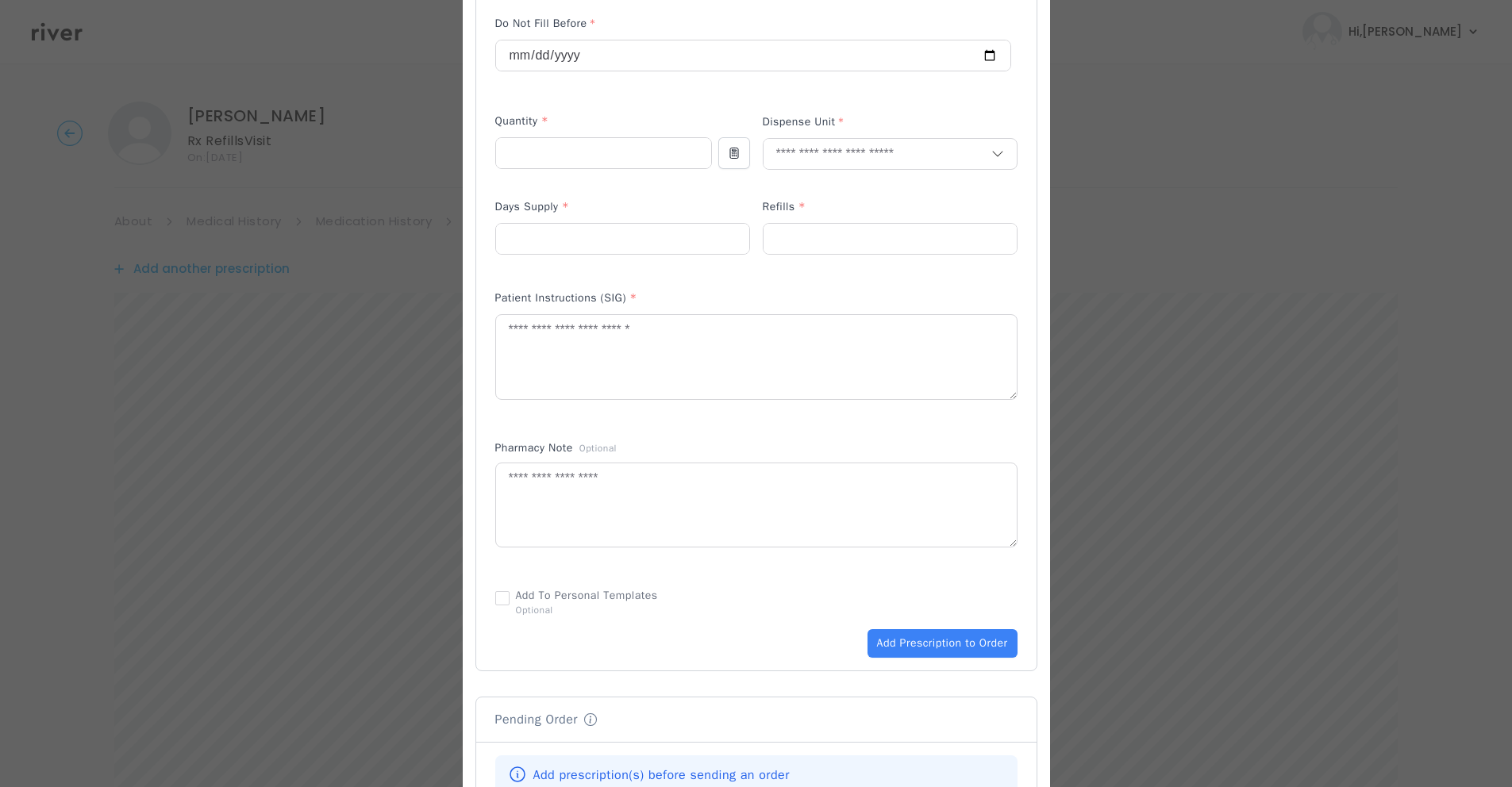scroll, scrollTop: 866, scrollLeft: 0, axis: vertical 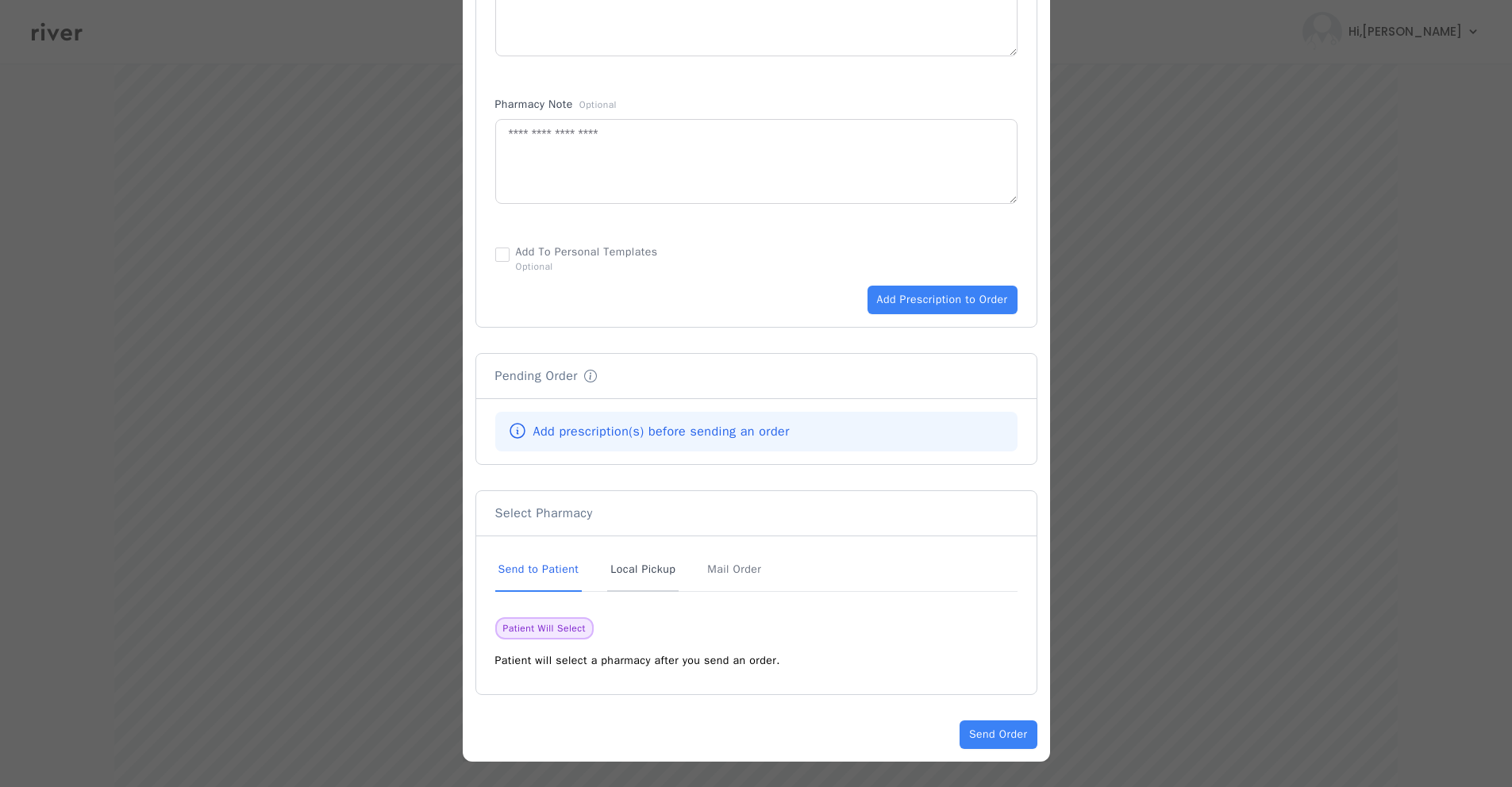 click on "Local Pickup" at bounding box center (643, 570) 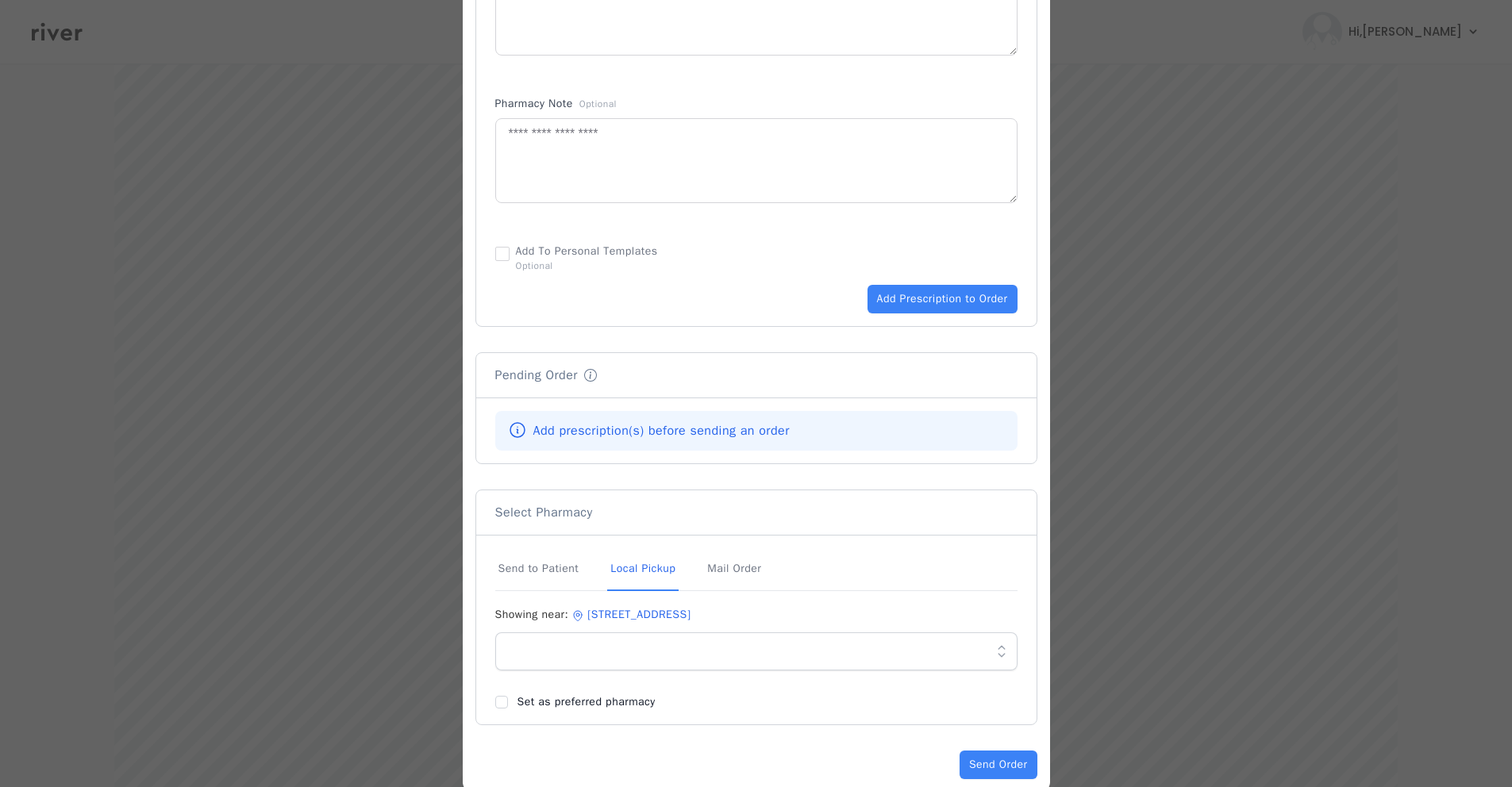 drag, startPoint x: 880, startPoint y: 612, endPoint x: 588, endPoint y: 619, distance: 292.08389 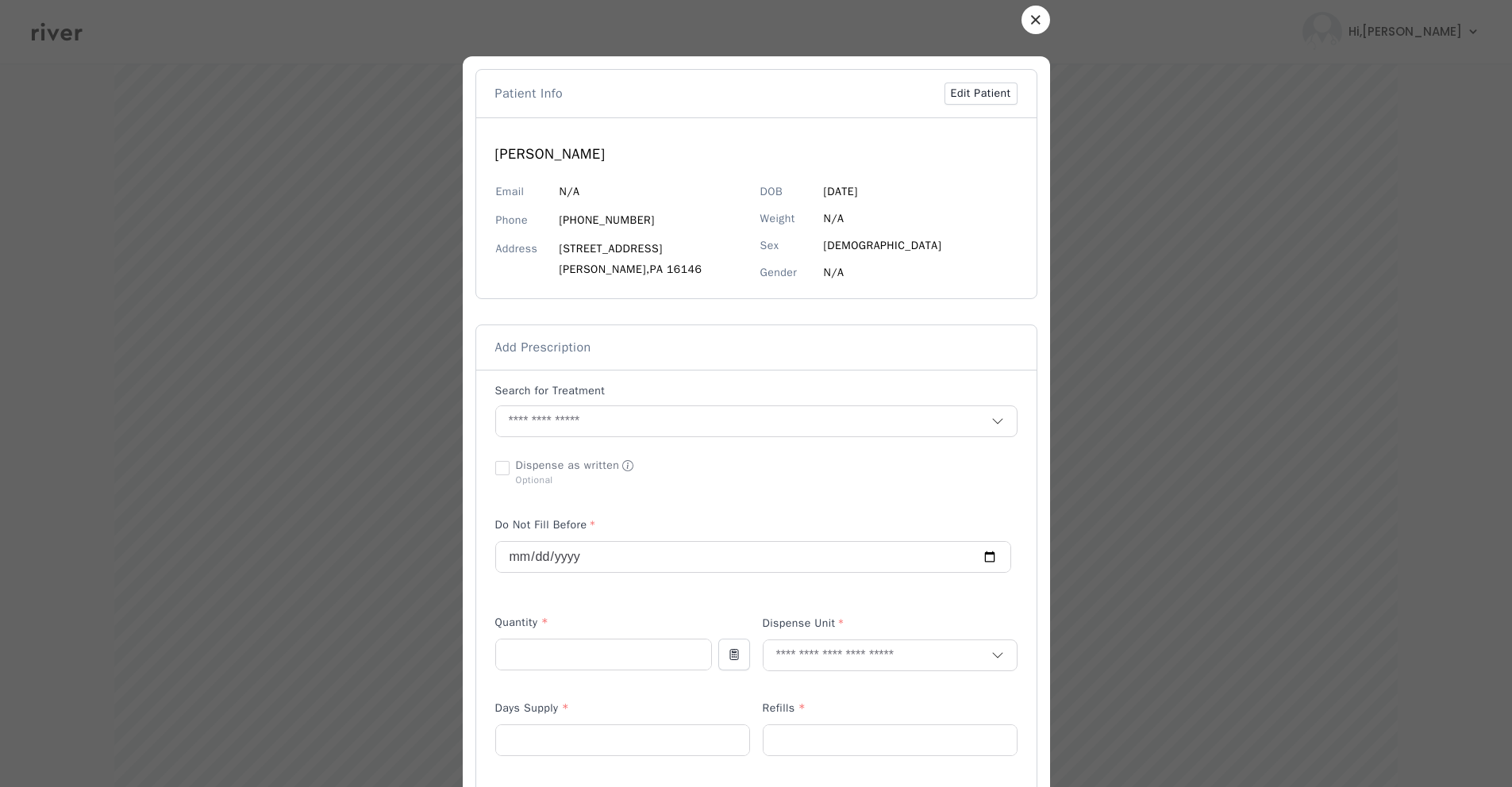 scroll, scrollTop: 0, scrollLeft: 0, axis: both 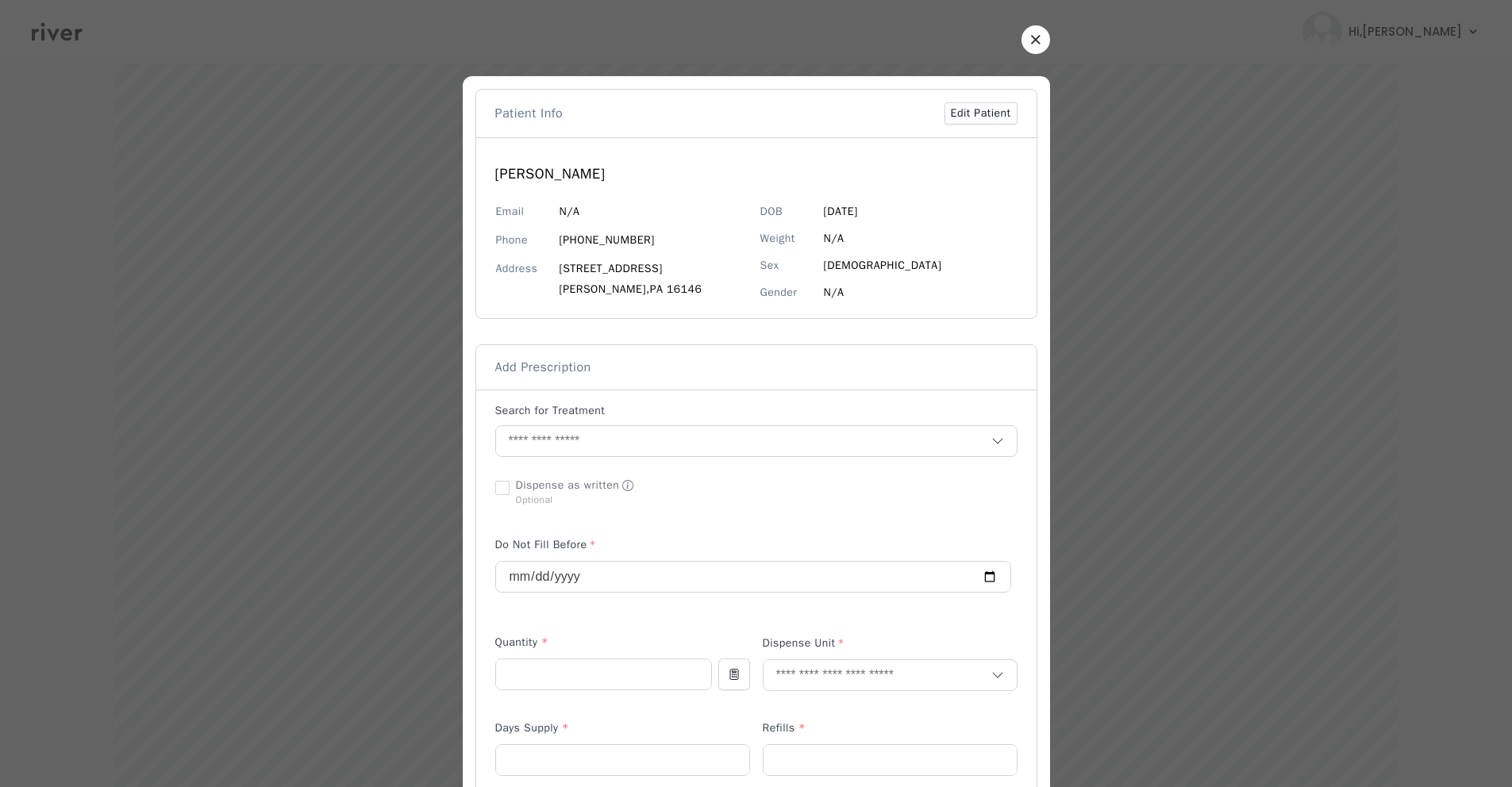 drag, startPoint x: 1033, startPoint y: 31, endPoint x: 1048, endPoint y: 44, distance: 19.849433 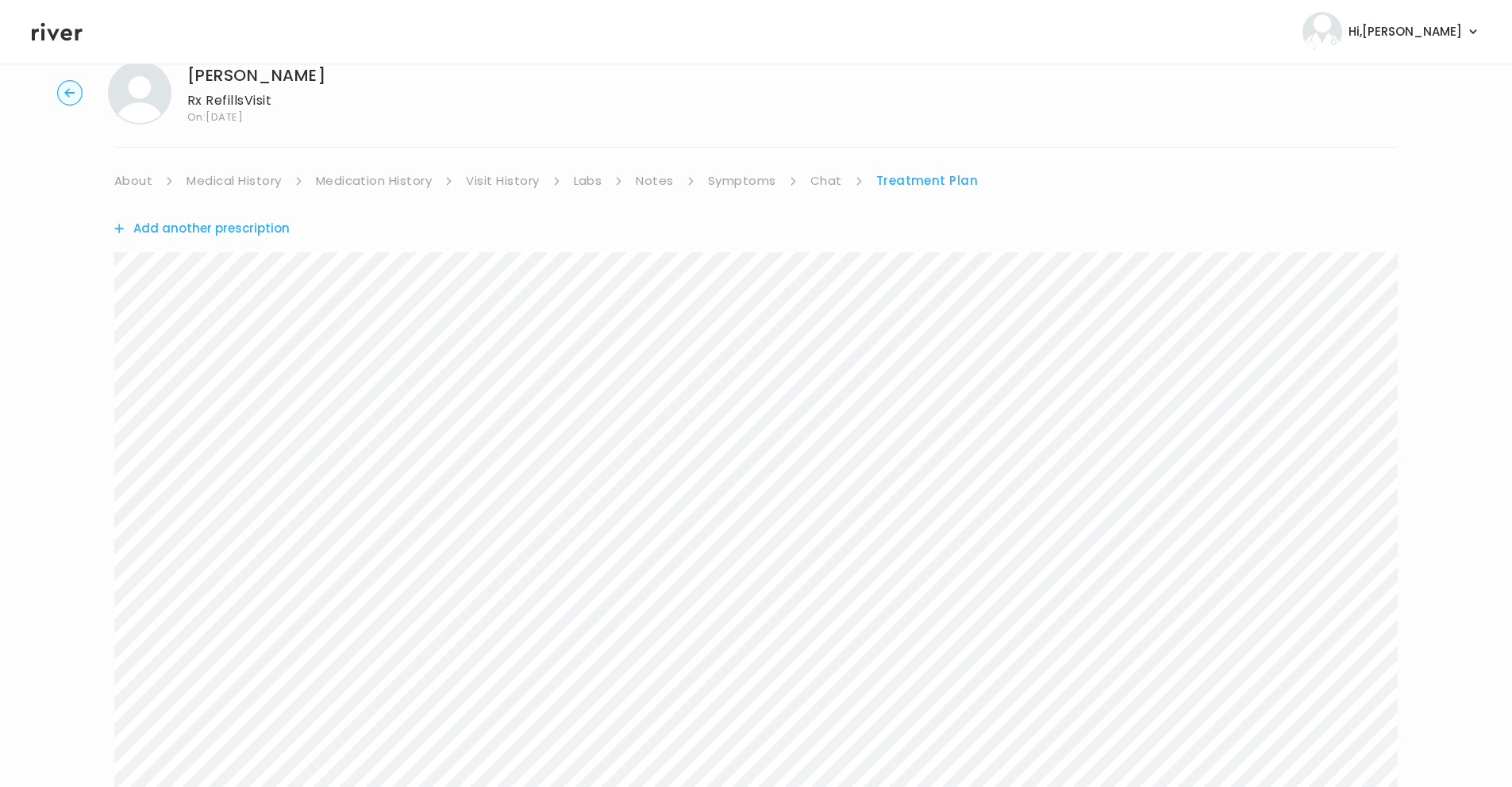 scroll, scrollTop: 0, scrollLeft: 0, axis: both 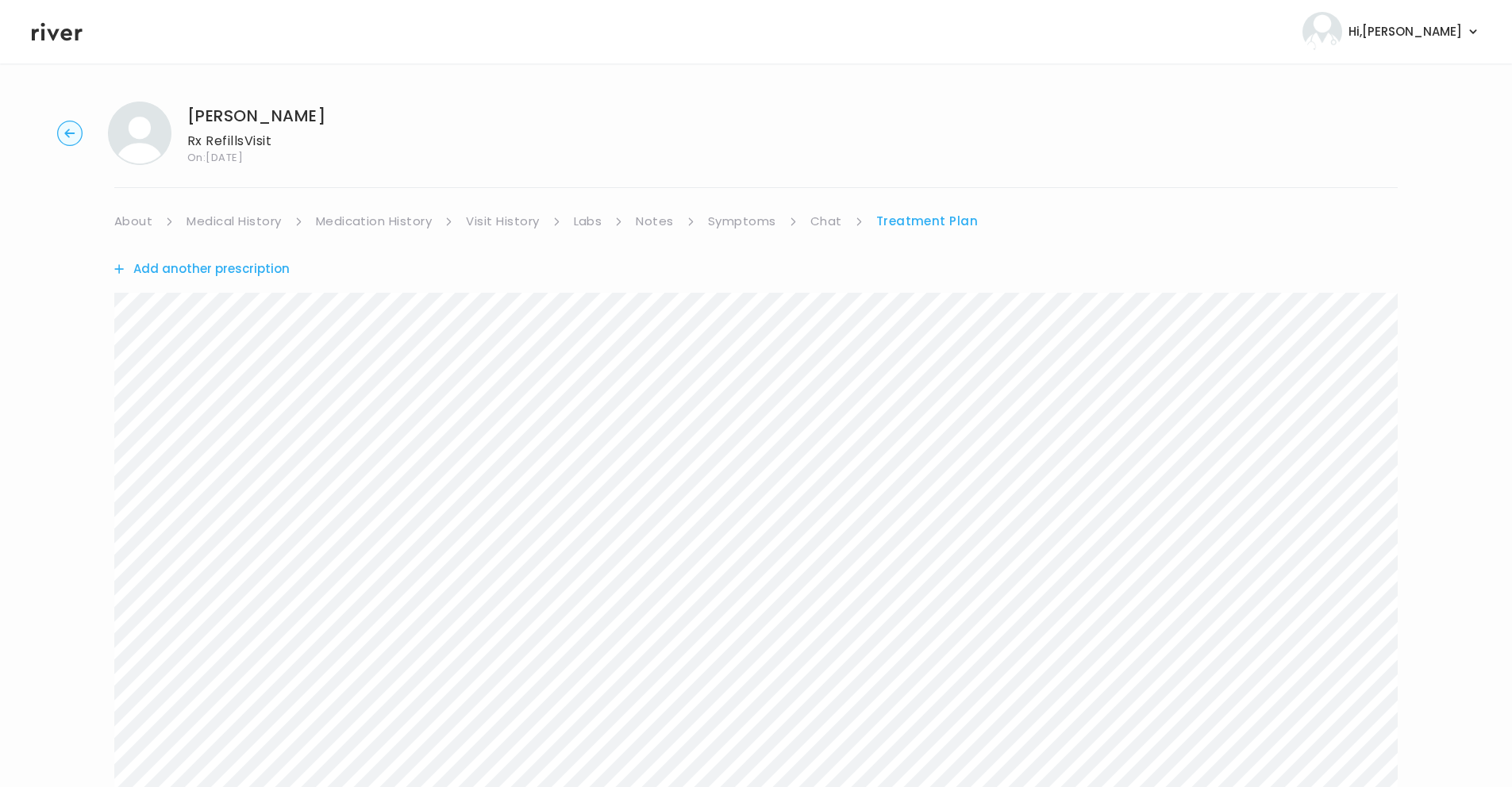 click on "Chat" at bounding box center (826, 221) 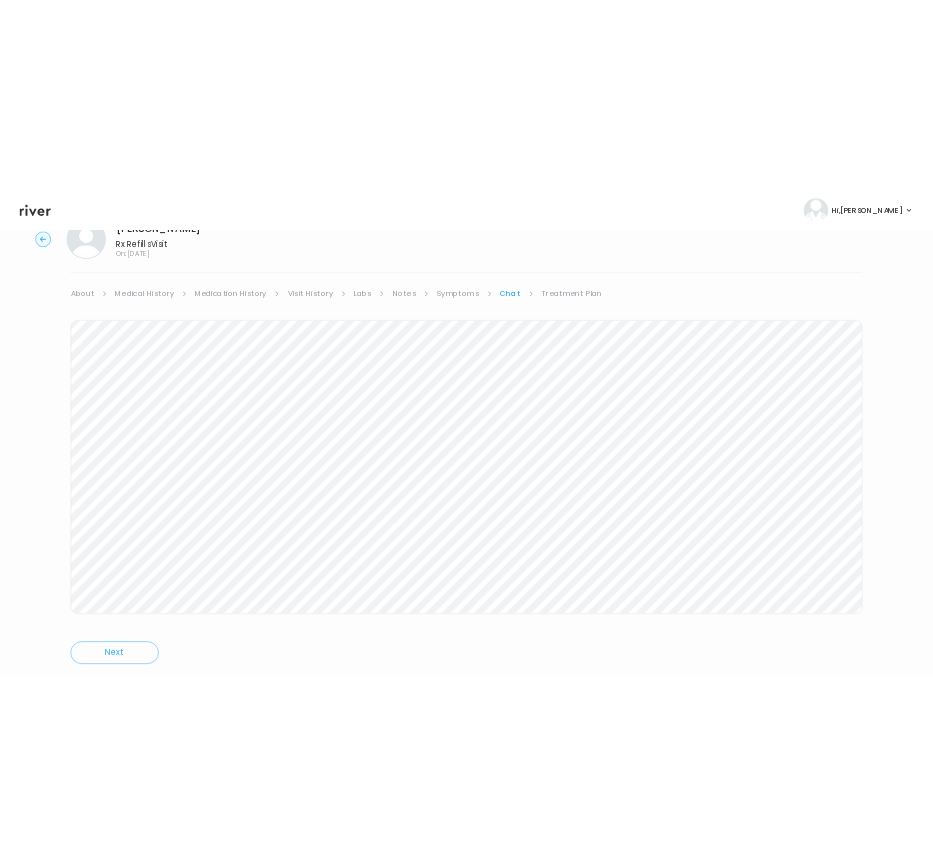 scroll, scrollTop: 0, scrollLeft: 0, axis: both 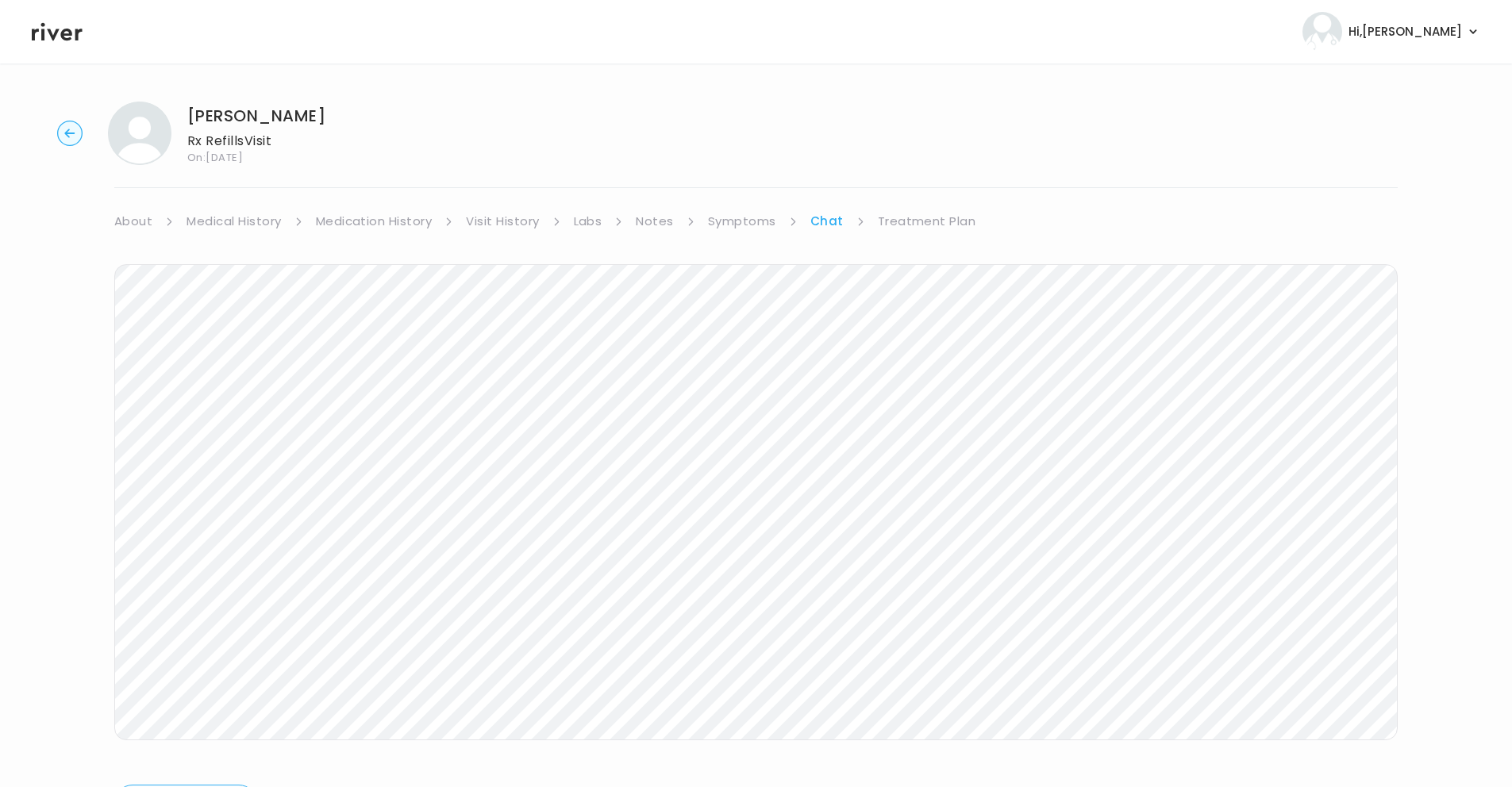 click 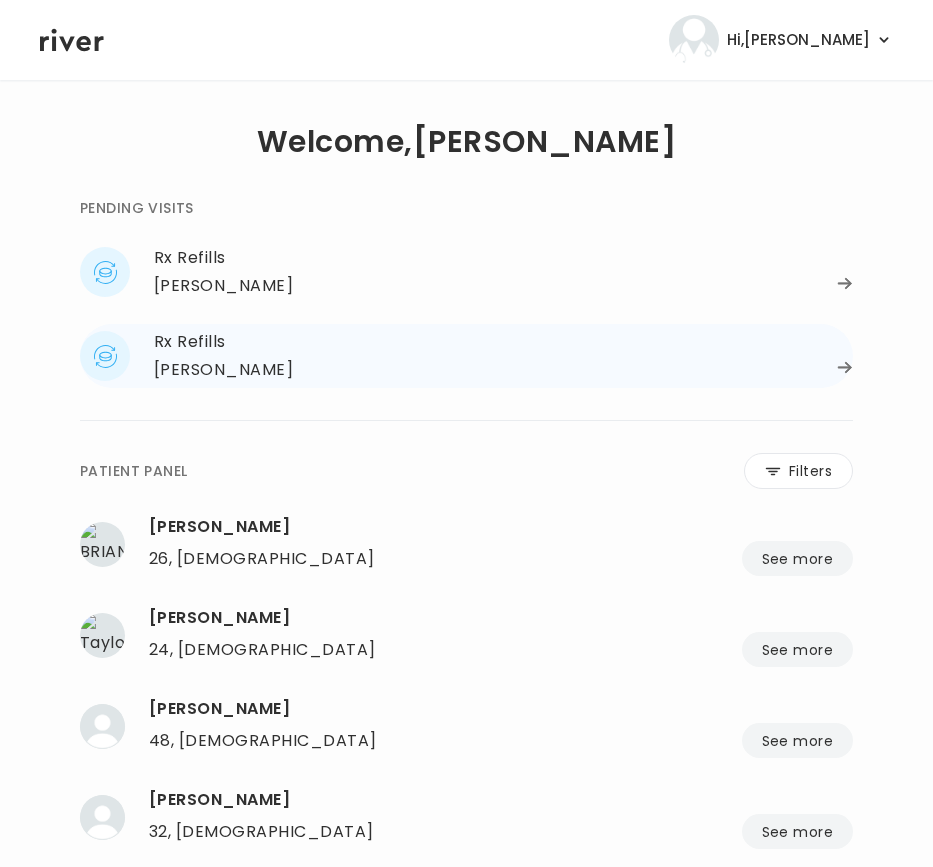 click on "[PERSON_NAME]" at bounding box center [223, 370] 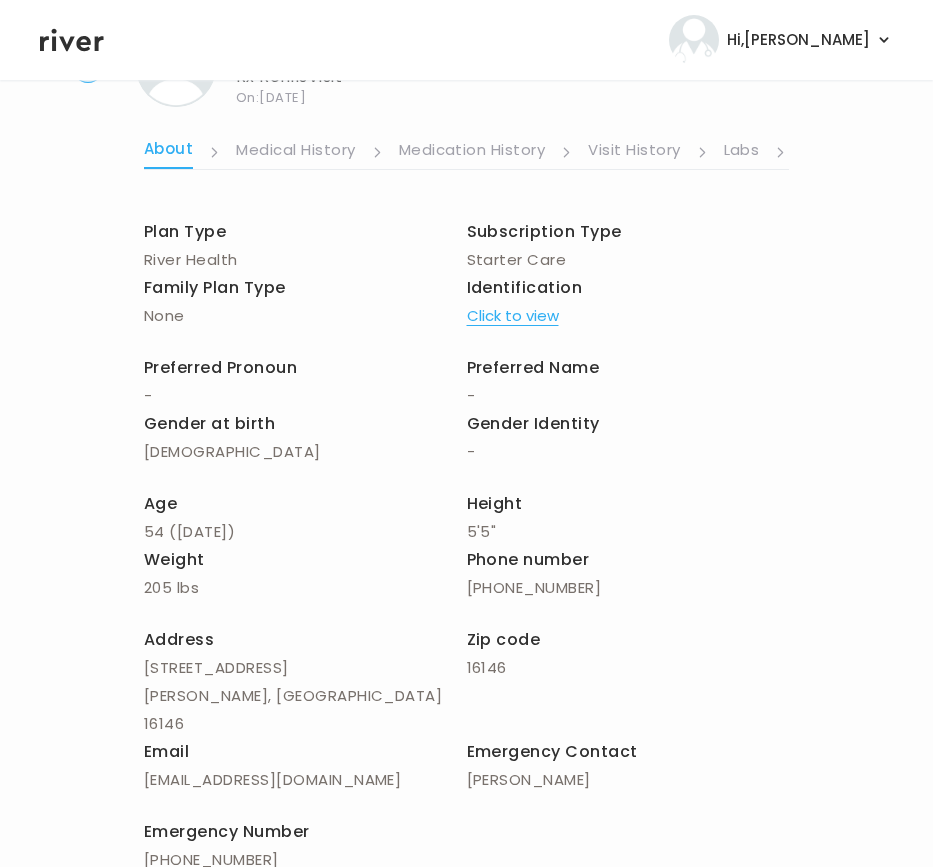 scroll, scrollTop: 0, scrollLeft: 0, axis: both 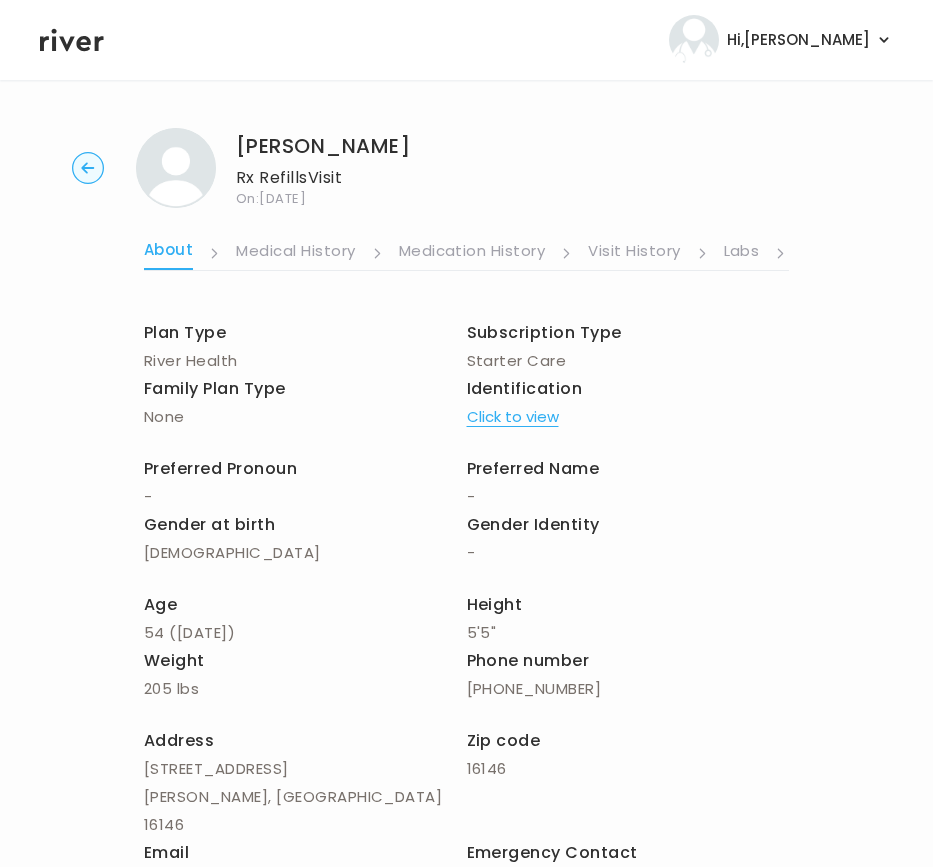 click on "[PERSON_NAME] Rx Refills  Visit On:  [DATE]" at bounding box center (466, 168) 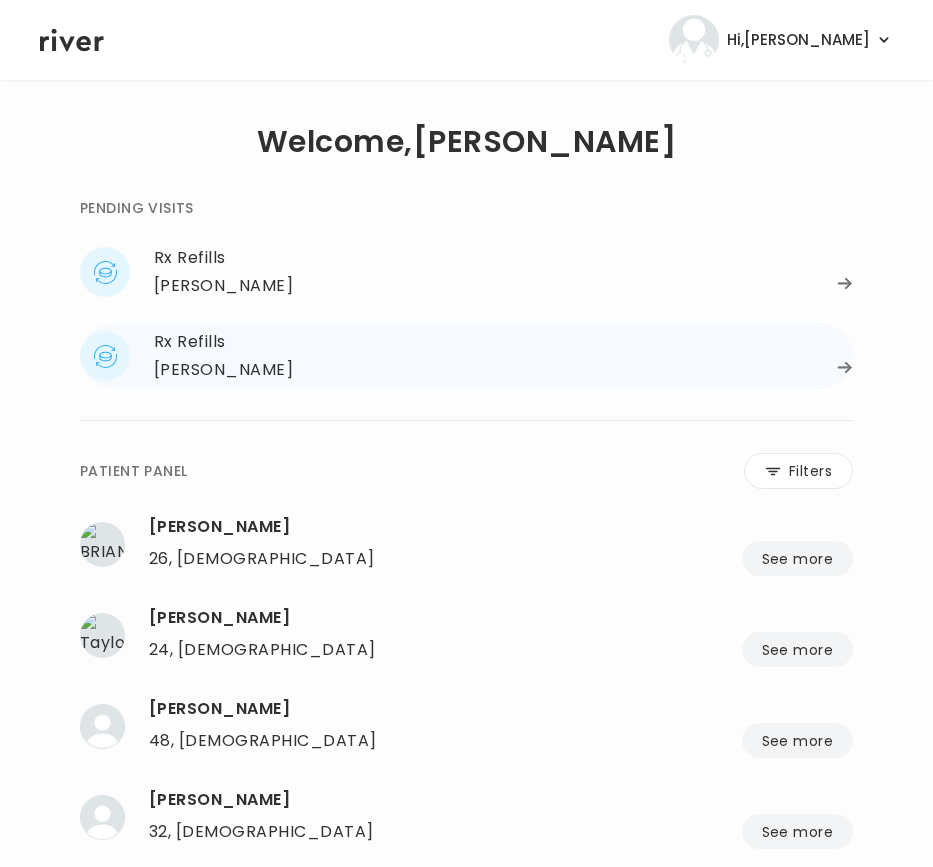 click on "Rx Refills" at bounding box center (503, 342) 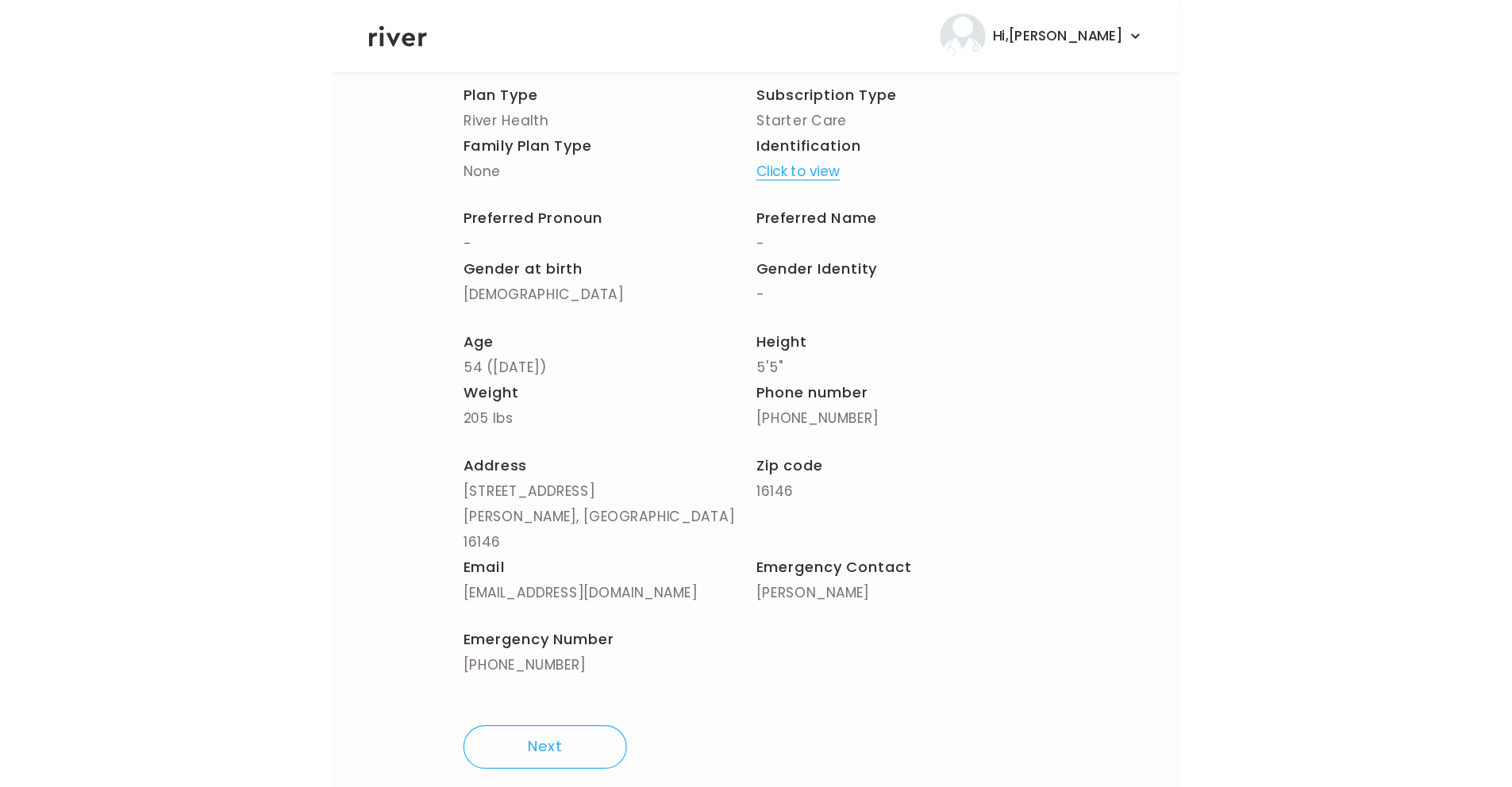 scroll, scrollTop: 0, scrollLeft: 0, axis: both 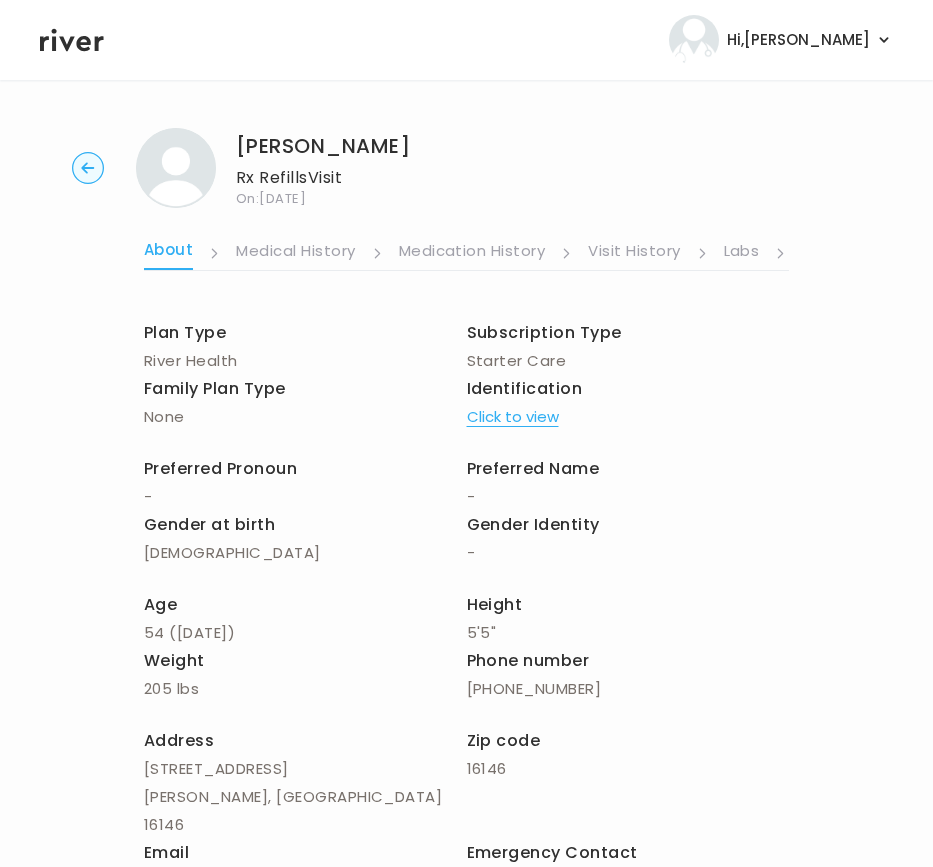 click 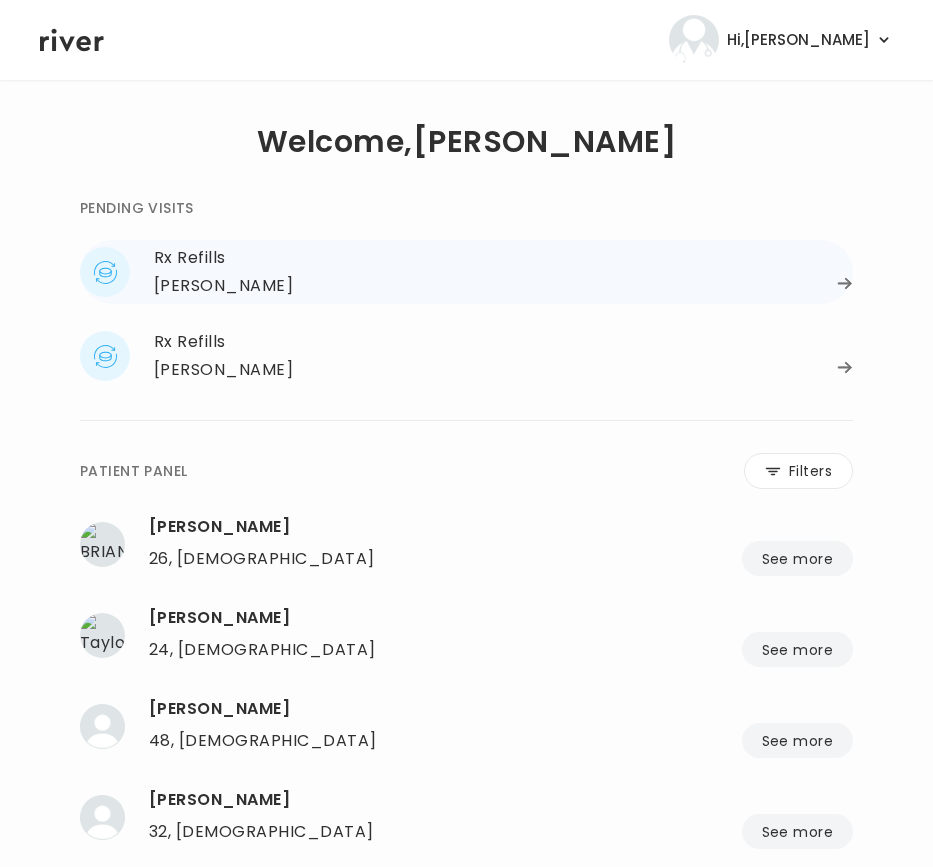 click on "[PERSON_NAME]" at bounding box center [223, 286] 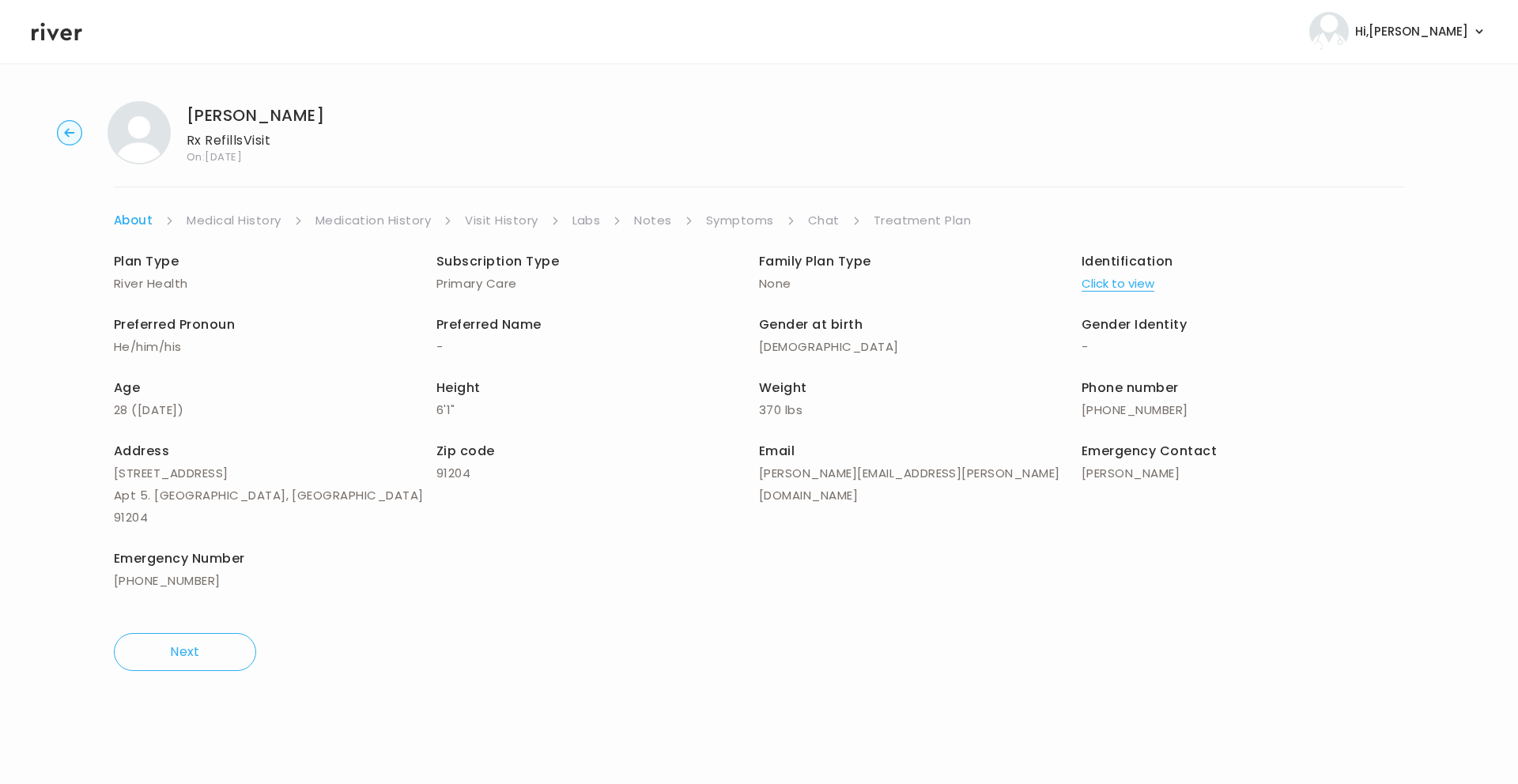 click on "Labs" at bounding box center (587, 220) 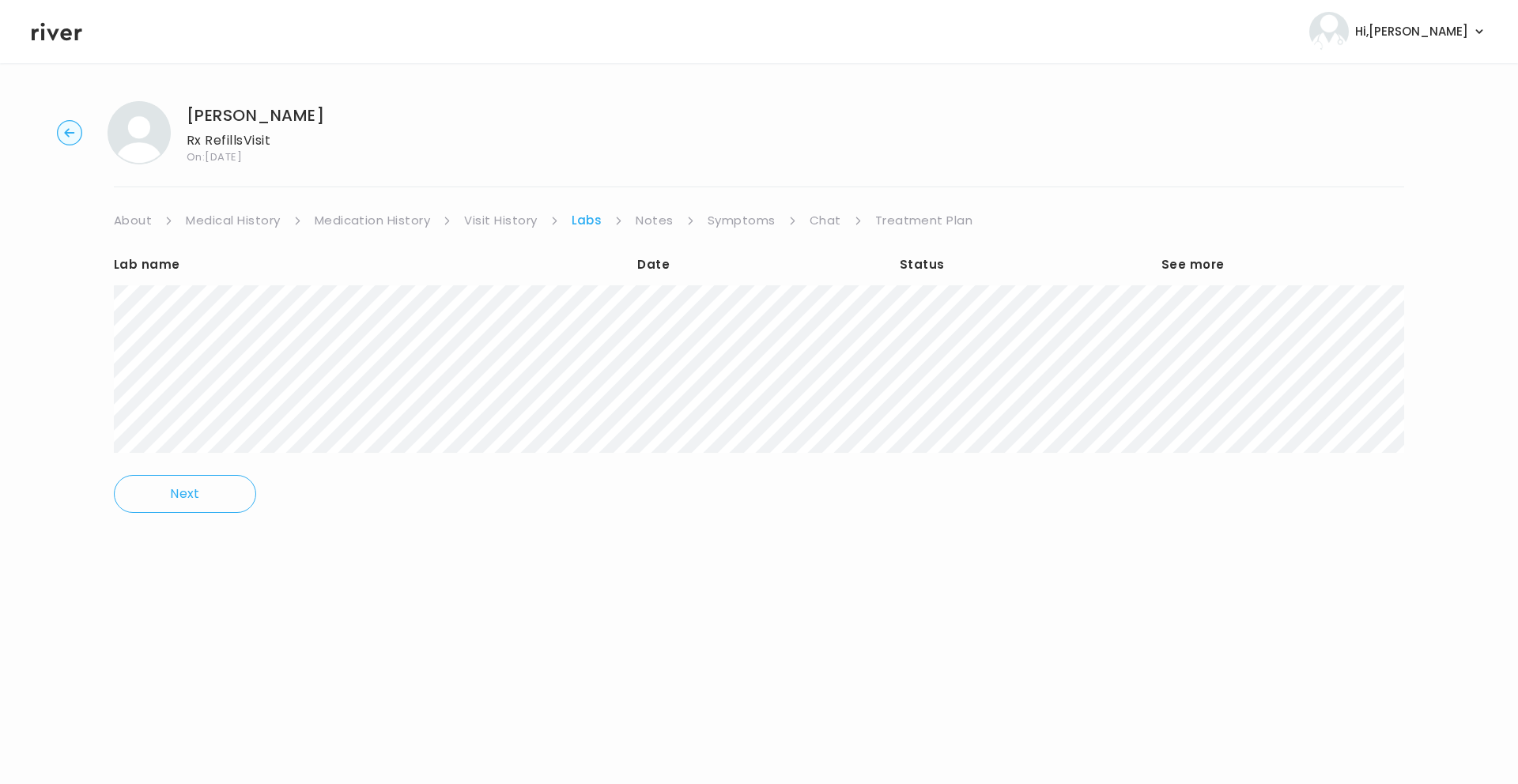 click on "Chat" at bounding box center [836, 220] 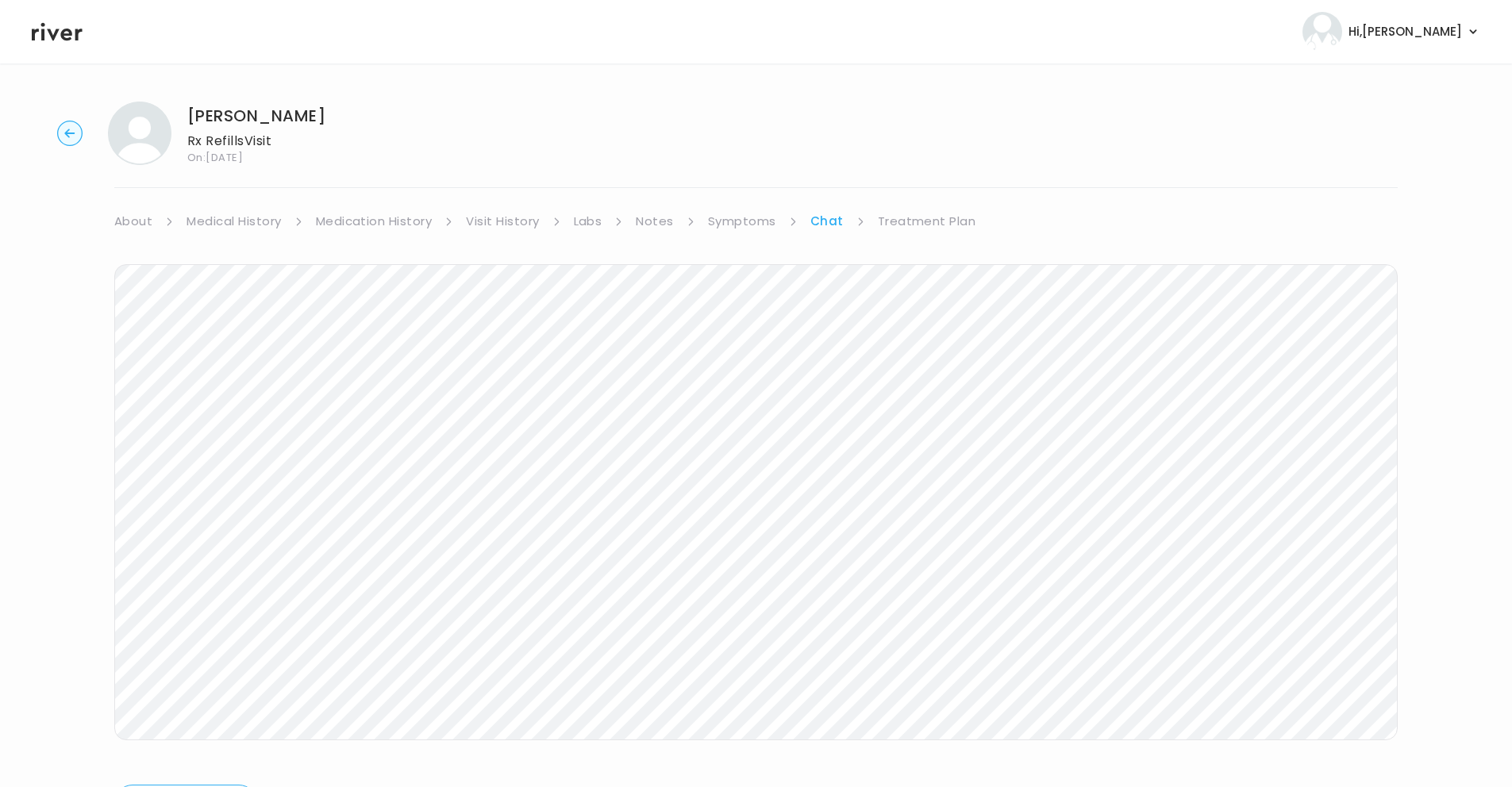click on "Symptoms" at bounding box center (742, 221) 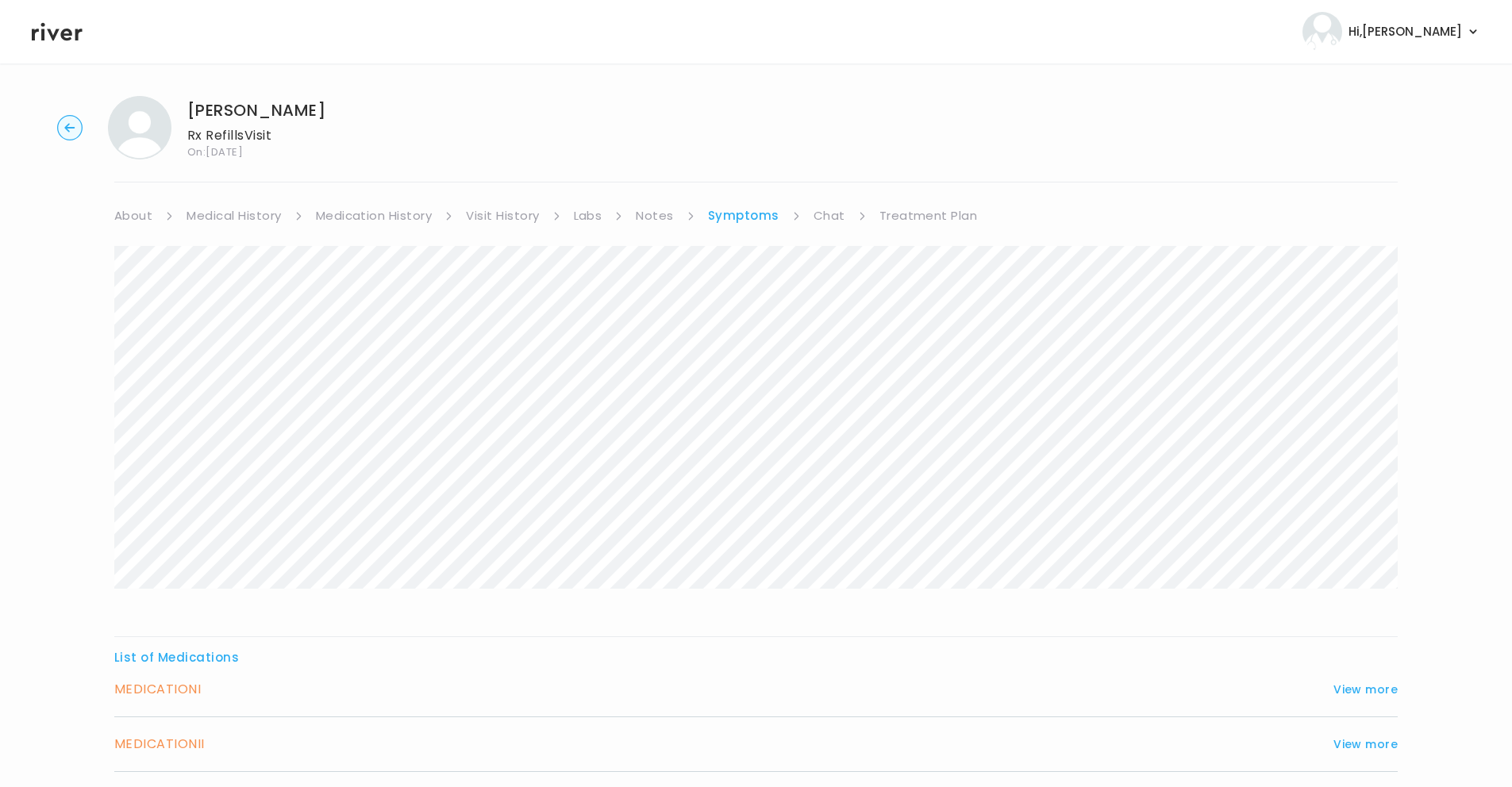 scroll, scrollTop: 0, scrollLeft: 0, axis: both 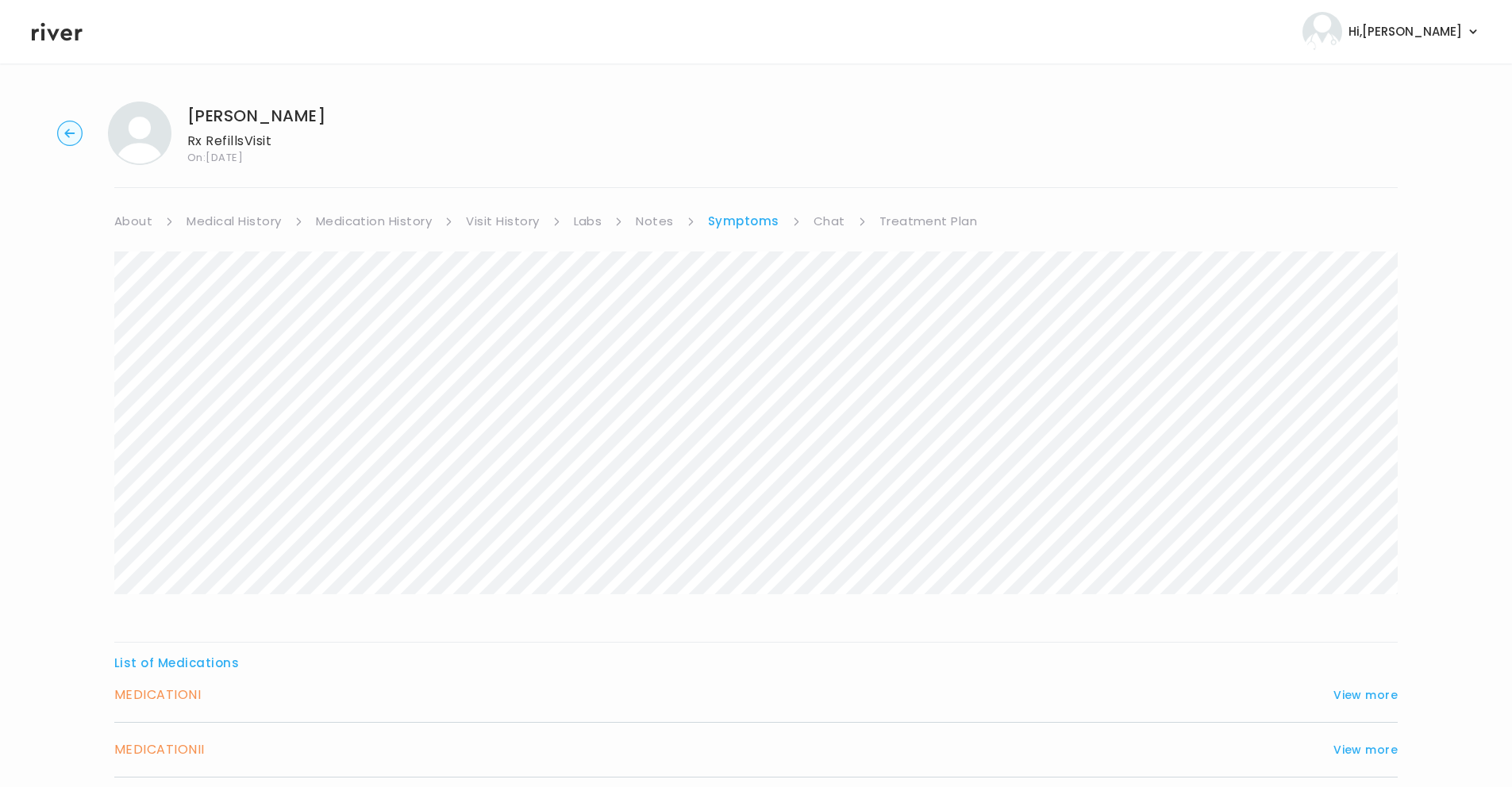 click on "Visit History" at bounding box center (502, 221) 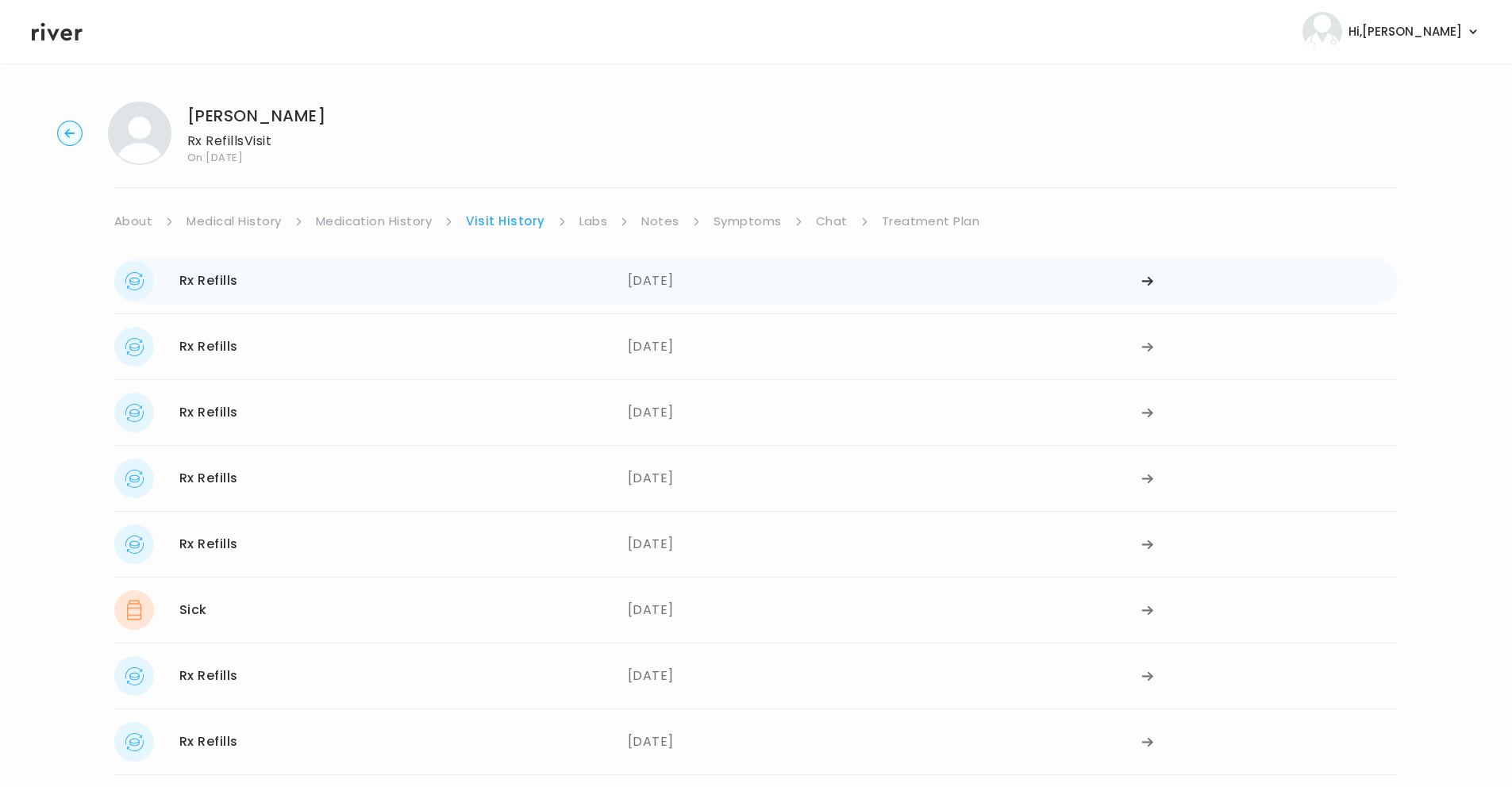 click on "Rx Refills [DATE]" at bounding box center [371, 281] 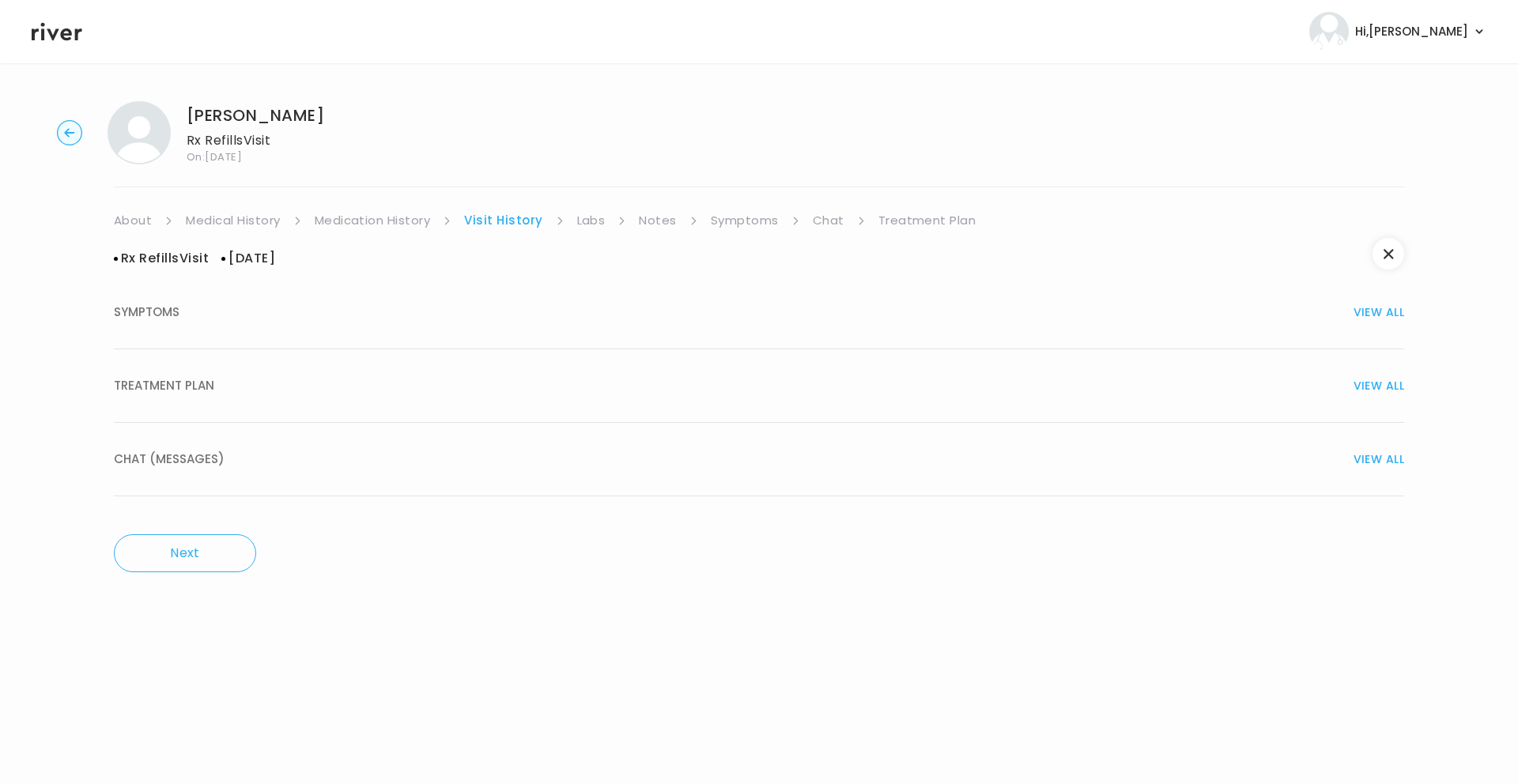 click on "TREATMENT PLAN VIEW ALL" at bounding box center [759, 386] 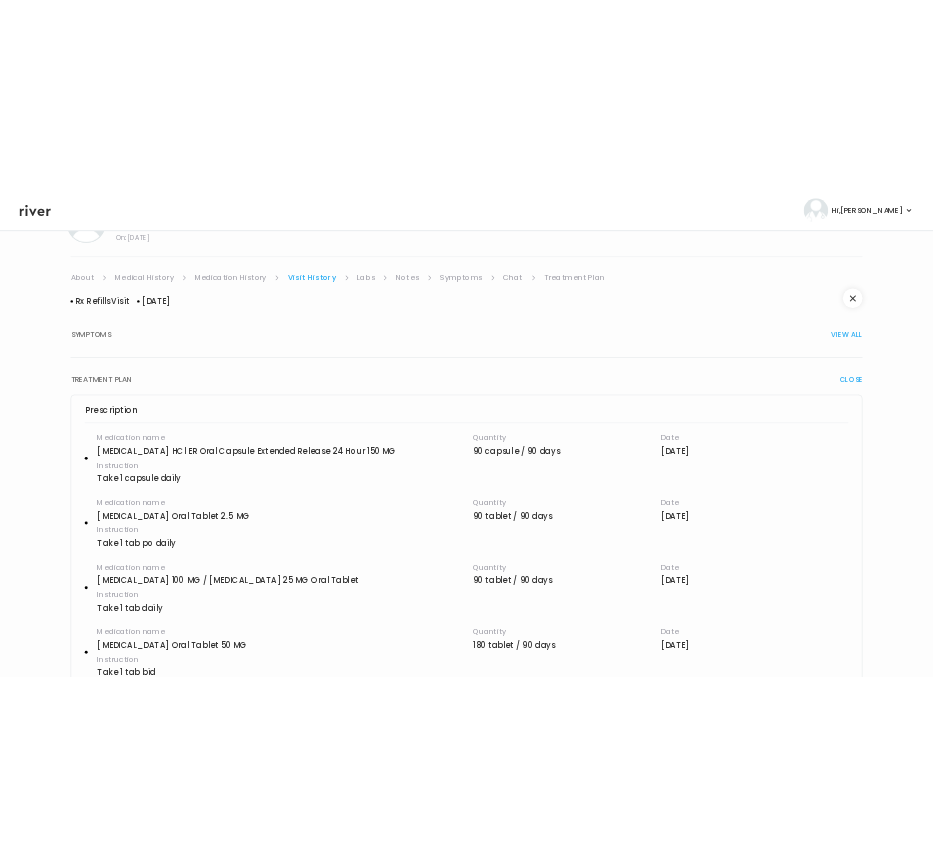scroll, scrollTop: 0, scrollLeft: 0, axis: both 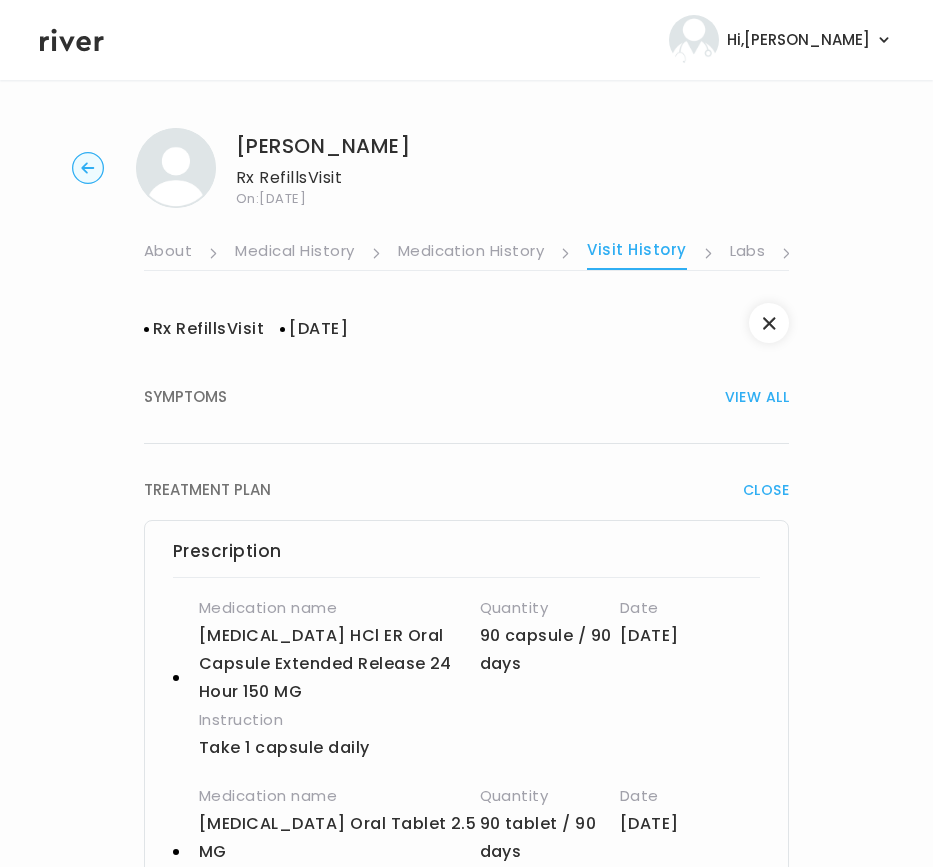 click 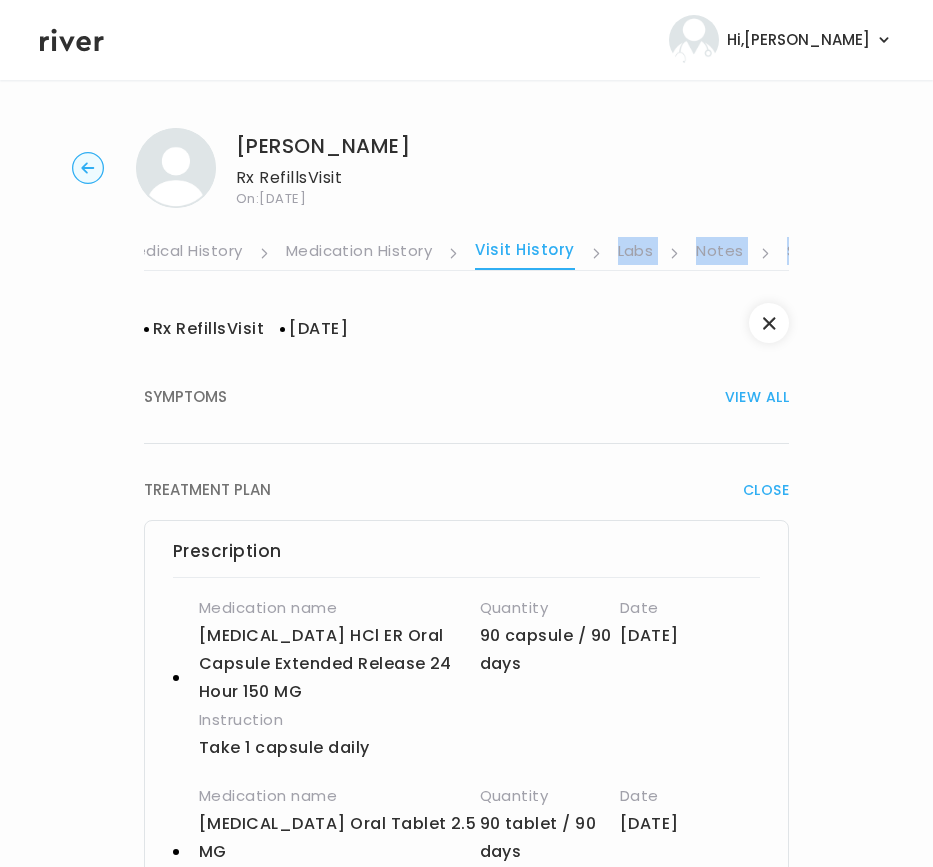 drag, startPoint x: 784, startPoint y: 253, endPoint x: 779, endPoint y: 271, distance: 18.681541 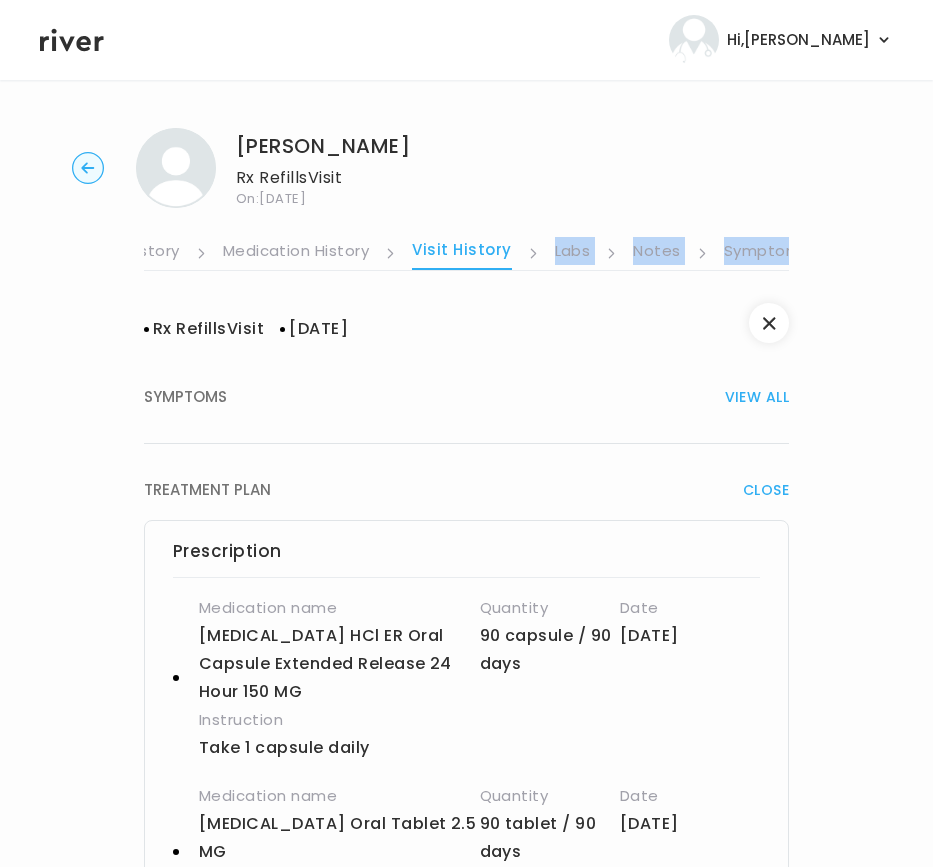 drag, startPoint x: 773, startPoint y: 318, endPoint x: 807, endPoint y: 276, distance: 54.037025 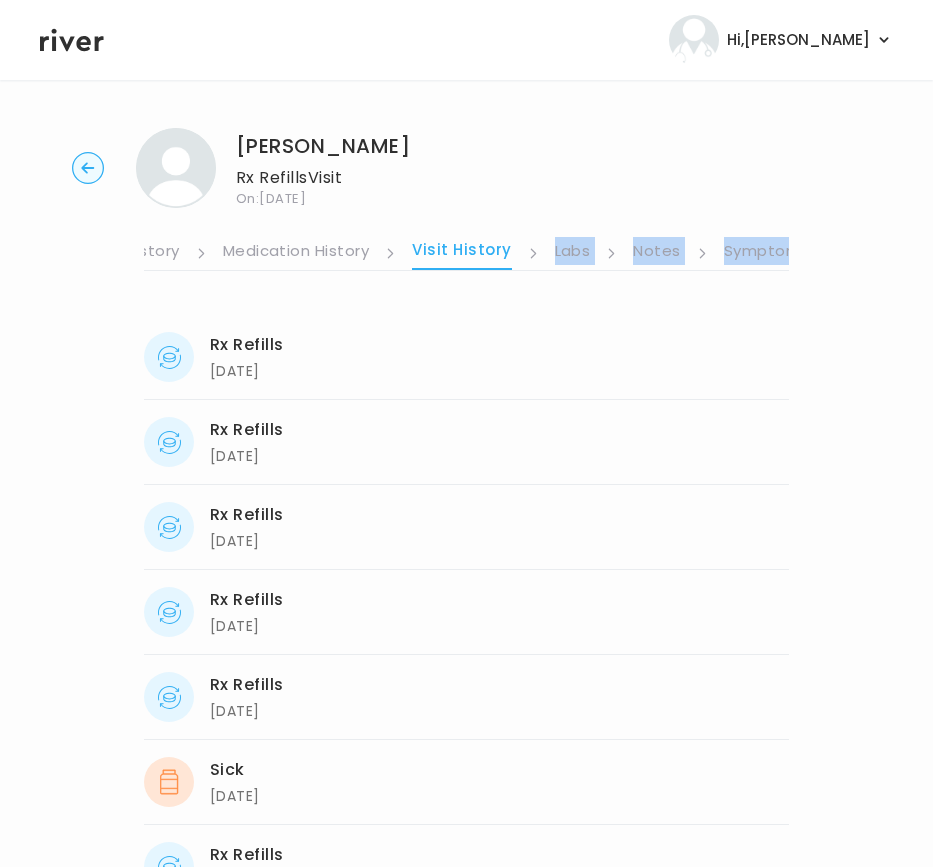 scroll, scrollTop: 4, scrollLeft: 0, axis: vertical 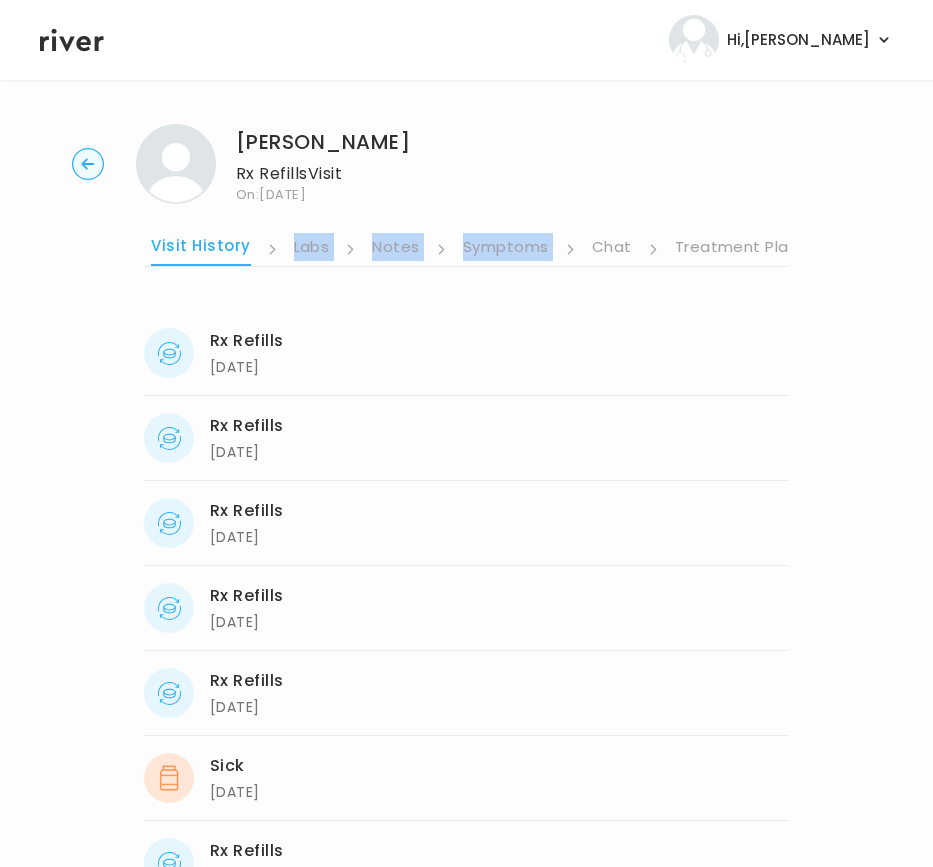 drag, startPoint x: 642, startPoint y: 238, endPoint x: 899, endPoint y: 246, distance: 257.12448 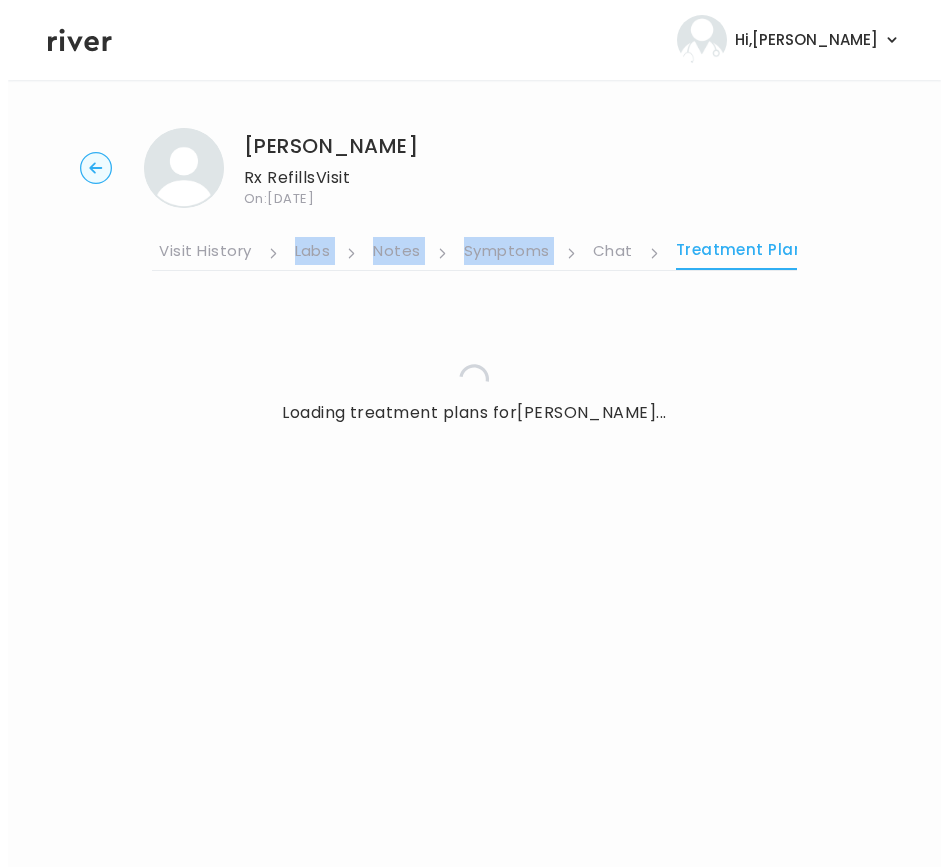 scroll, scrollTop: 0, scrollLeft: 0, axis: both 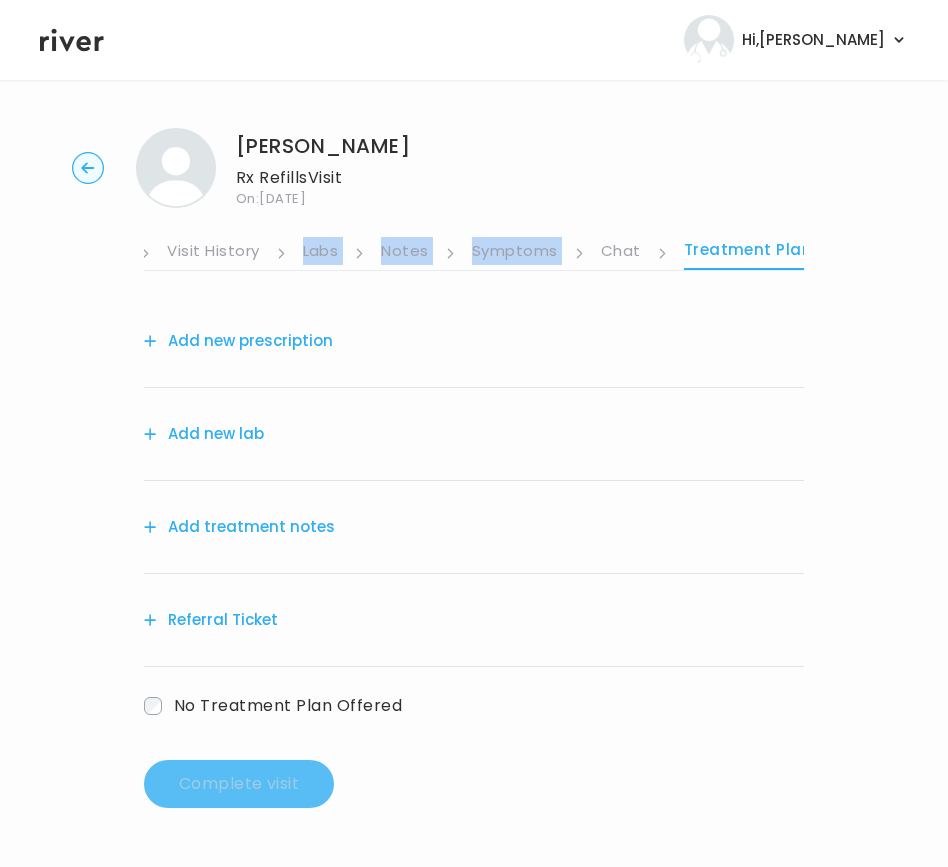 click on "Add treatment notes" at bounding box center (239, 527) 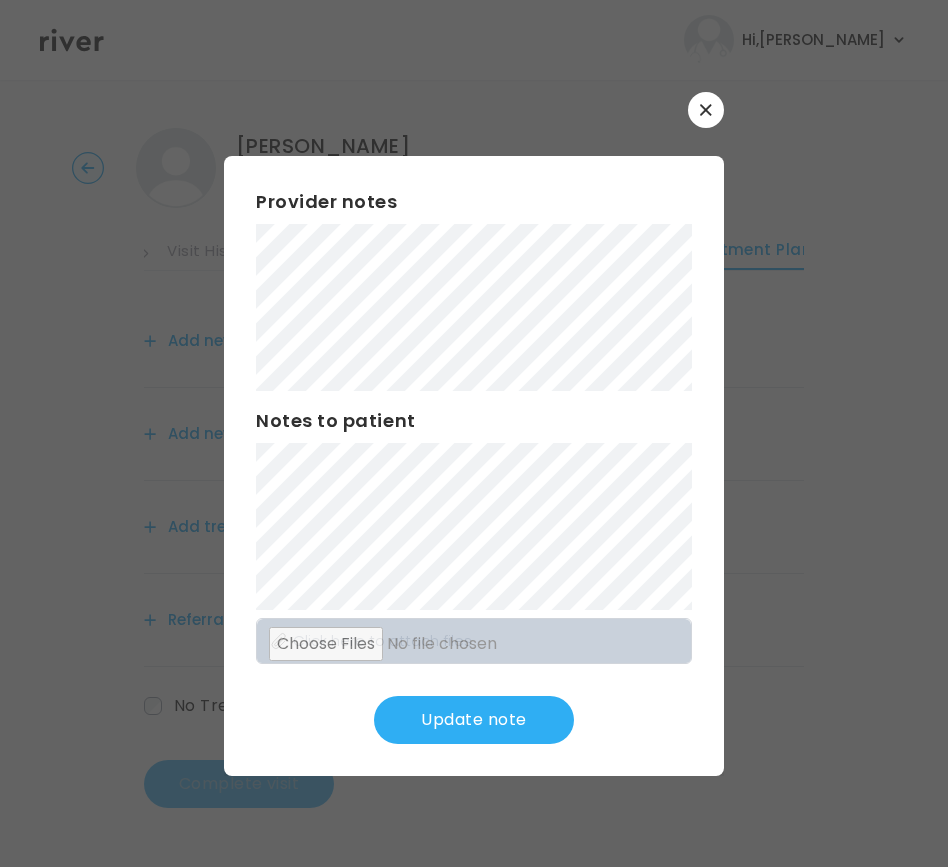 click on "Update note" at bounding box center (474, 720) 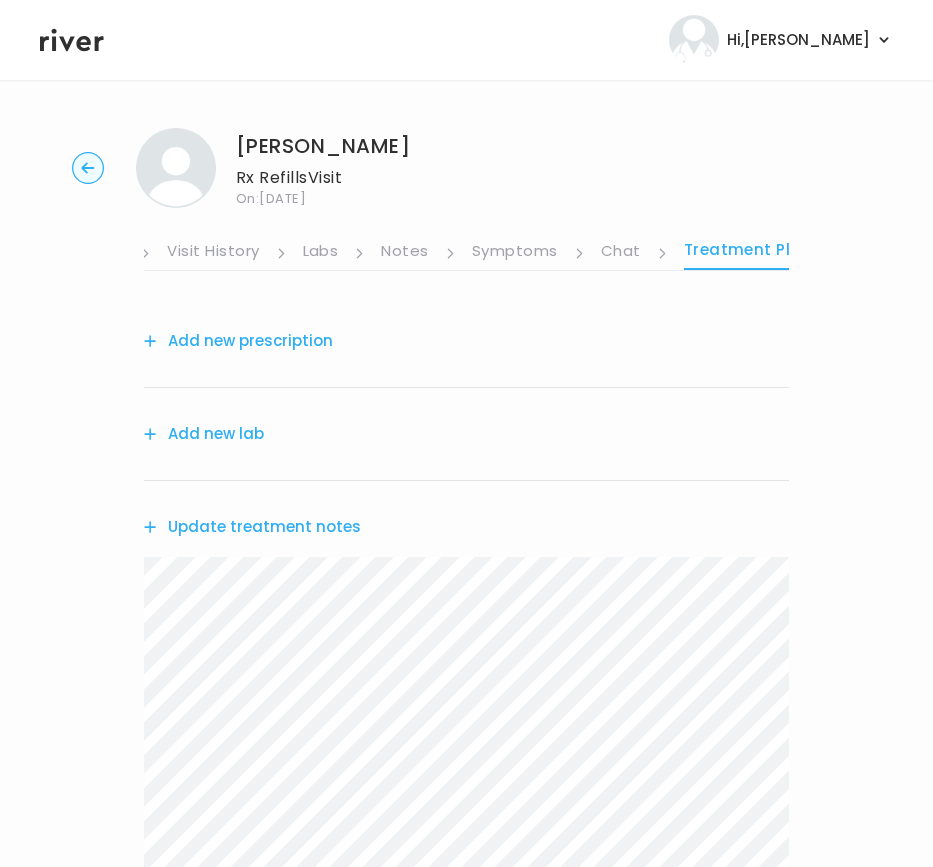 click on "Add new lab" at bounding box center [204, 434] 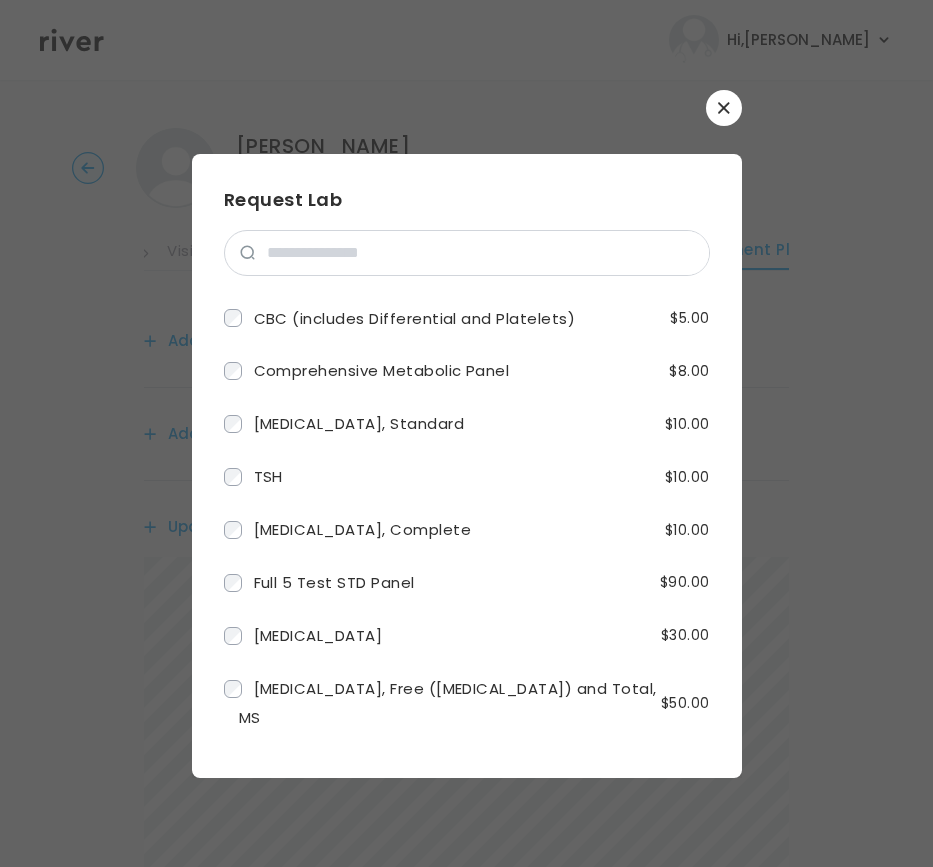 click at bounding box center [724, 108] 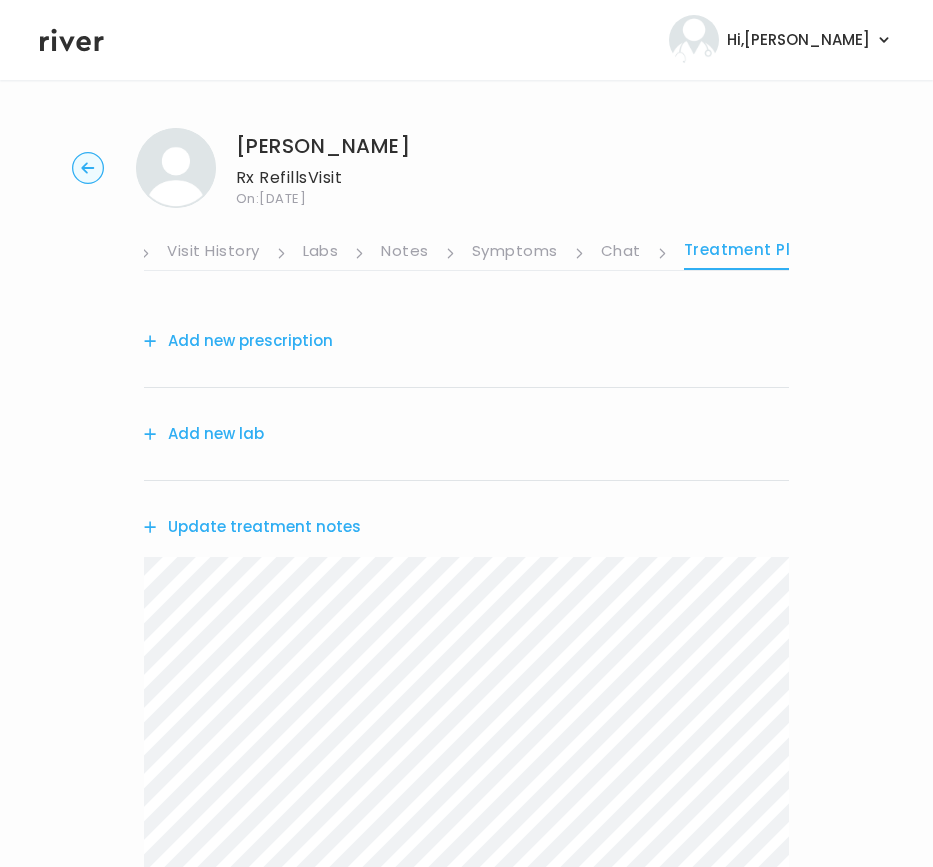 click on "Add new prescription" at bounding box center [238, 341] 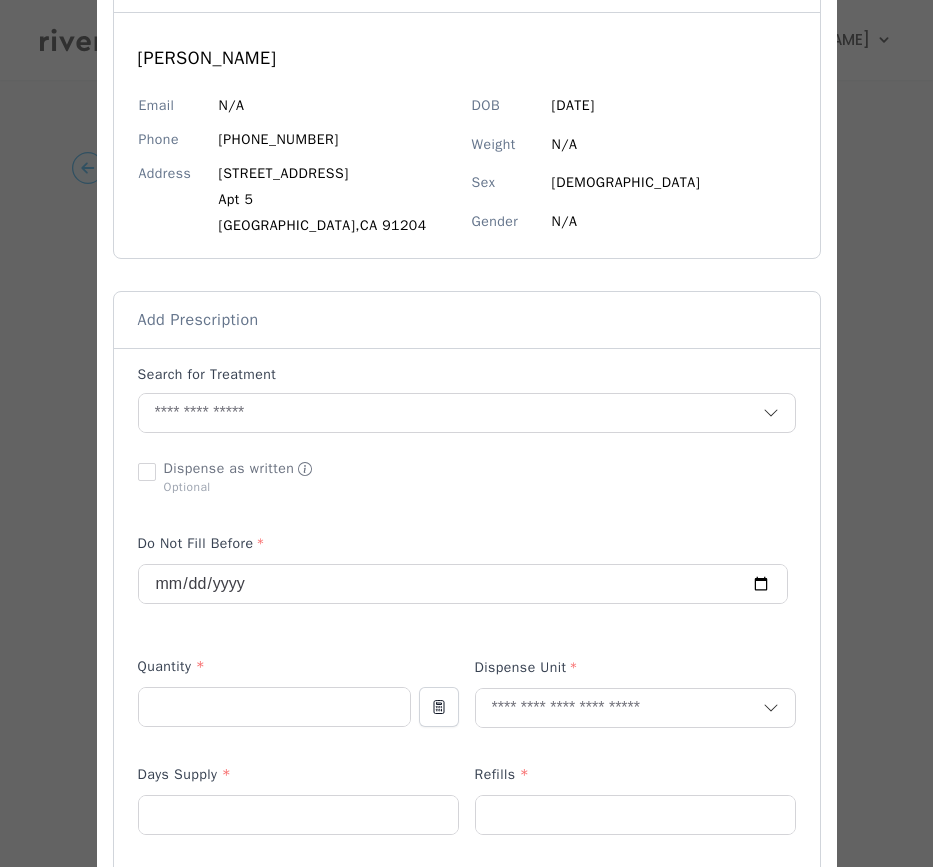 scroll, scrollTop: 374, scrollLeft: 0, axis: vertical 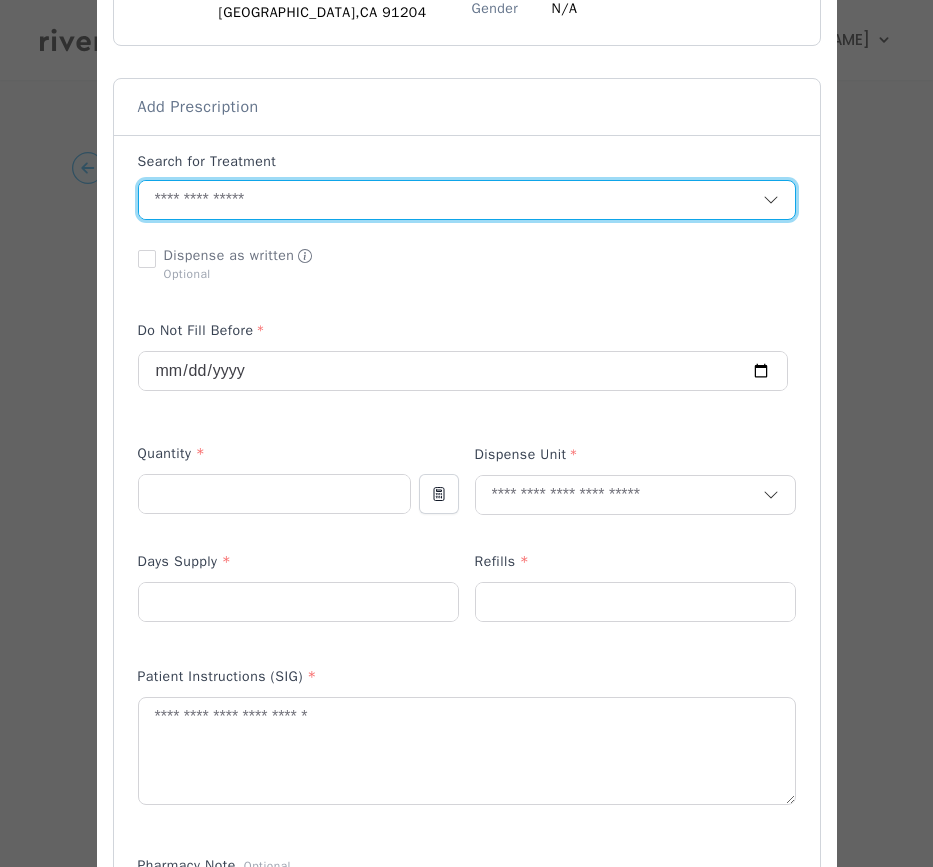 paste on "**********" 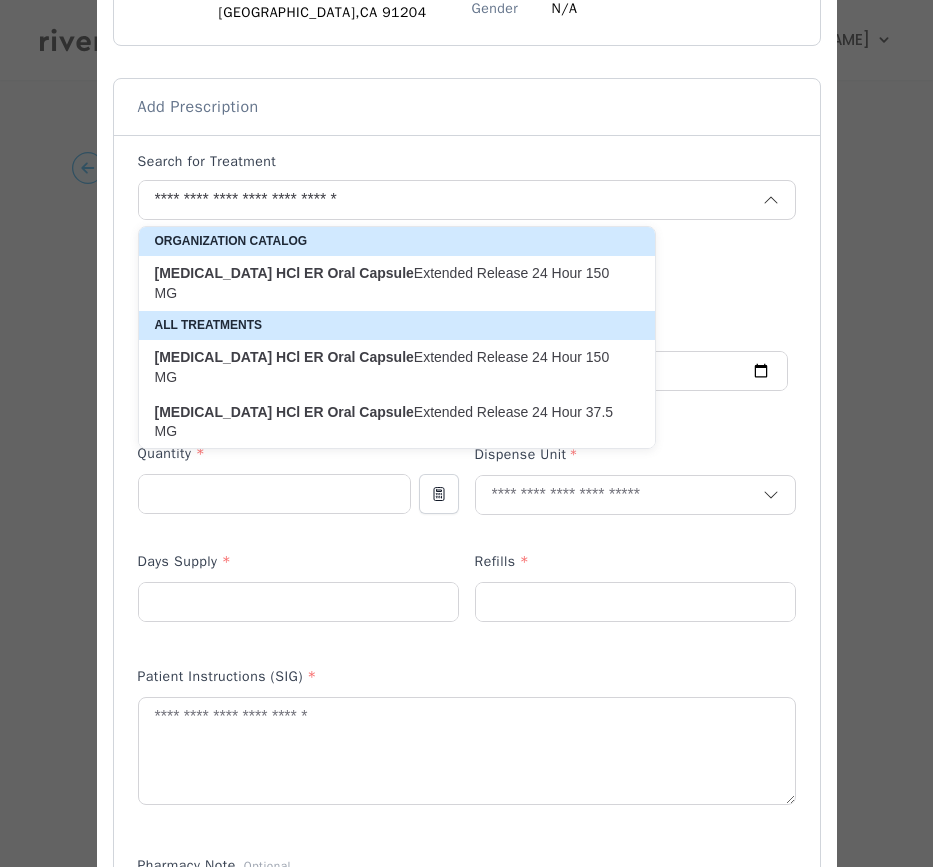 drag, startPoint x: 474, startPoint y: 361, endPoint x: 491, endPoint y: 314, distance: 49.979996 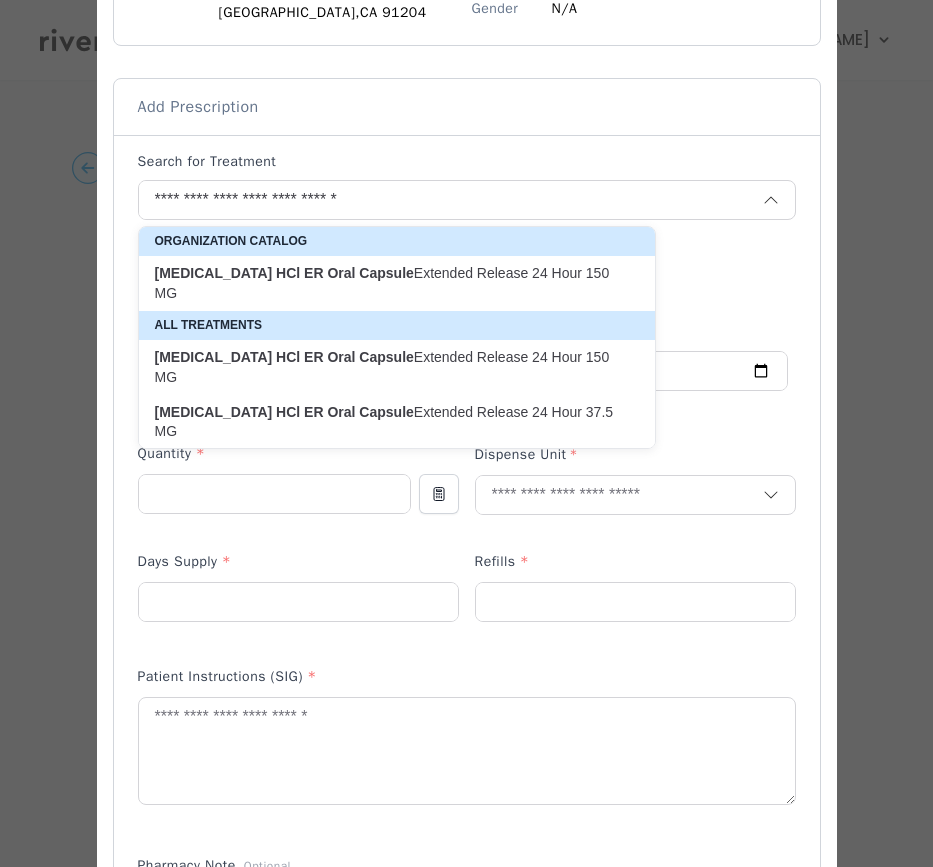 click on "[MEDICAL_DATA]   HCl   ER   Oral   Capsule  Extended Release 24 Hour 150 MG" at bounding box center [385, 283] 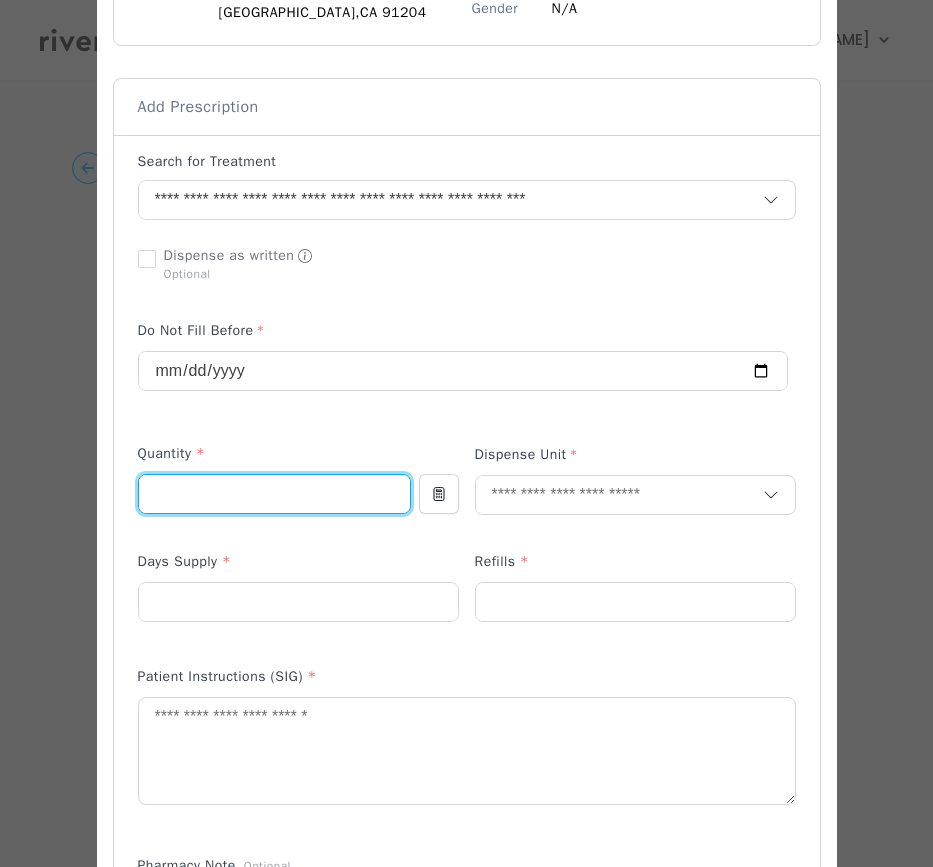 click at bounding box center [274, 494] 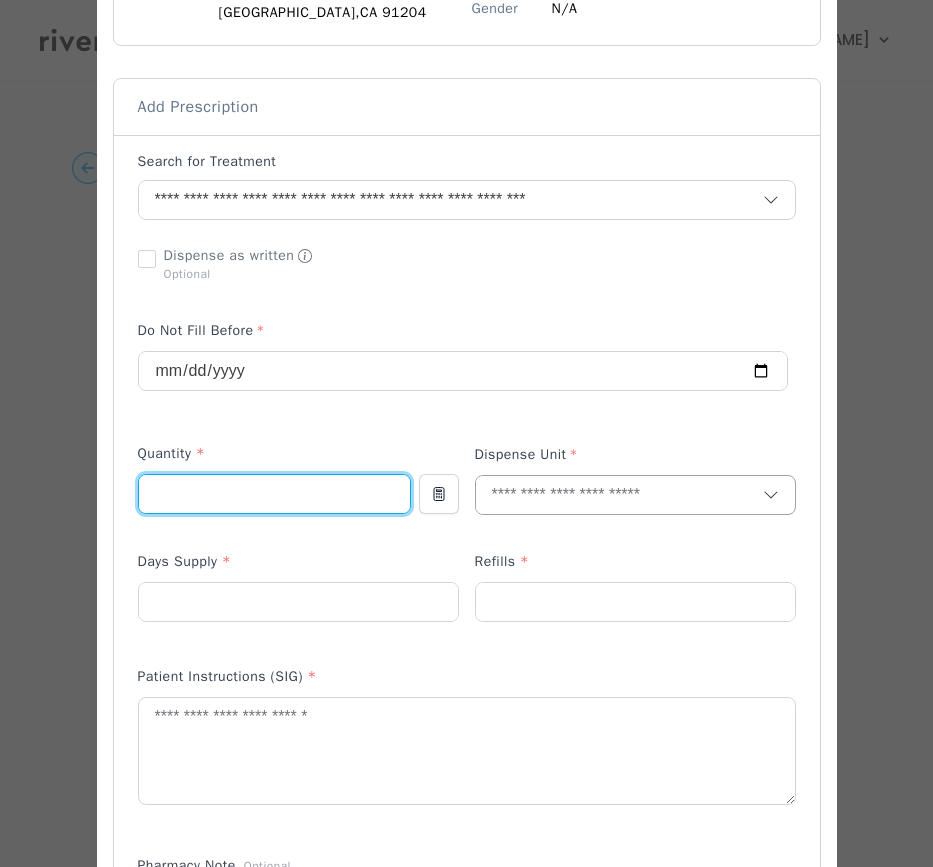 type on "**" 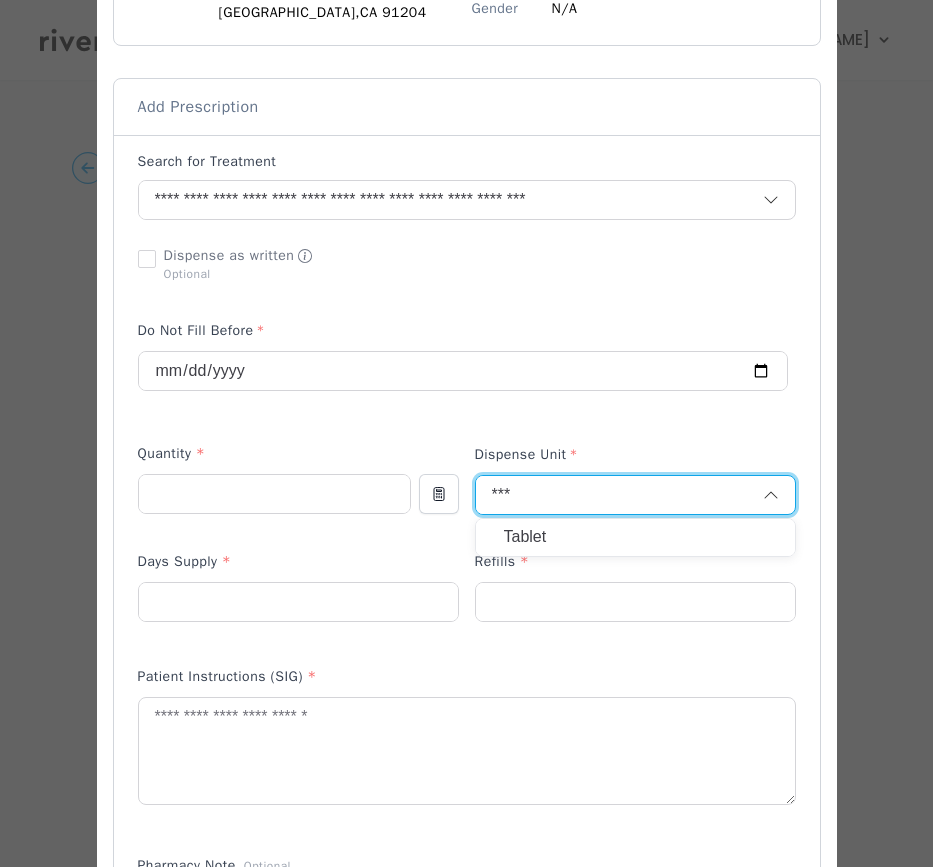 type on "***" 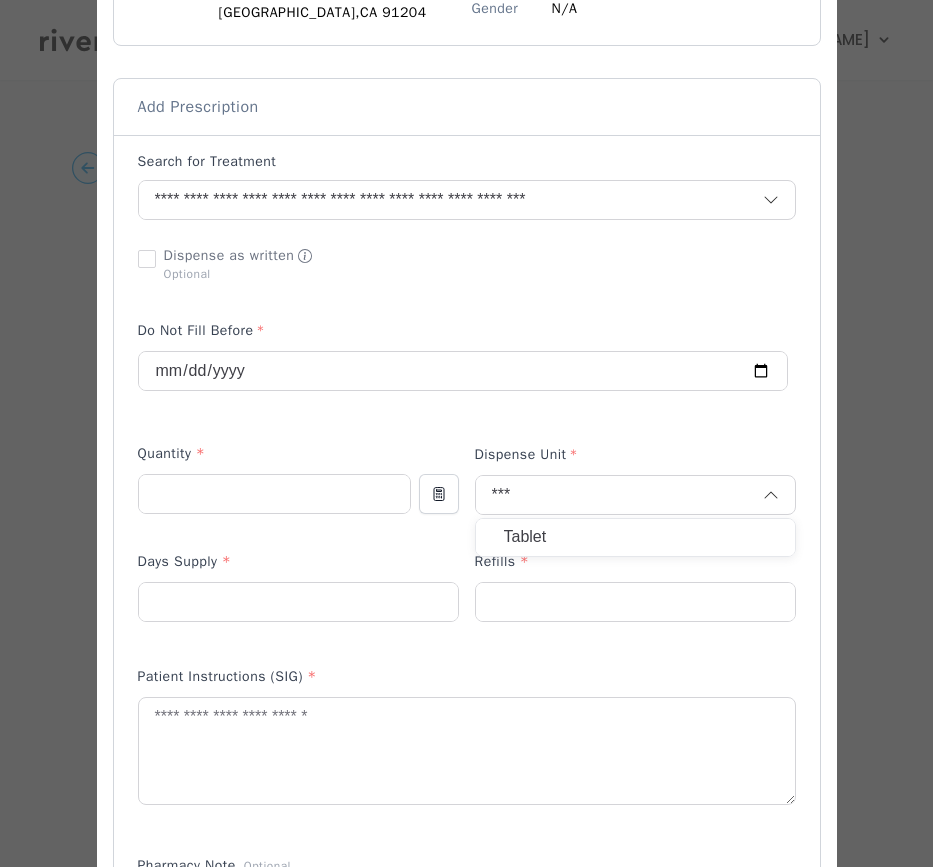 click on "Tablet" at bounding box center (635, 537) 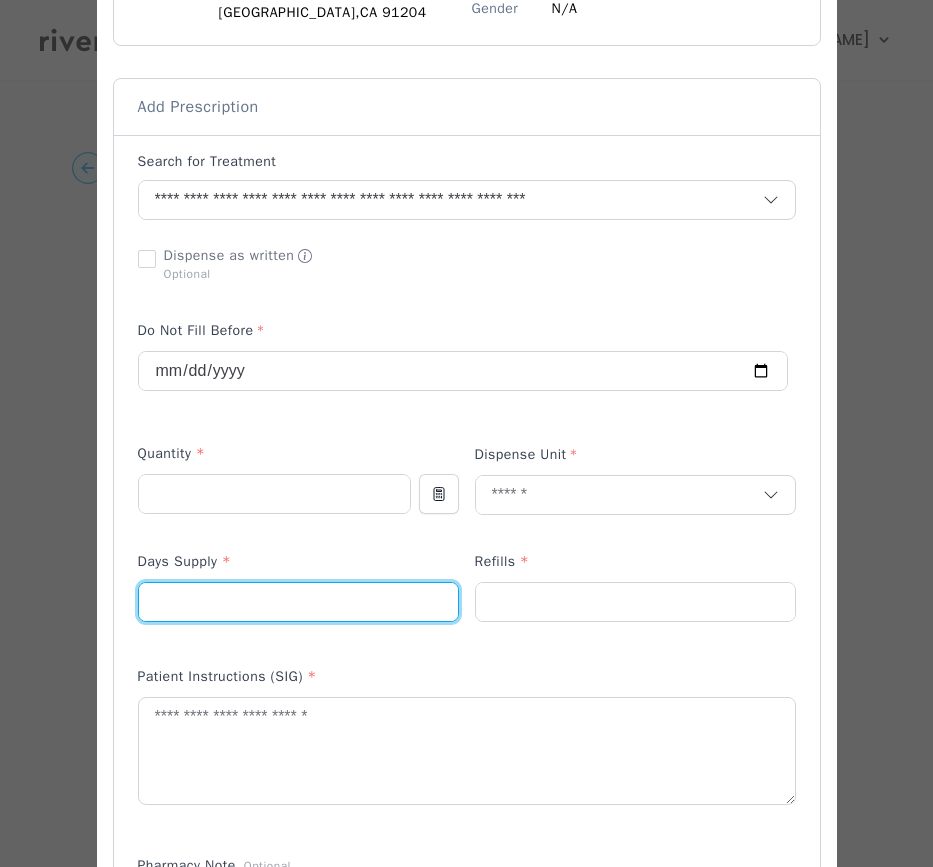 click at bounding box center [298, 602] 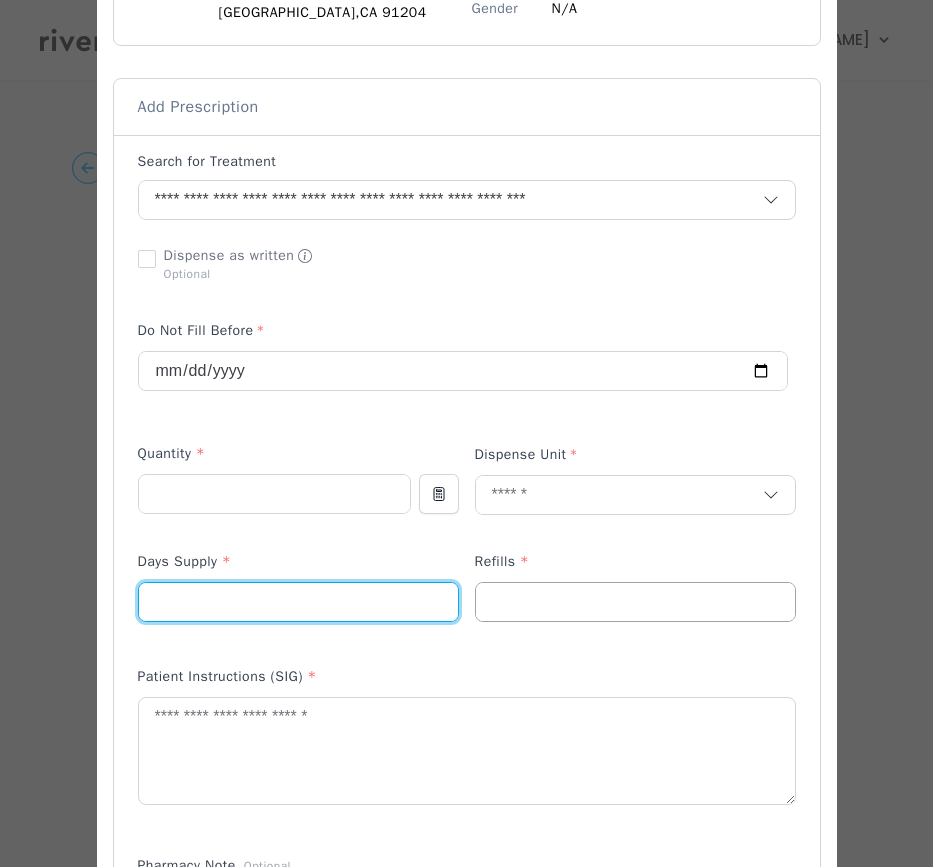 type on "**" 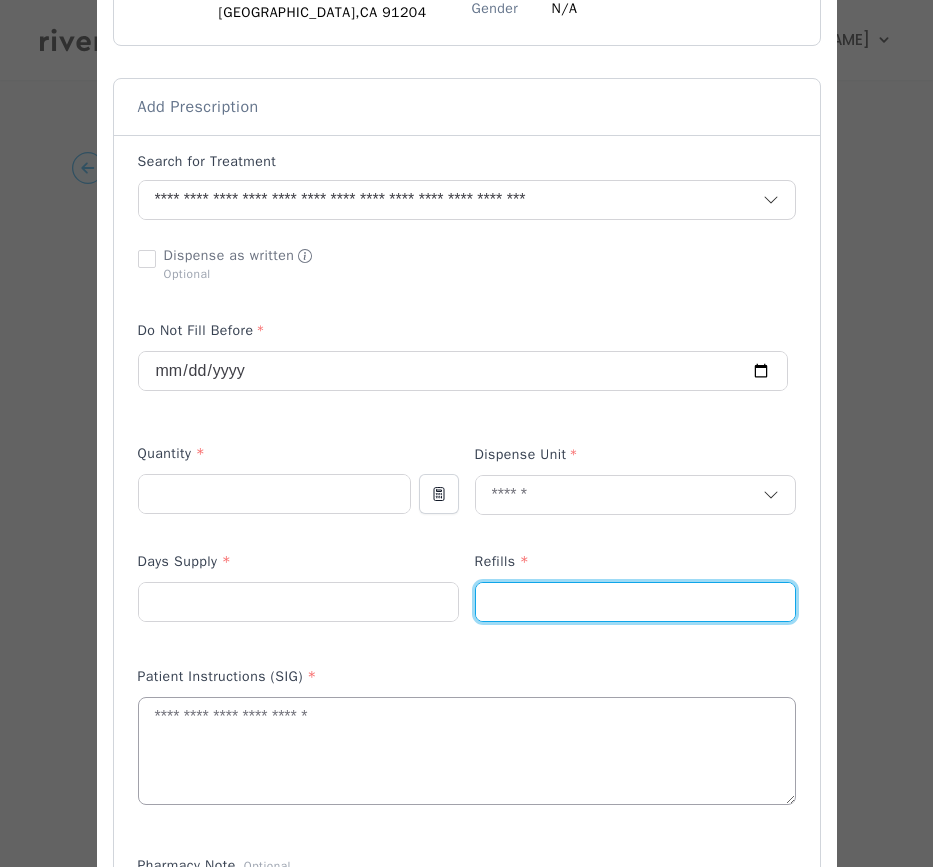 type on "*" 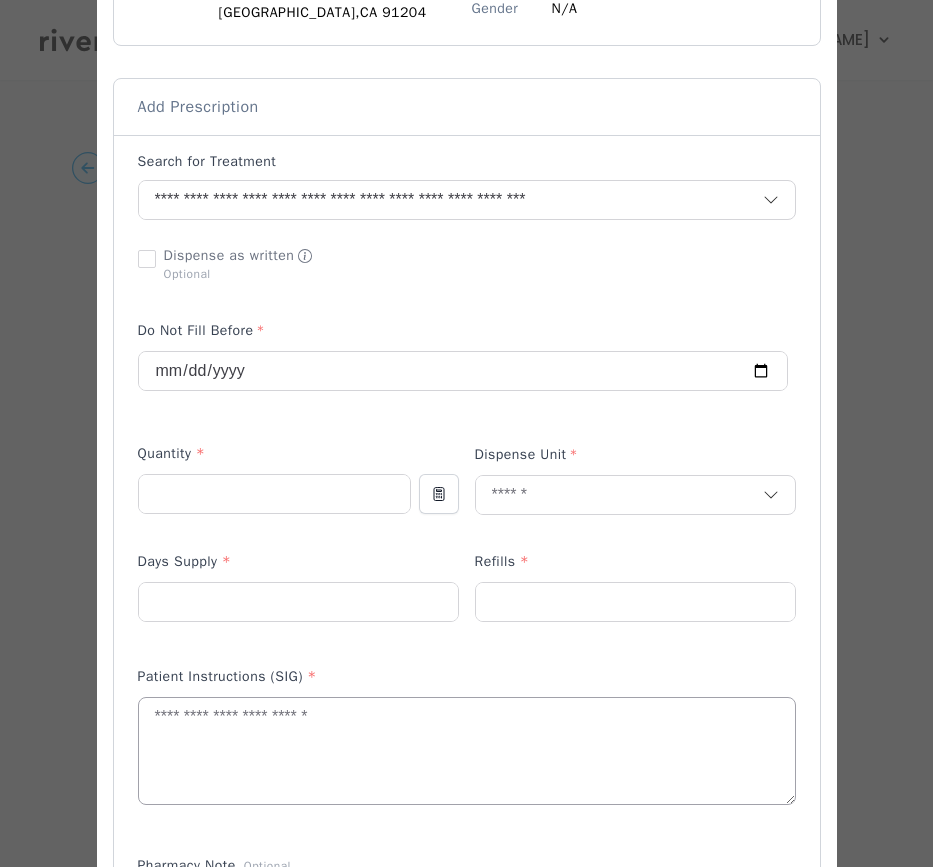 paste on "**********" 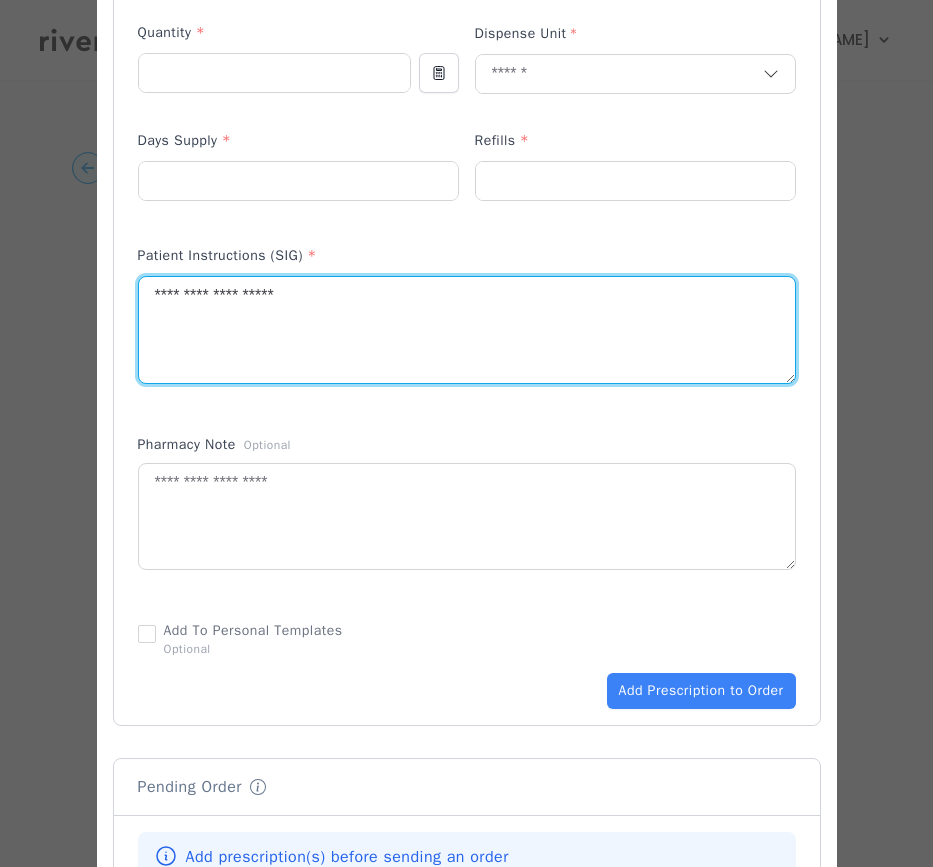 scroll, scrollTop: 827, scrollLeft: 0, axis: vertical 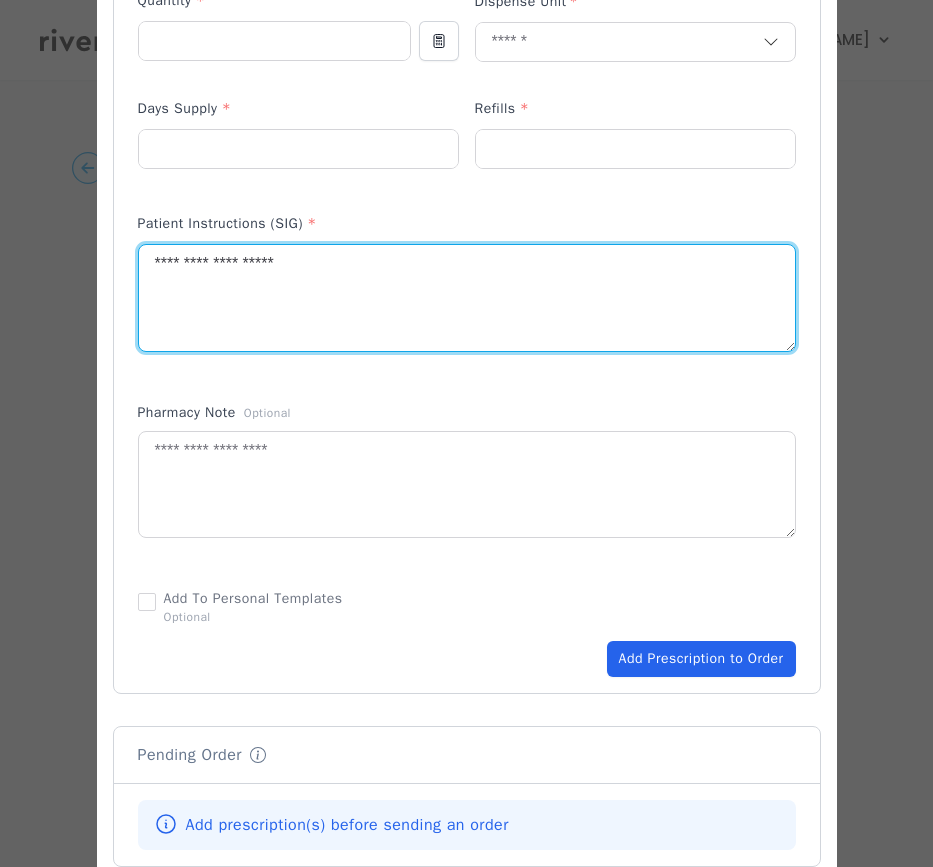 type on "**********" 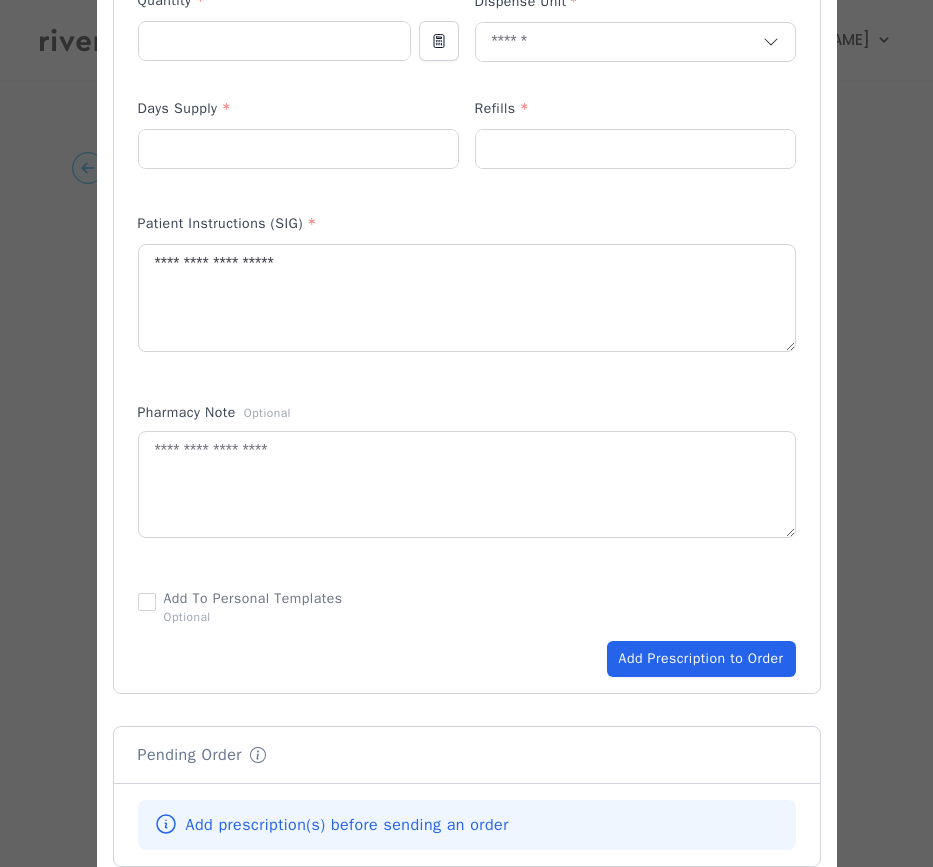 click on "Add Prescription to Order" at bounding box center (701, 659) 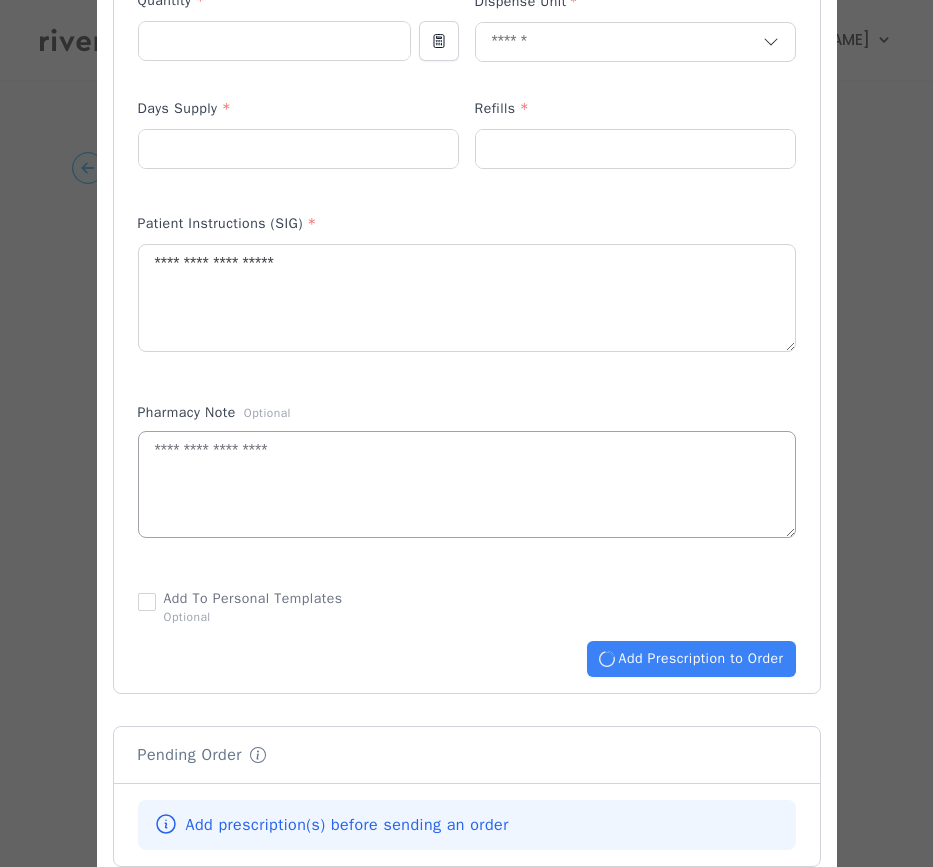 type 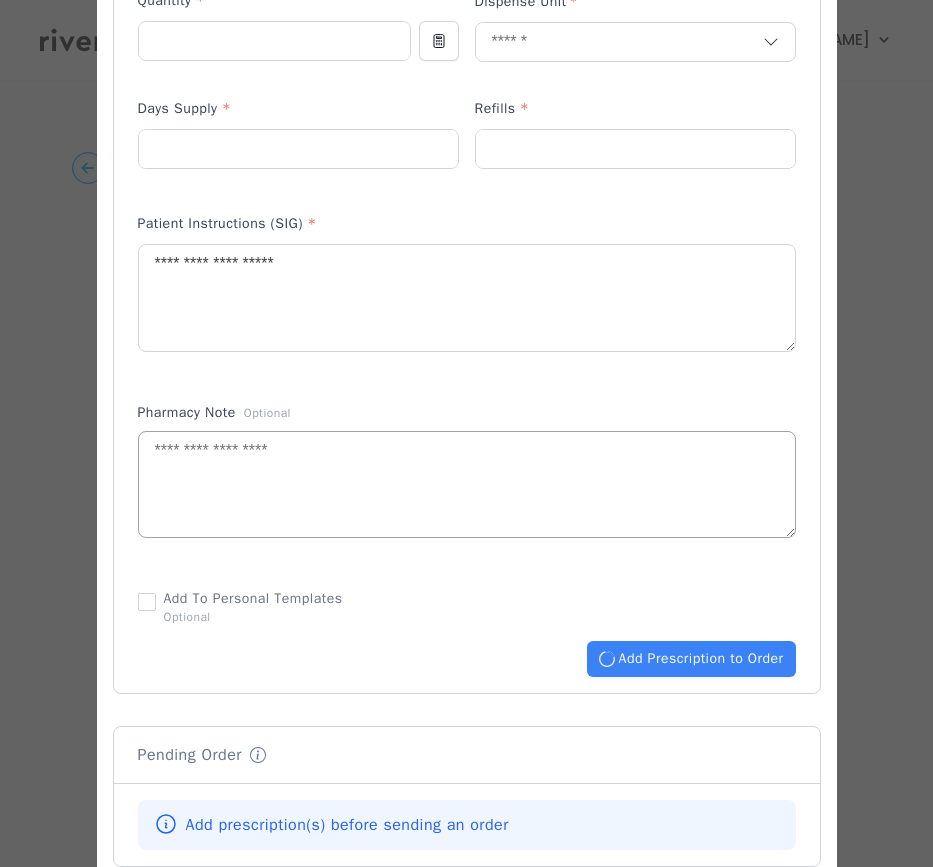 type 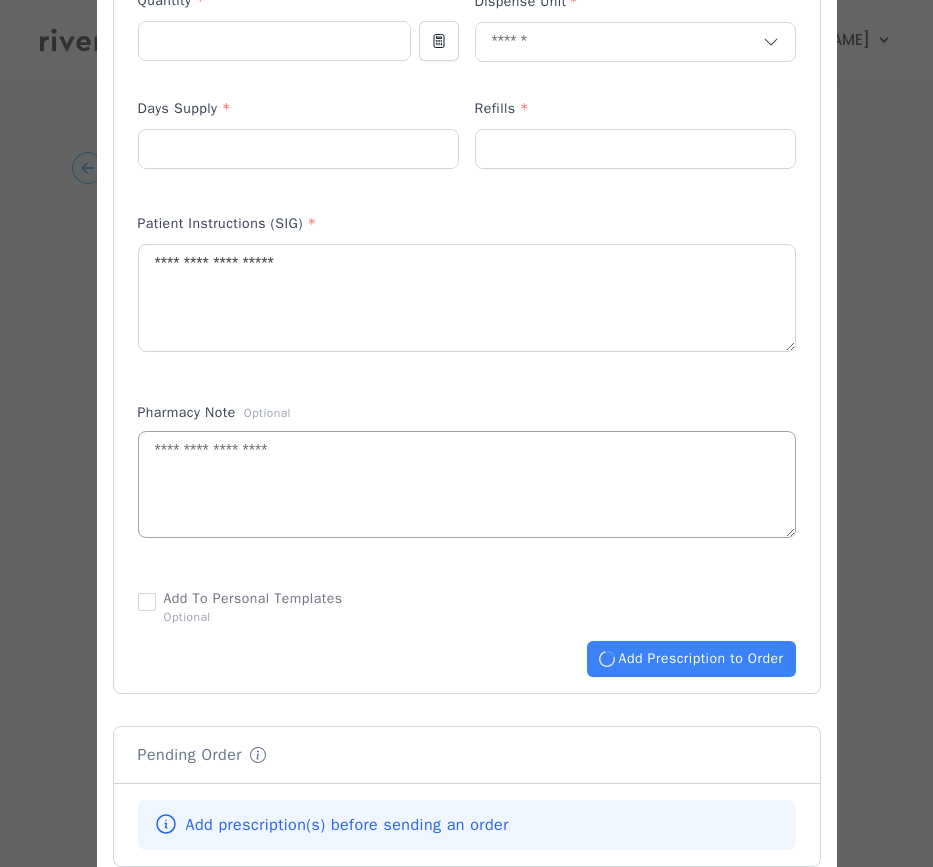 type 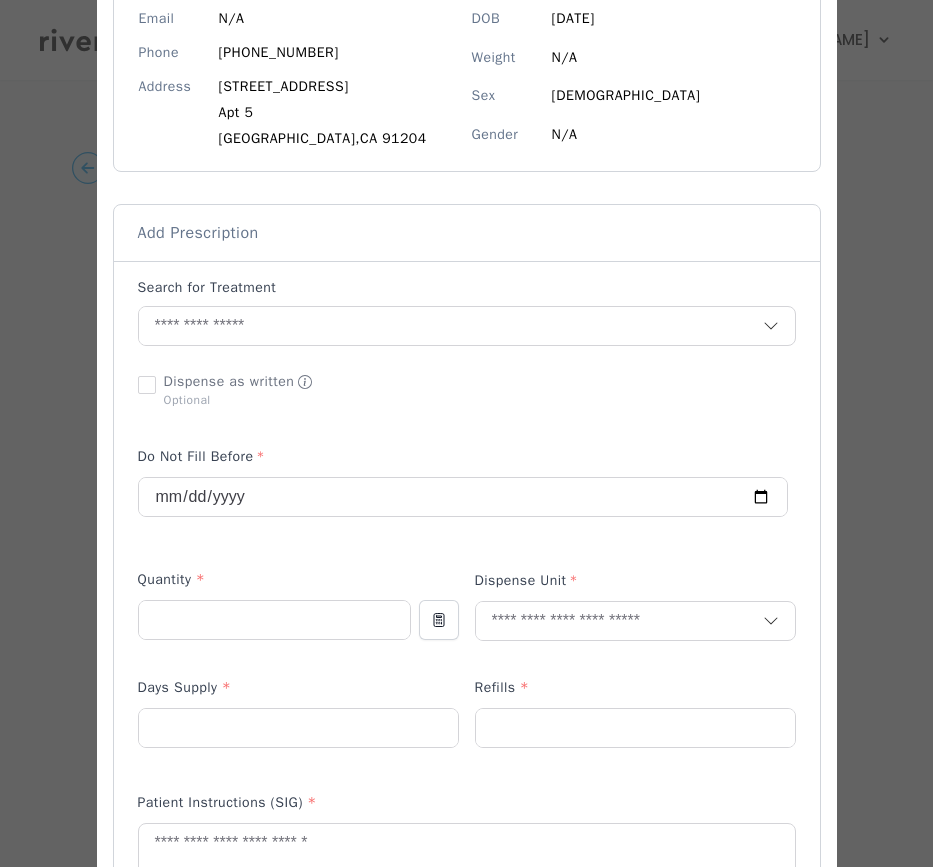 scroll, scrollTop: 237, scrollLeft: 0, axis: vertical 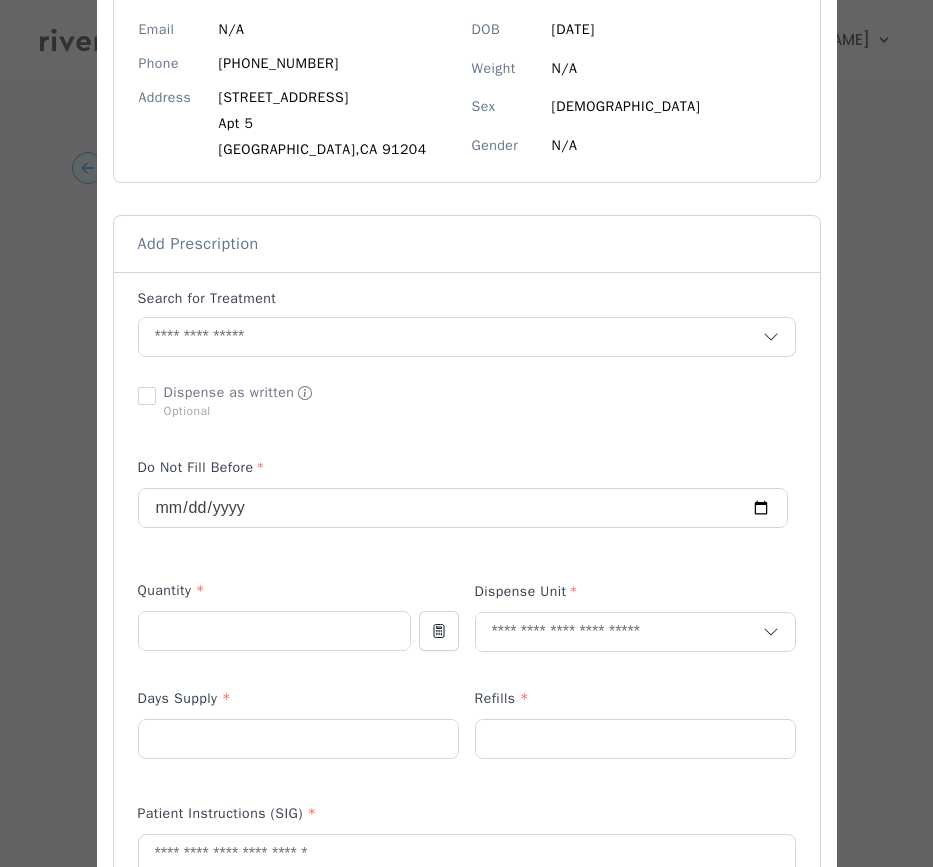 type 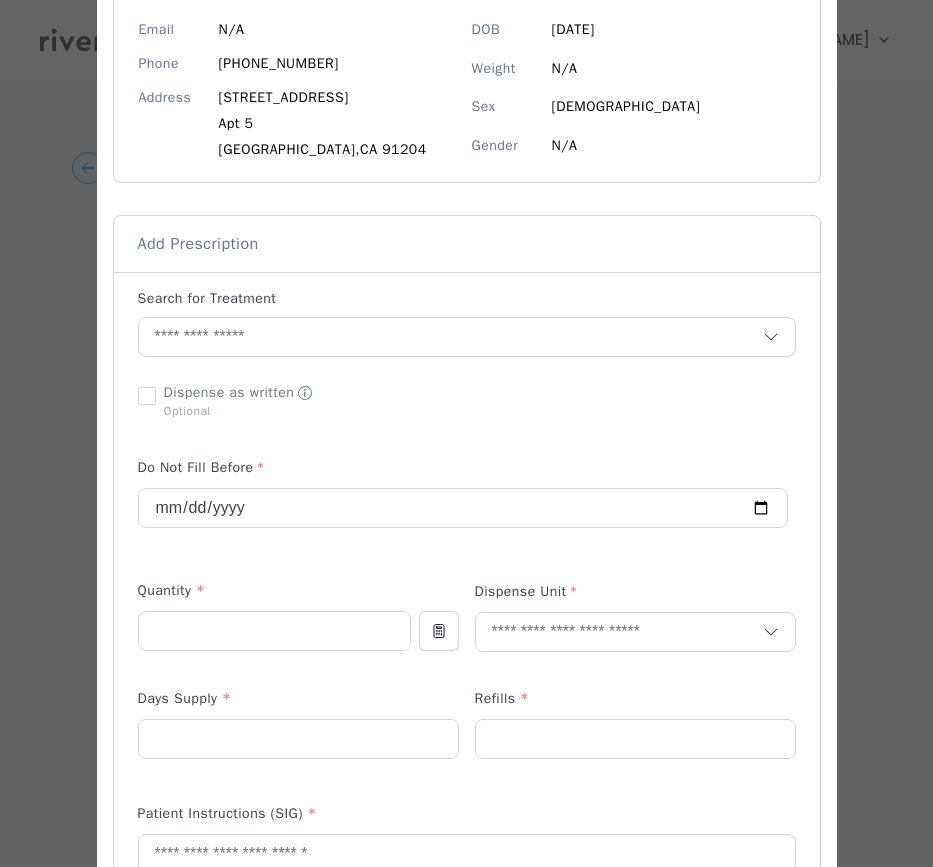 click on "Add Prescription to Order" at bounding box center (701, 1249) 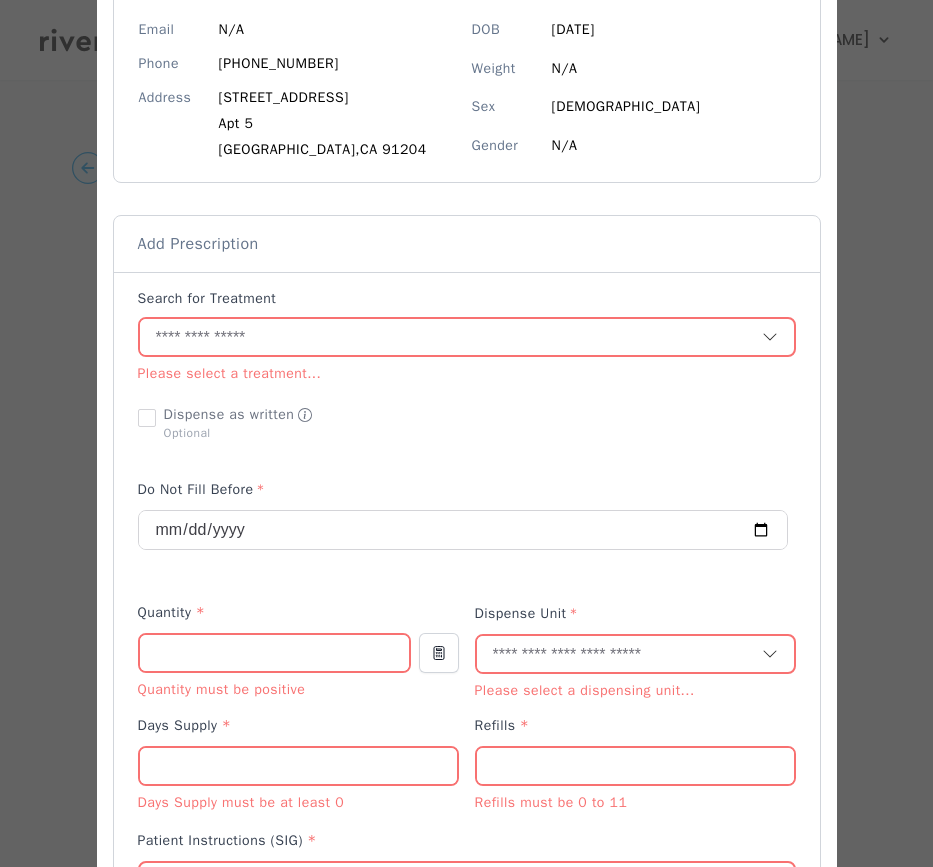 click on "Add Prescription to Order" at bounding box center [701, 1278] 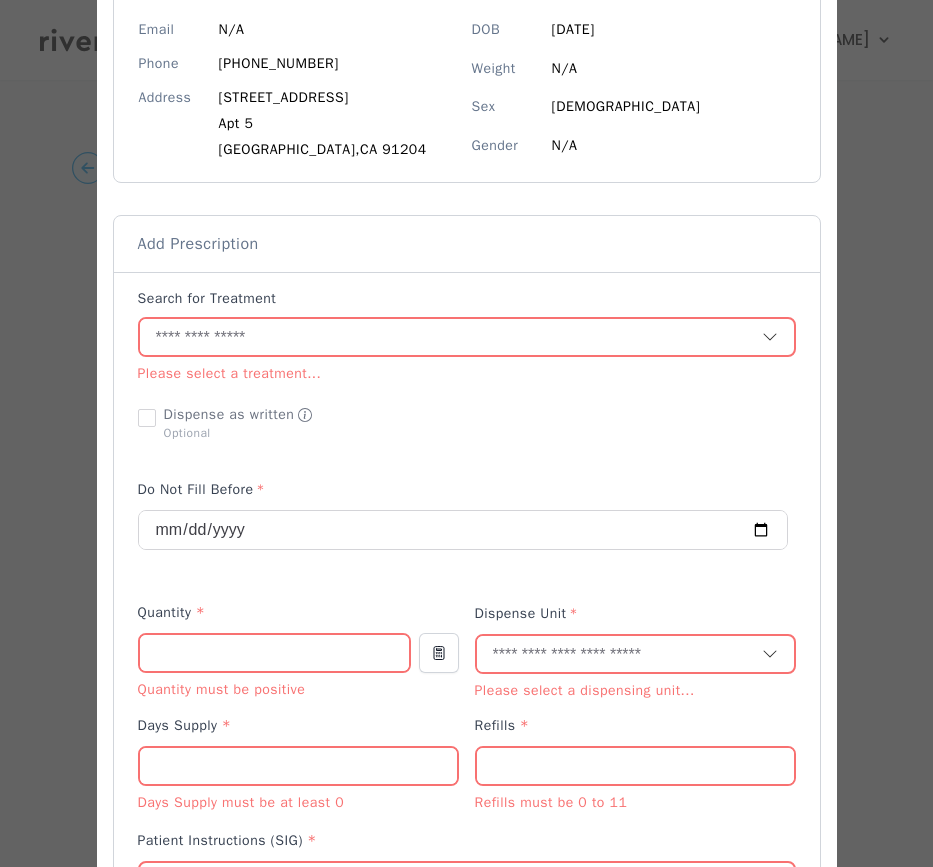 click on "Add Prescription to Order" at bounding box center (701, 1278) 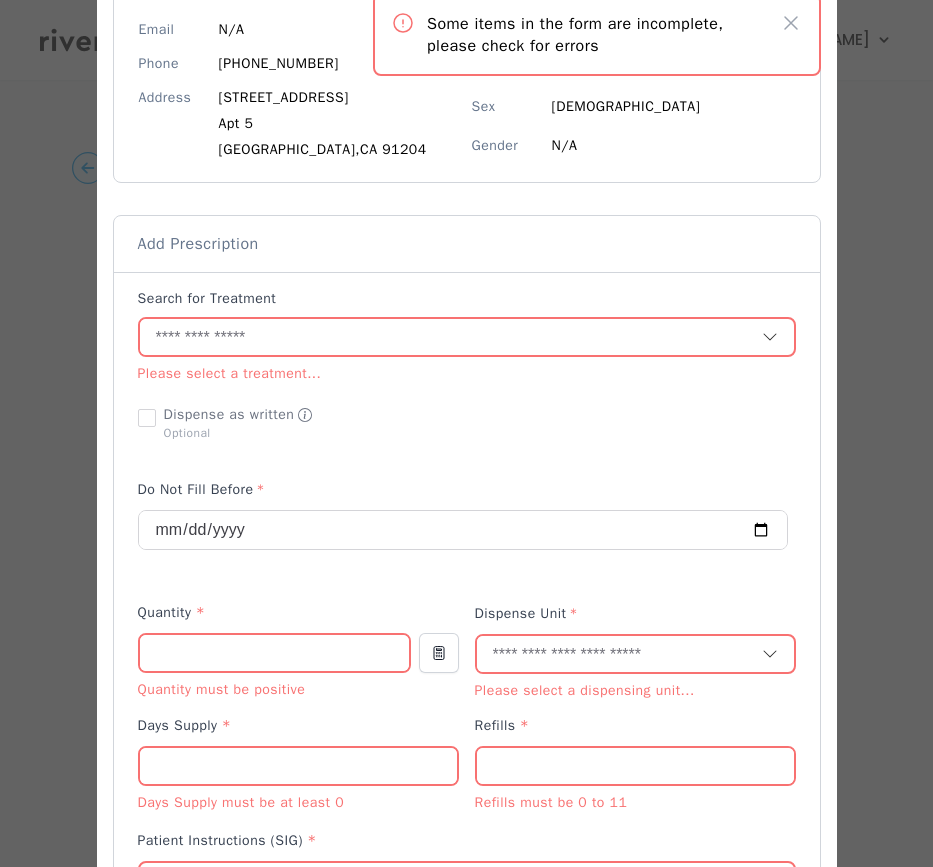 click on "Add Prescription to Order" at bounding box center (701, 1278) 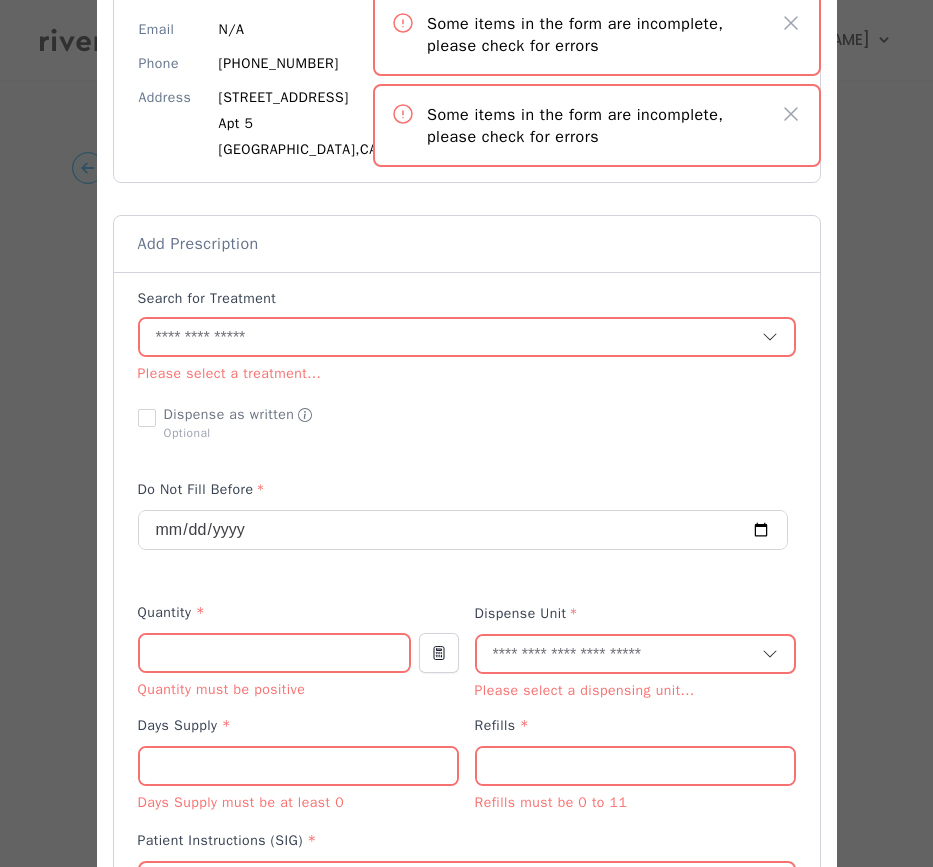 click on "Add Prescription to Order" at bounding box center (701, 1278) 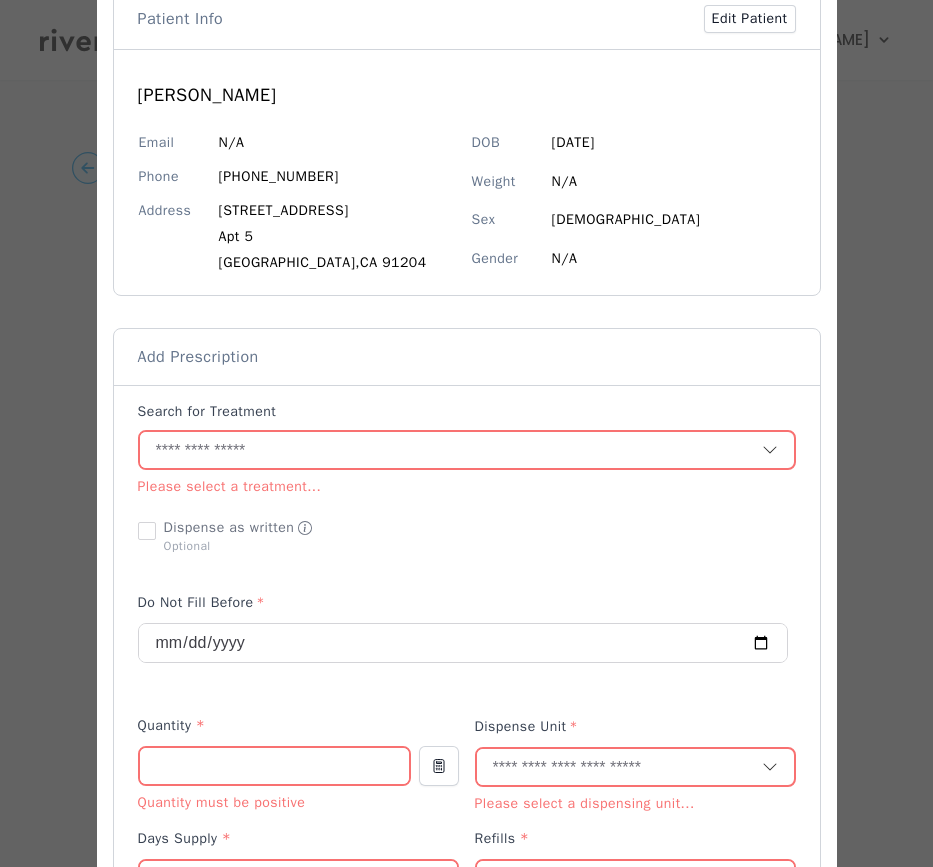 scroll, scrollTop: 0, scrollLeft: 0, axis: both 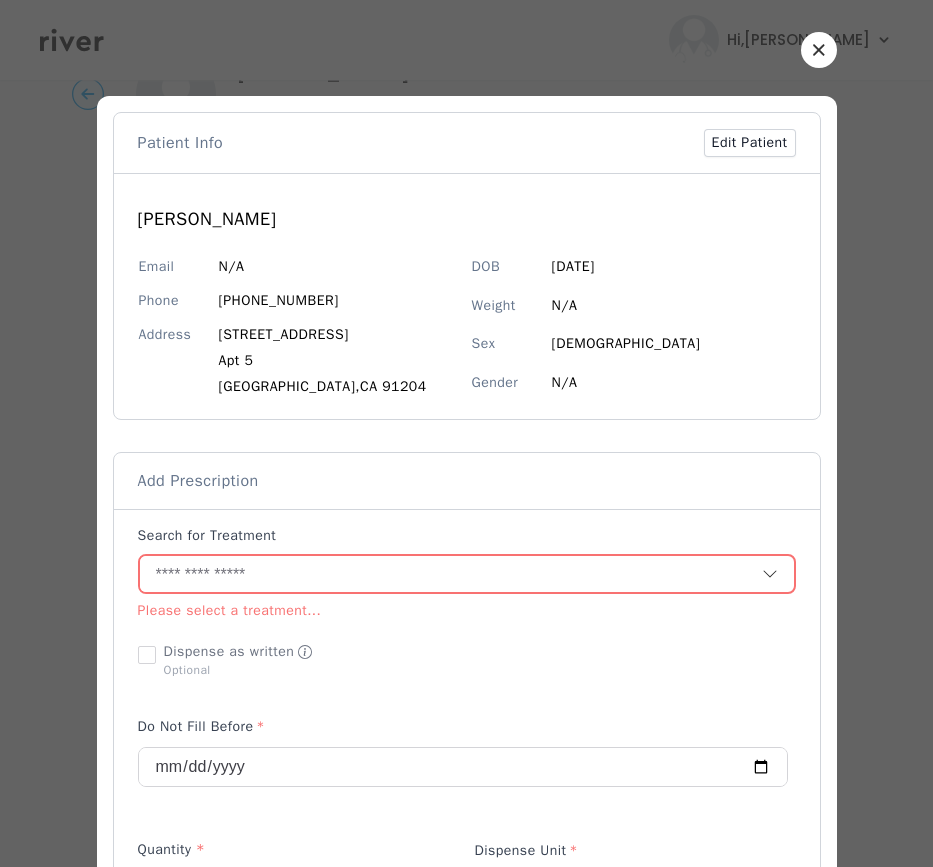 paste on "**********" 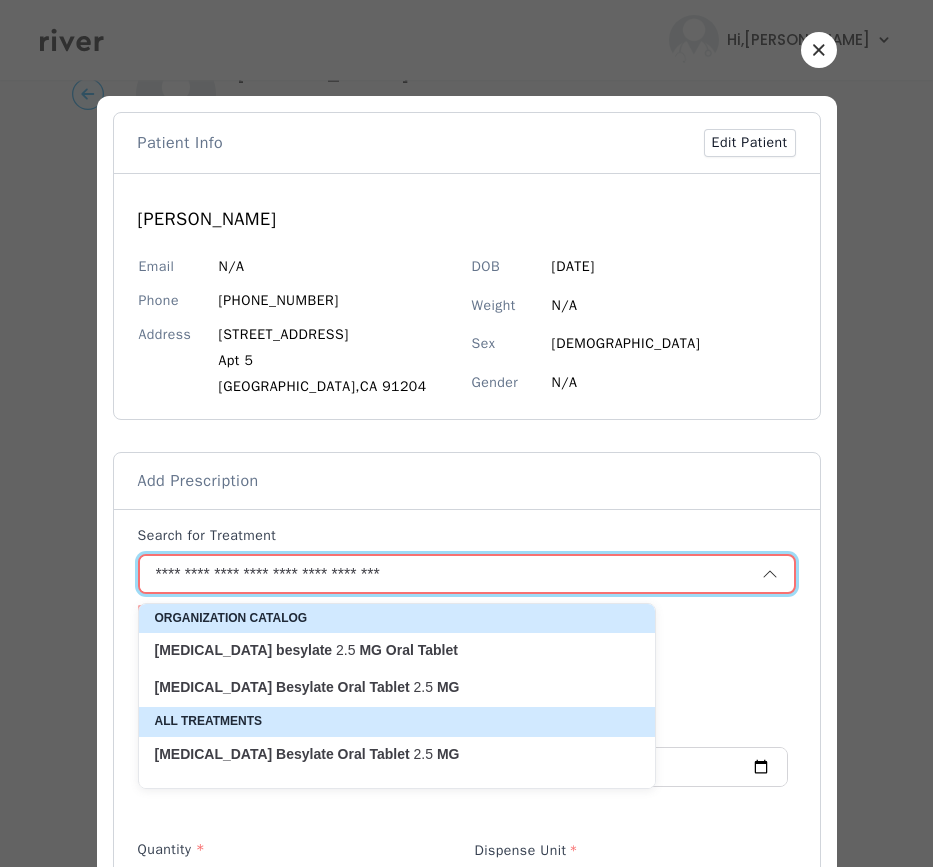 click on "[MEDICAL_DATA]   2.5   MG   Oral   Tablet" at bounding box center (385, 650) 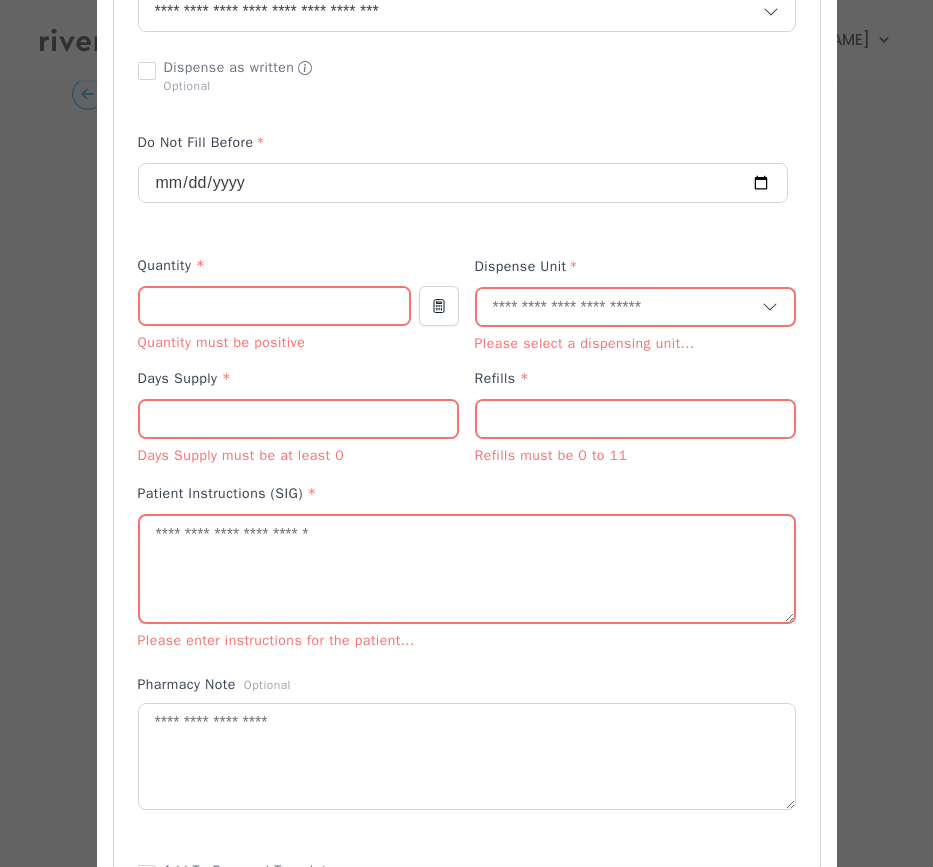 scroll, scrollTop: 570, scrollLeft: 0, axis: vertical 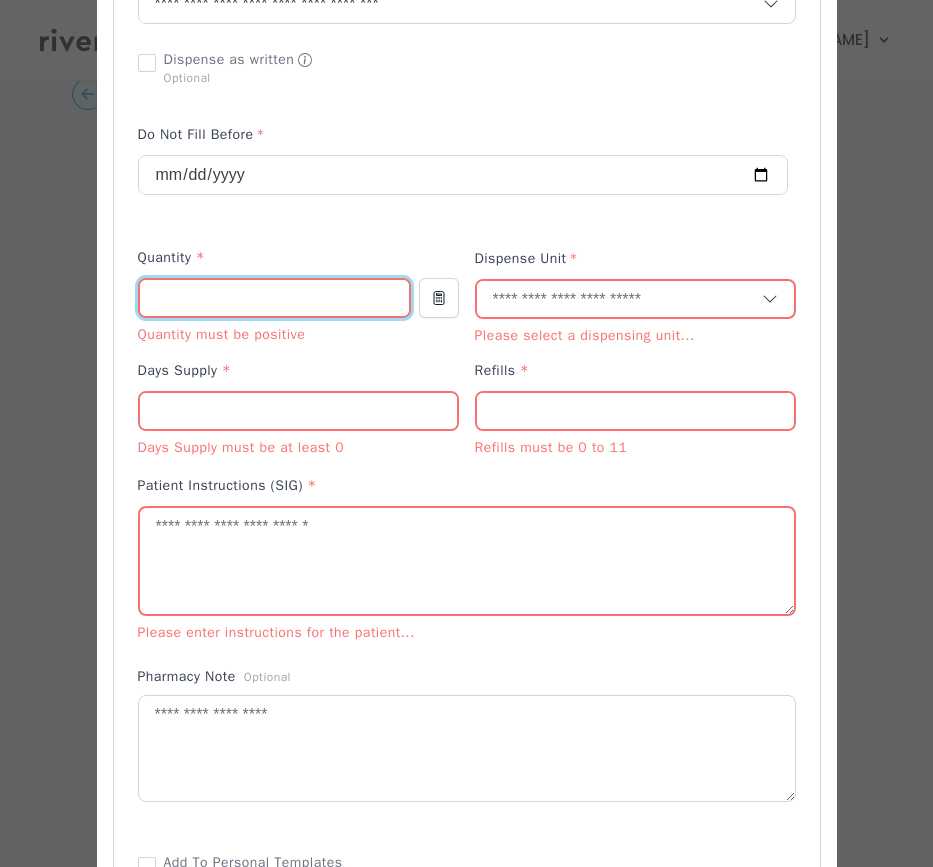 click at bounding box center (274, 299) 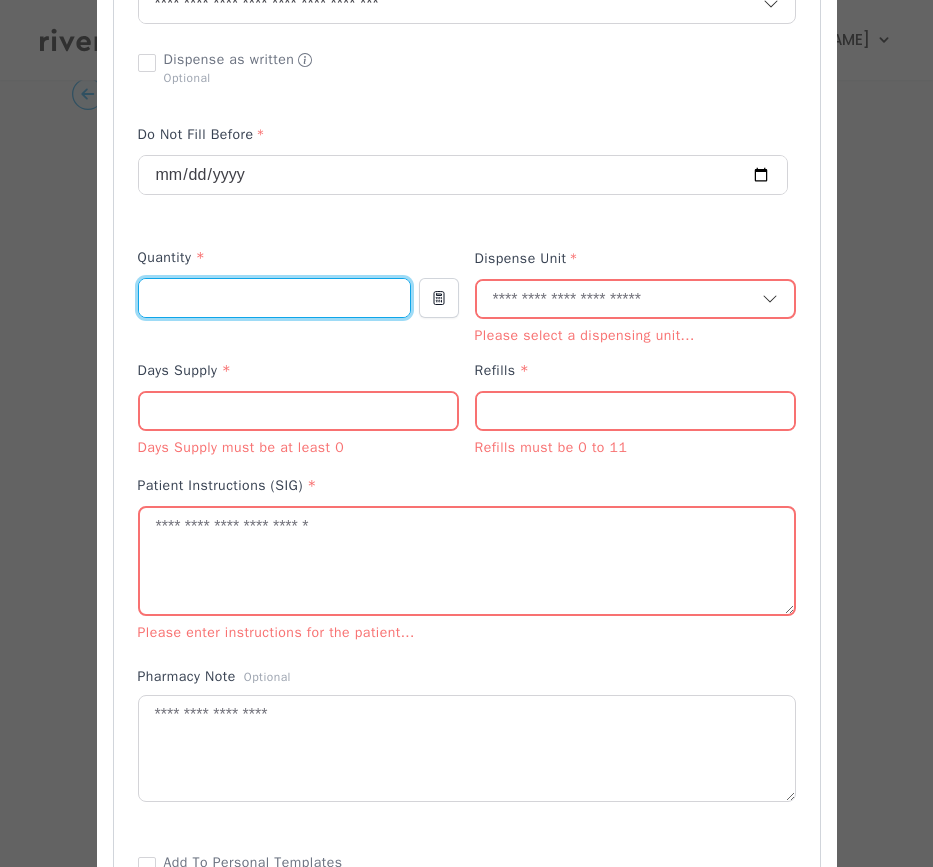 type on "**" 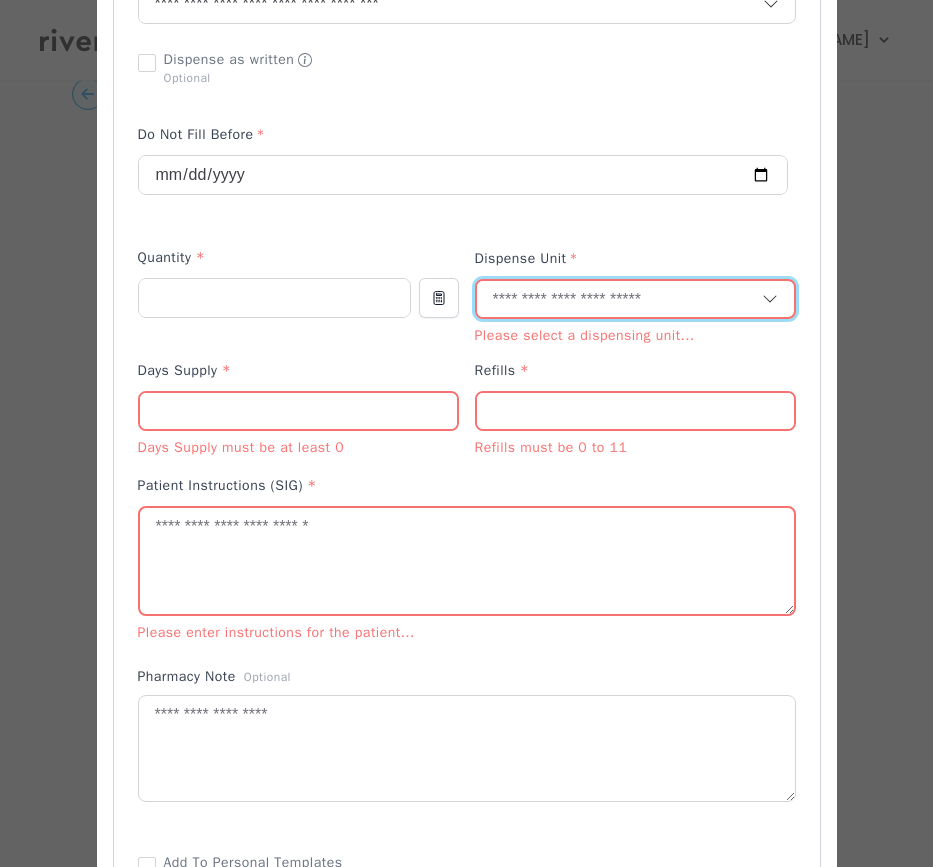 click at bounding box center (619, 300) 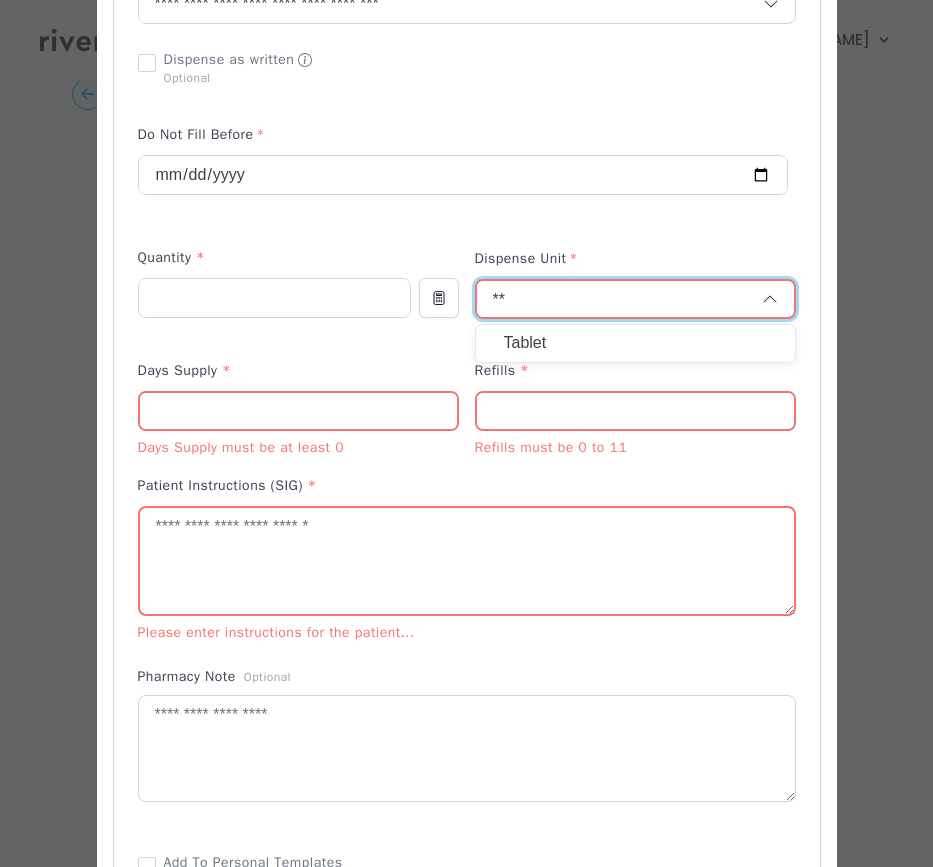 type on "**" 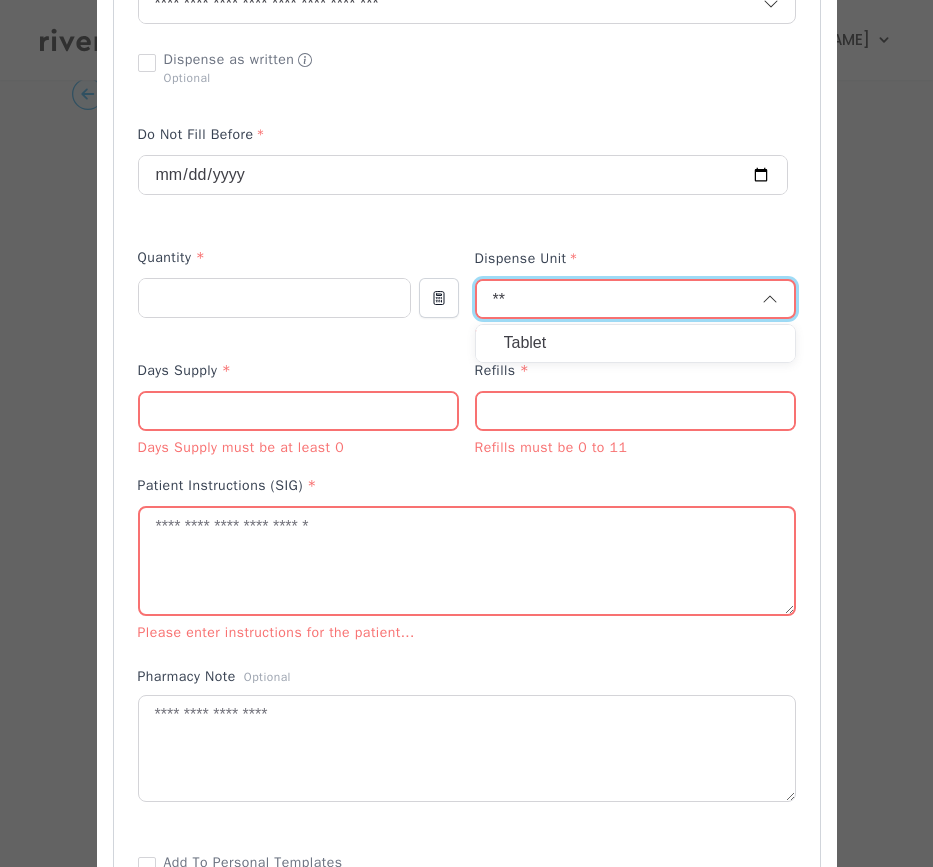 type 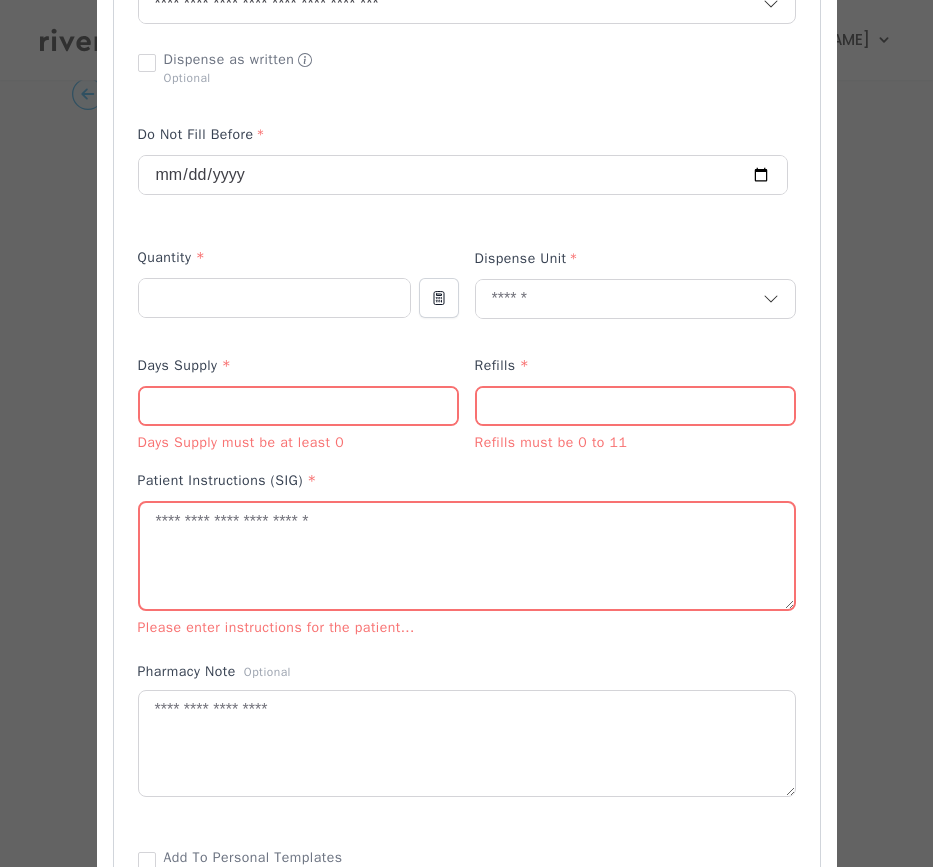 click at bounding box center (298, 407) 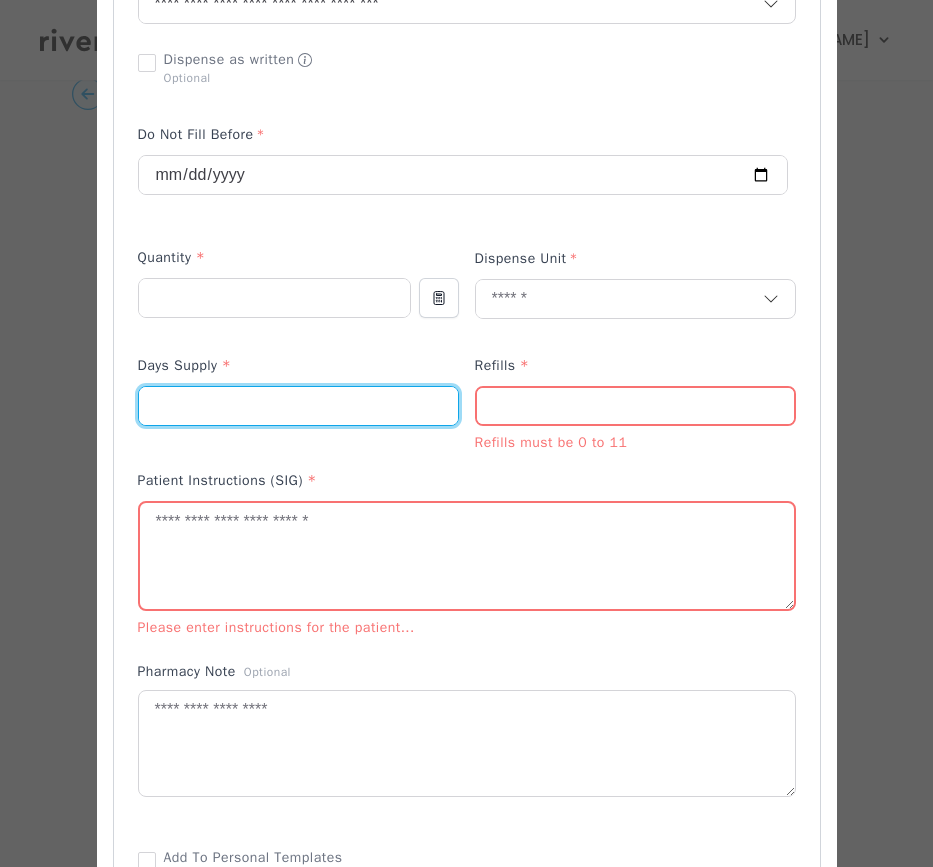 type on "**" 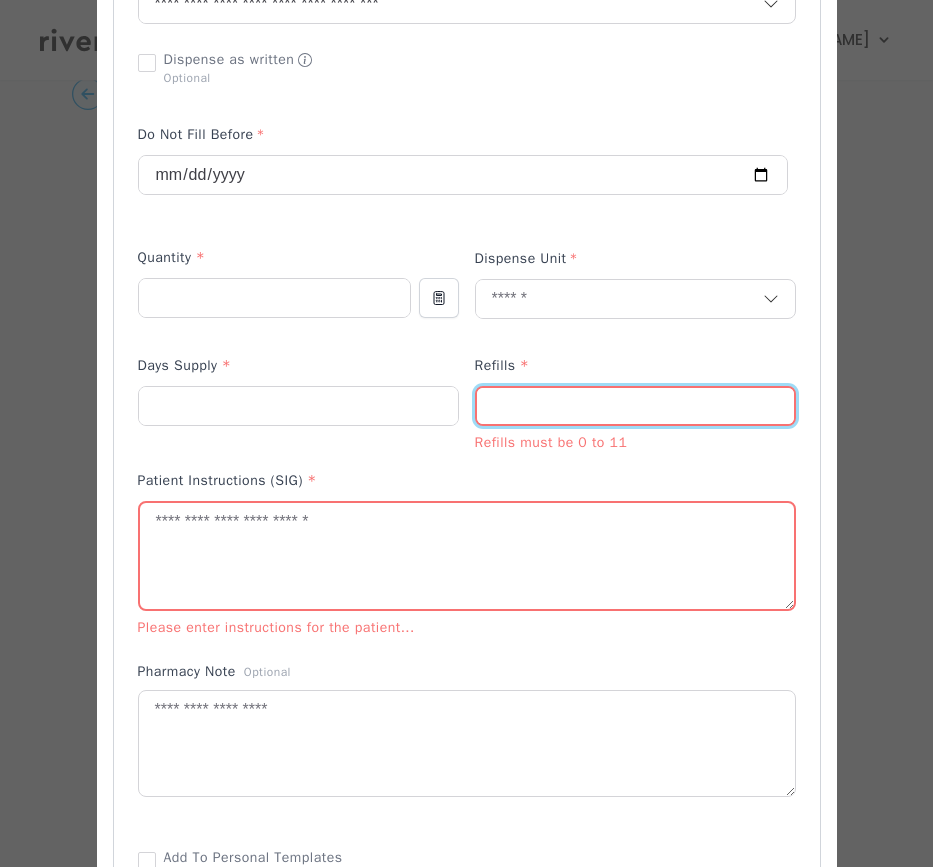 click at bounding box center [635, 407] 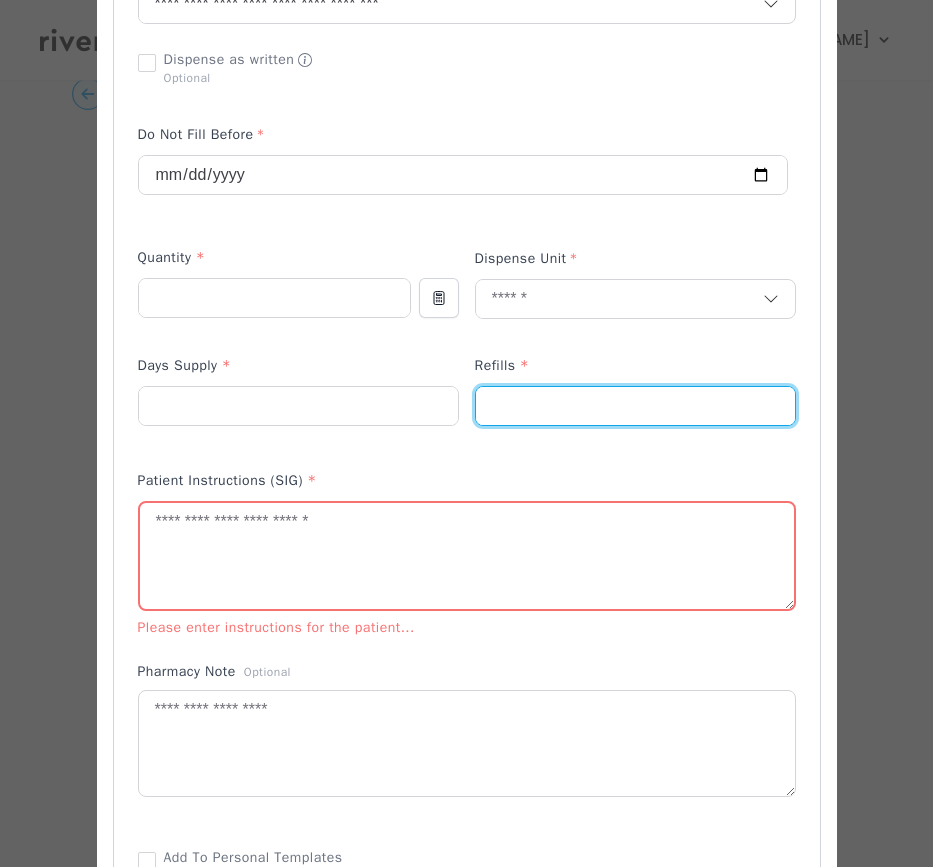 type on "*" 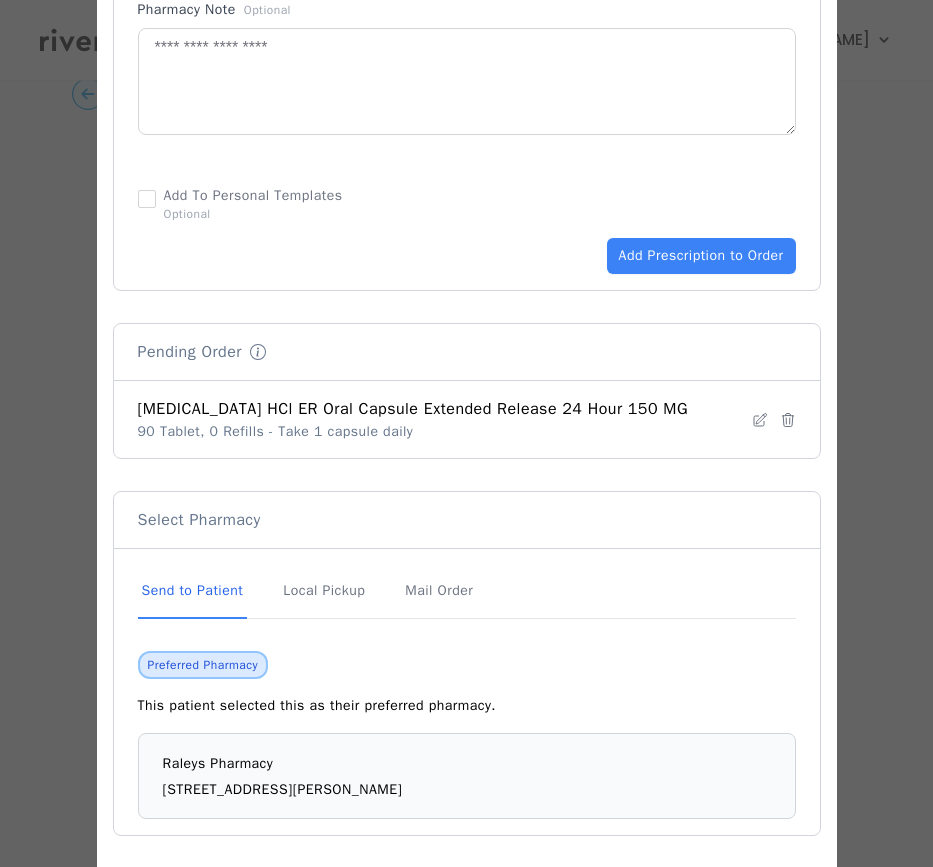 scroll, scrollTop: 1232, scrollLeft: 0, axis: vertical 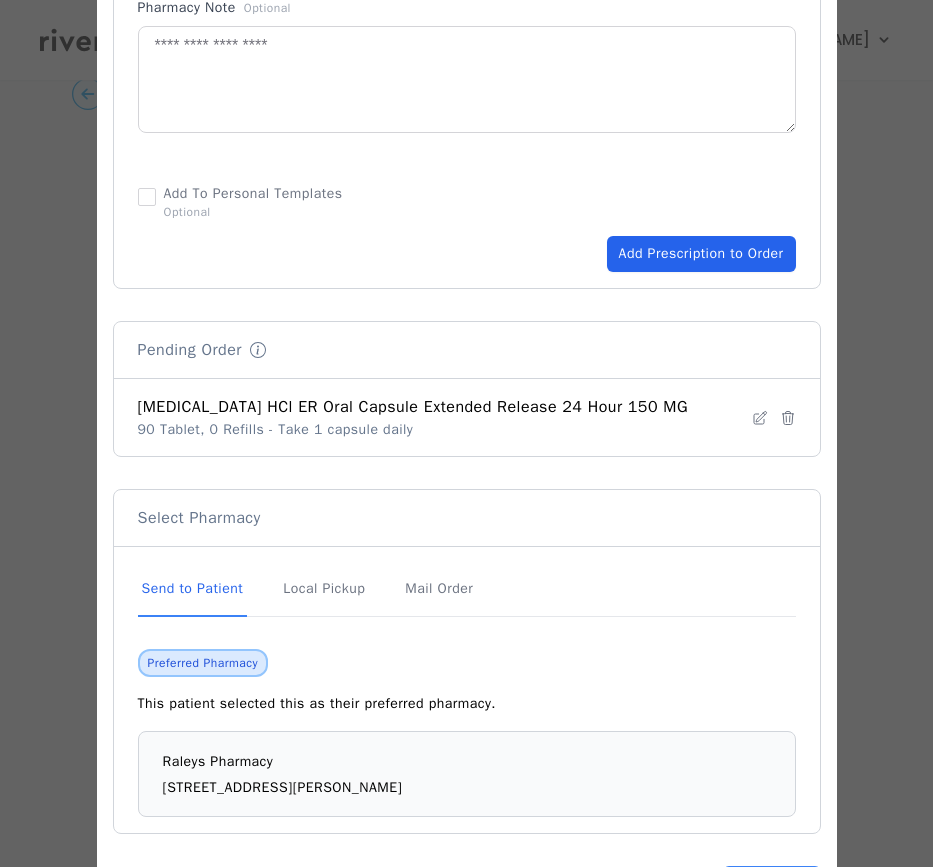type on "**********" 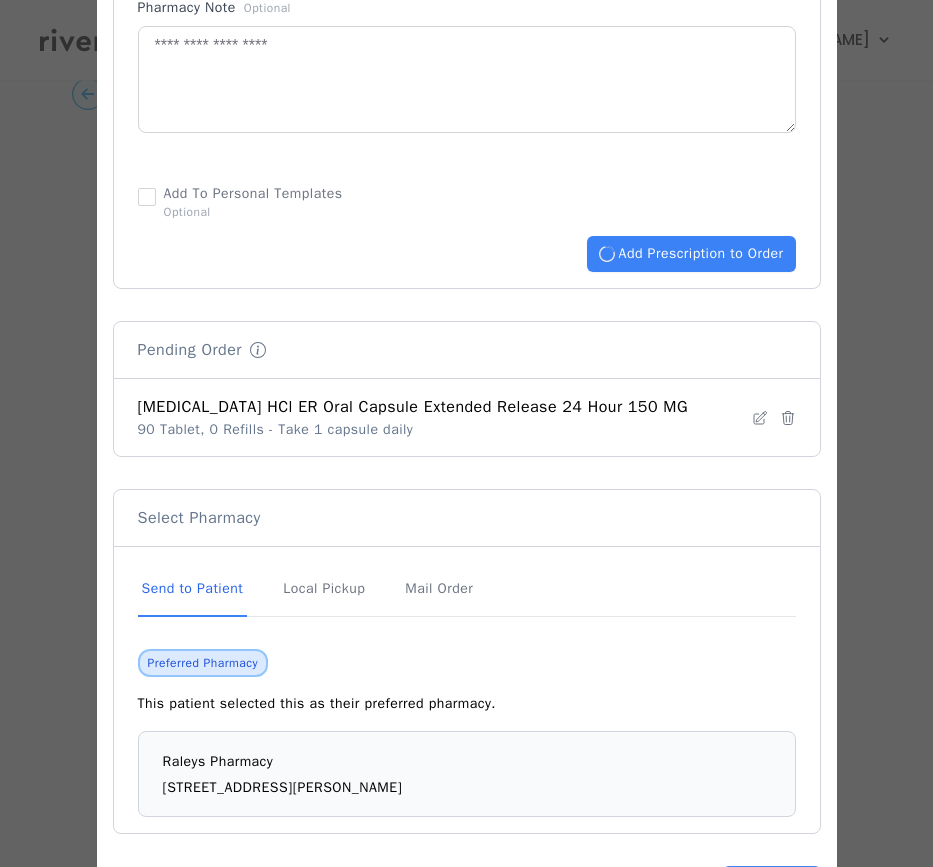 type 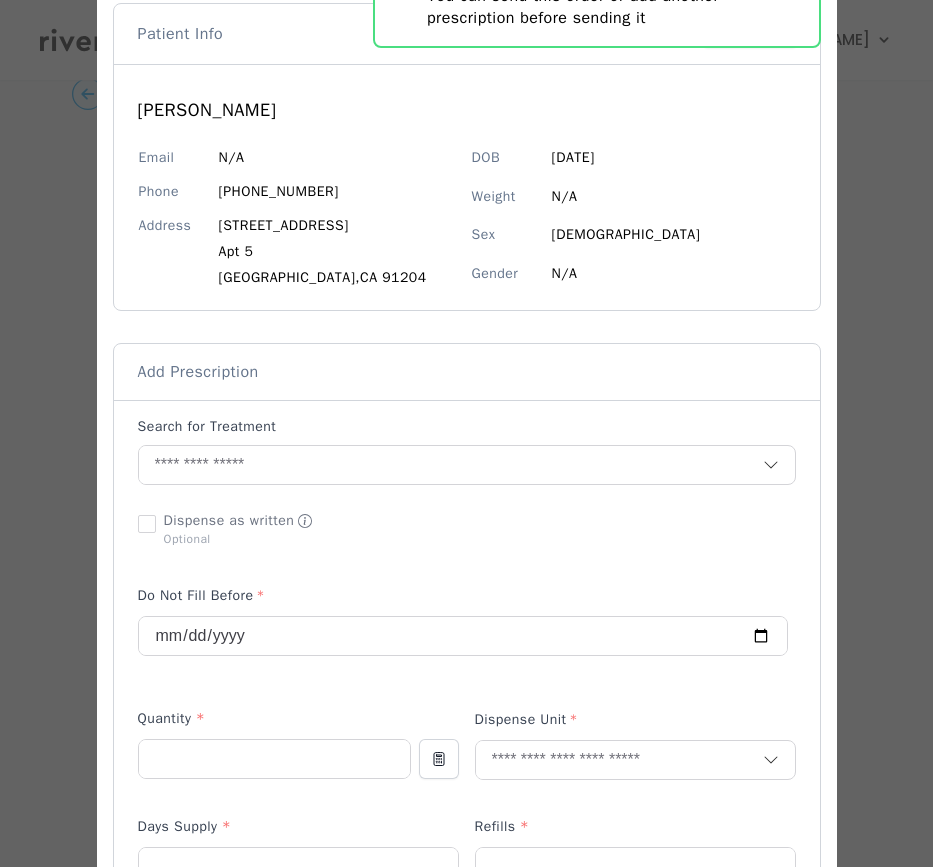 scroll, scrollTop: 116, scrollLeft: 0, axis: vertical 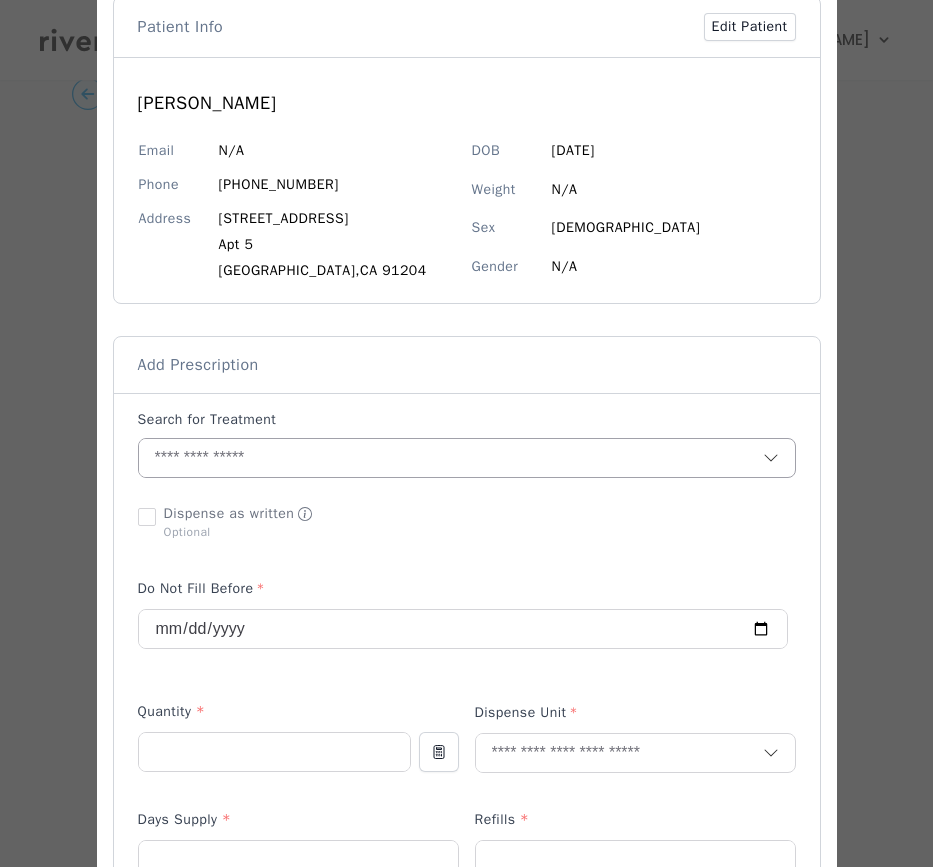 paste on "**********" 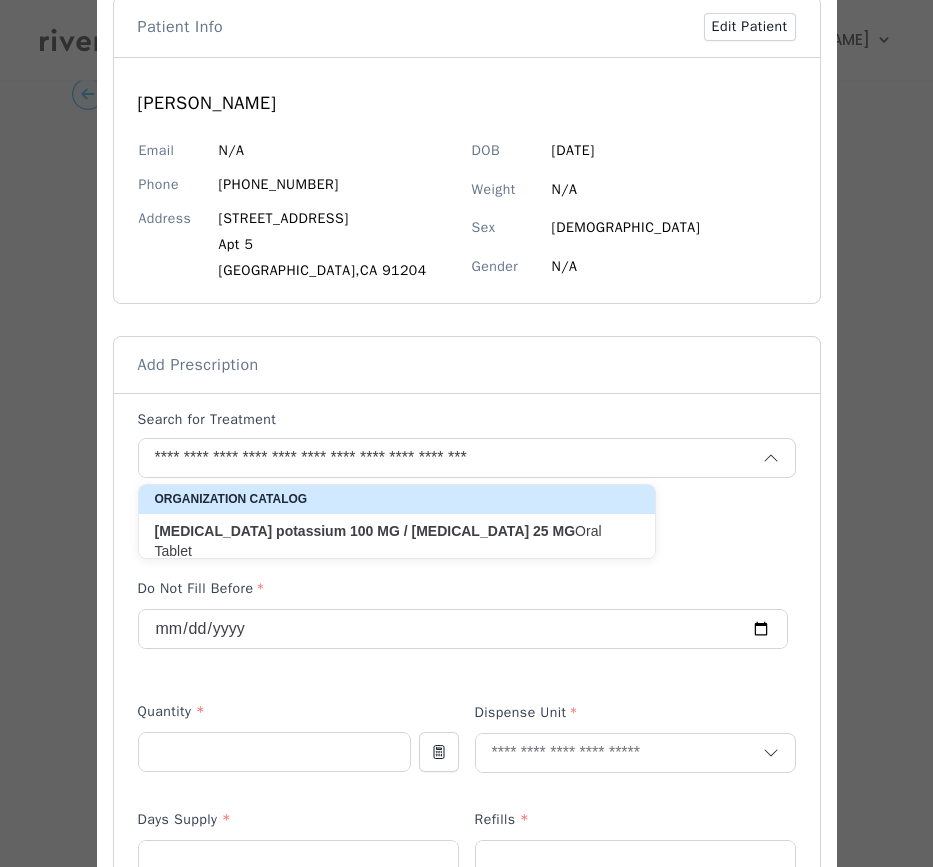 click on "[MEDICAL_DATA]" 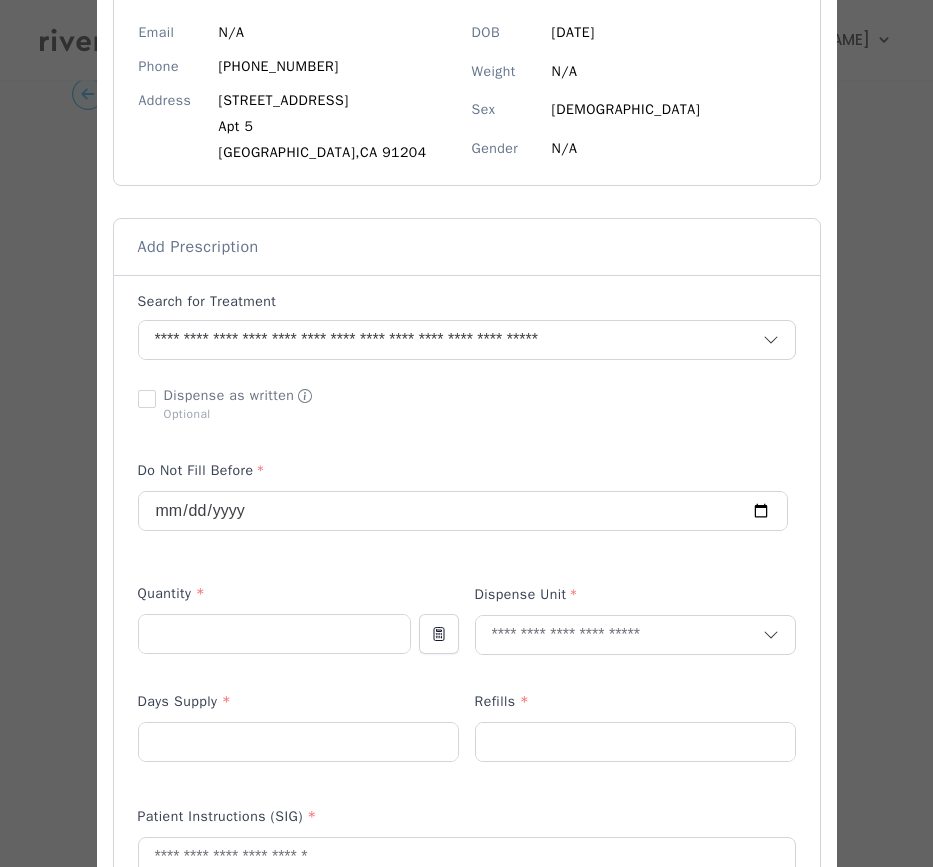 scroll, scrollTop: 235, scrollLeft: 0, axis: vertical 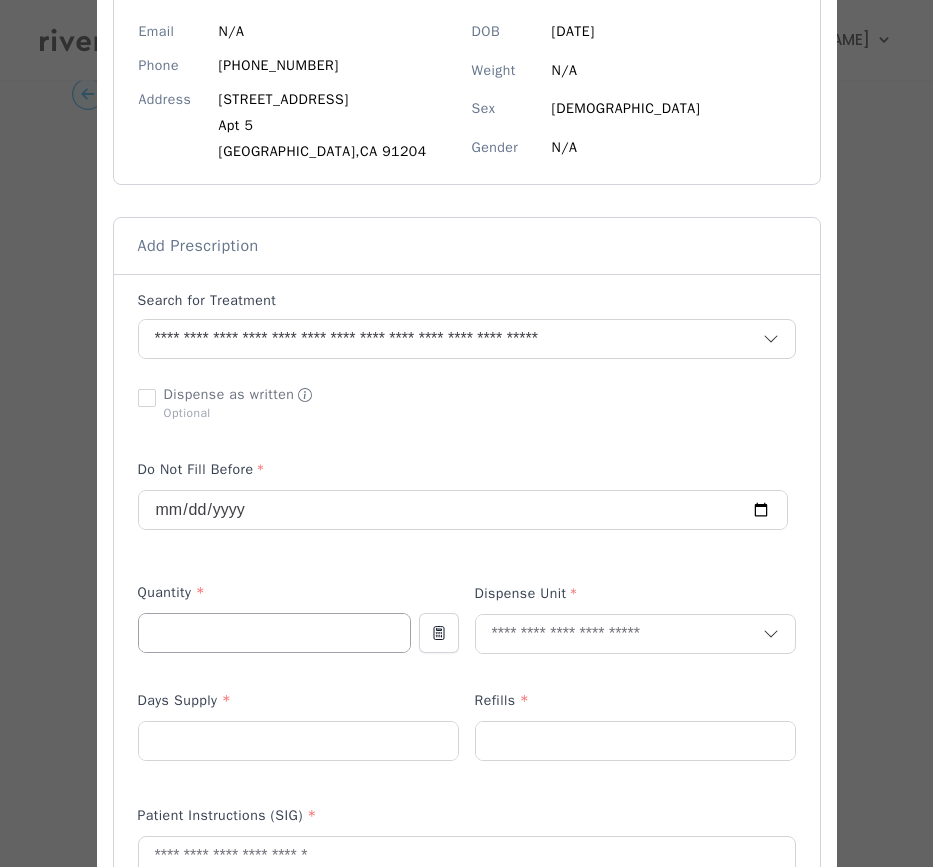 click at bounding box center (274, 633) 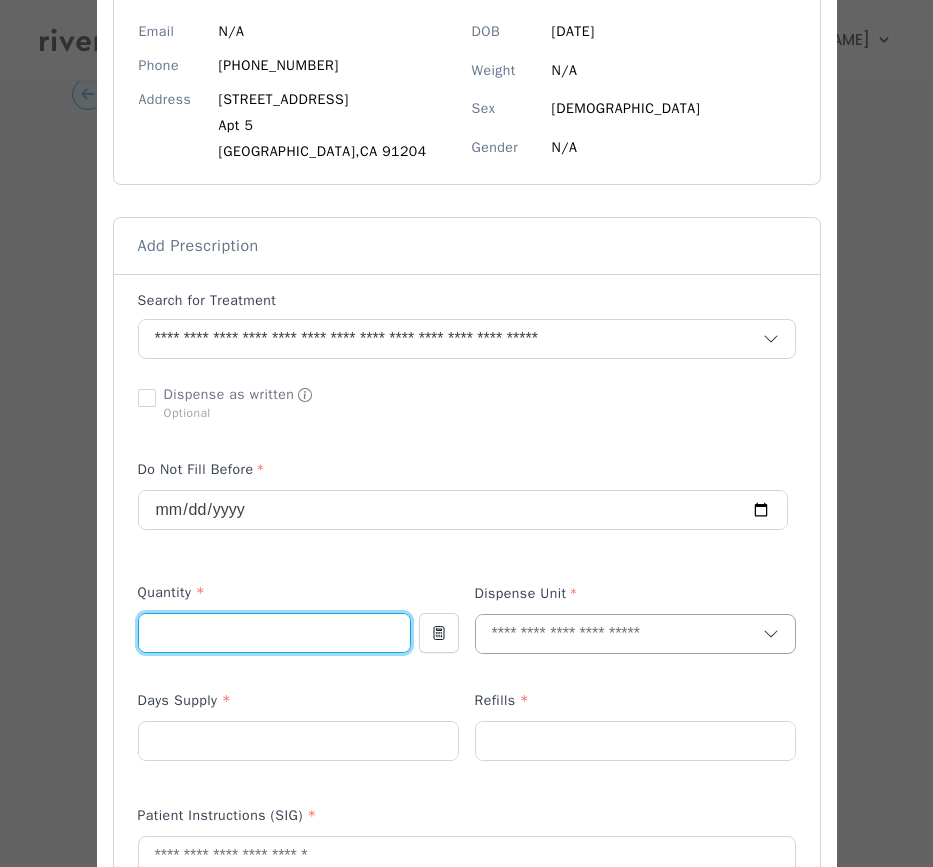 type on "**" 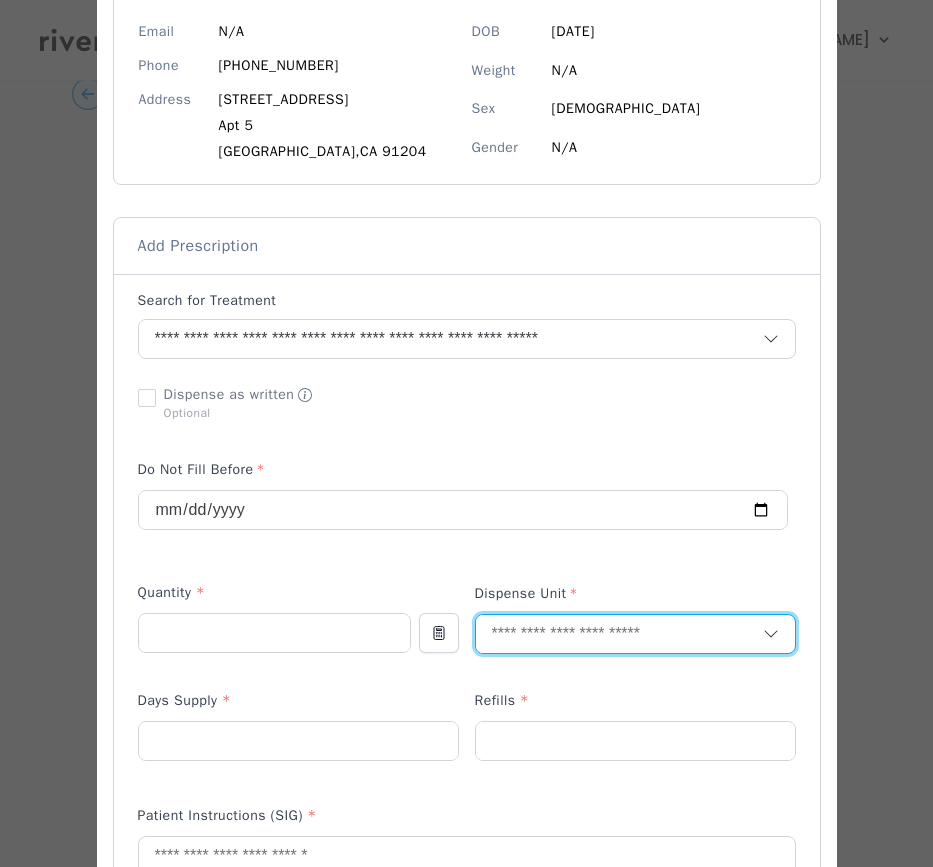 click at bounding box center [619, 634] 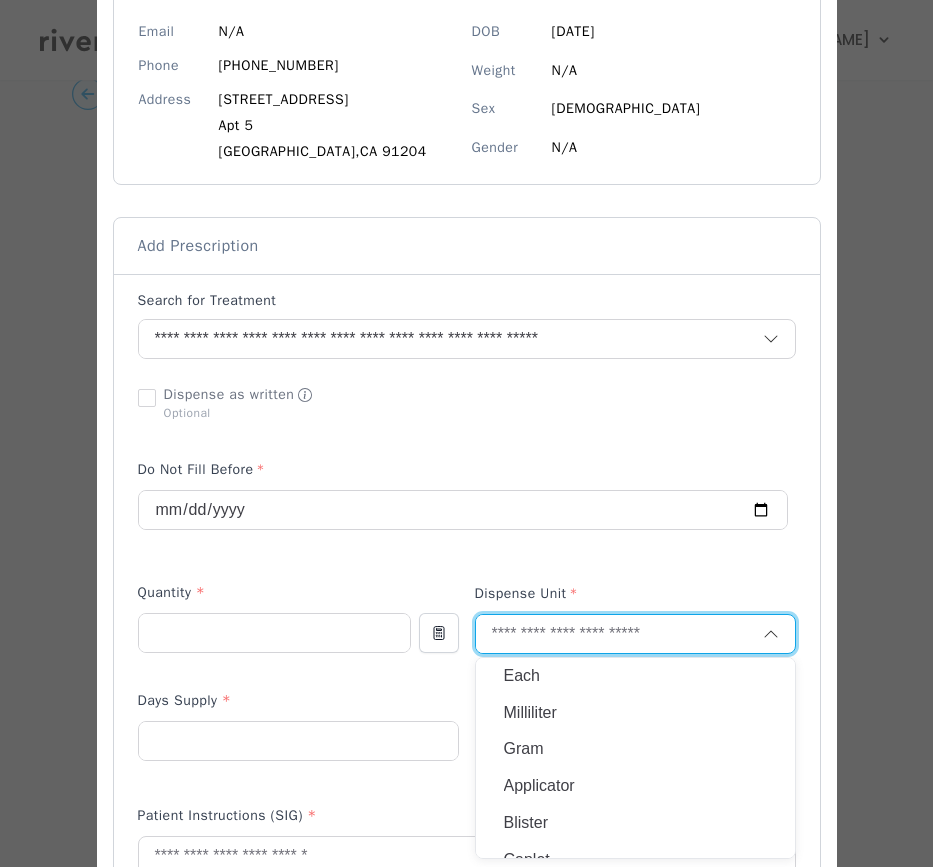 click on "Each" at bounding box center [635, 676] 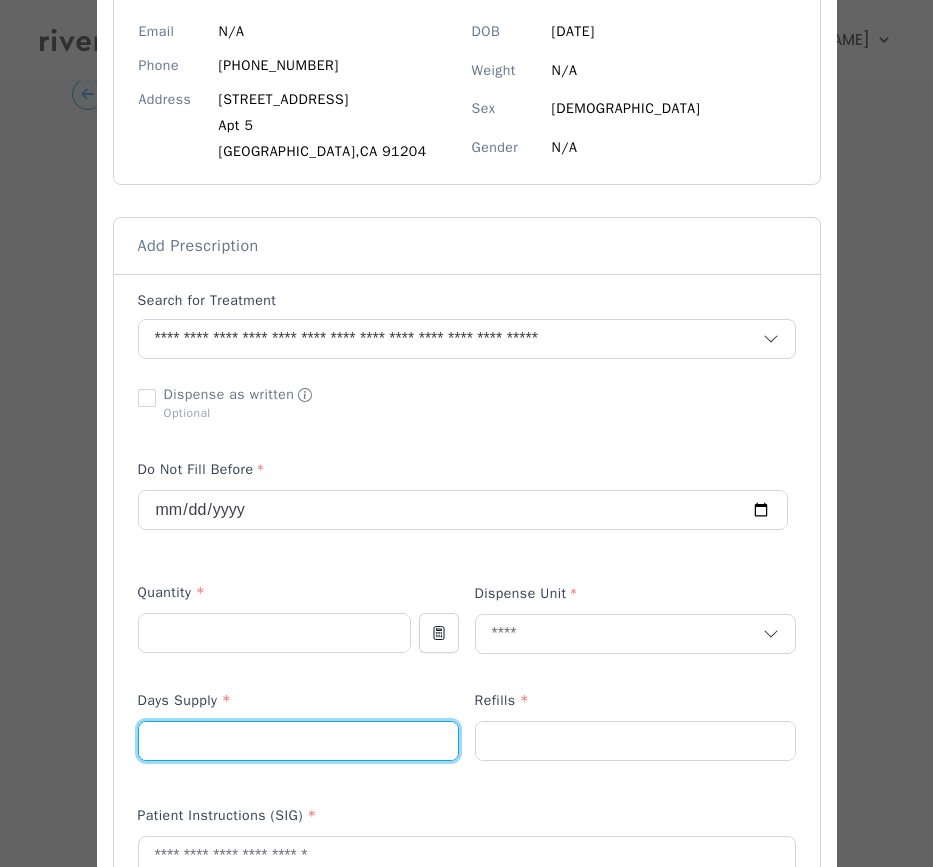 click at bounding box center [298, 741] 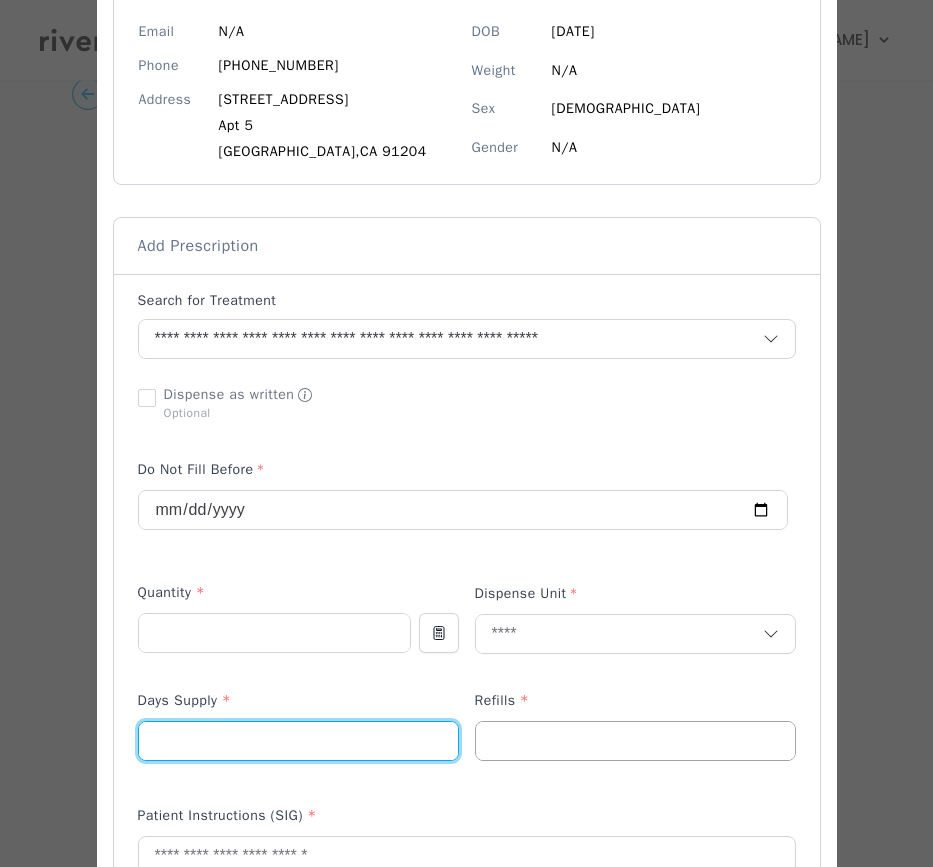 type on "**" 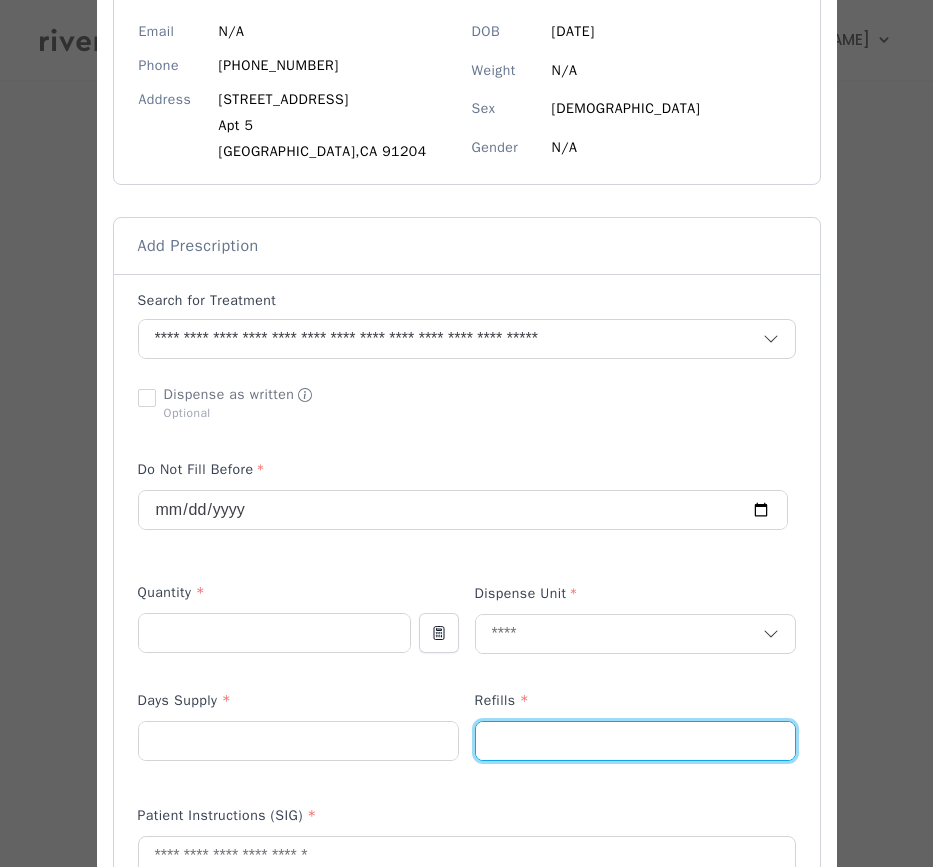 scroll, scrollTop: 281, scrollLeft: 0, axis: vertical 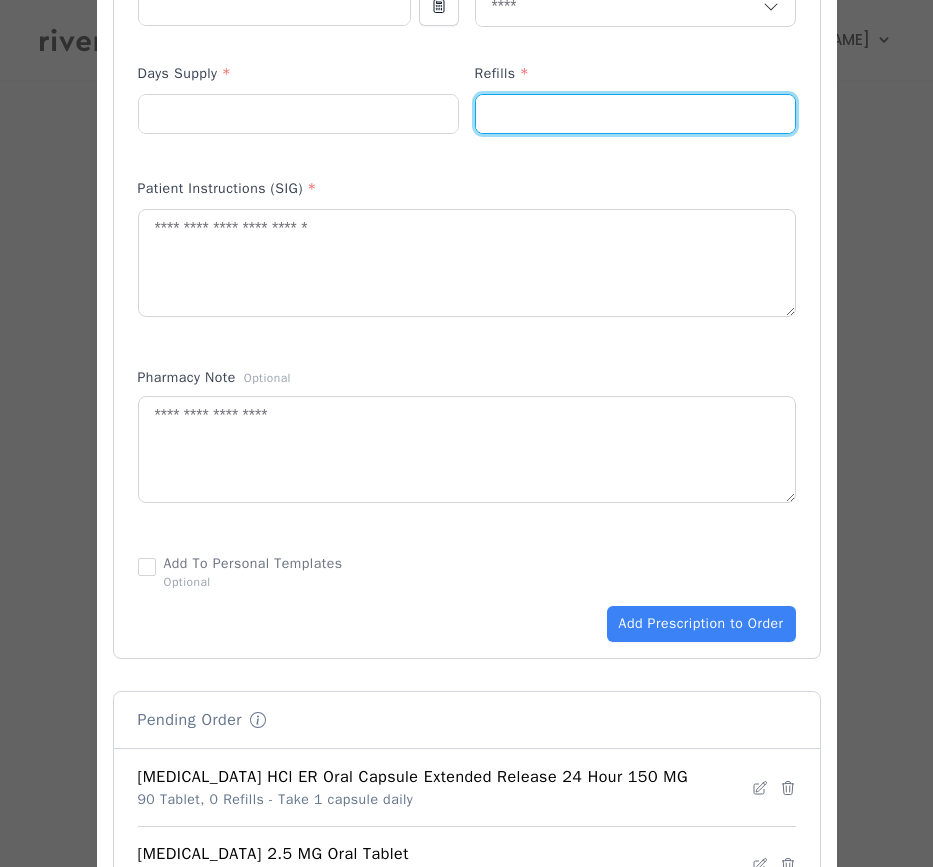 type on "*" 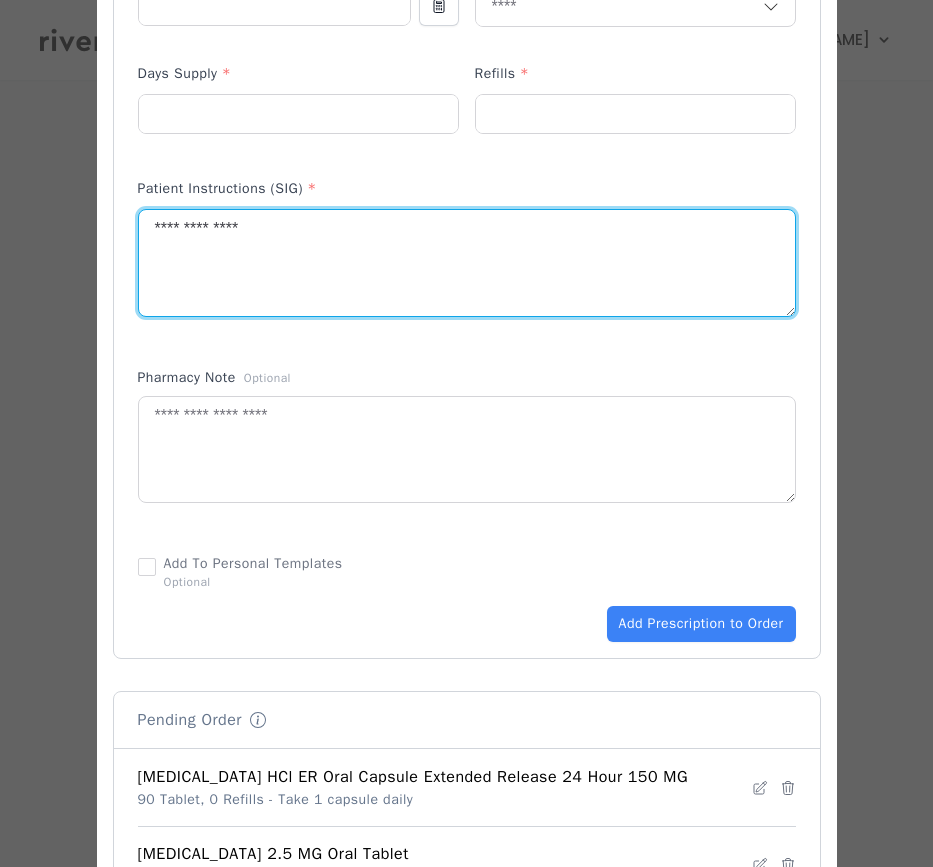 click on "**********" at bounding box center (467, 263) 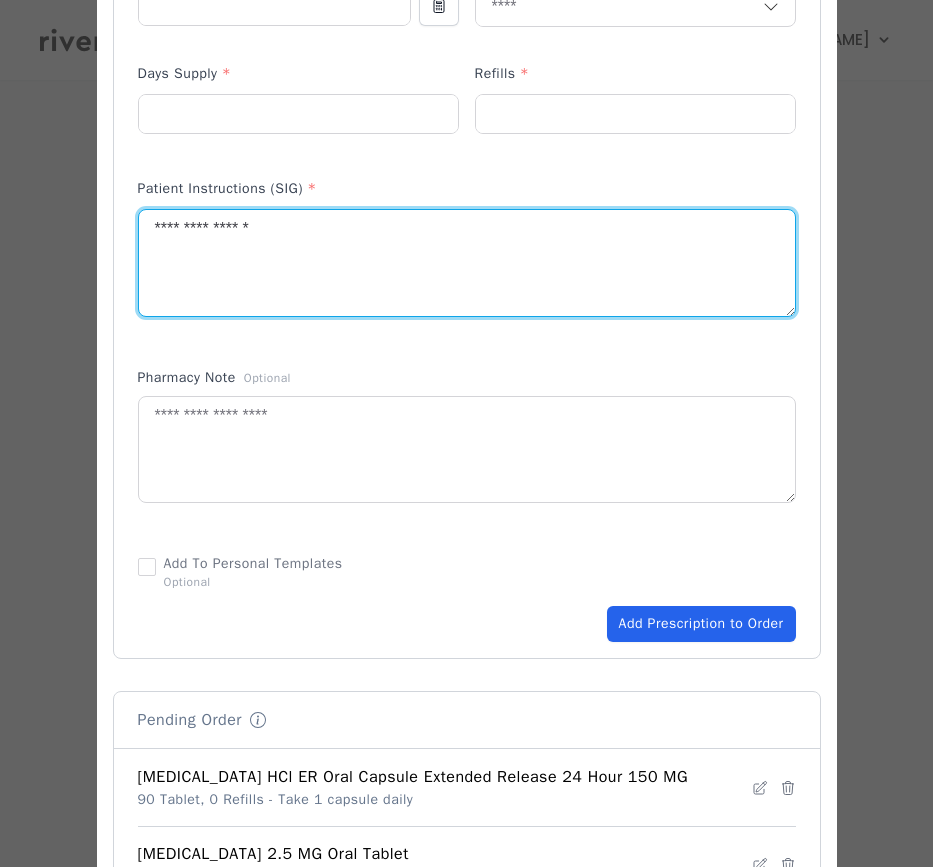 type on "**********" 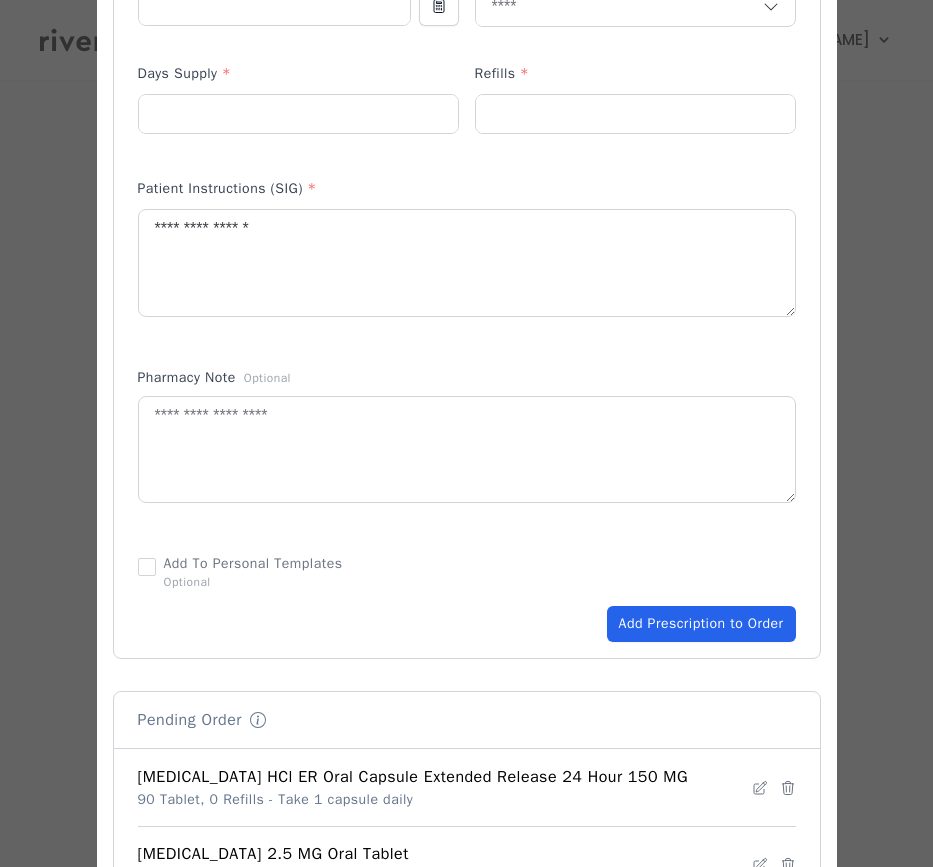 click on "Add Prescription to Order" at bounding box center [701, 624] 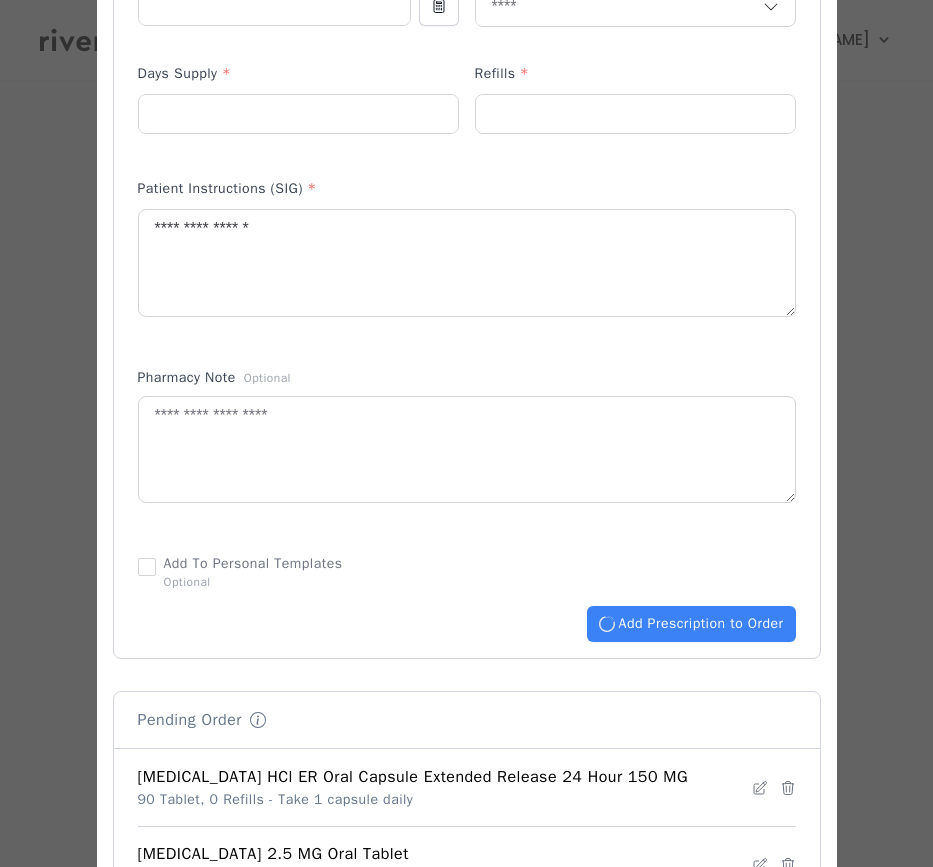 type 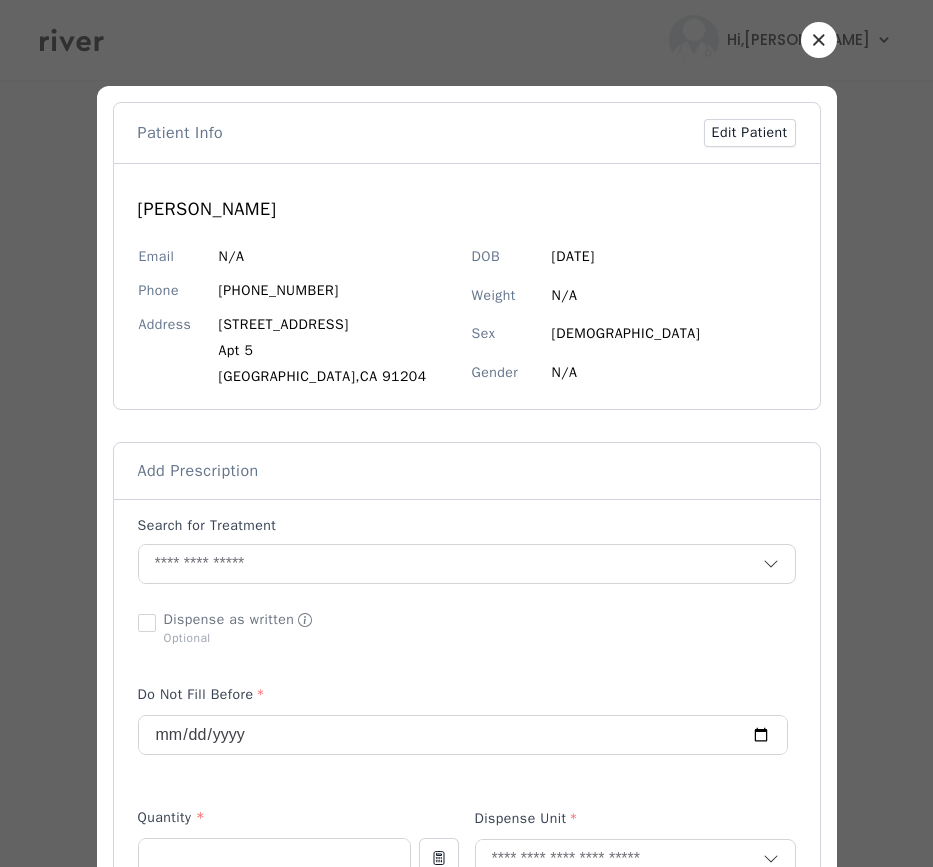scroll, scrollTop: 0, scrollLeft: 0, axis: both 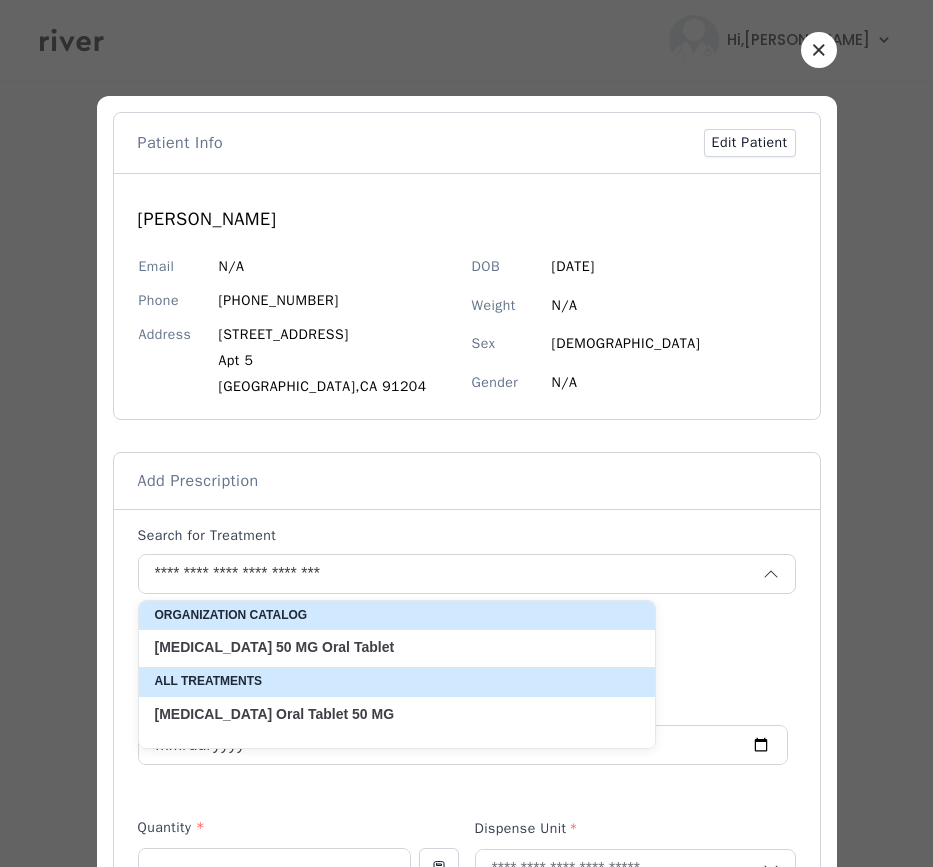 click on "Tablet" 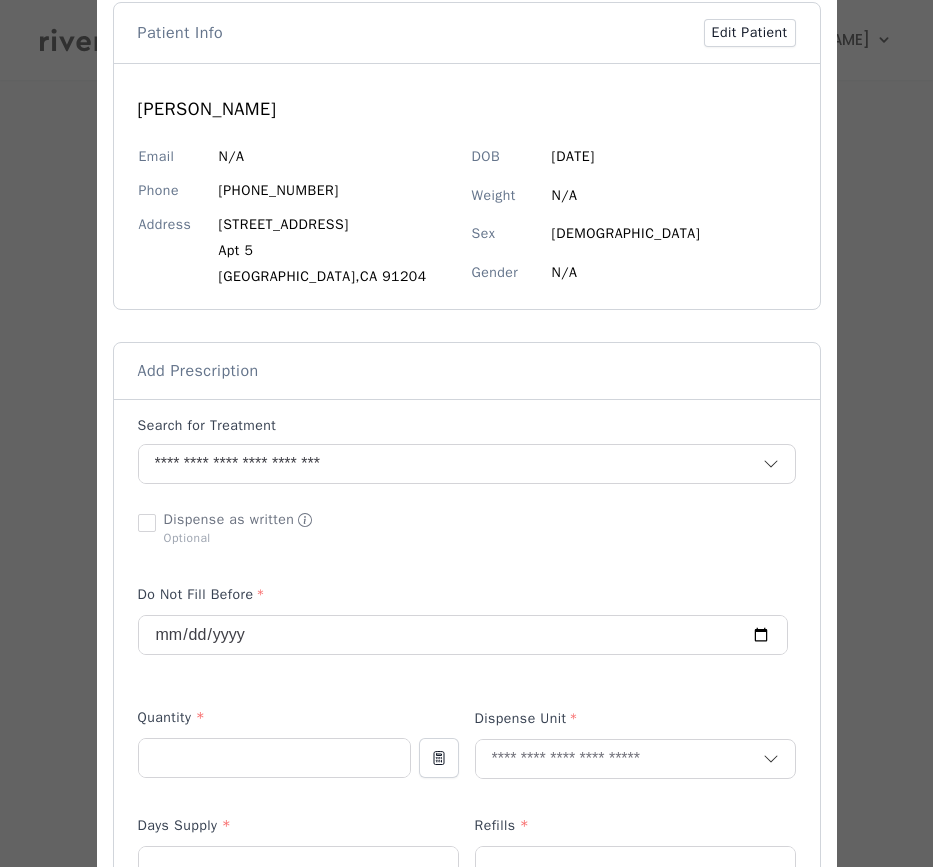 scroll, scrollTop: 570, scrollLeft: 0, axis: vertical 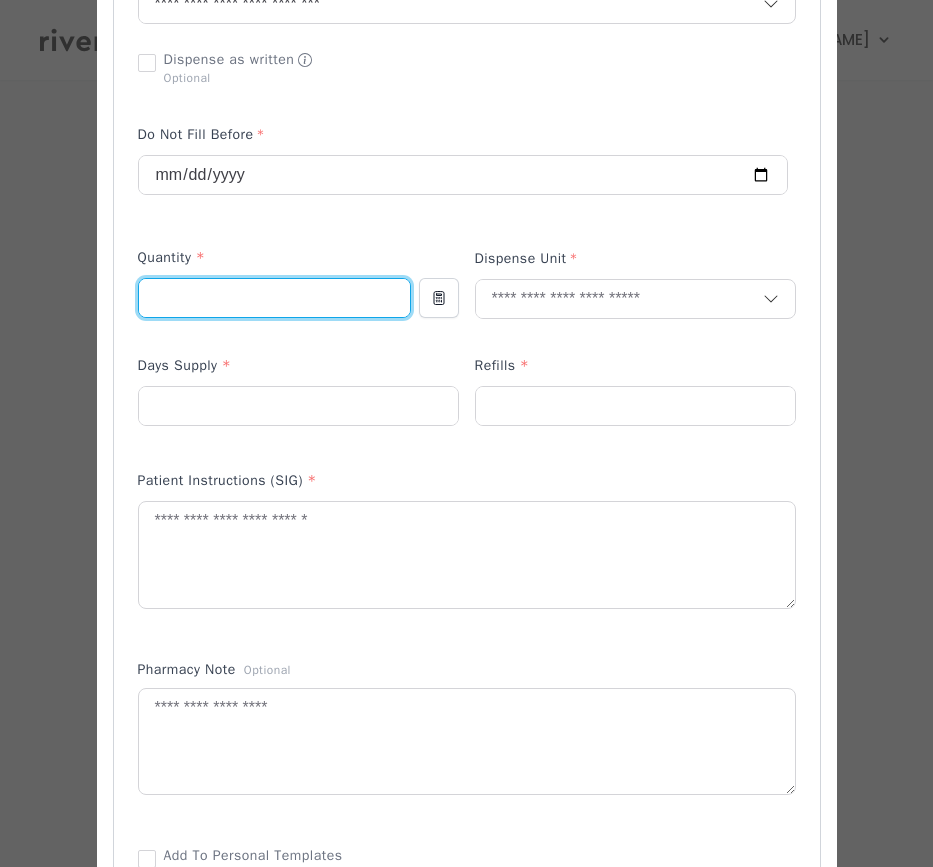 click at bounding box center [274, 298] 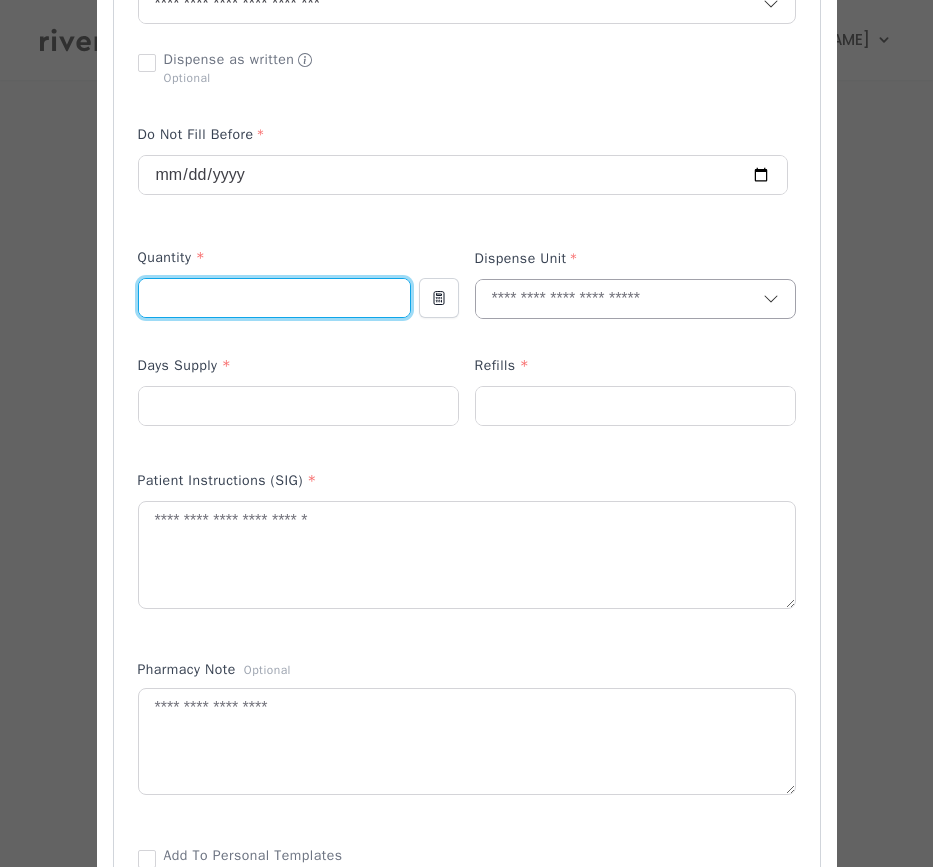 type on "***" 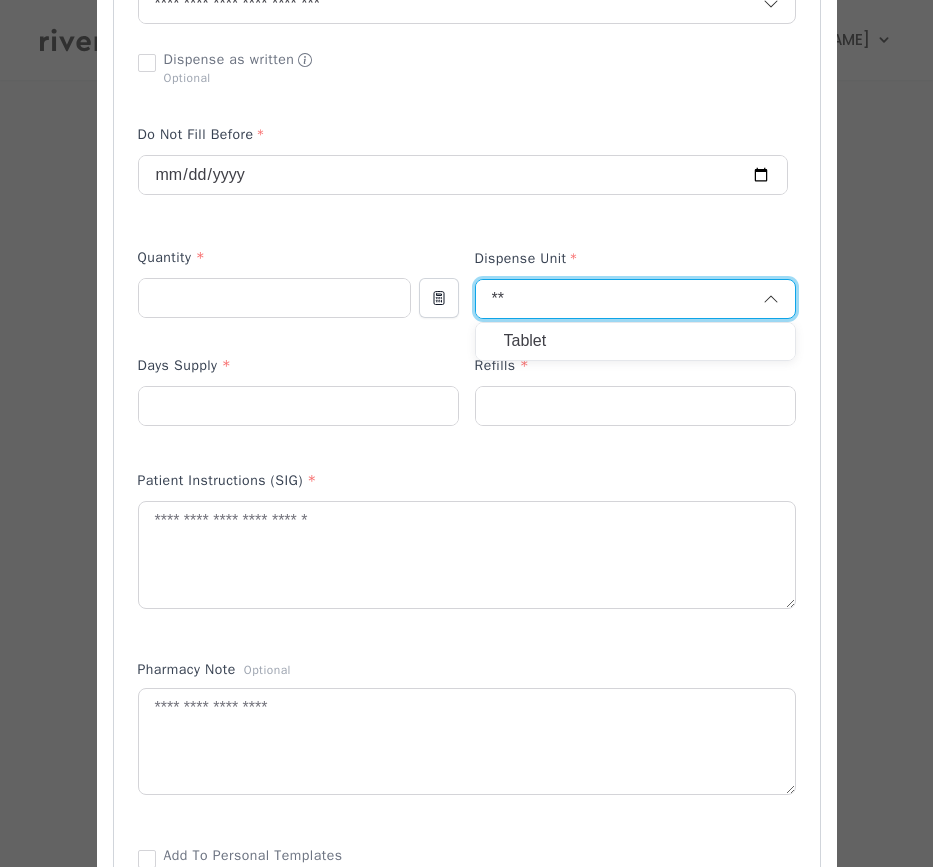 type on "**" 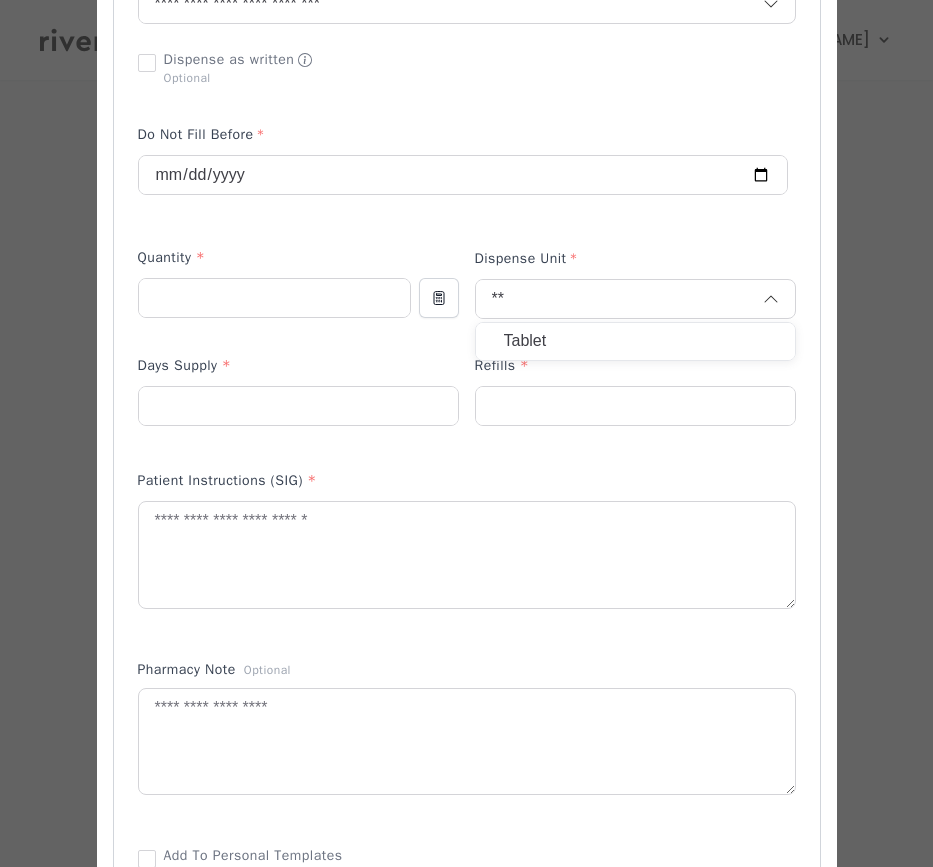click on "Tablet" at bounding box center (635, 341) 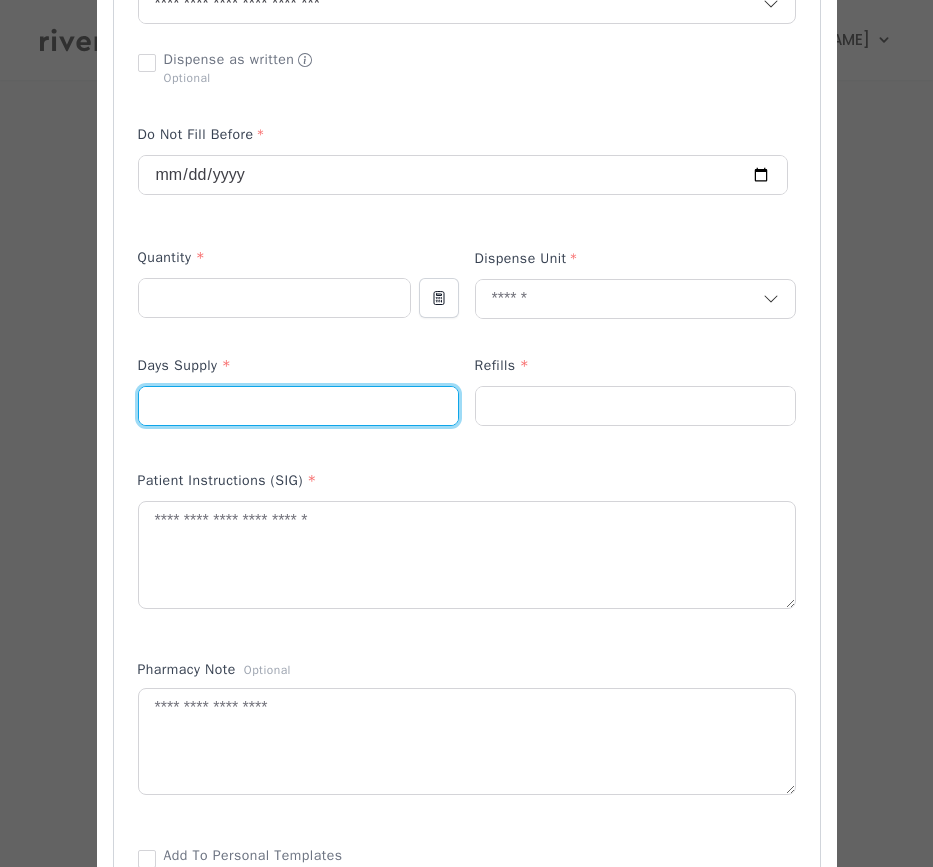 click at bounding box center (298, 406) 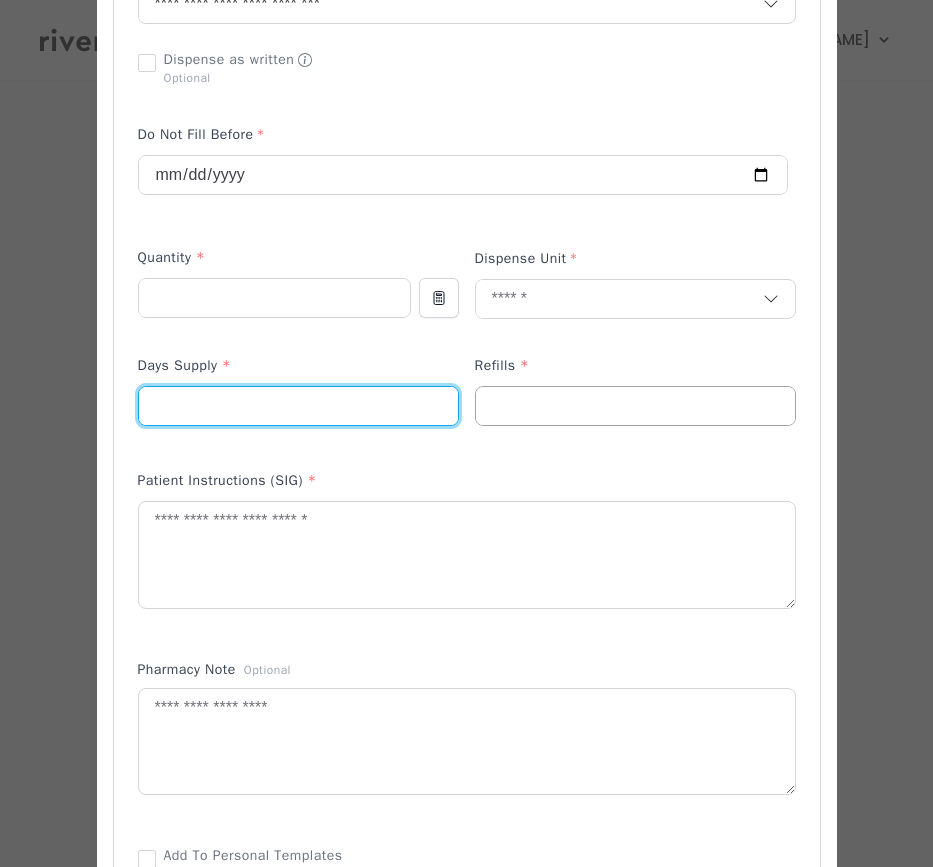type on "**" 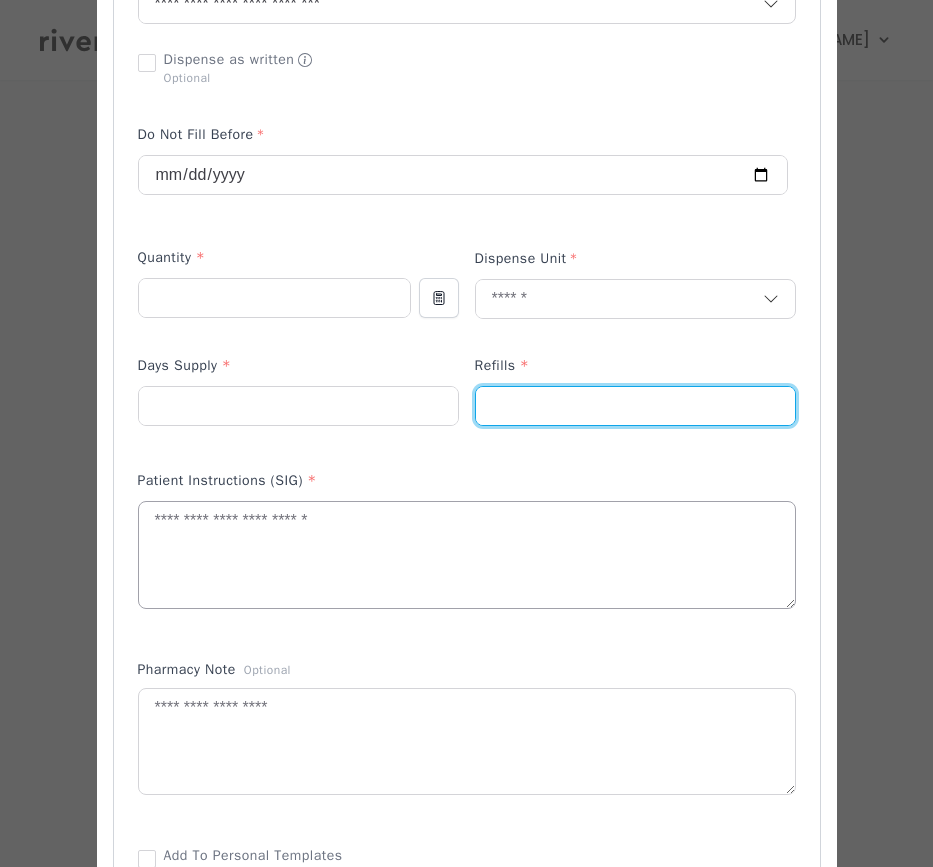 type on "*" 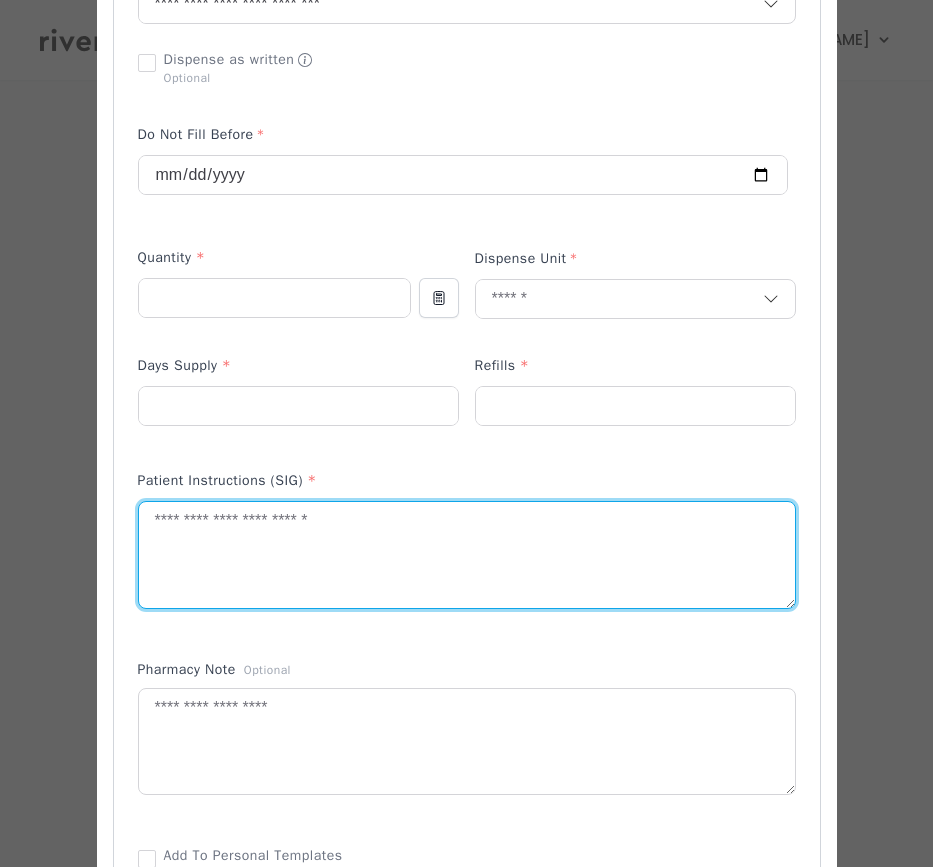 paste on "**********" 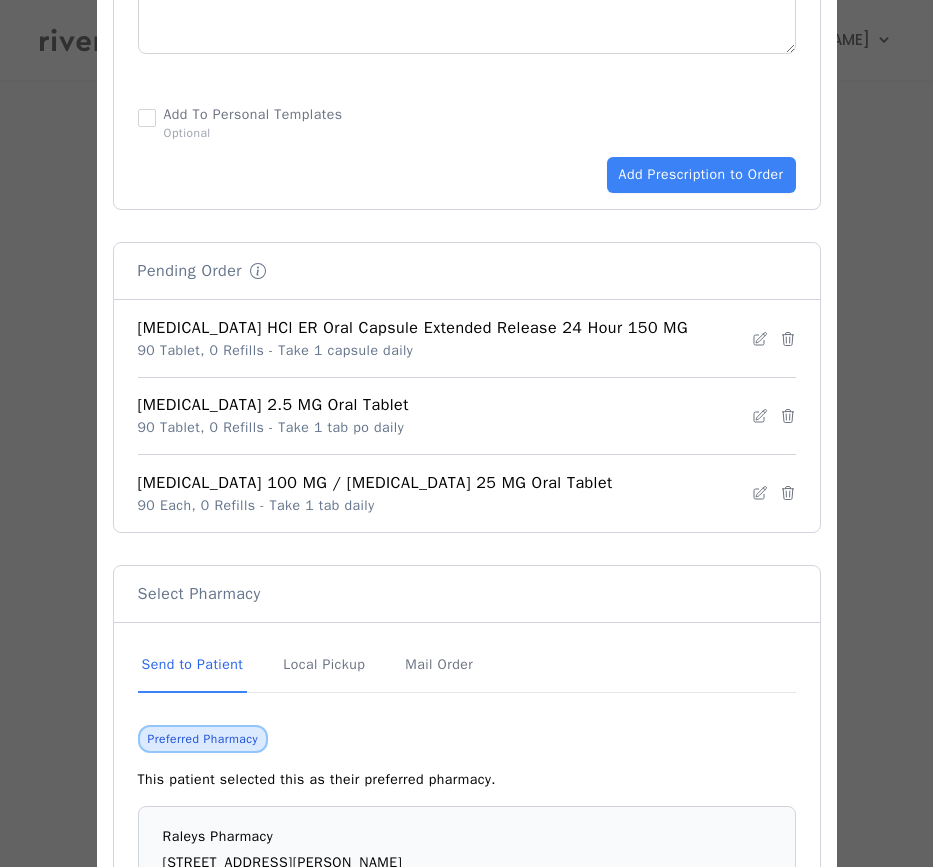 scroll, scrollTop: 1092, scrollLeft: 0, axis: vertical 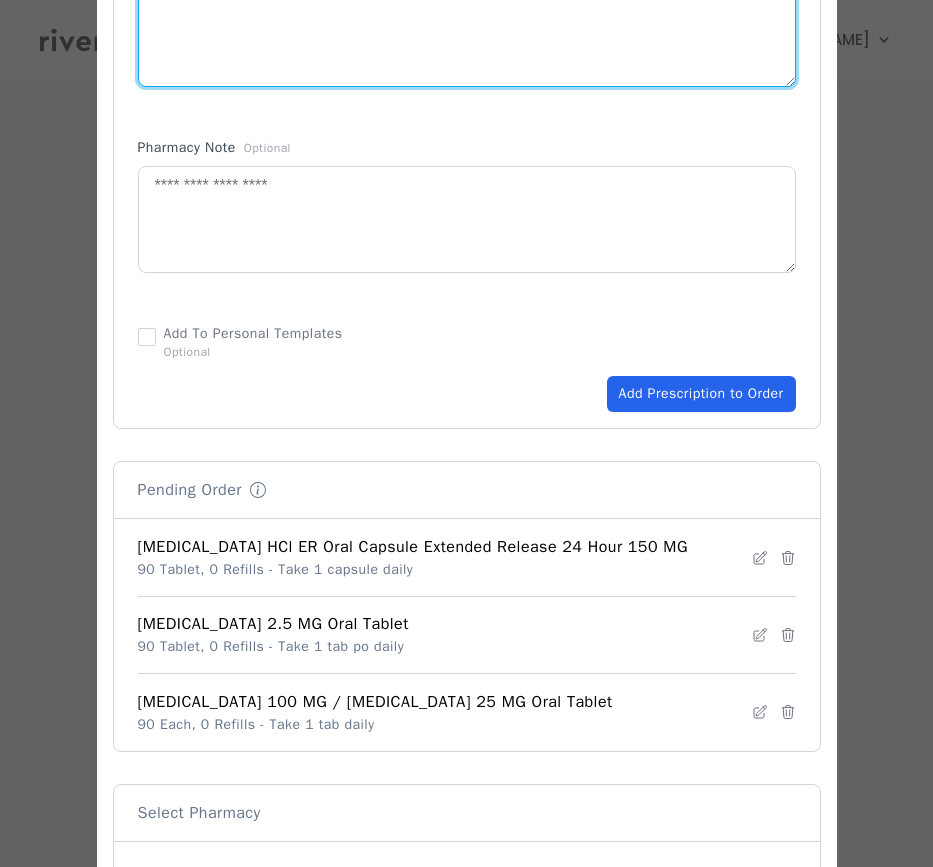 type on "**********" 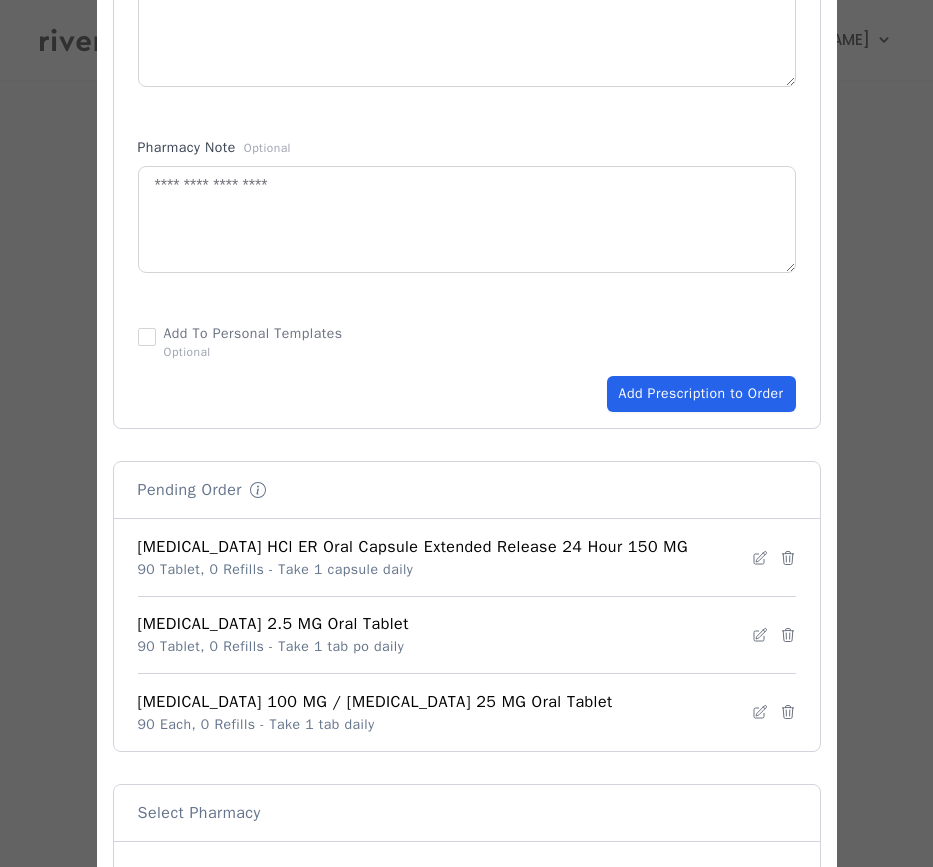 click on "Add Prescription to Order" at bounding box center [701, 394] 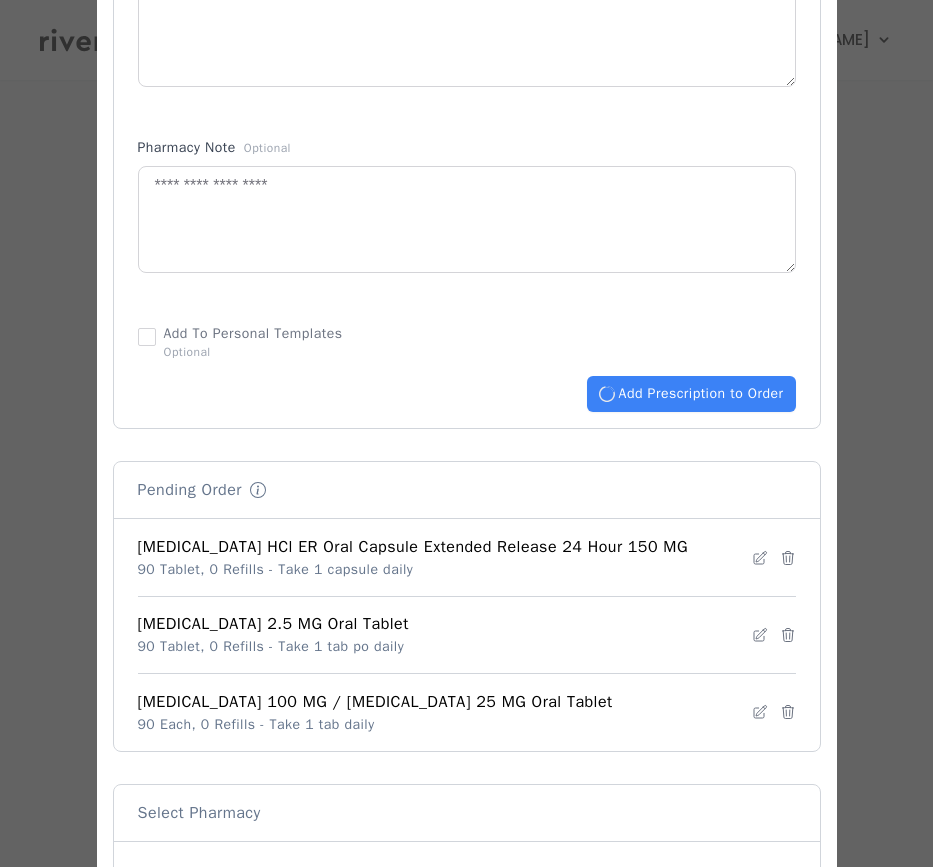 type 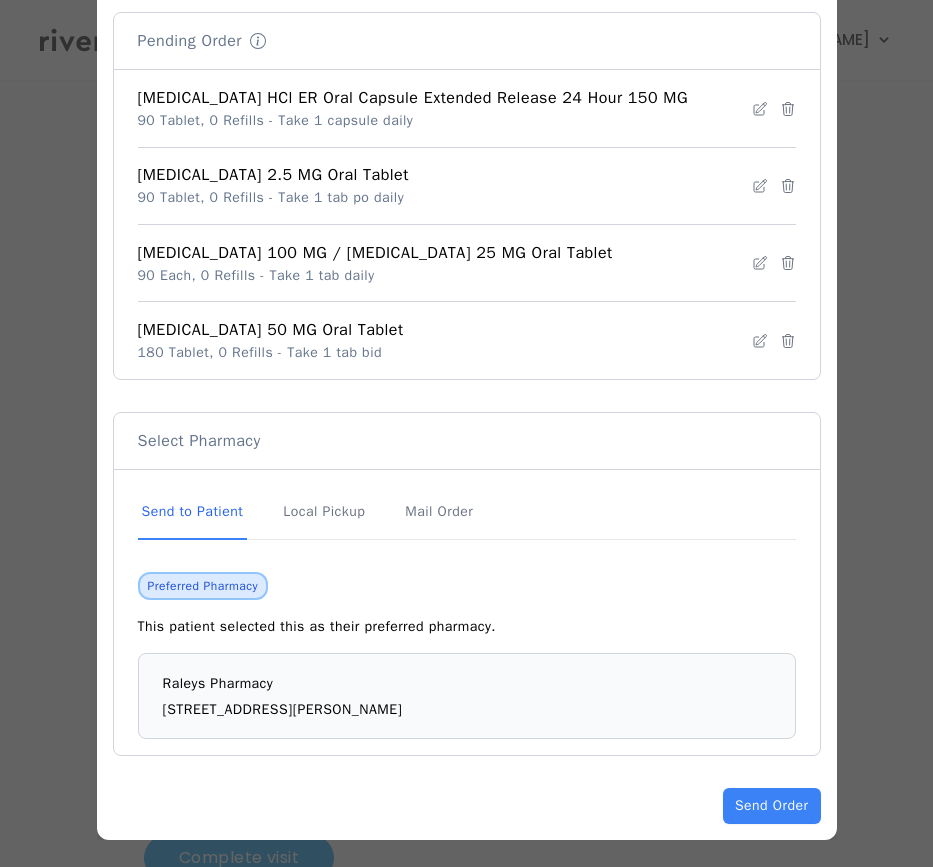 scroll, scrollTop: 1547, scrollLeft: 0, axis: vertical 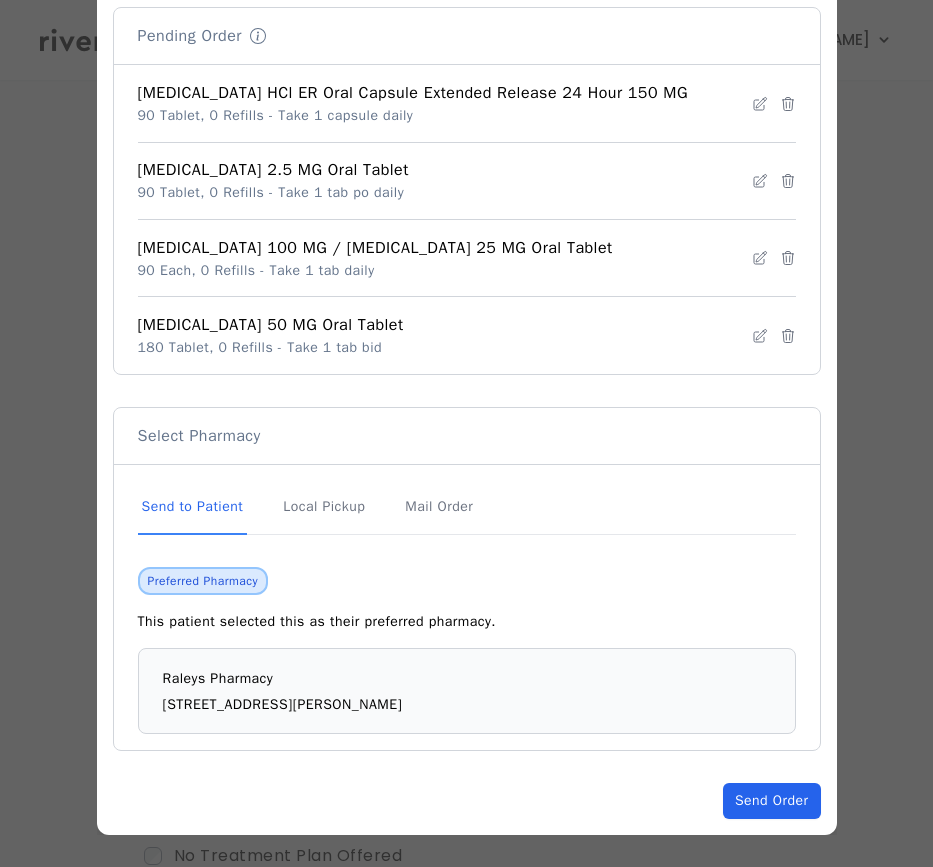 click on "Send Order" 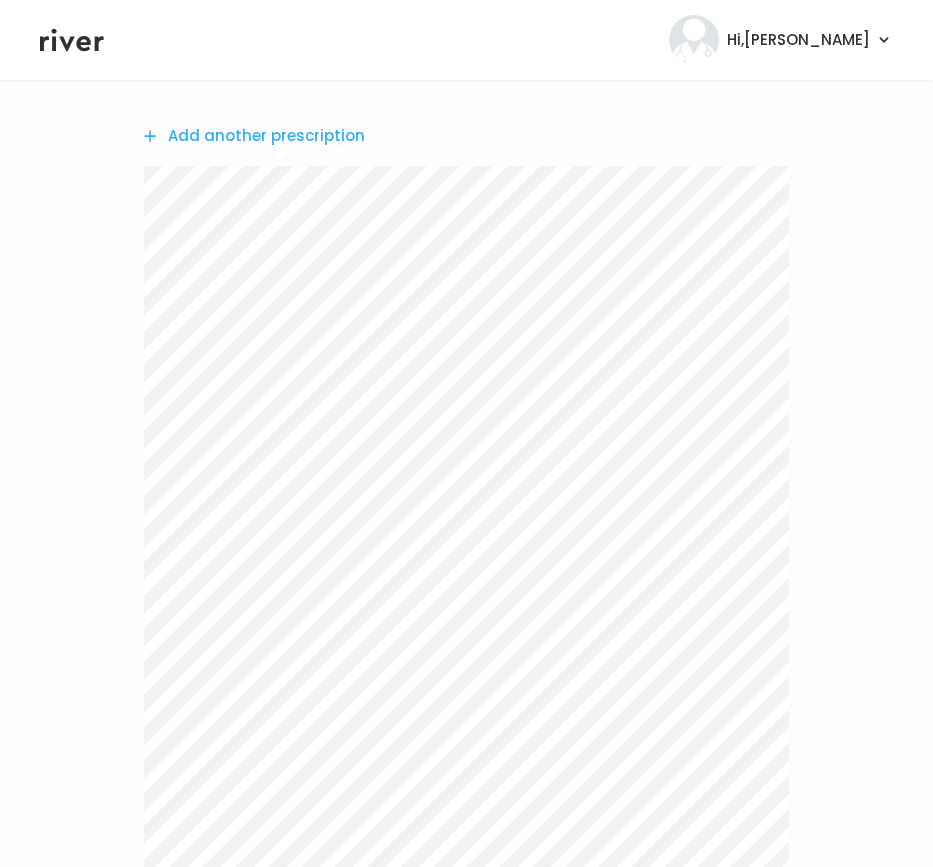 scroll, scrollTop: 1344, scrollLeft: 0, axis: vertical 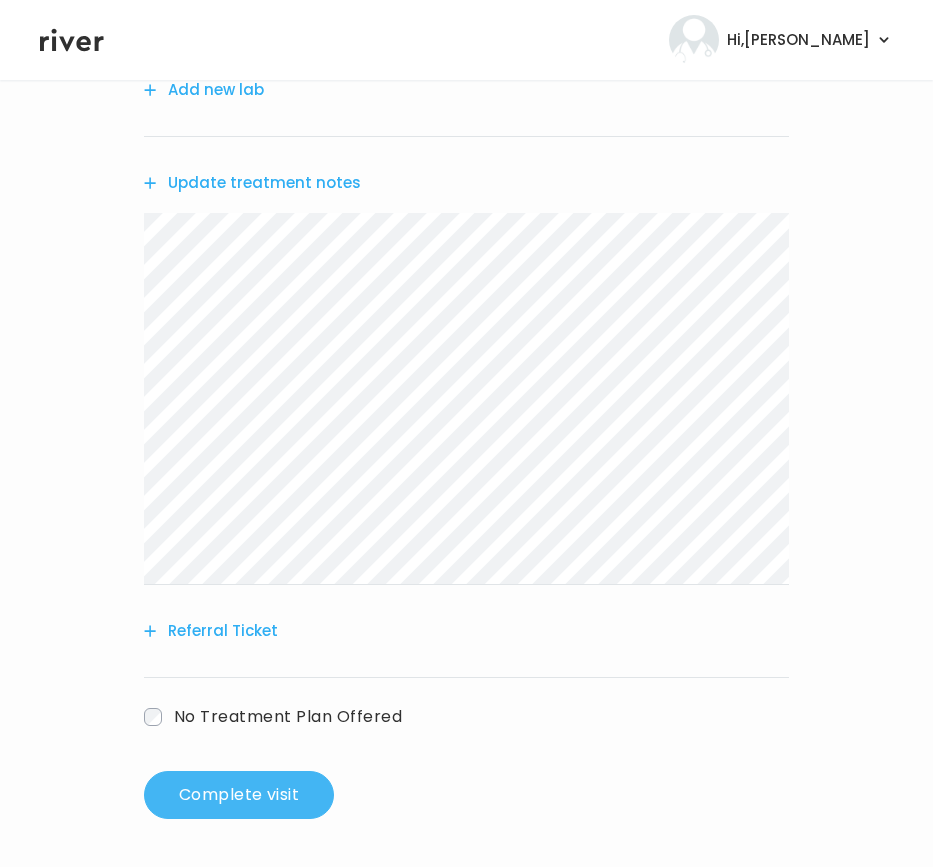 click on "Complete visit" at bounding box center [239, 795] 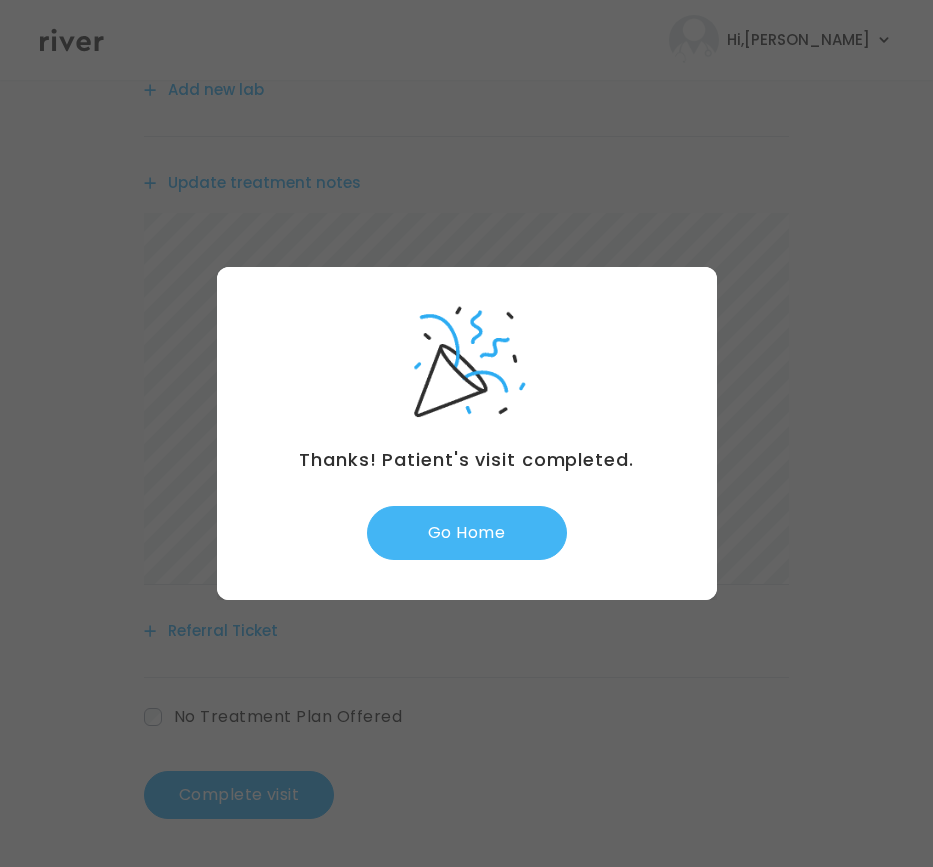 click on "Go Home" at bounding box center (467, 533) 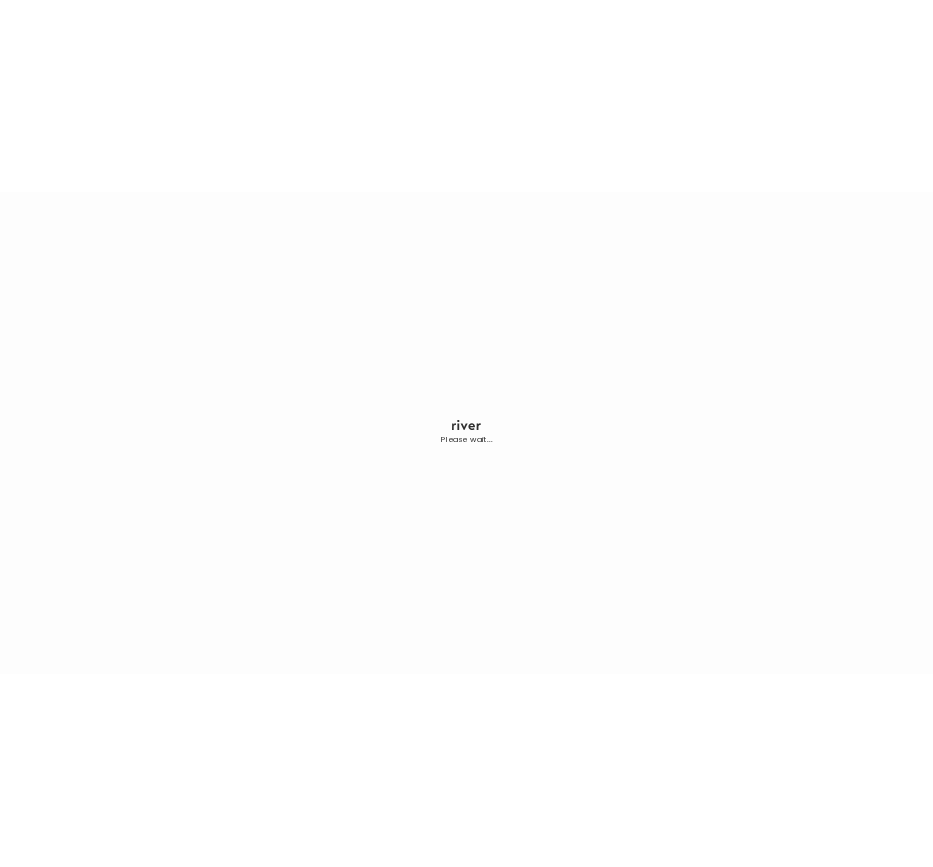 scroll, scrollTop: 0, scrollLeft: 0, axis: both 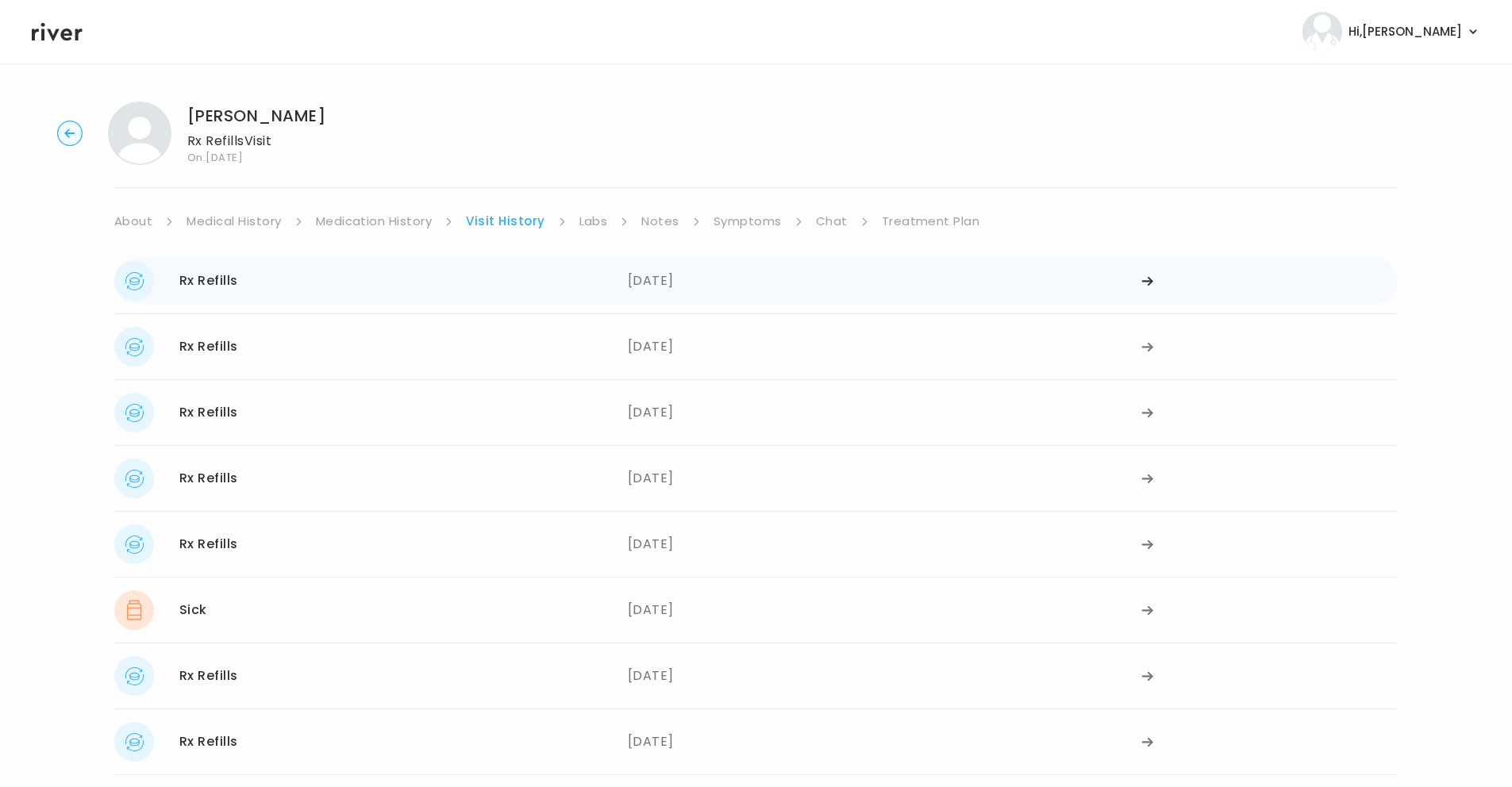 click on "[DATE]" at bounding box center [884, 281] 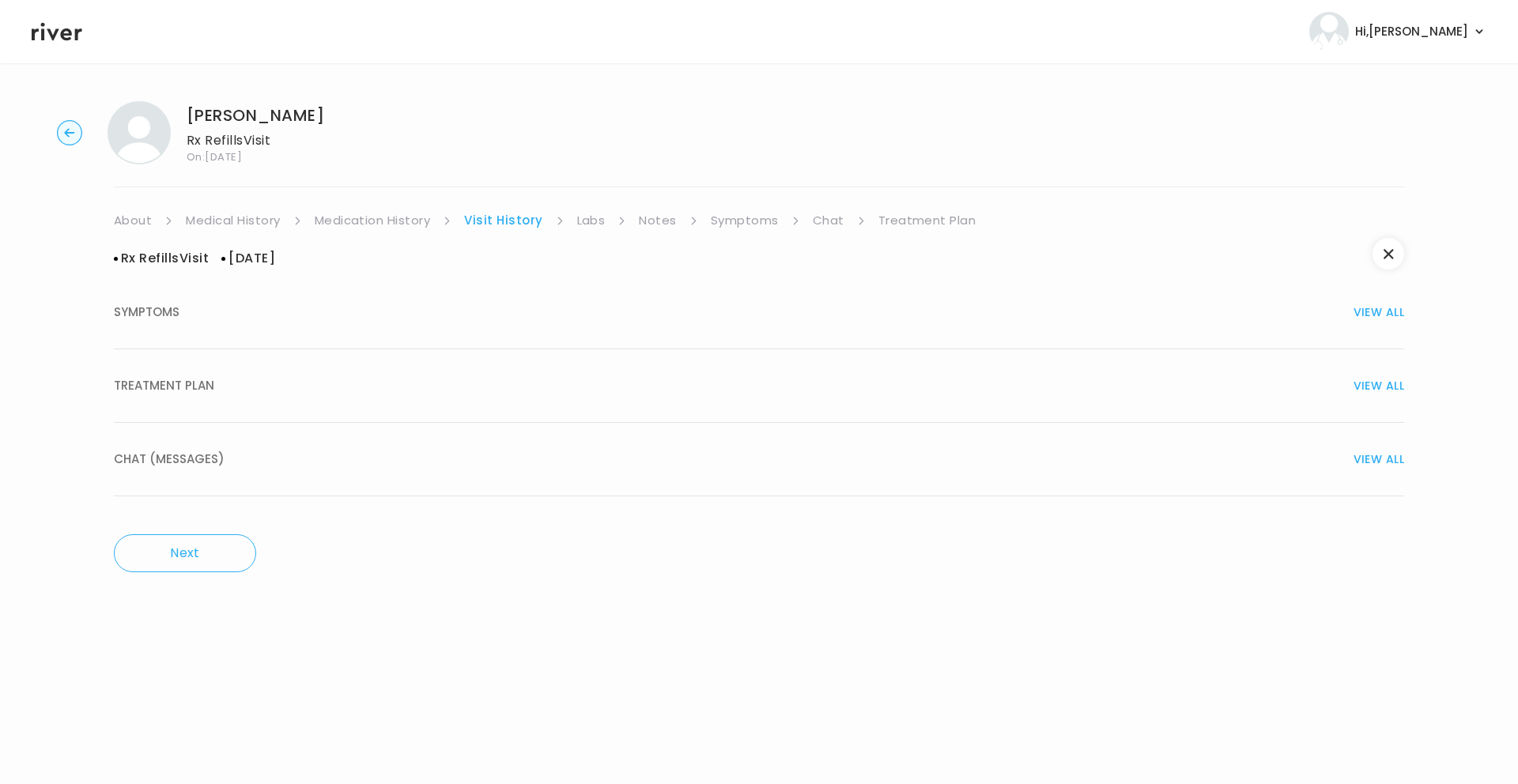 click on "TREATMENT PLAN VIEW ALL" at bounding box center [759, 386] 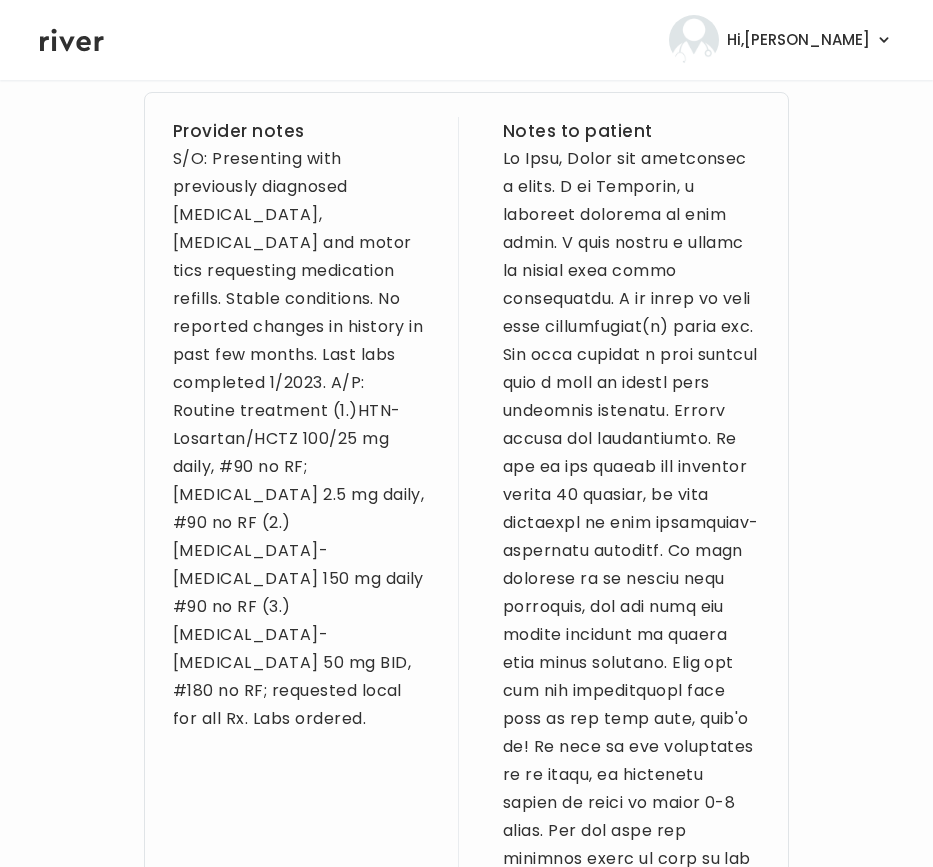 scroll, scrollTop: 1398, scrollLeft: 0, axis: vertical 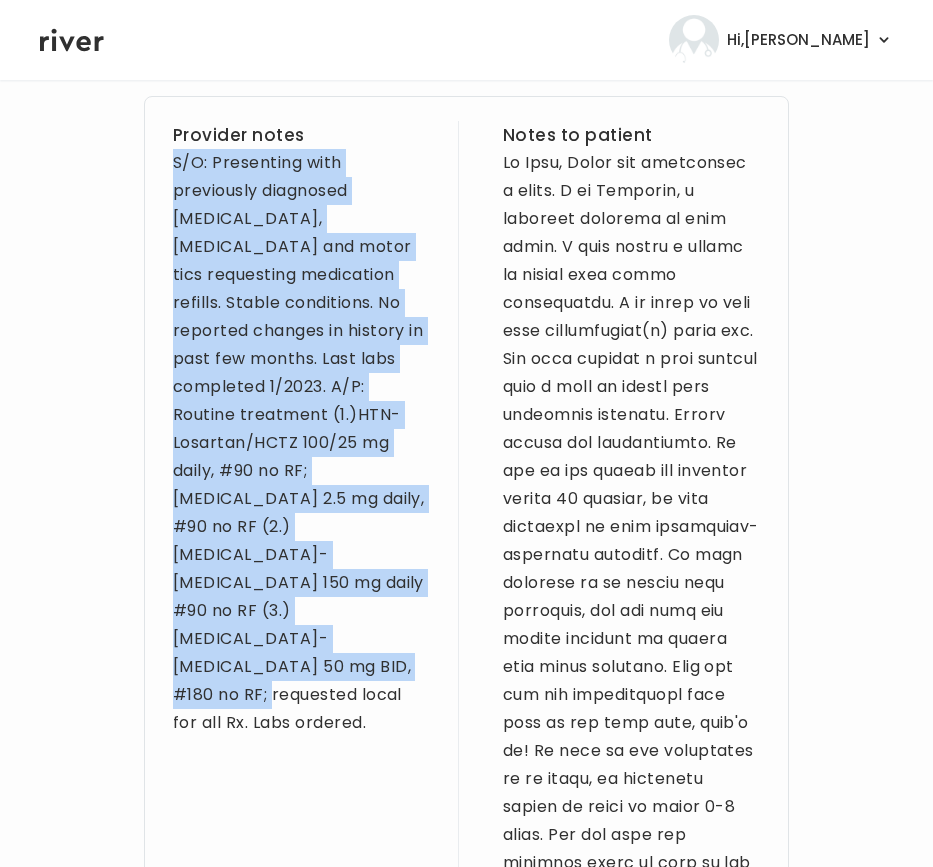 drag, startPoint x: 178, startPoint y: 163, endPoint x: 410, endPoint y: 600, distance: 494.7656 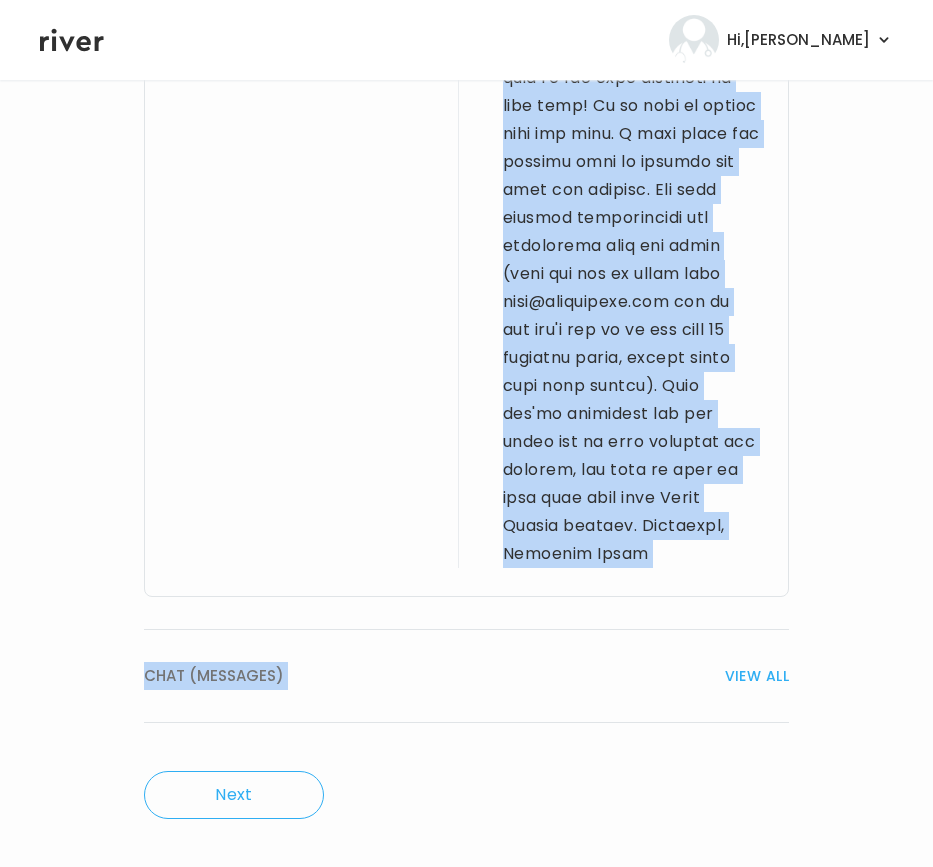 scroll, scrollTop: 2267, scrollLeft: 0, axis: vertical 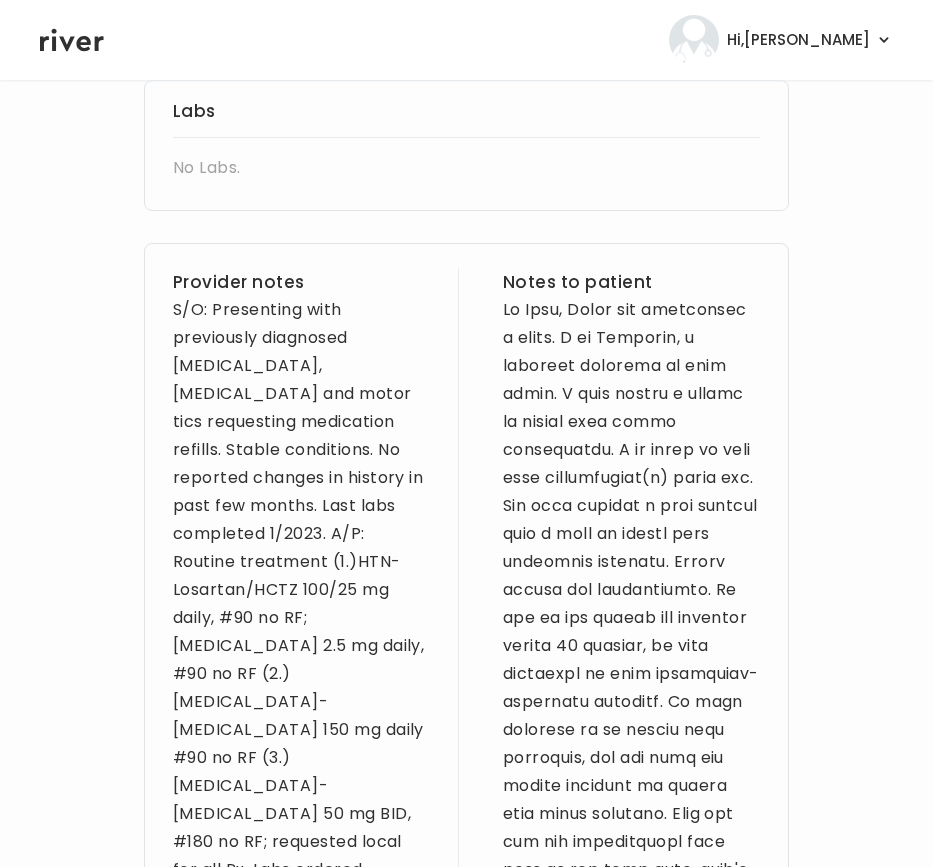 drag, startPoint x: 647, startPoint y: 562, endPoint x: 501, endPoint y: 288, distance: 310.4706 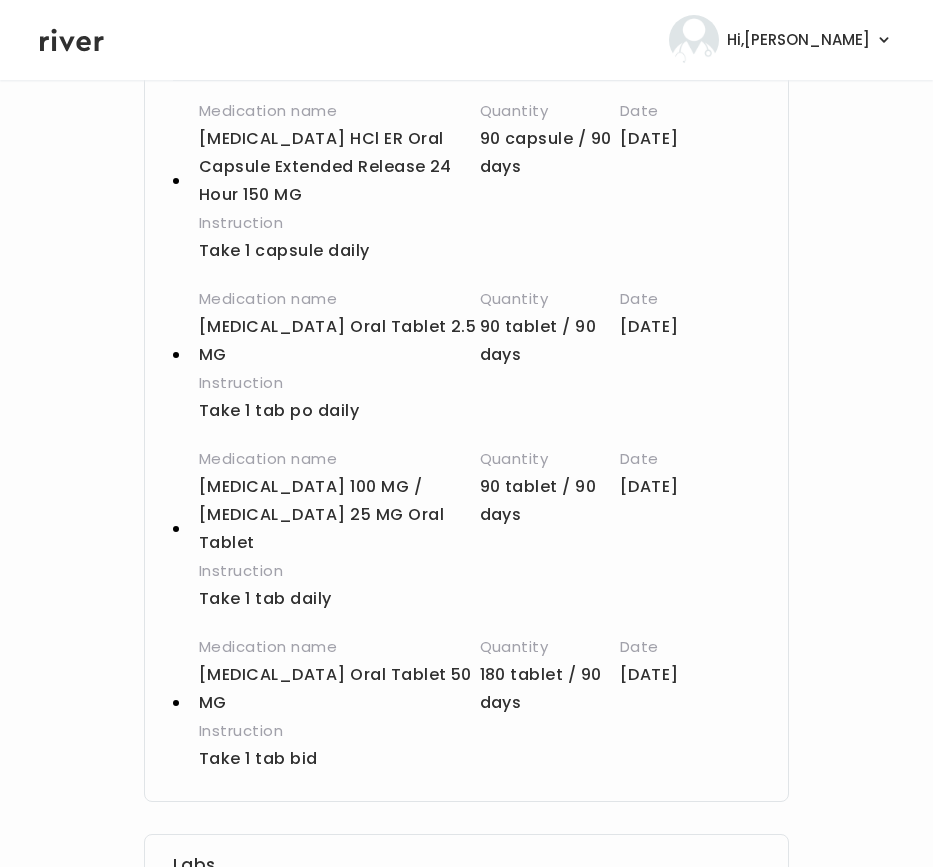 scroll, scrollTop: 493, scrollLeft: 0, axis: vertical 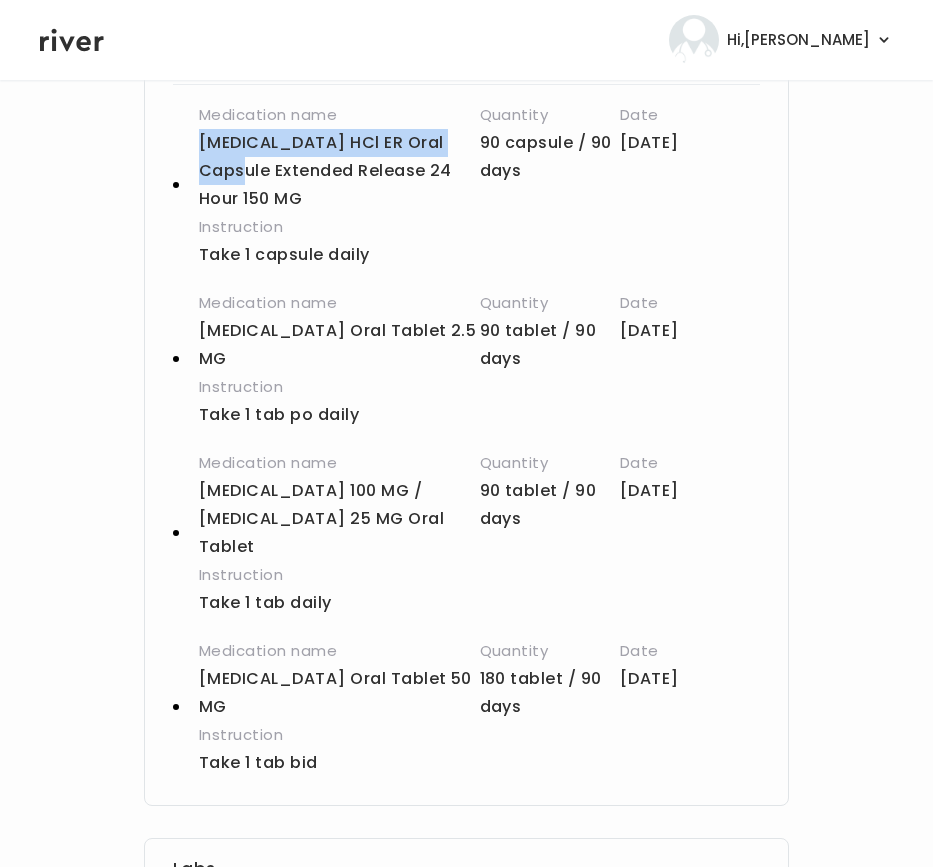 drag, startPoint x: 201, startPoint y: 147, endPoint x: 447, endPoint y: 138, distance: 246.16458 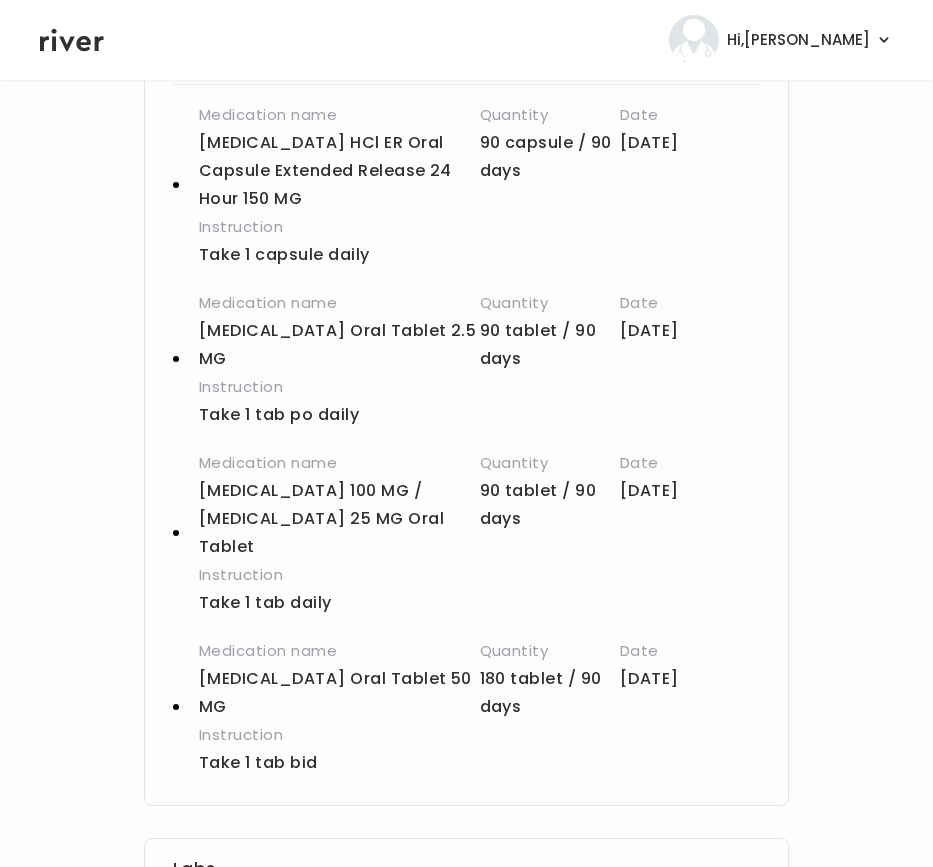 click on "[MEDICAL_DATA] HCl ER Oral Capsule Extended Release 24 Hour 150 MG" at bounding box center (339, 171) 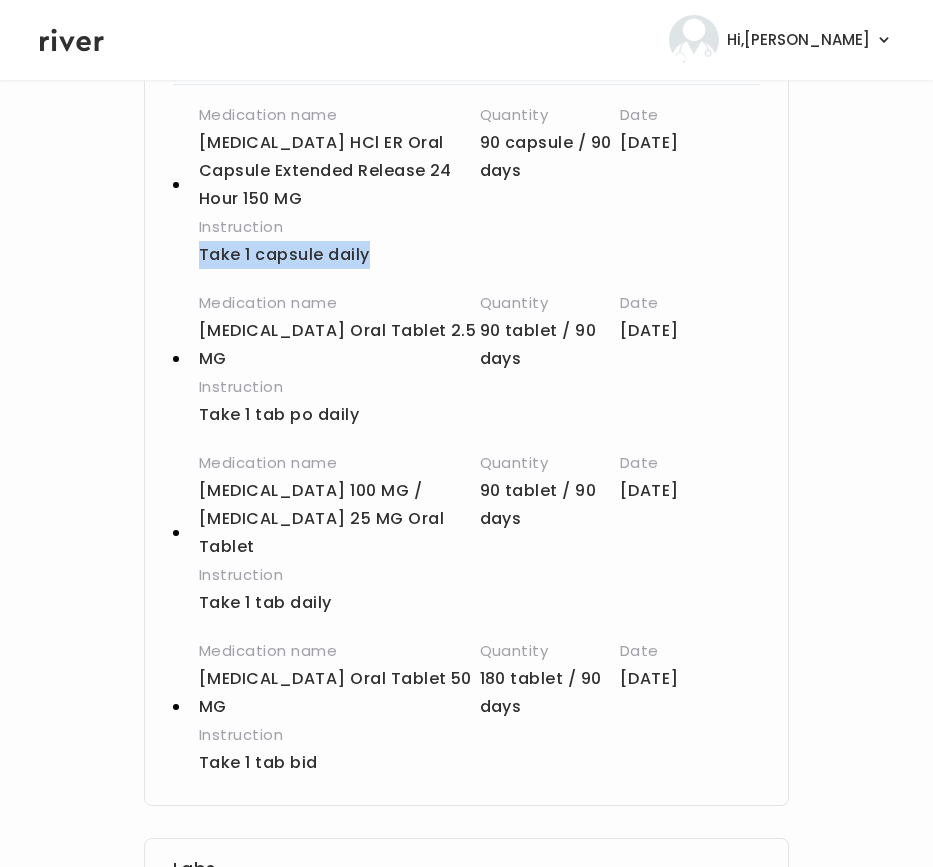 drag, startPoint x: 380, startPoint y: 256, endPoint x: 181, endPoint y: 264, distance: 199.16074 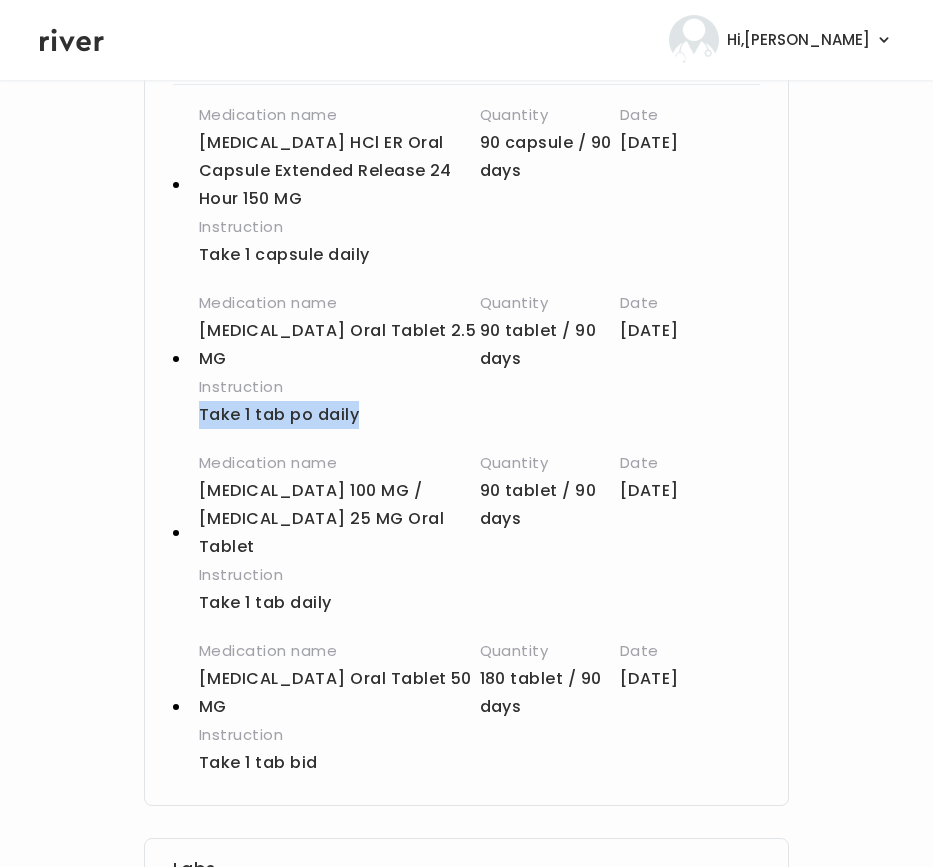 drag, startPoint x: 347, startPoint y: 414, endPoint x: 173, endPoint y: 414, distance: 174 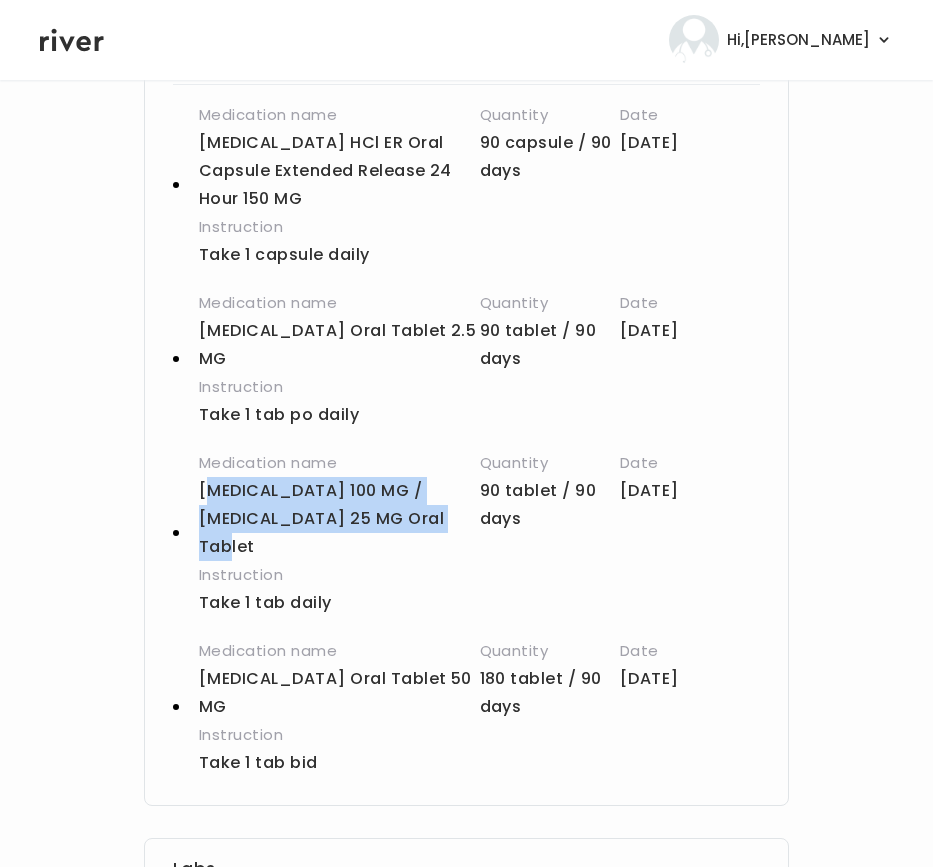 drag, startPoint x: 202, startPoint y: 496, endPoint x: 445, endPoint y: 517, distance: 243.90572 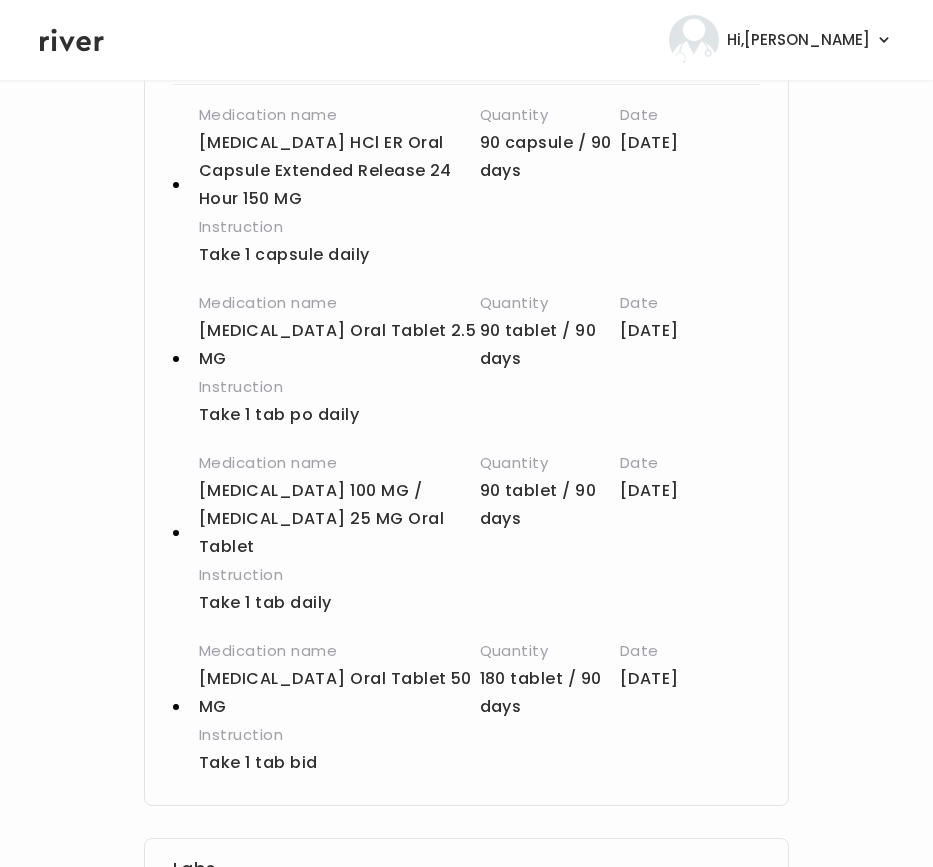 click on "[MEDICAL_DATA] 100 MG / [MEDICAL_DATA] 25 MG Oral Tablet" at bounding box center [339, 519] 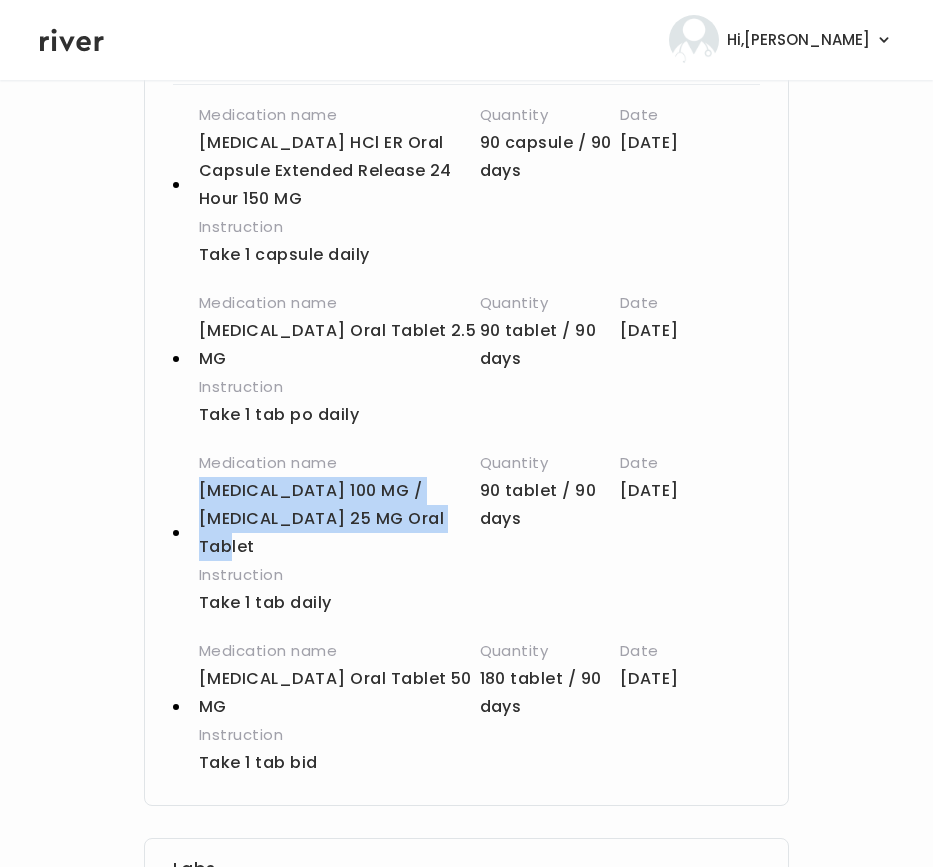 drag, startPoint x: 198, startPoint y: 493, endPoint x: 478, endPoint y: 517, distance: 281.0267 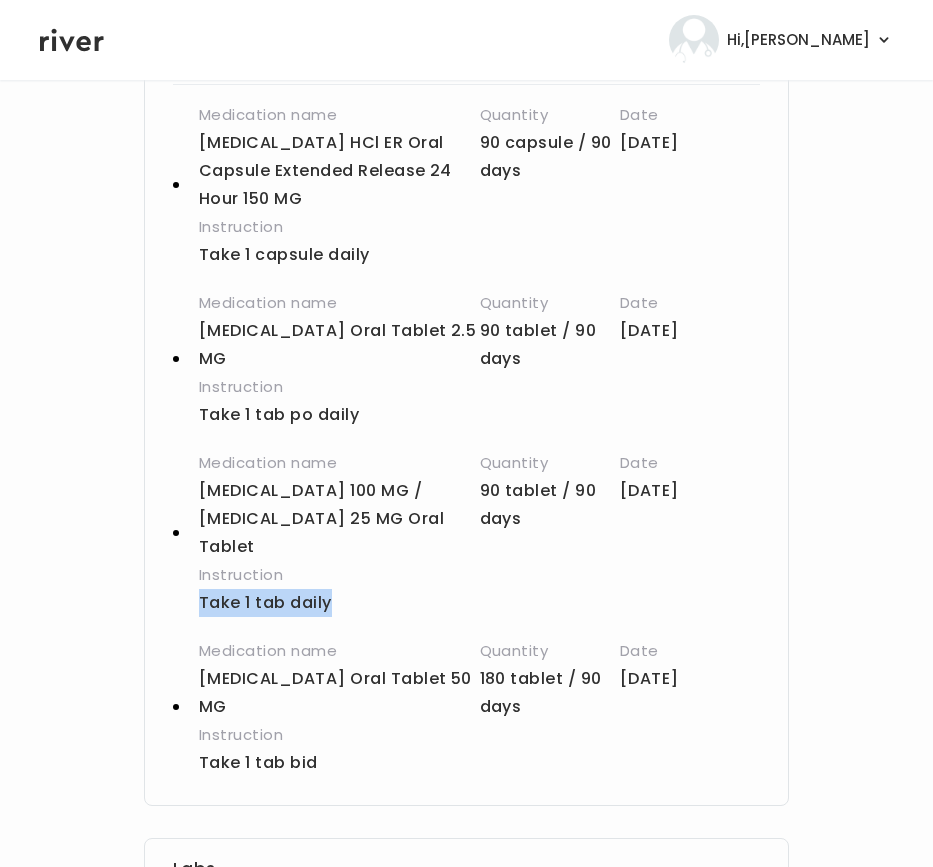 drag, startPoint x: 337, startPoint y: 596, endPoint x: 194, endPoint y: 601, distance: 143.08739 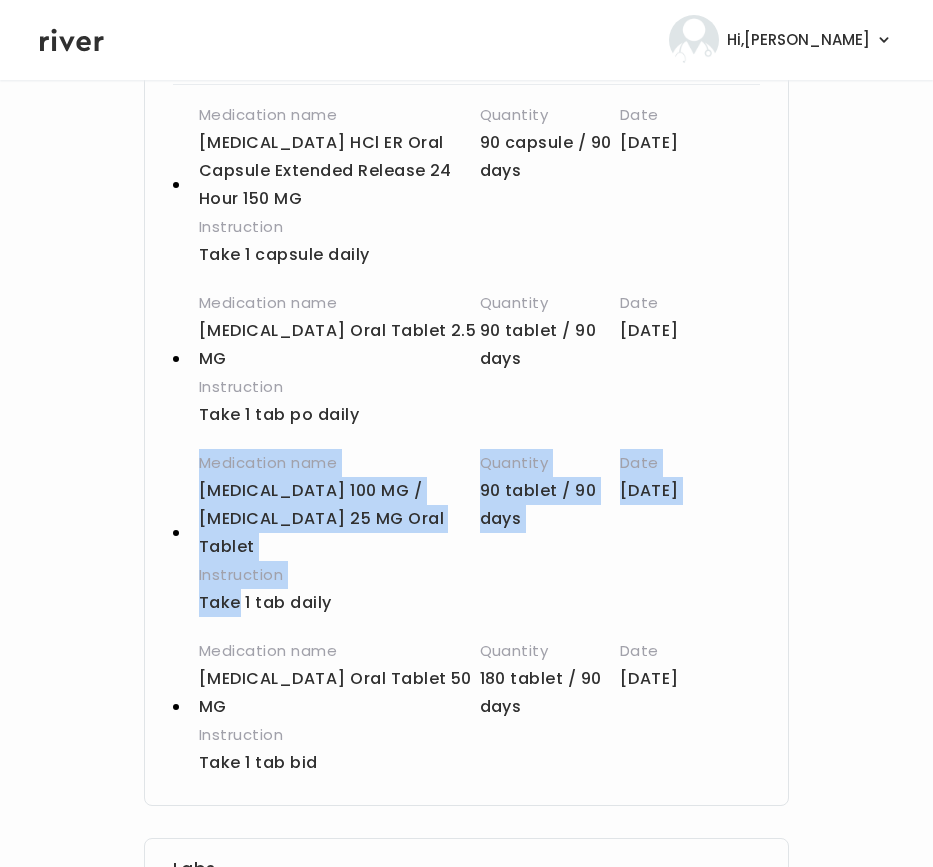 drag, startPoint x: 238, startPoint y: 605, endPoint x: 29, endPoint y: 587, distance: 209.77368 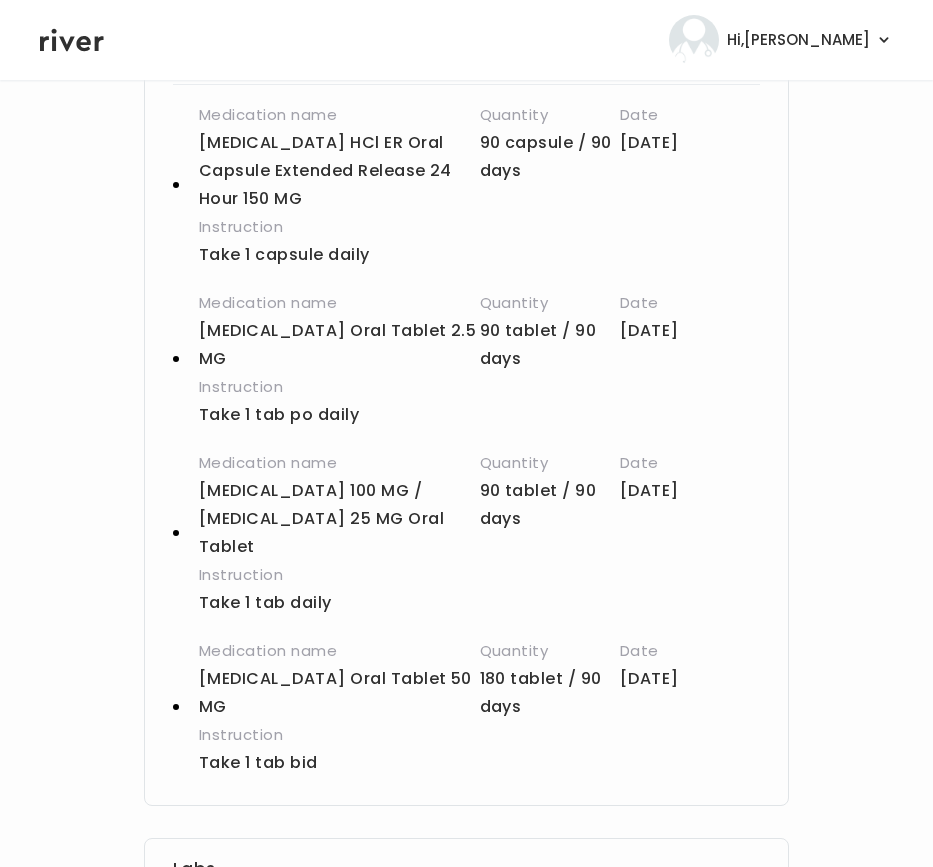 click on "Take 1 tab daily" at bounding box center [433, 603] 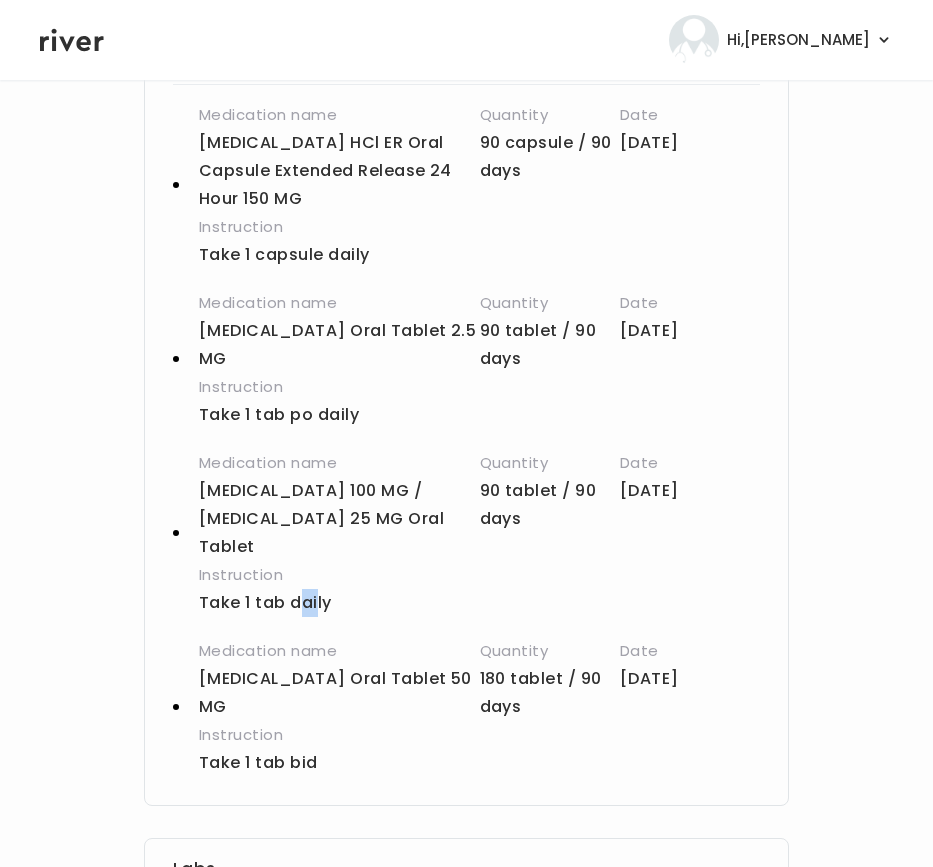 drag, startPoint x: 316, startPoint y: 601, endPoint x: 302, endPoint y: 604, distance: 14.3178215 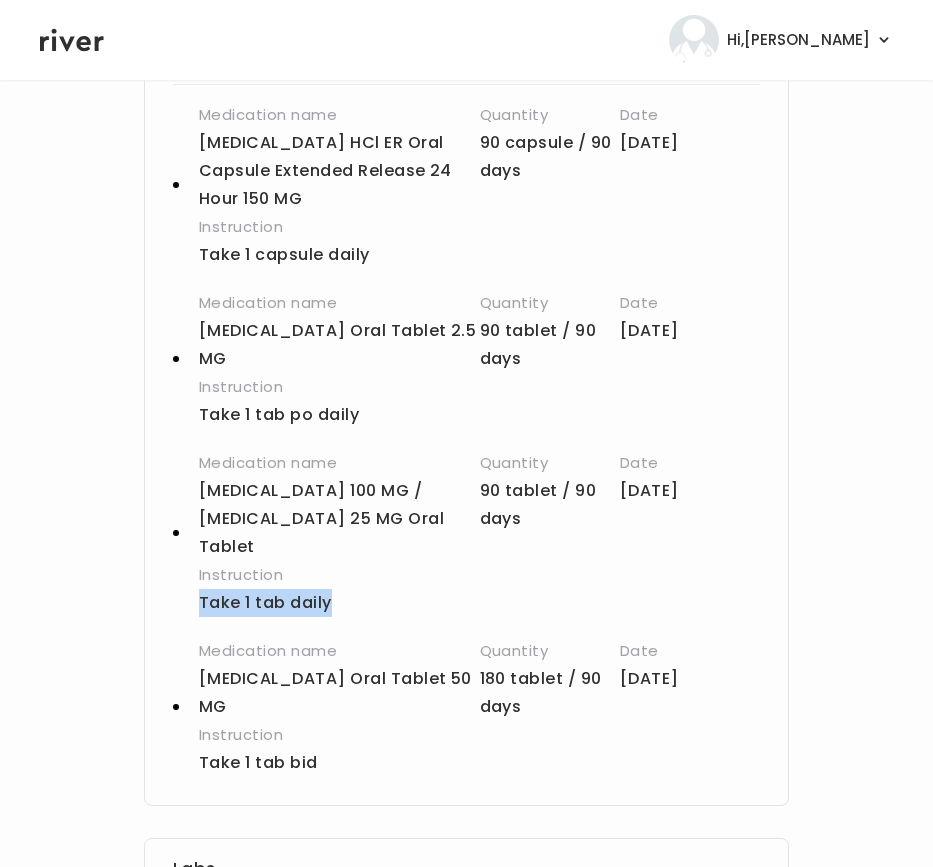 drag, startPoint x: 360, startPoint y: 607, endPoint x: 199, endPoint y: 601, distance: 161.11176 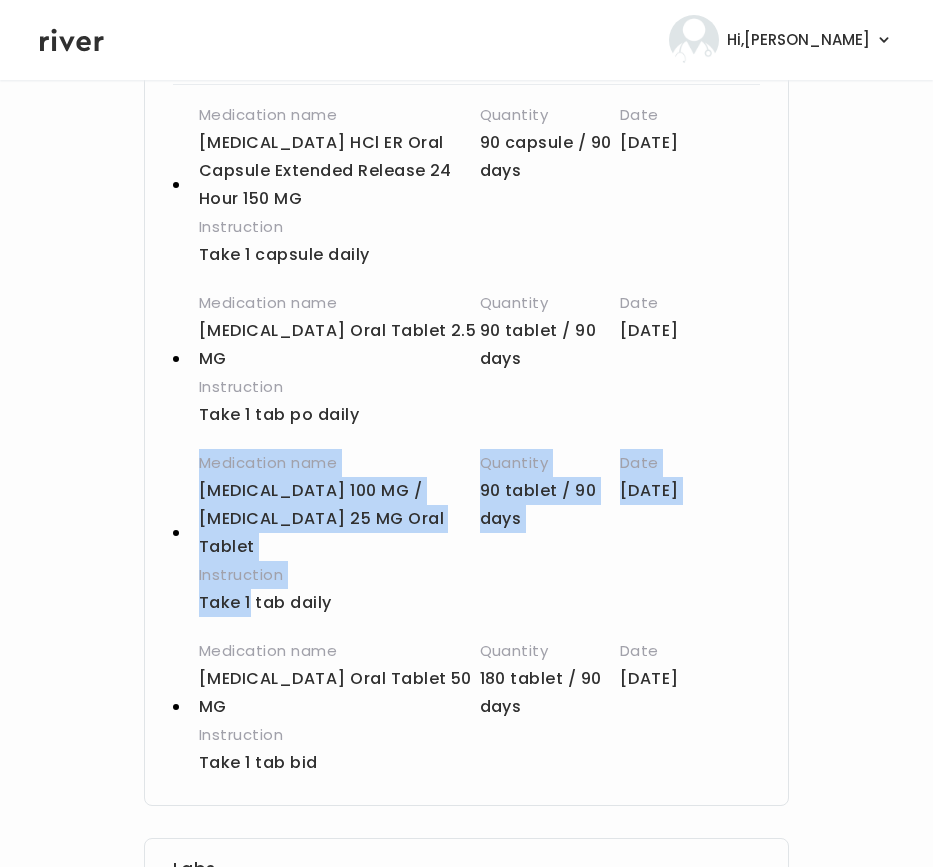drag, startPoint x: 250, startPoint y: 604, endPoint x: 338, endPoint y: 618, distance: 89.106674 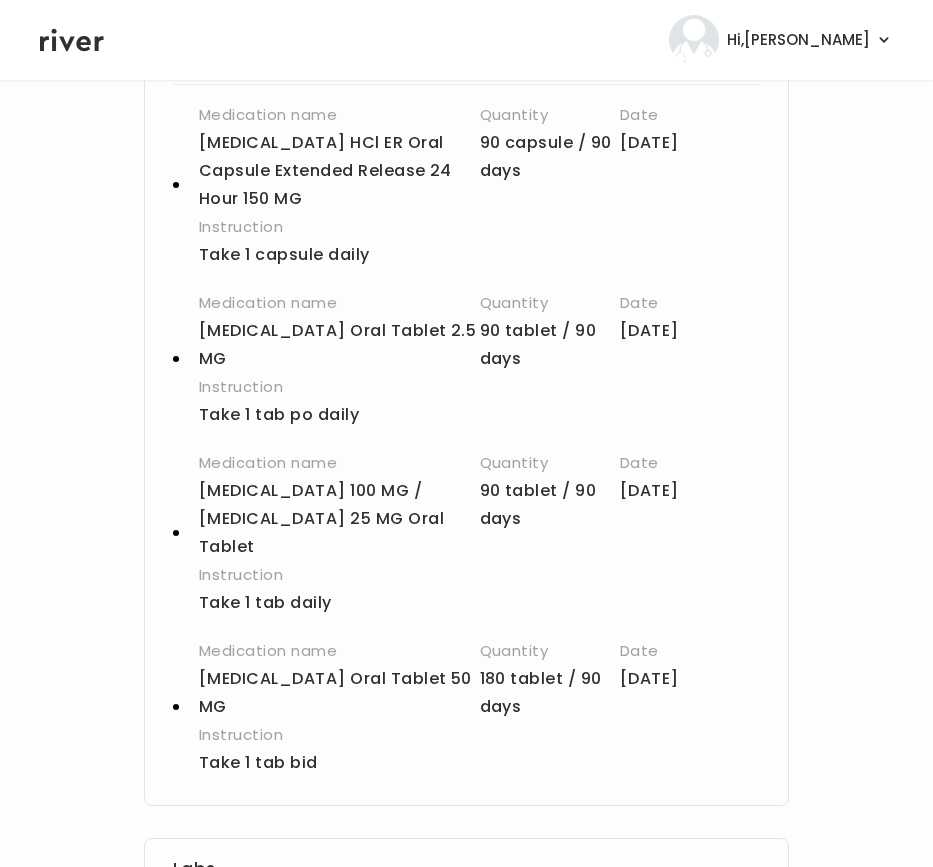 click on "Take 1 tab daily" at bounding box center [433, 603] 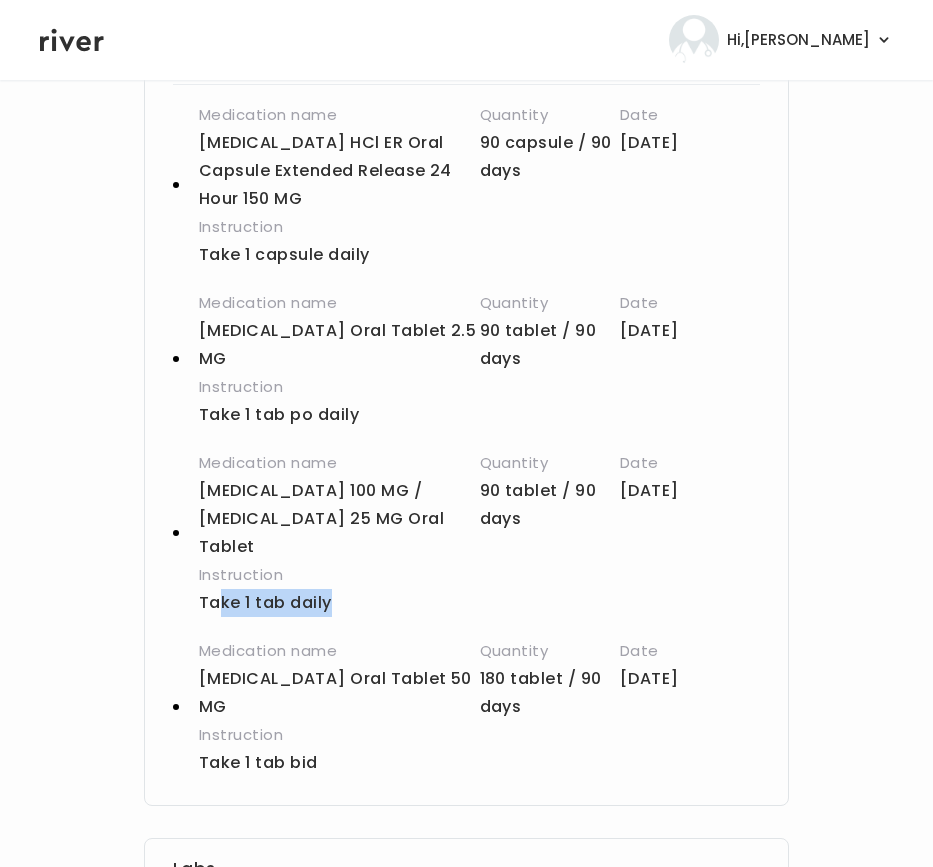 drag, startPoint x: 332, startPoint y: 602, endPoint x: 225, endPoint y: 604, distance: 107.01869 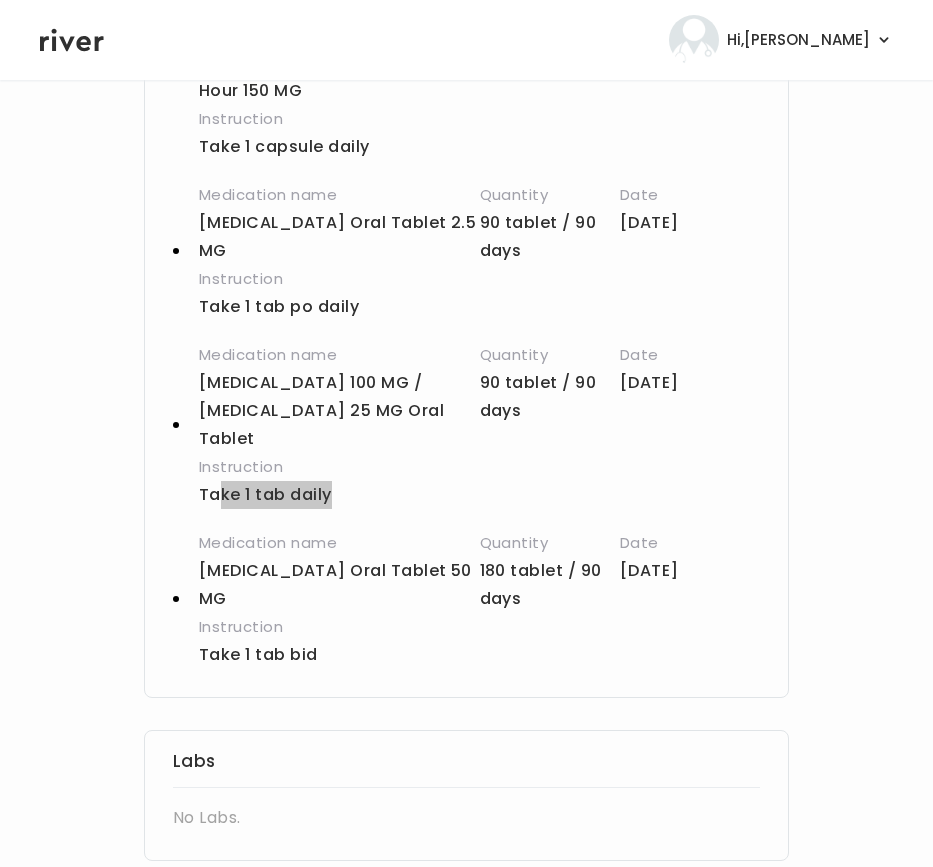 scroll, scrollTop: 627, scrollLeft: 0, axis: vertical 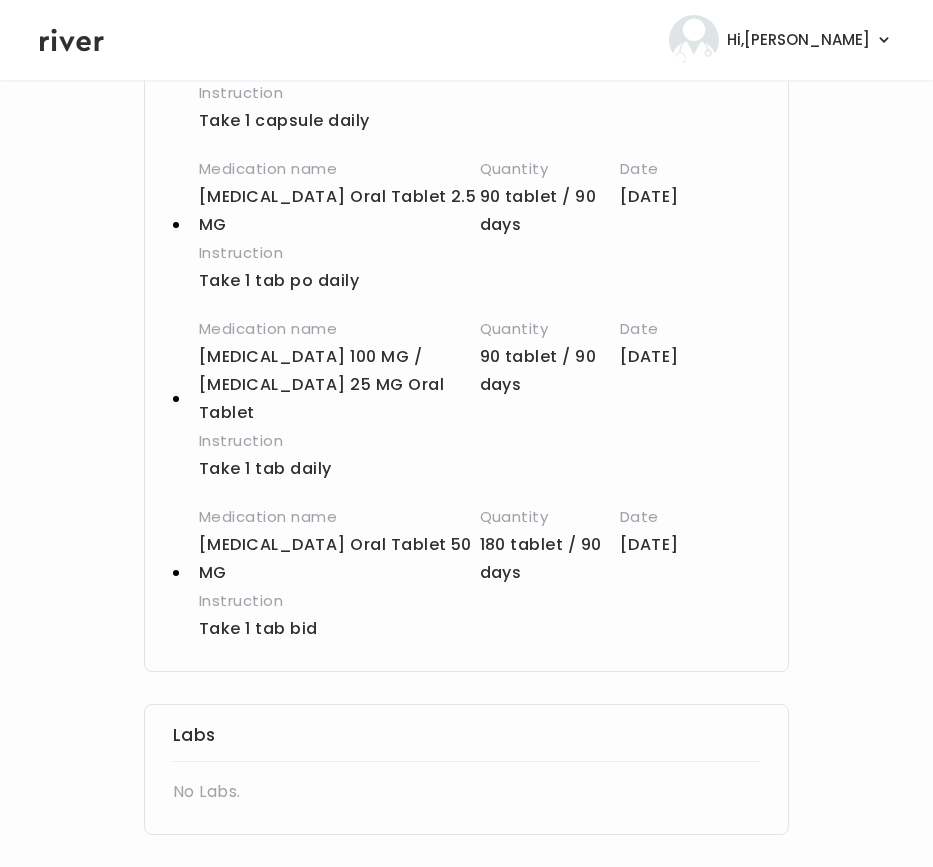 click on "[MEDICAL_DATA] Oral Tablet 50 MG" at bounding box center (339, 559) 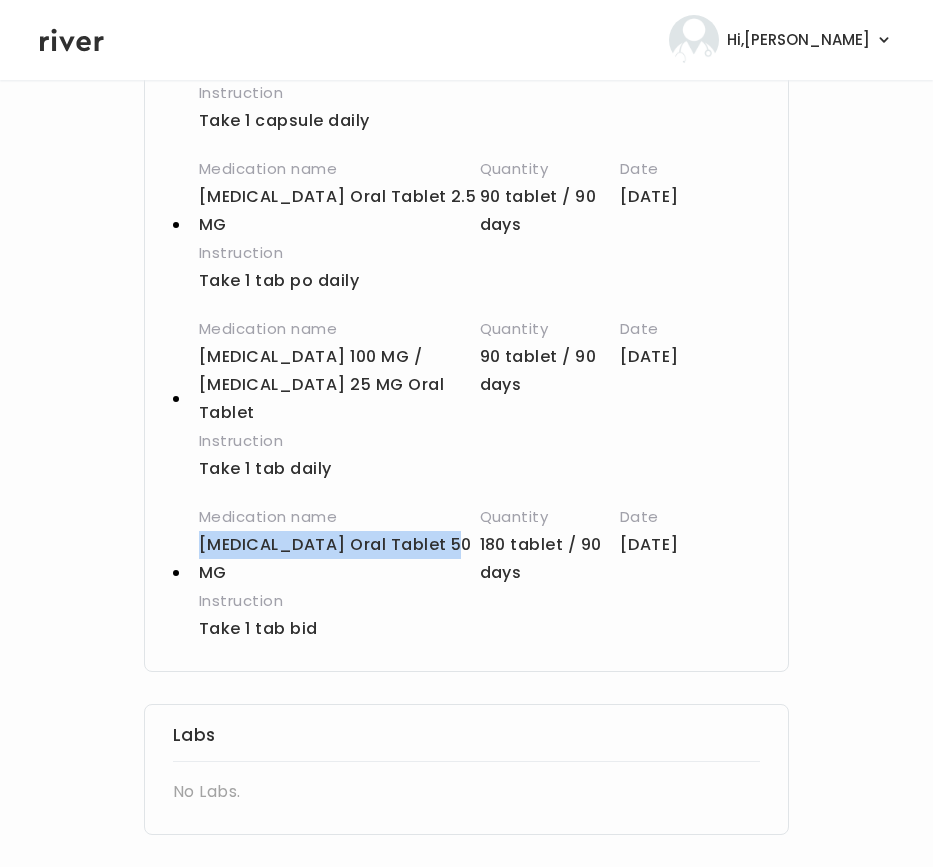 drag, startPoint x: 201, startPoint y: 547, endPoint x: 454, endPoint y: 543, distance: 253.03162 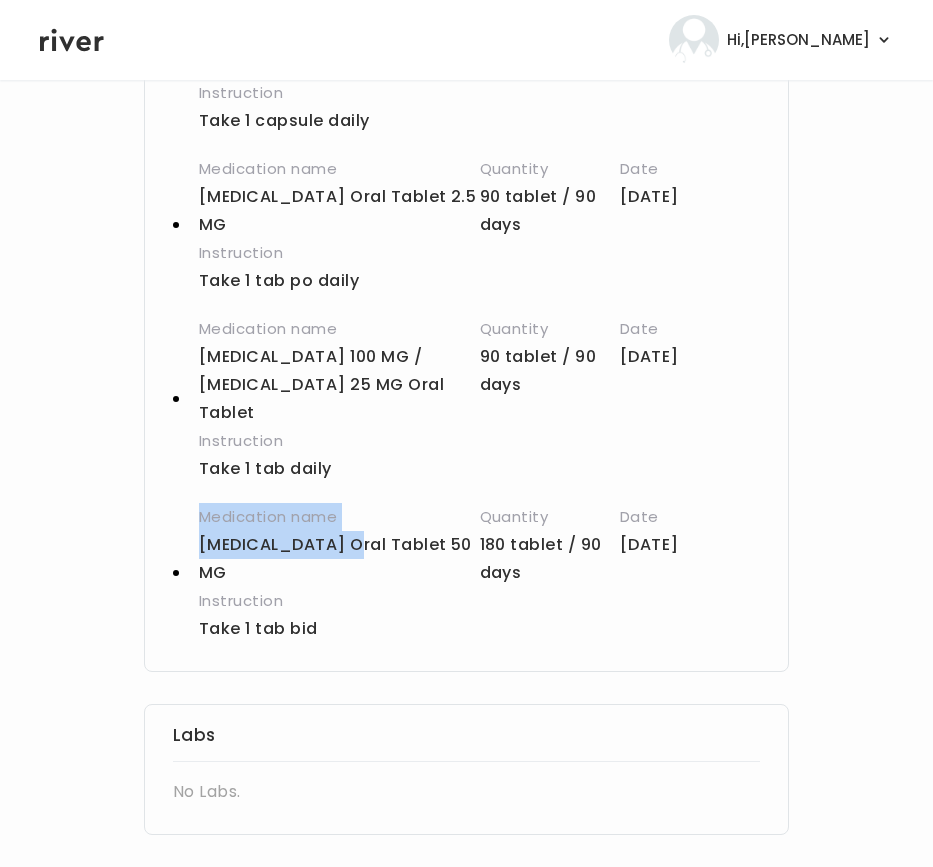 drag, startPoint x: 347, startPoint y: 549, endPoint x: 21, endPoint y: 547, distance: 326.00613 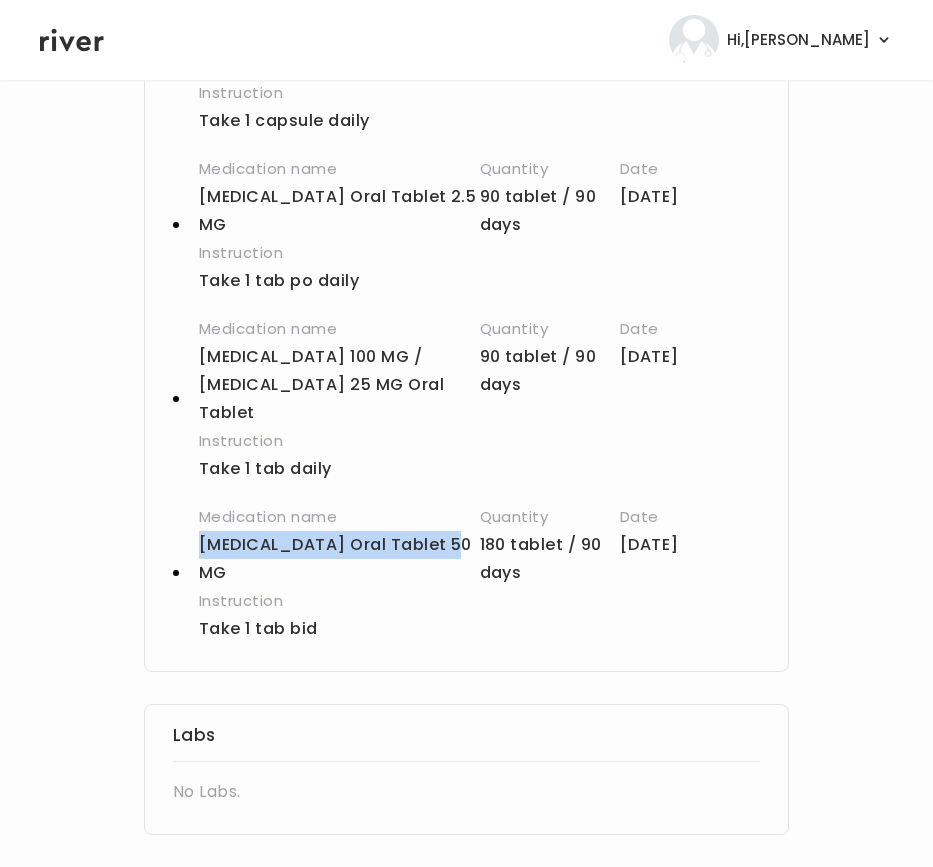 drag, startPoint x: 456, startPoint y: 539, endPoint x: 197, endPoint y: 541, distance: 259.00772 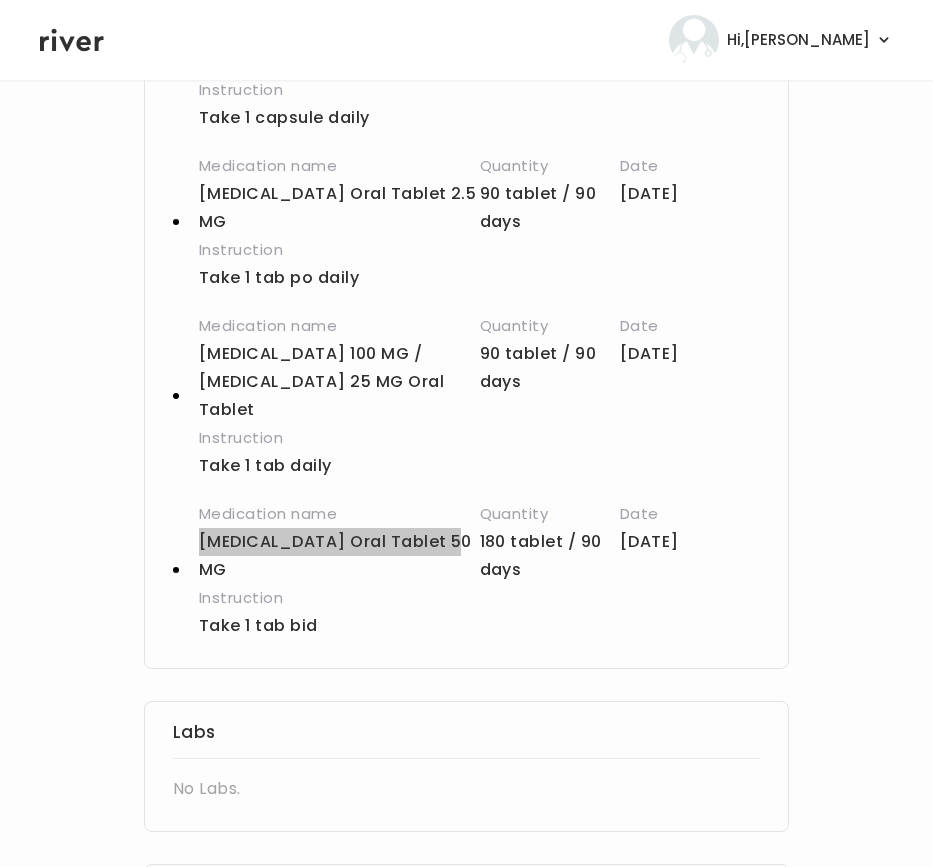 scroll, scrollTop: 631, scrollLeft: 0, axis: vertical 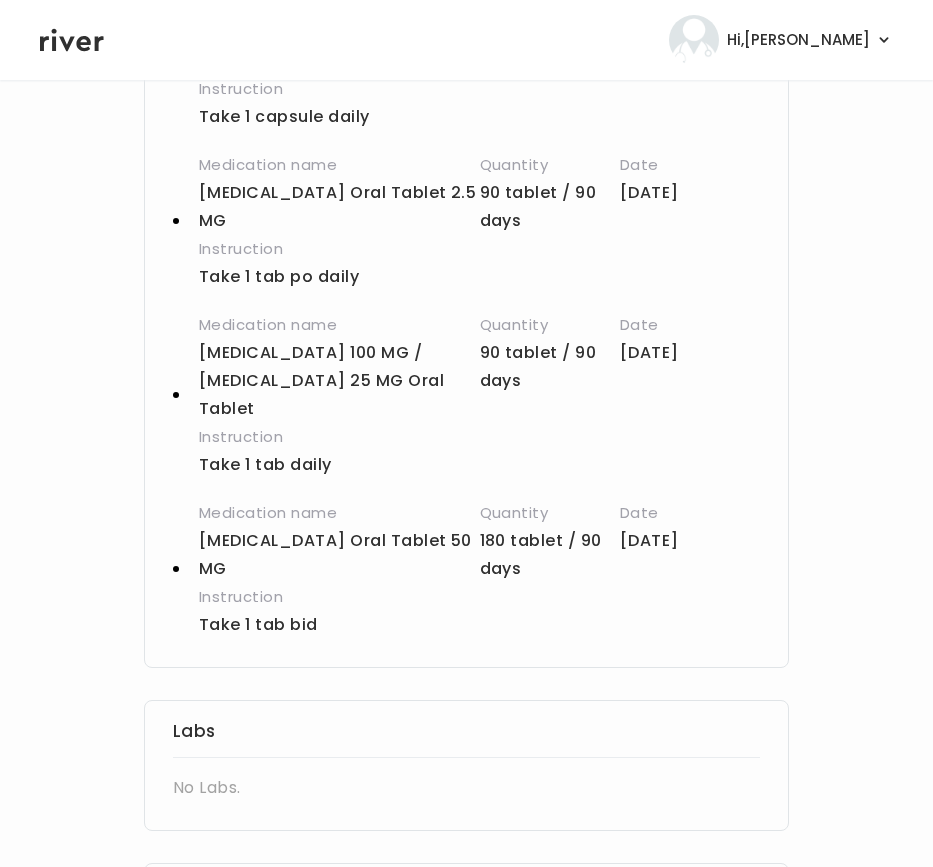 click on "Take 1 tab bid" at bounding box center [433, 625] 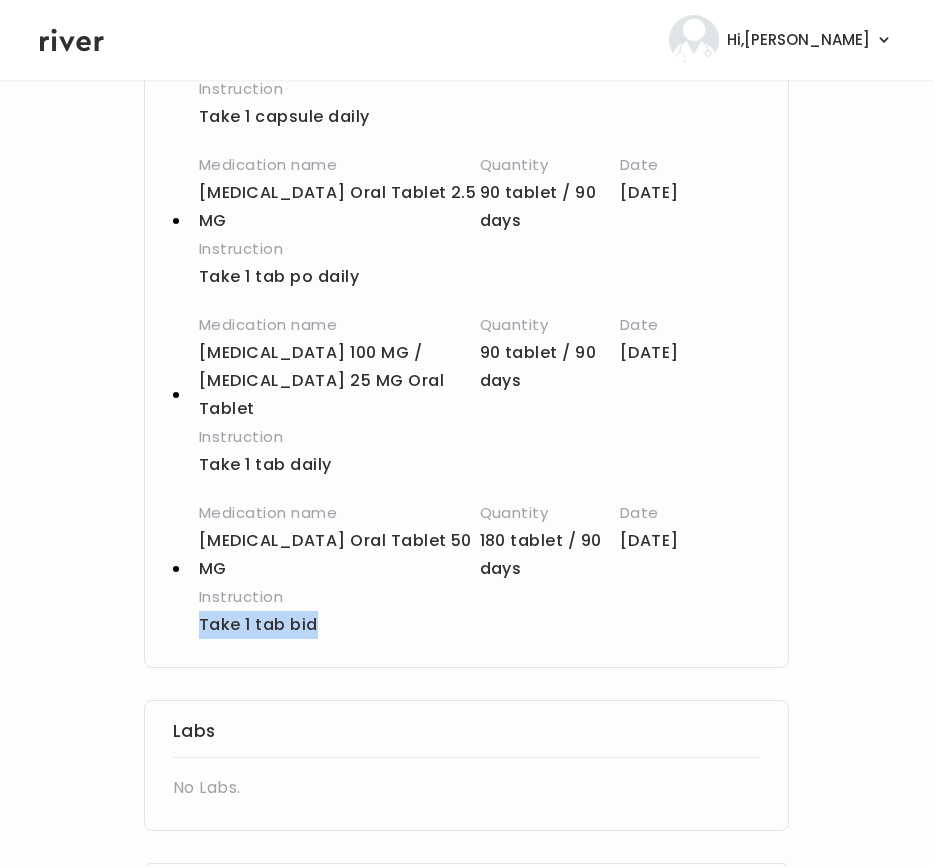 drag, startPoint x: 195, startPoint y: 624, endPoint x: 324, endPoint y: 625, distance: 129.00388 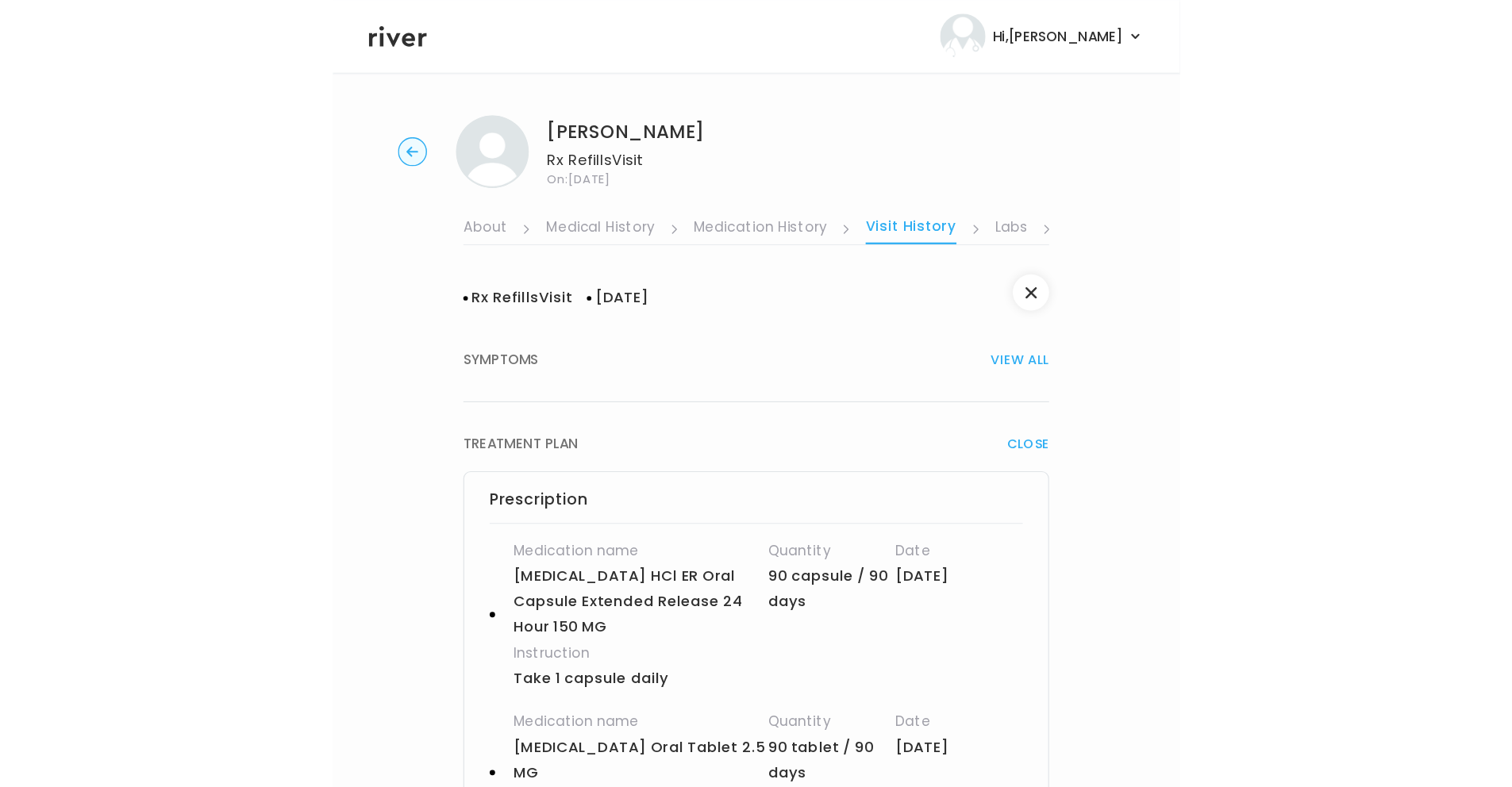 scroll, scrollTop: 0, scrollLeft: 0, axis: both 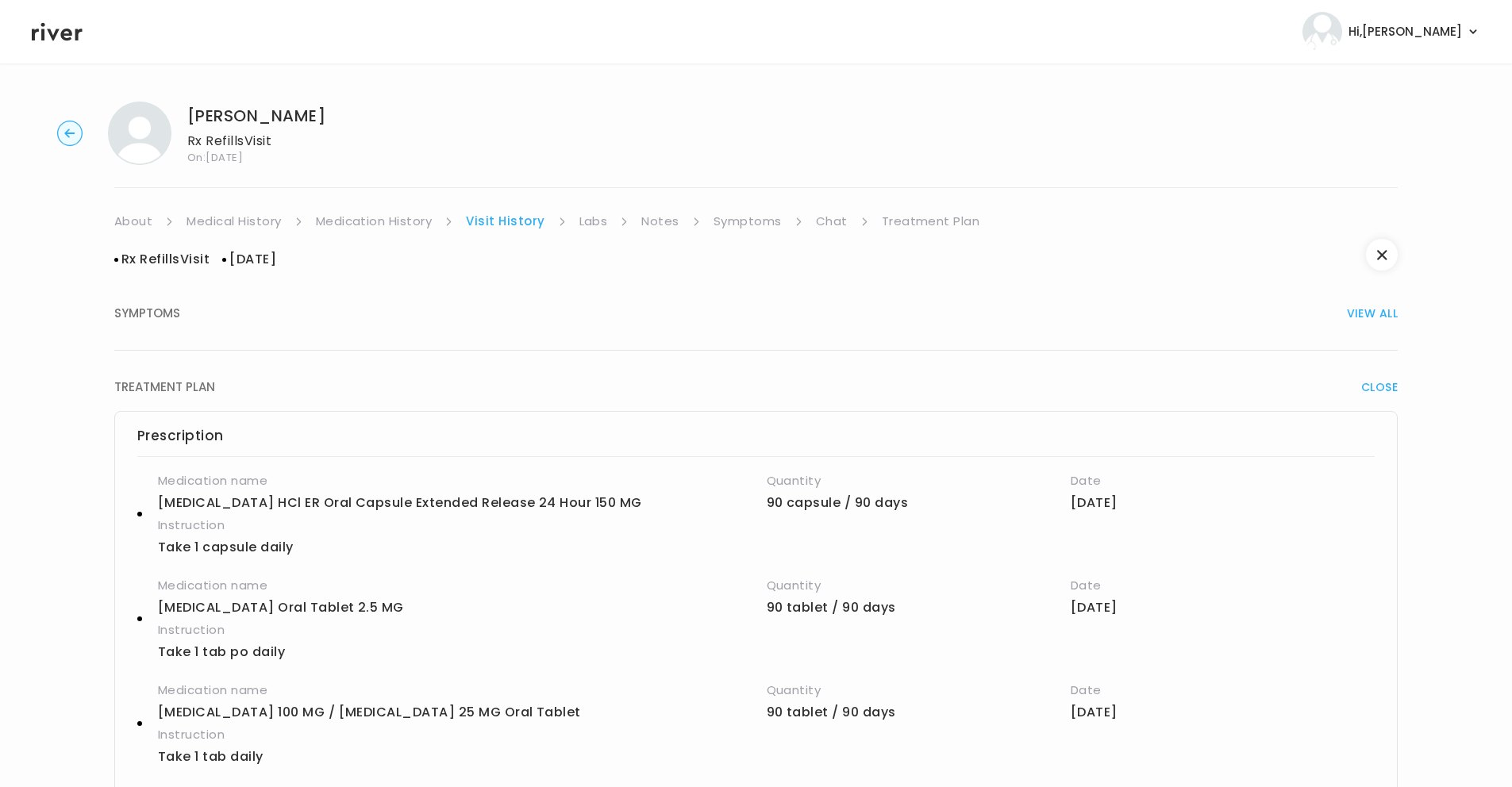 drag, startPoint x: 726, startPoint y: 217, endPoint x: 748, endPoint y: 221, distance: 22.36068 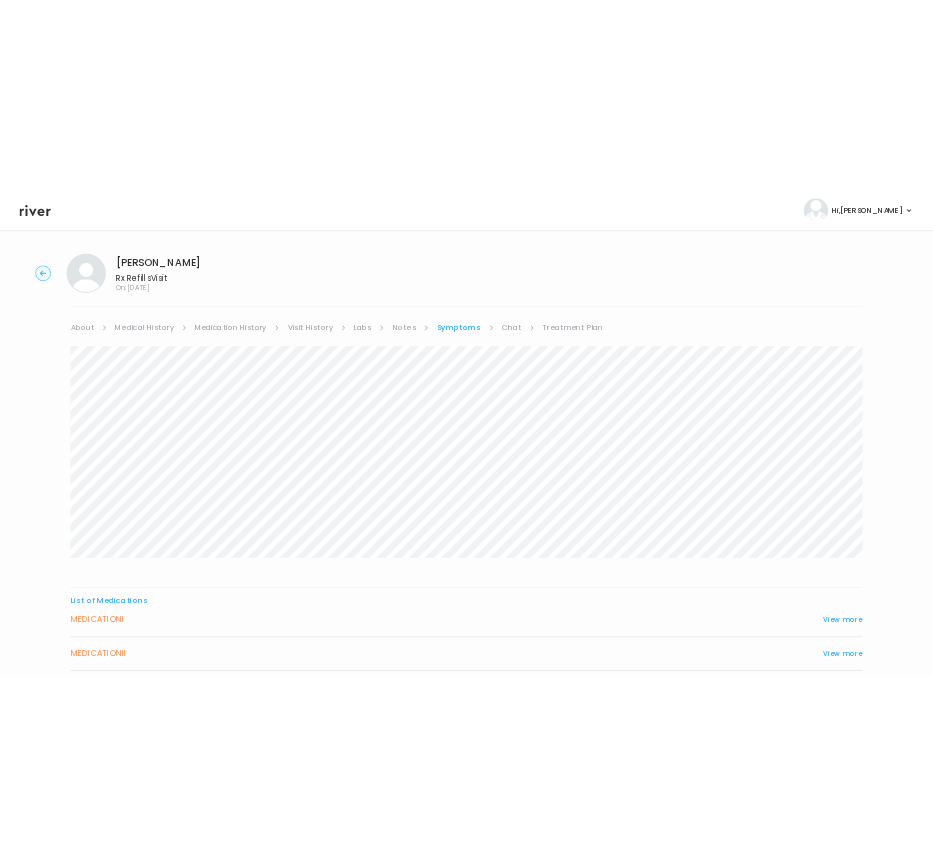 scroll, scrollTop: 4, scrollLeft: 0, axis: vertical 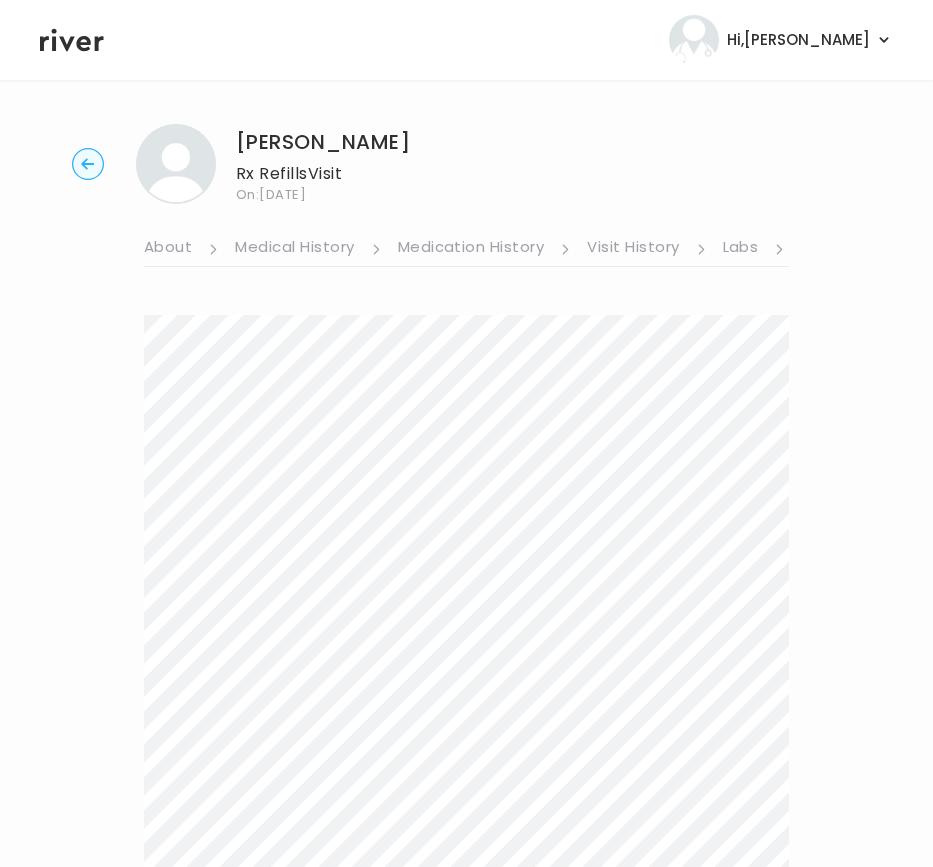 click 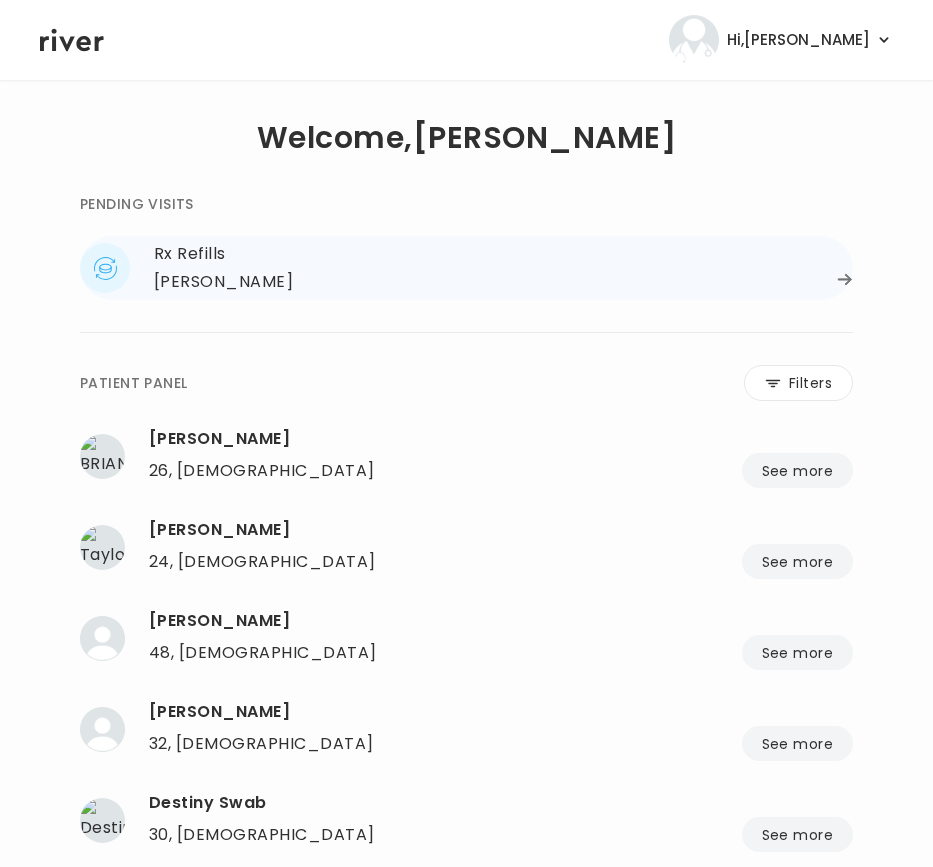click on "[PERSON_NAME]" at bounding box center (503, 282) 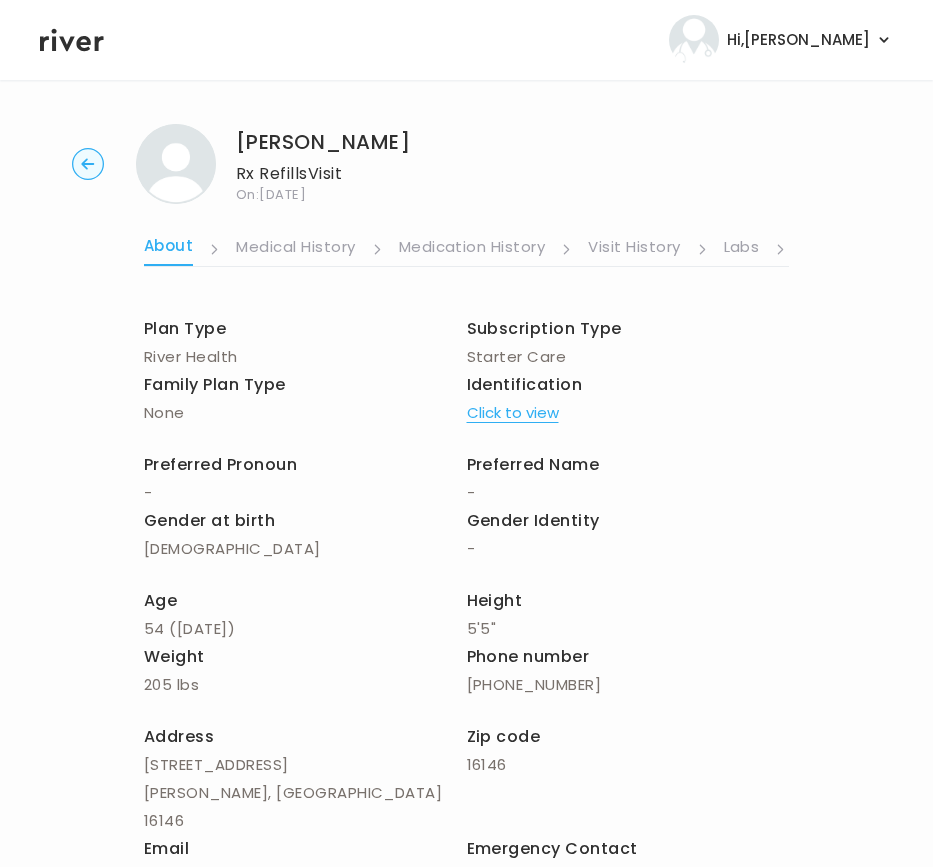 click 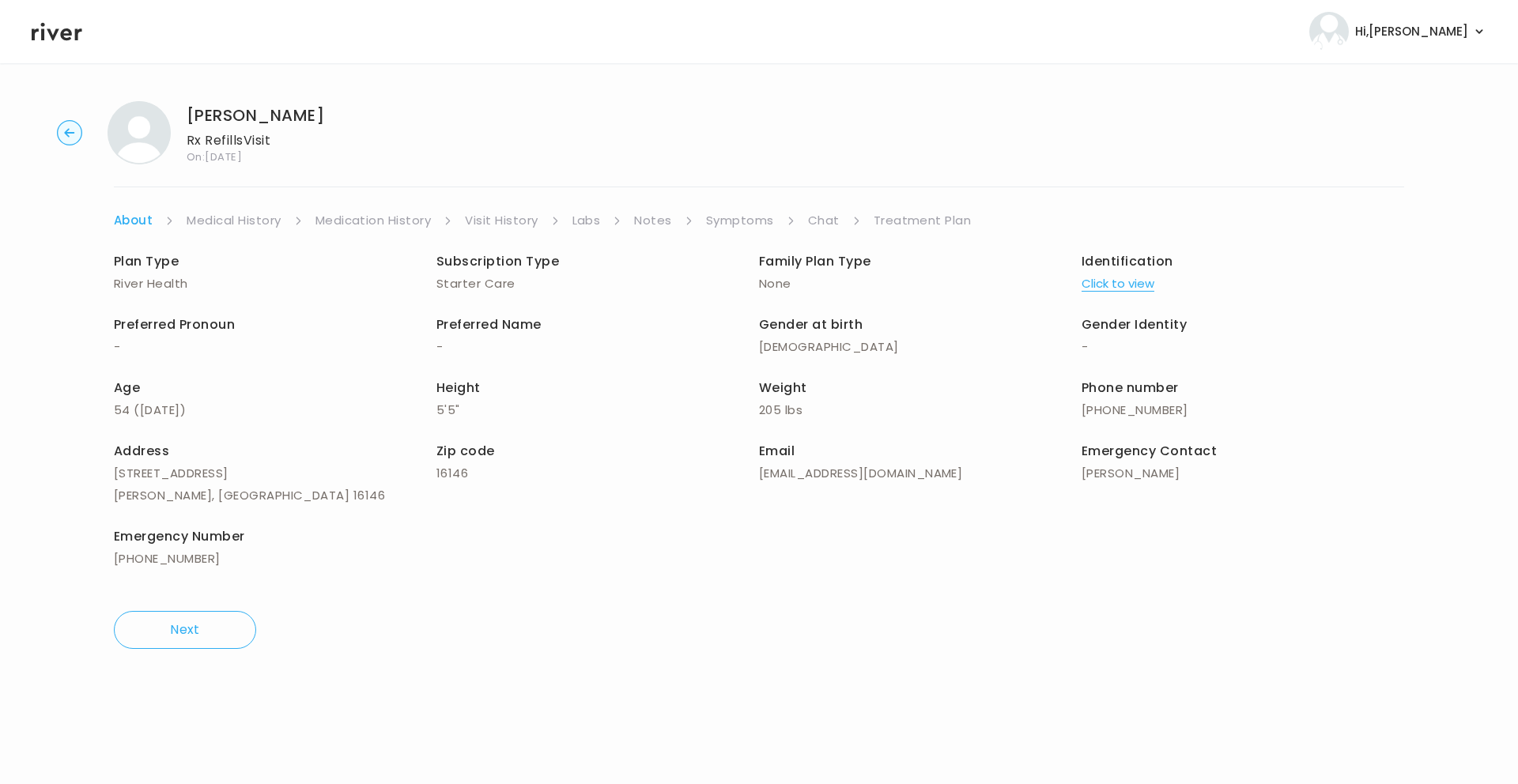 click on "Treatment Plan" at bounding box center (923, 220) 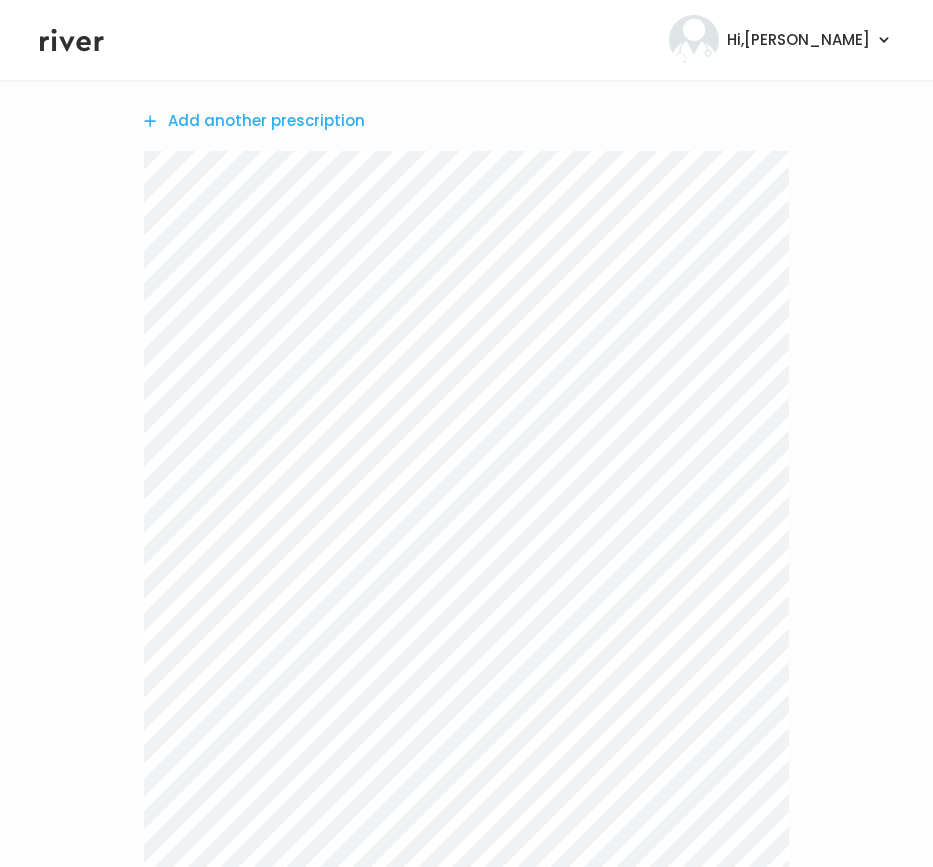 scroll, scrollTop: 223, scrollLeft: 0, axis: vertical 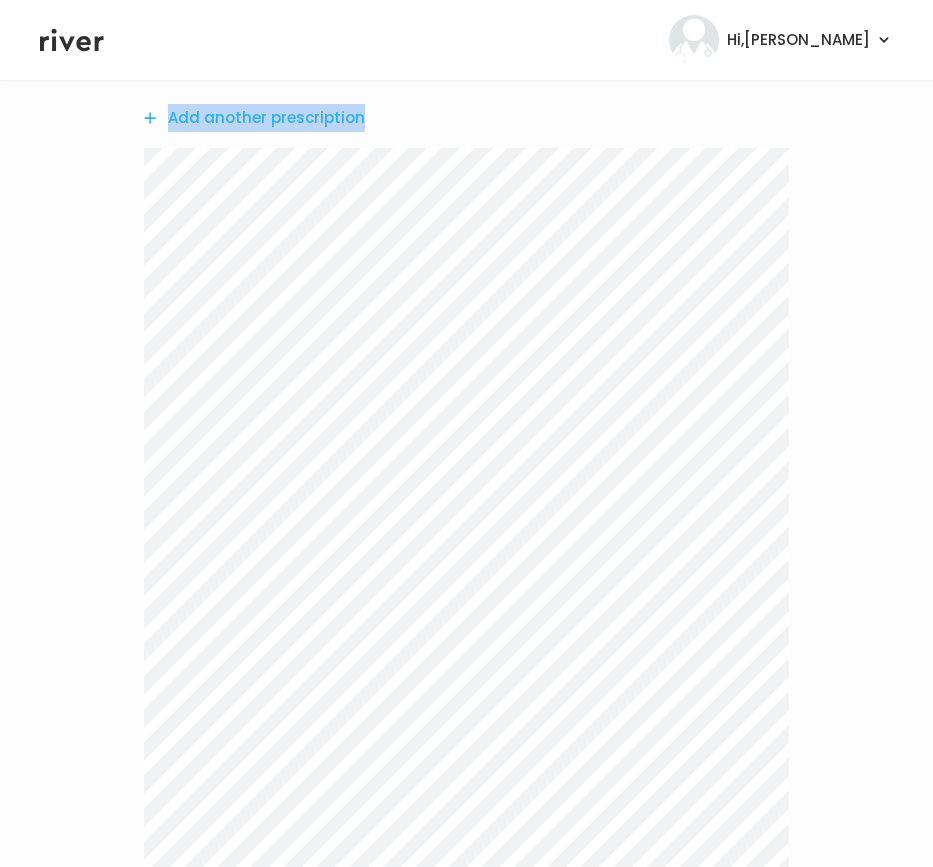 click on "Hi,  Brittney Profile Logout Lisa Ambrose Rx Refills  Visit On:  18 Jun 2025 About Medical History Medication History Visit History Labs Notes Symptoms Chat Treatment Plan Add another prescription Update lab tests Update treatment notes Referral Ticket No Treatment Plan Offered Complete visit" at bounding box center [466, 210] 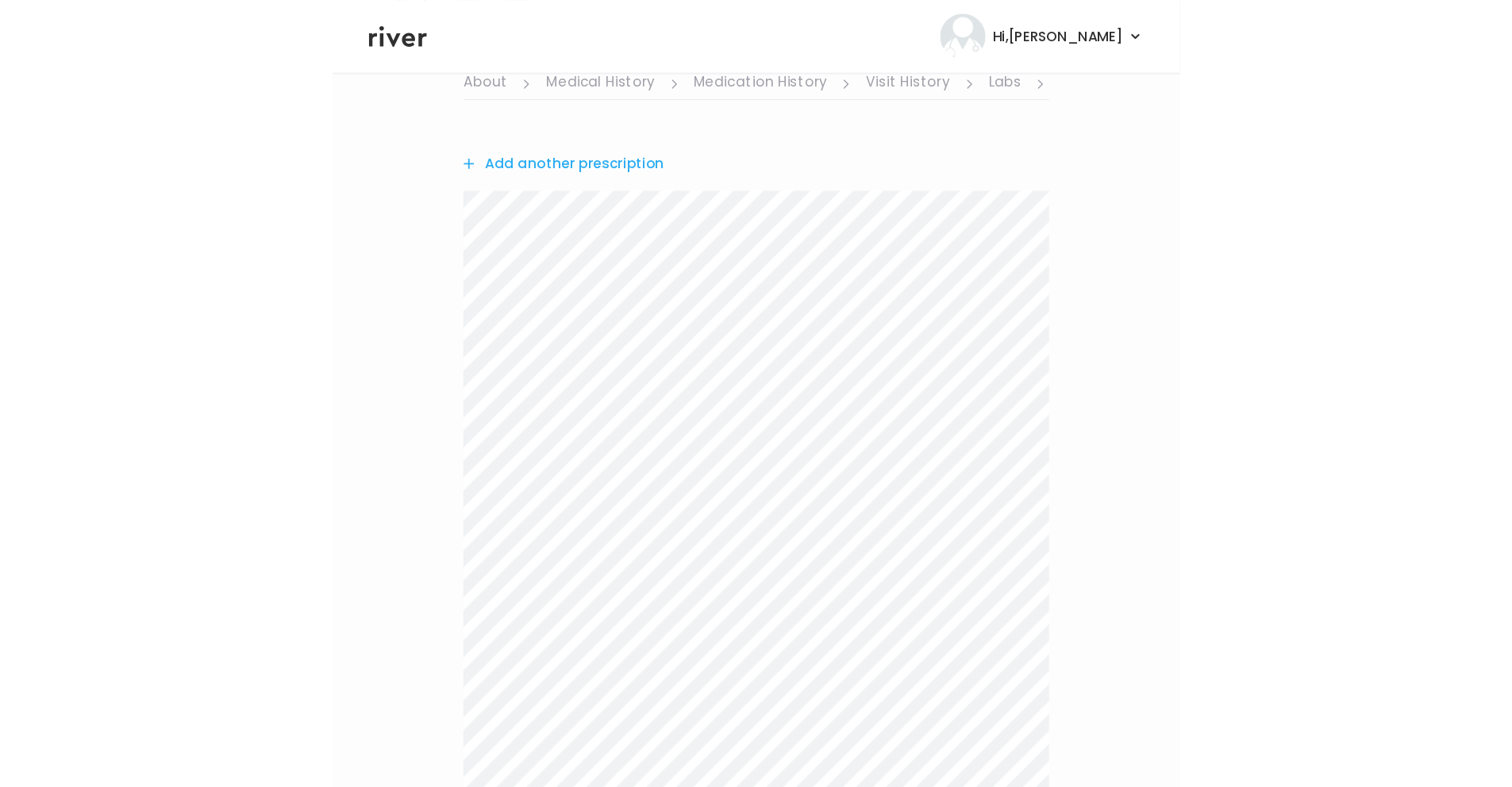 scroll, scrollTop: 0, scrollLeft: 0, axis: both 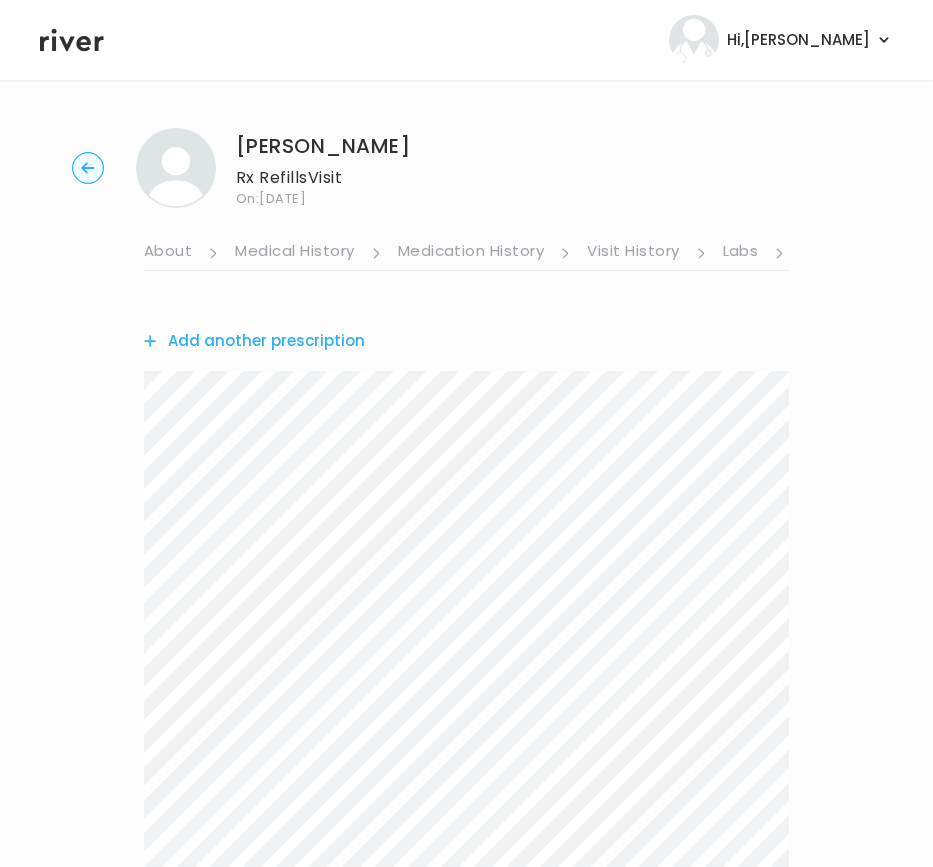 click 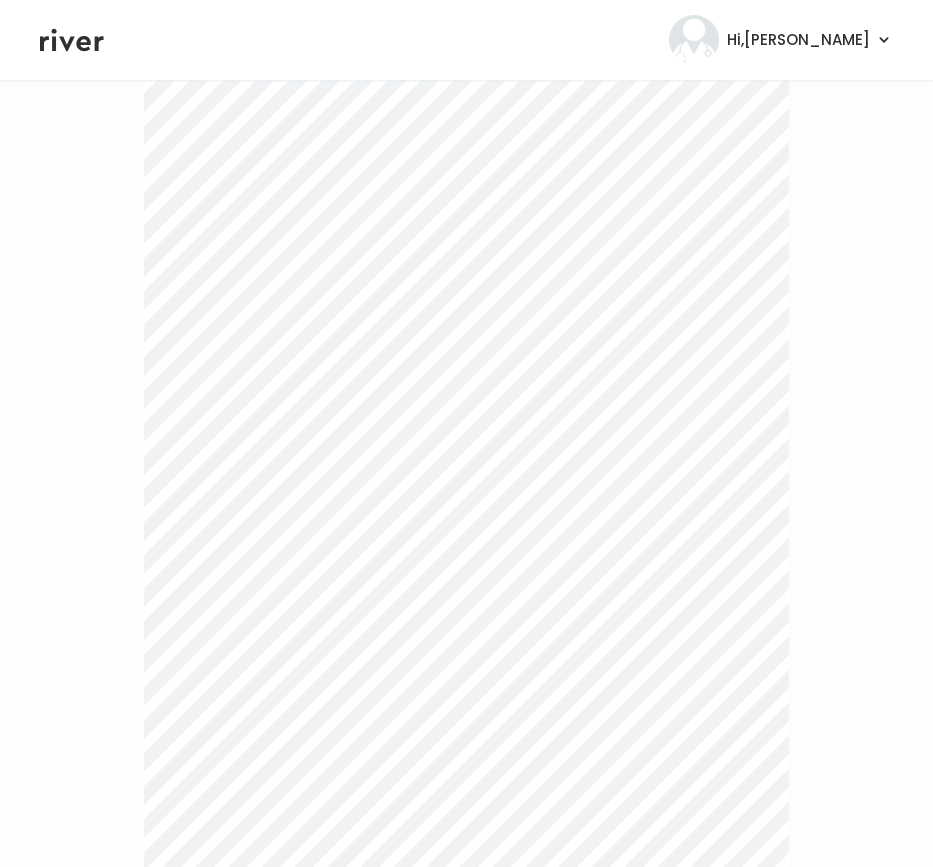 scroll, scrollTop: 686, scrollLeft: 0, axis: vertical 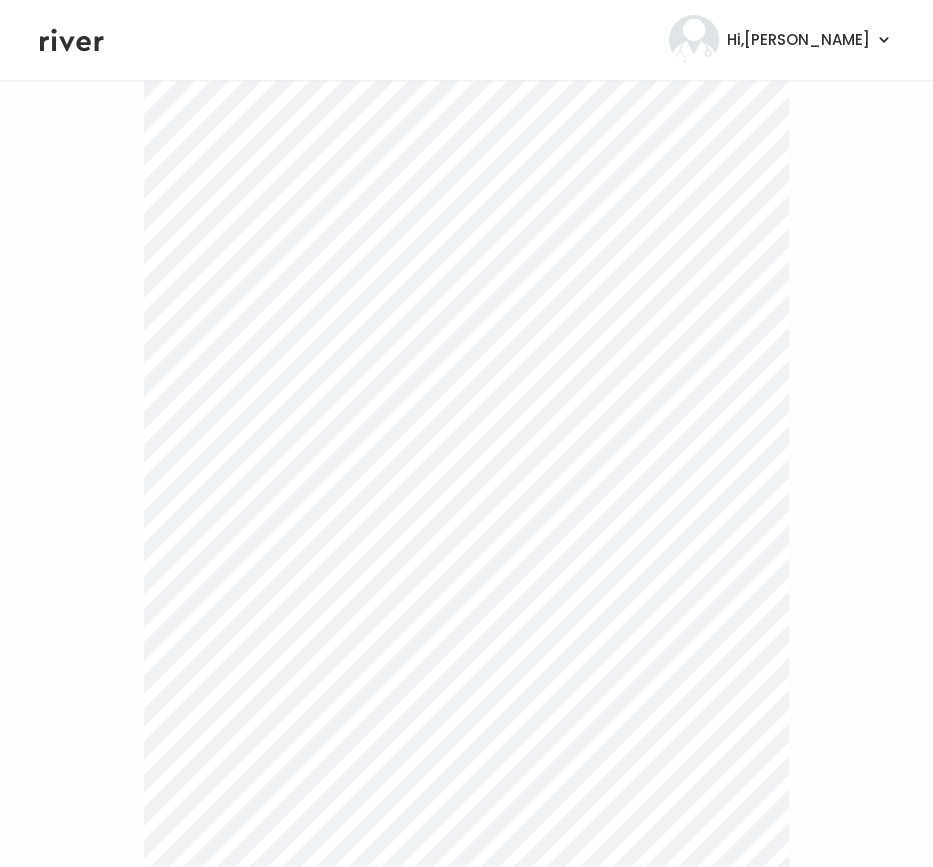 click on "Hi,  Brittney Profile Logout Lisa Ambrose Rx Refills  Visit On:  18 Jun 2025 About Medical History Medication History Visit History Labs Notes Symptoms Chat Treatment Plan Add another prescription Update lab tests Update treatment notes Referral Ticket No Treatment Plan Offered Complete visit" at bounding box center (466, -253) 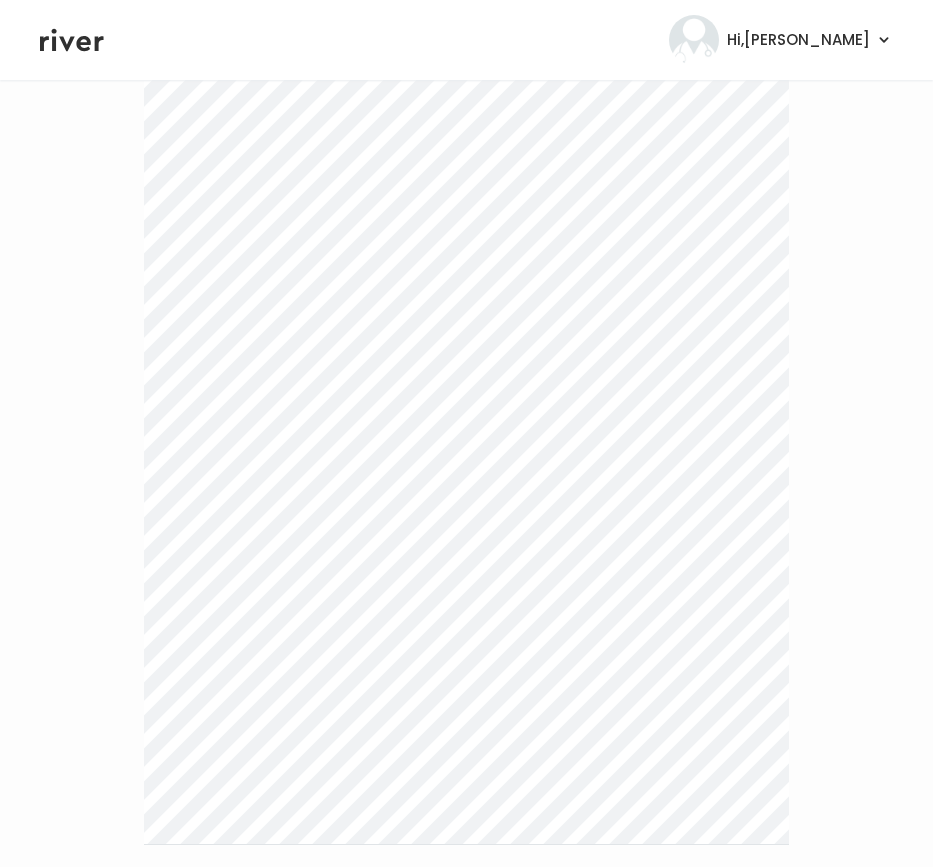 scroll, scrollTop: 952, scrollLeft: 0, axis: vertical 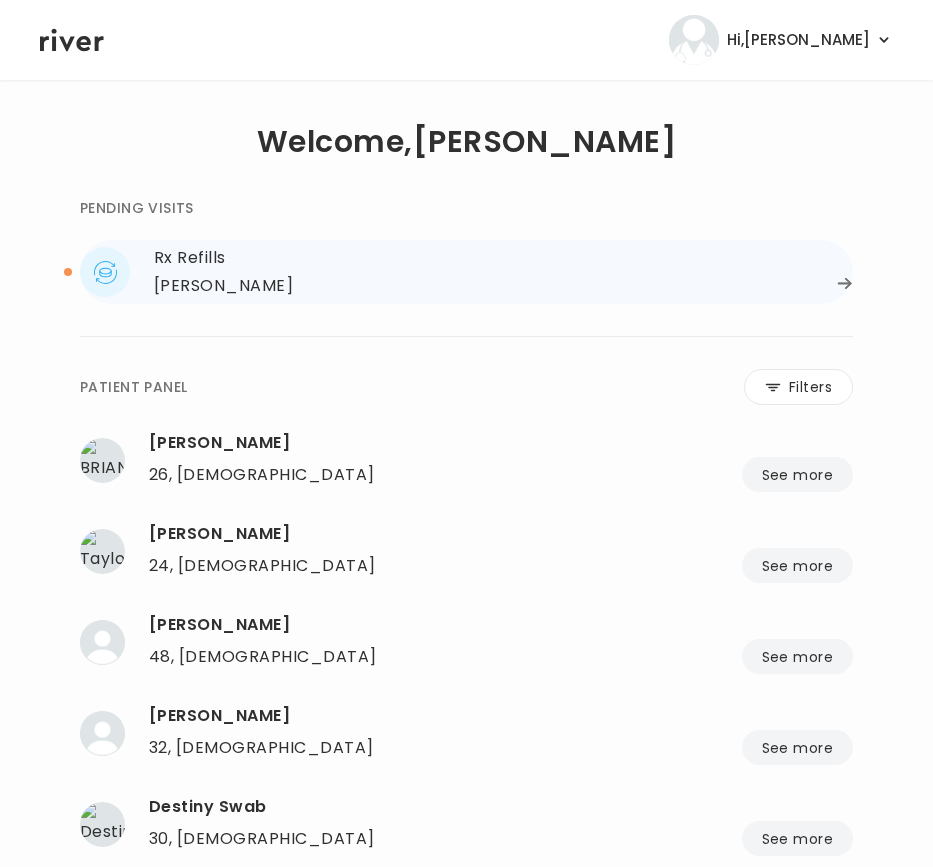 click on "Rx Refills Lisa Ambrose" at bounding box center [466, 272] 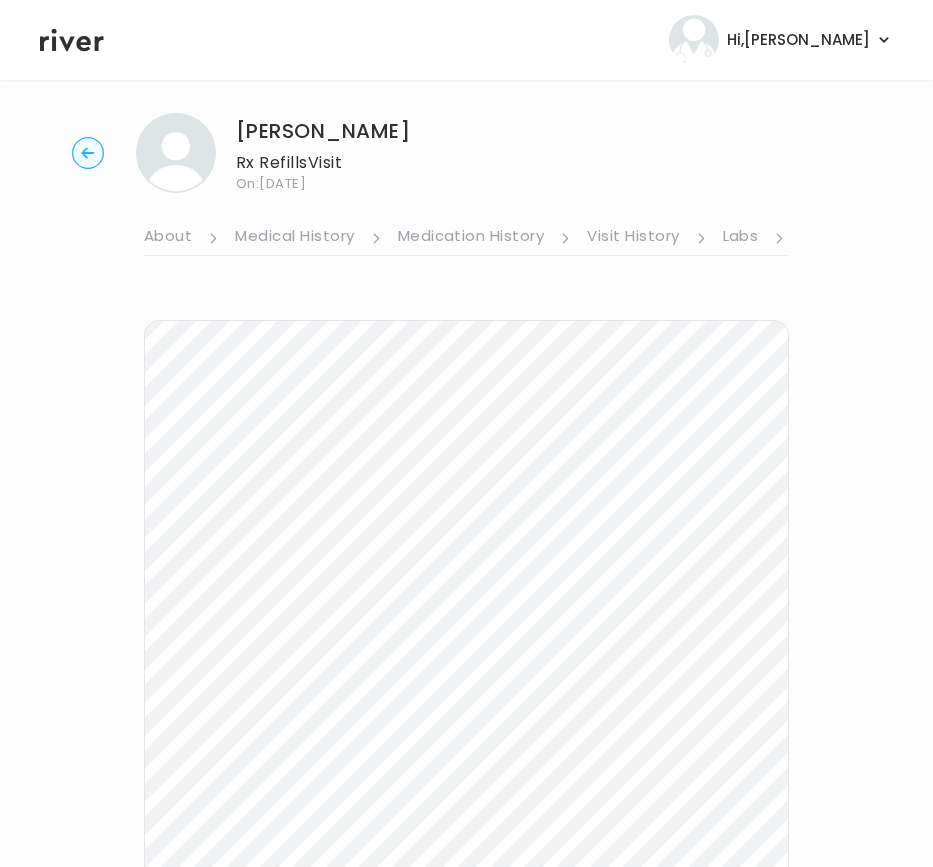 scroll, scrollTop: 0, scrollLeft: 0, axis: both 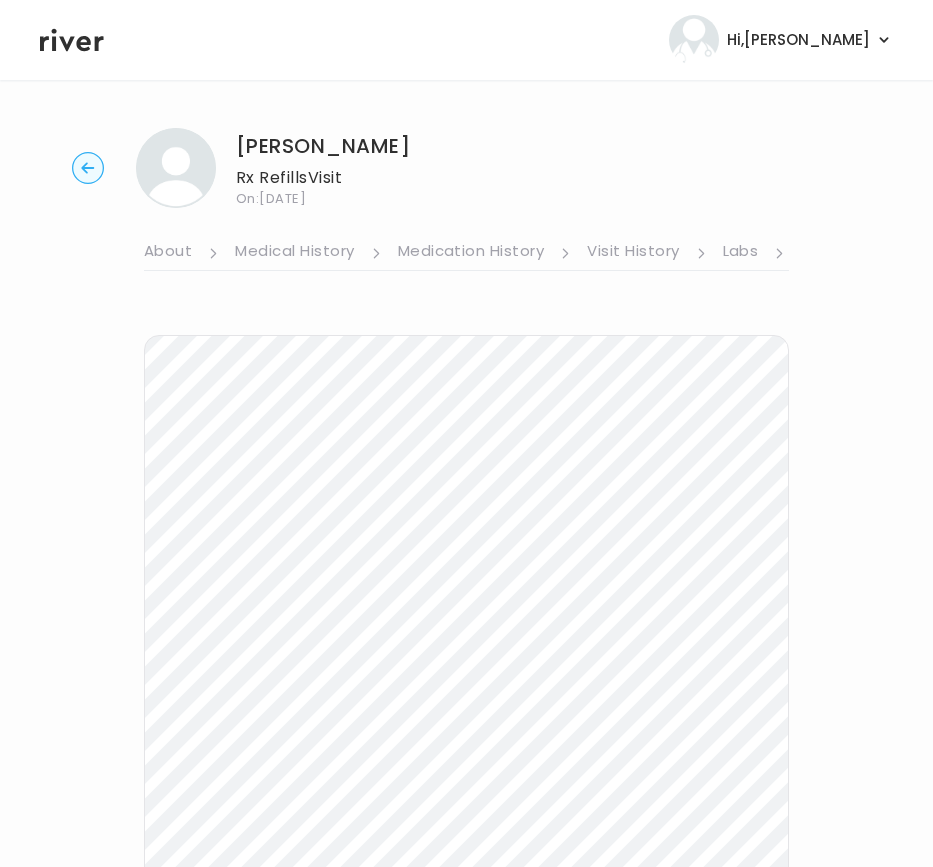 click on "Visit History" at bounding box center [633, 253] 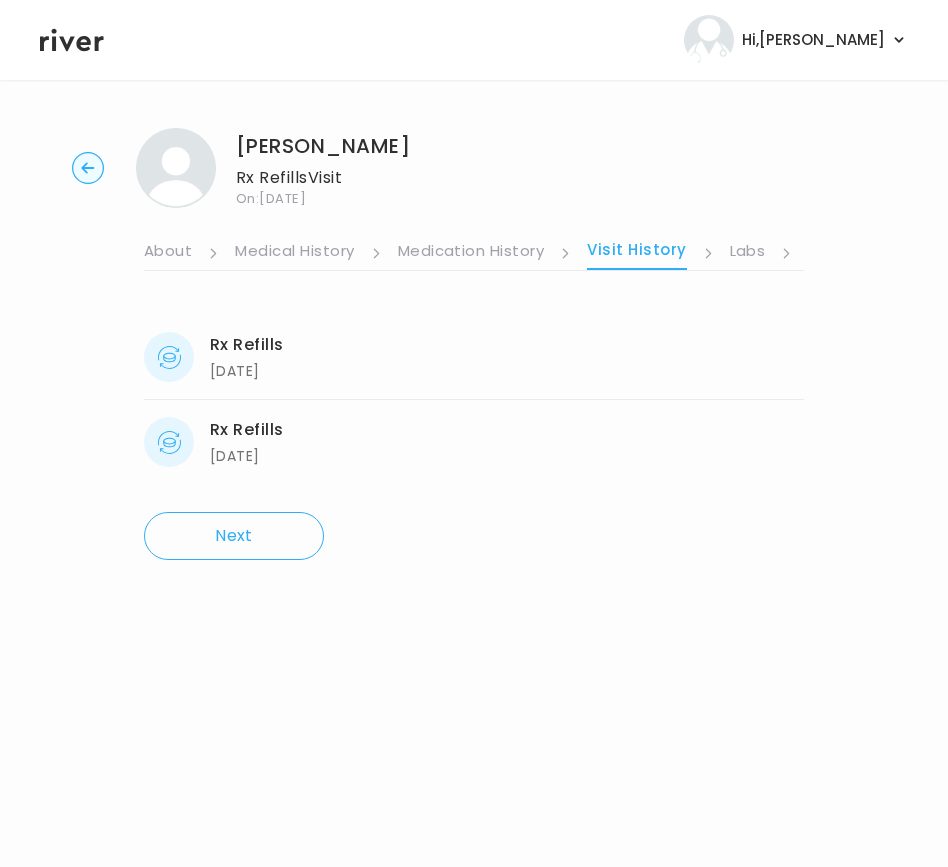 click 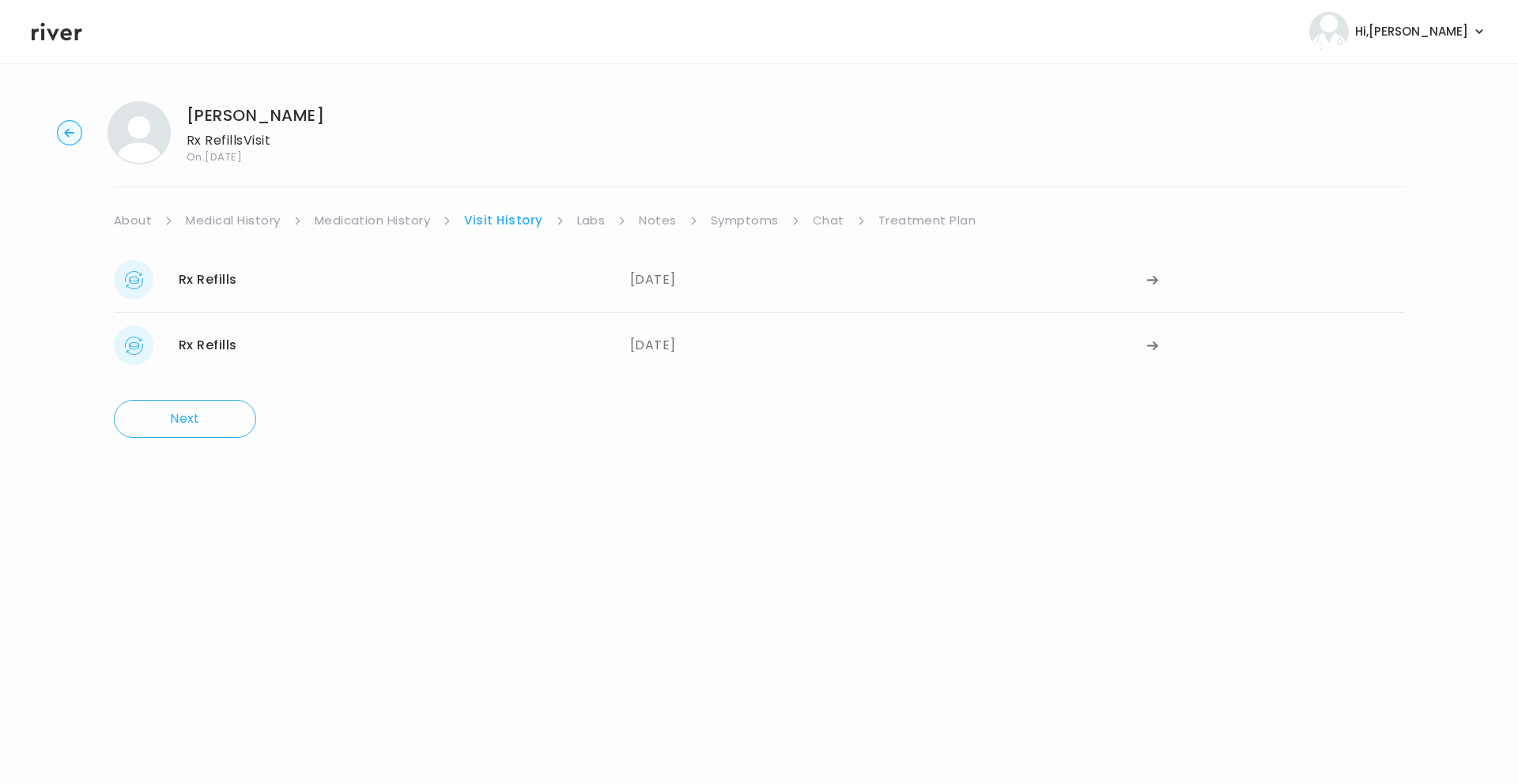 click on "Treatment Plan" at bounding box center (927, 220) 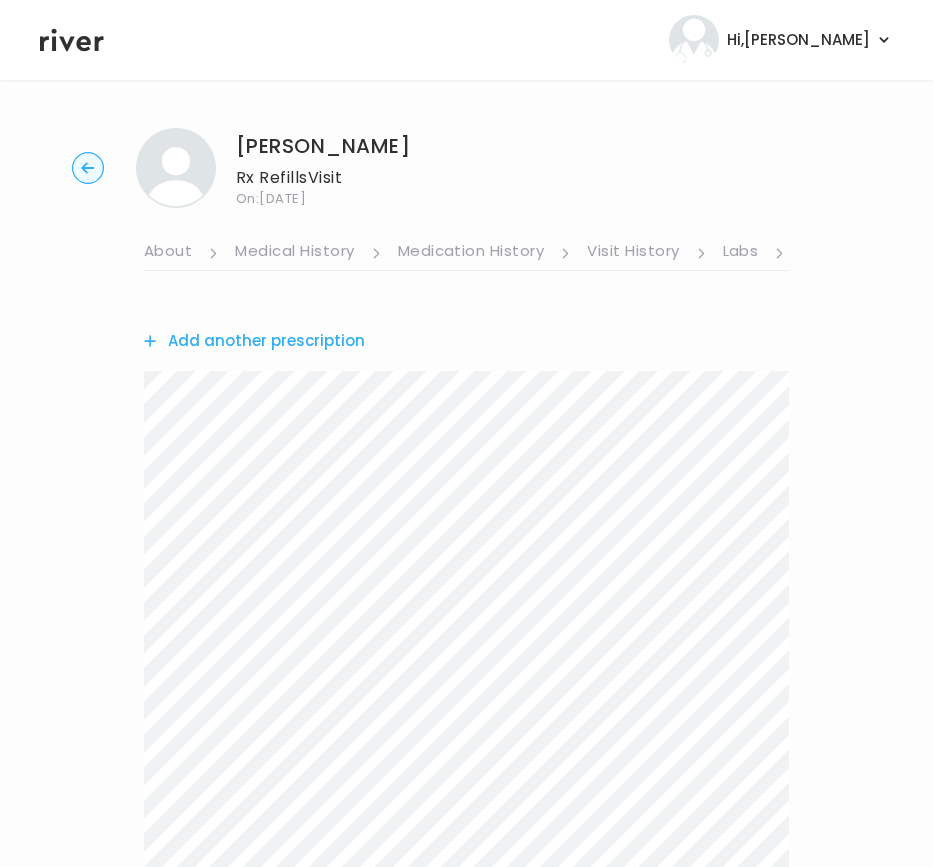click on "Add another prescription" at bounding box center [254, 341] 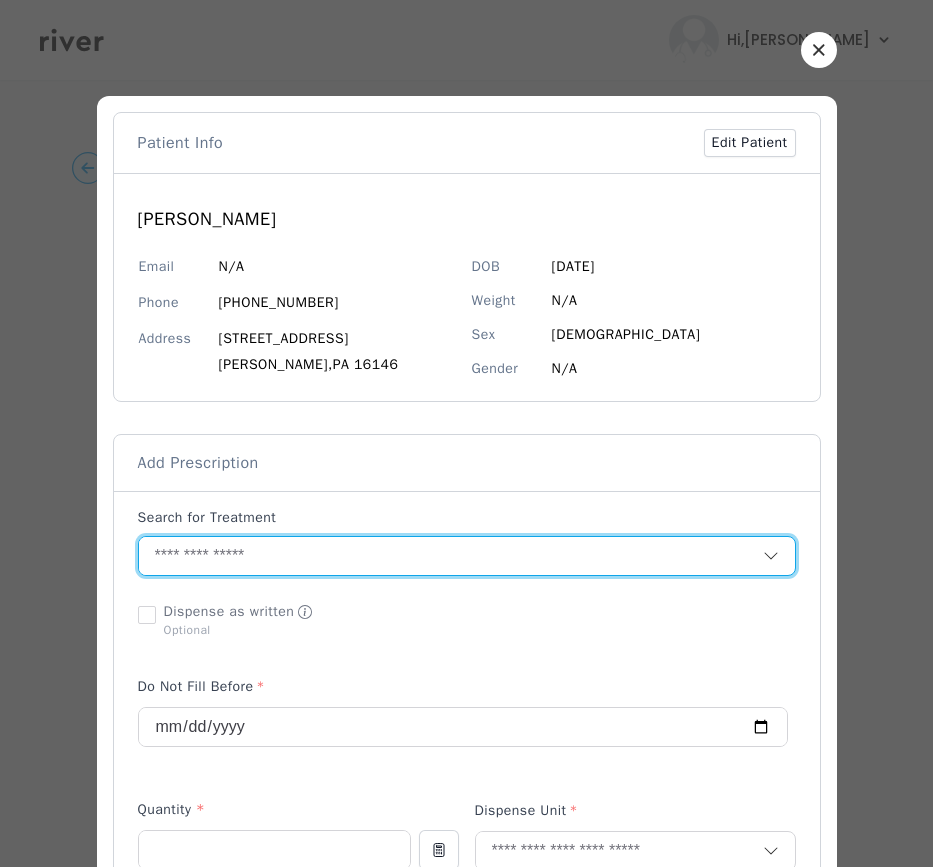 paste on "**********" 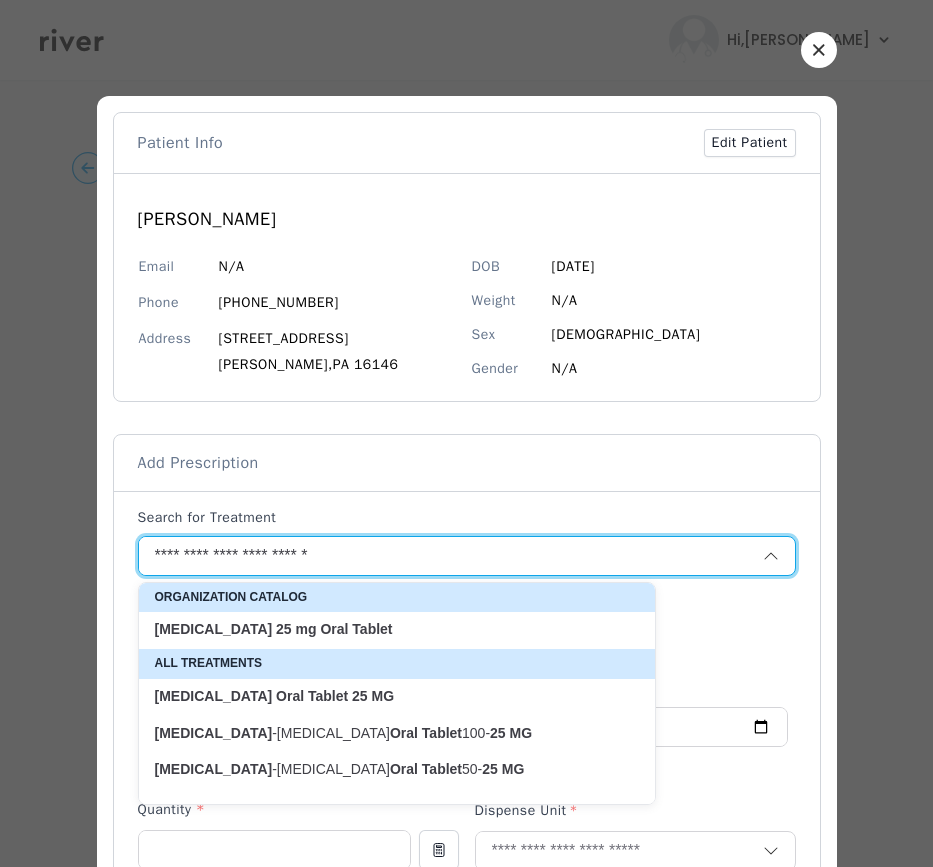click on "Oral" 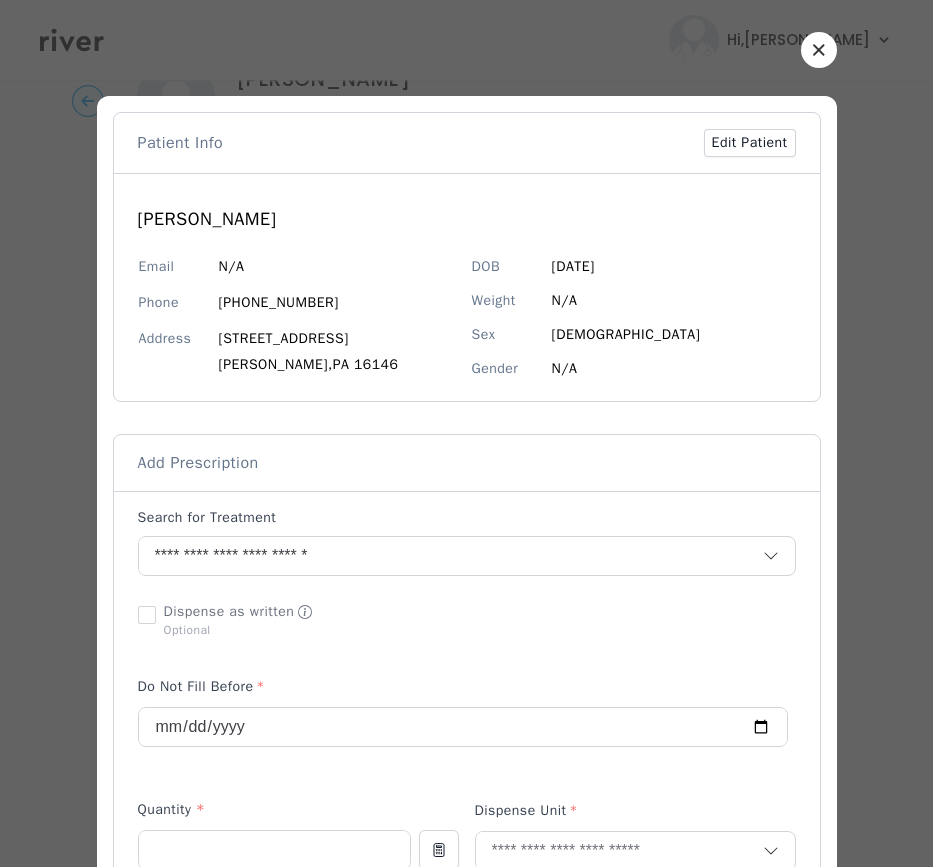 scroll, scrollTop: 117, scrollLeft: 0, axis: vertical 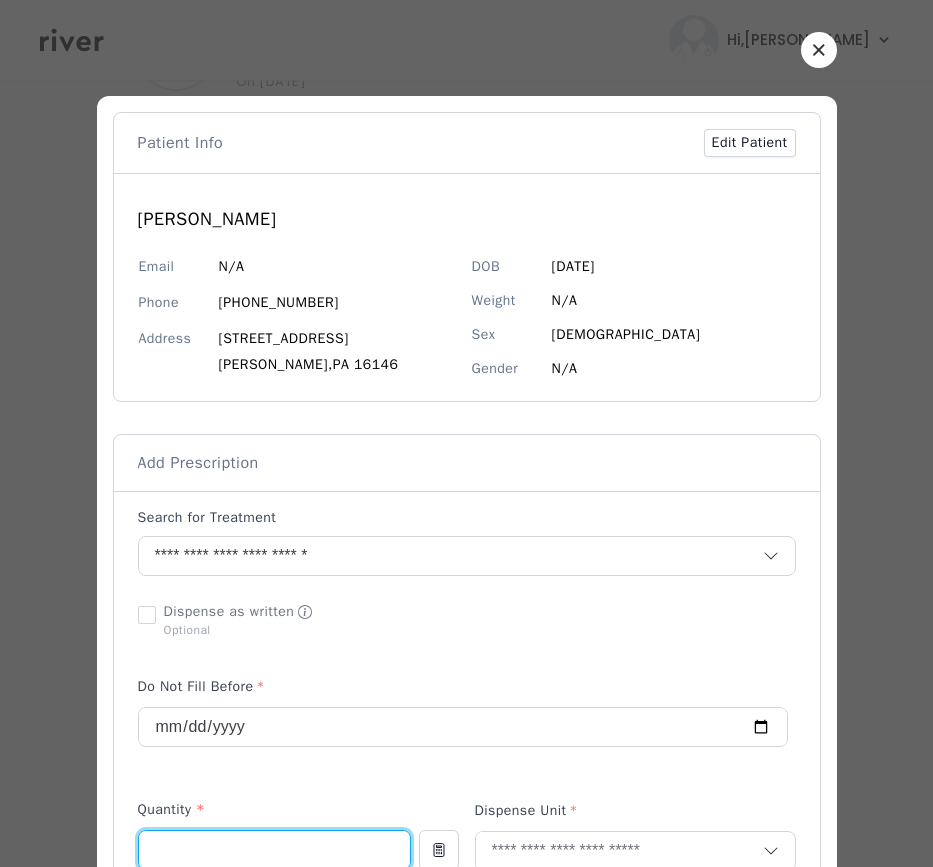click at bounding box center [274, 850] 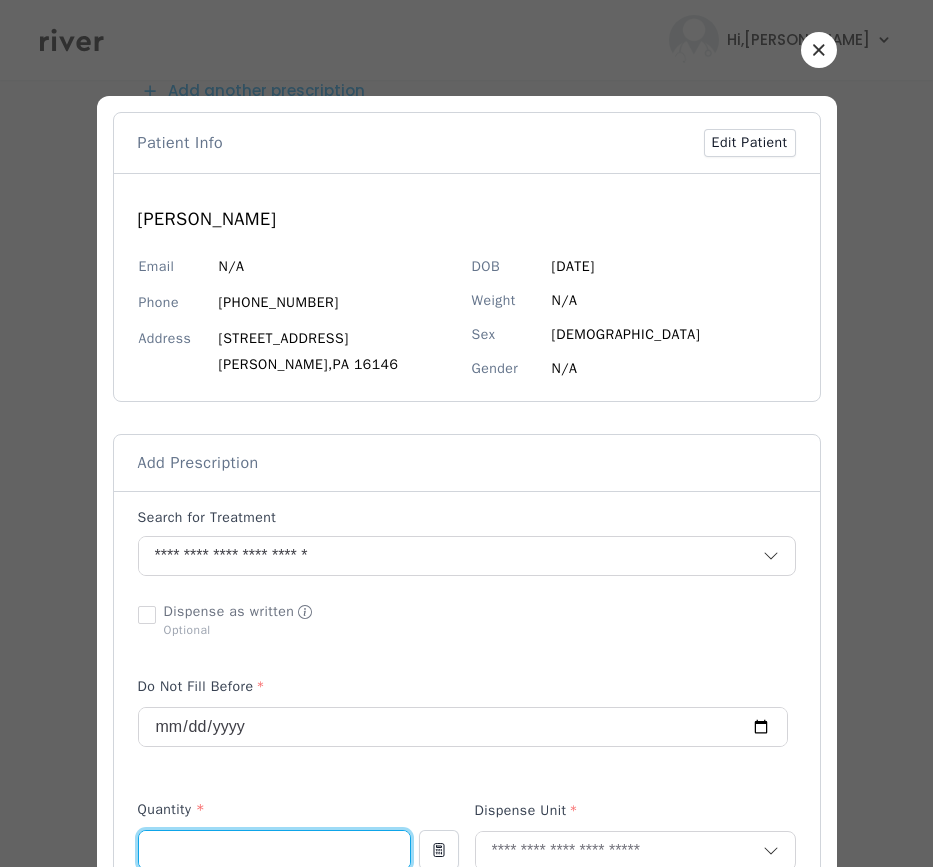 scroll, scrollTop: 236, scrollLeft: 0, axis: vertical 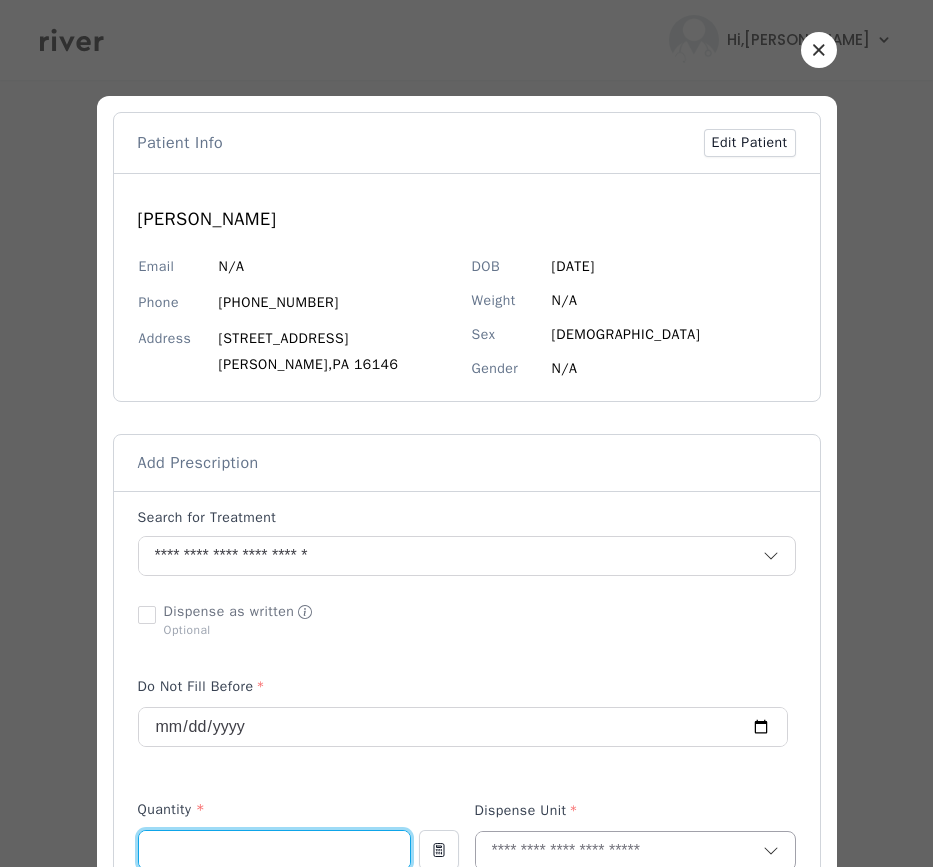 type on "**" 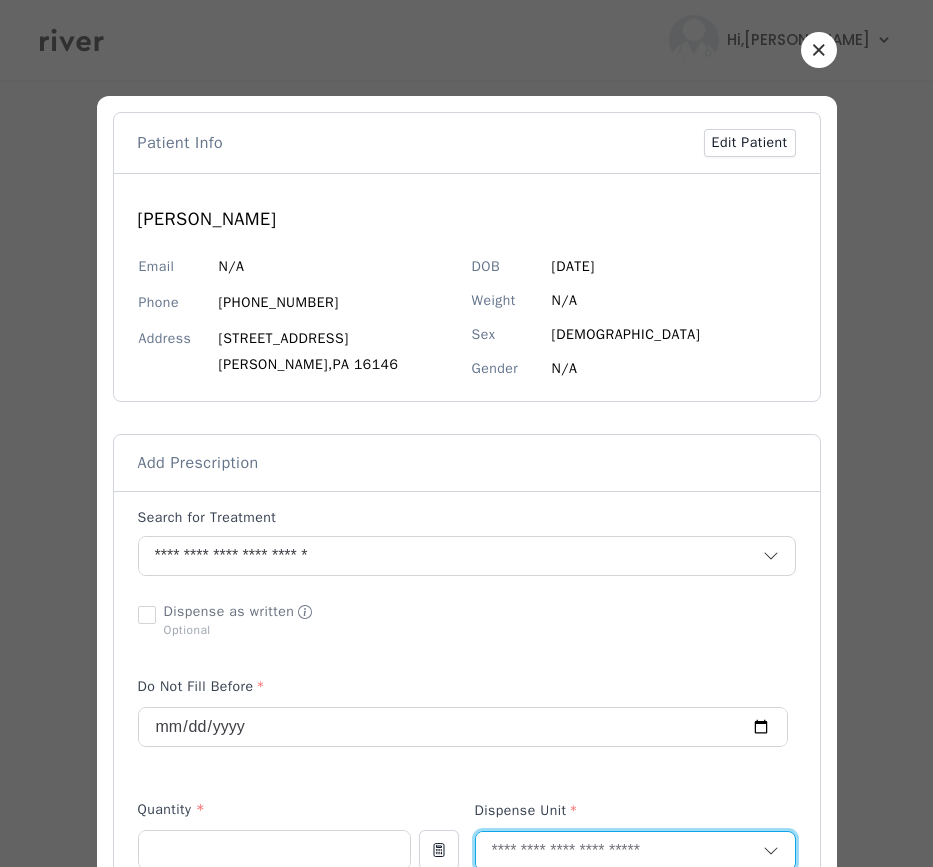 click at bounding box center [619, 851] 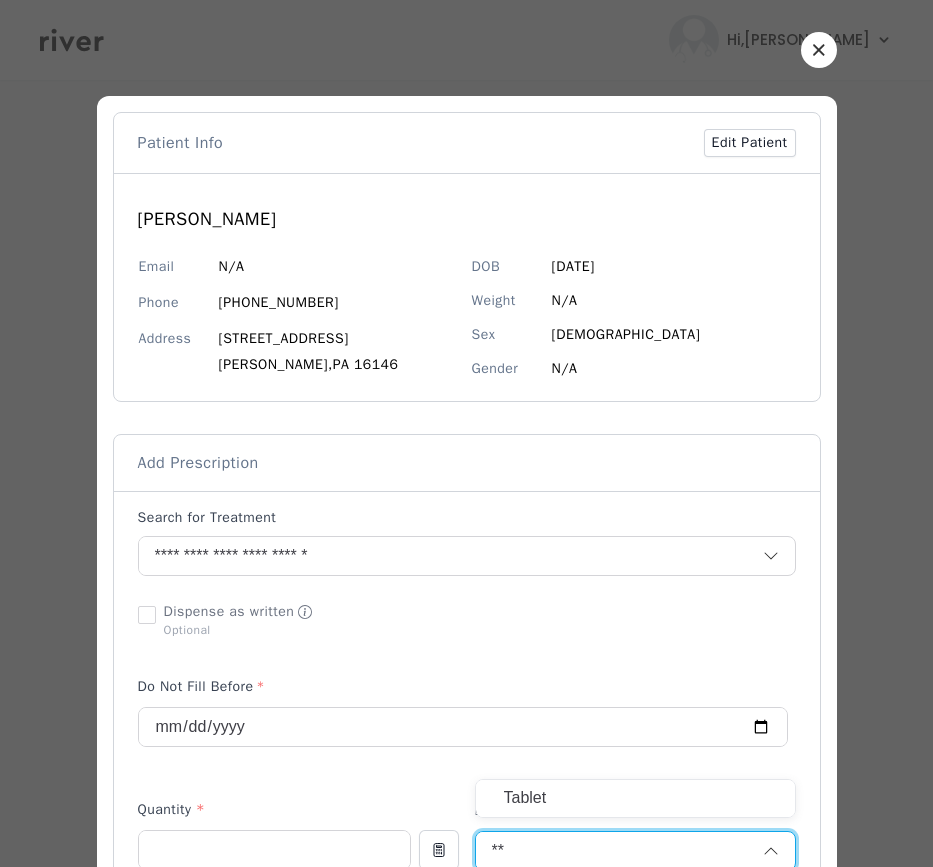 type on "**" 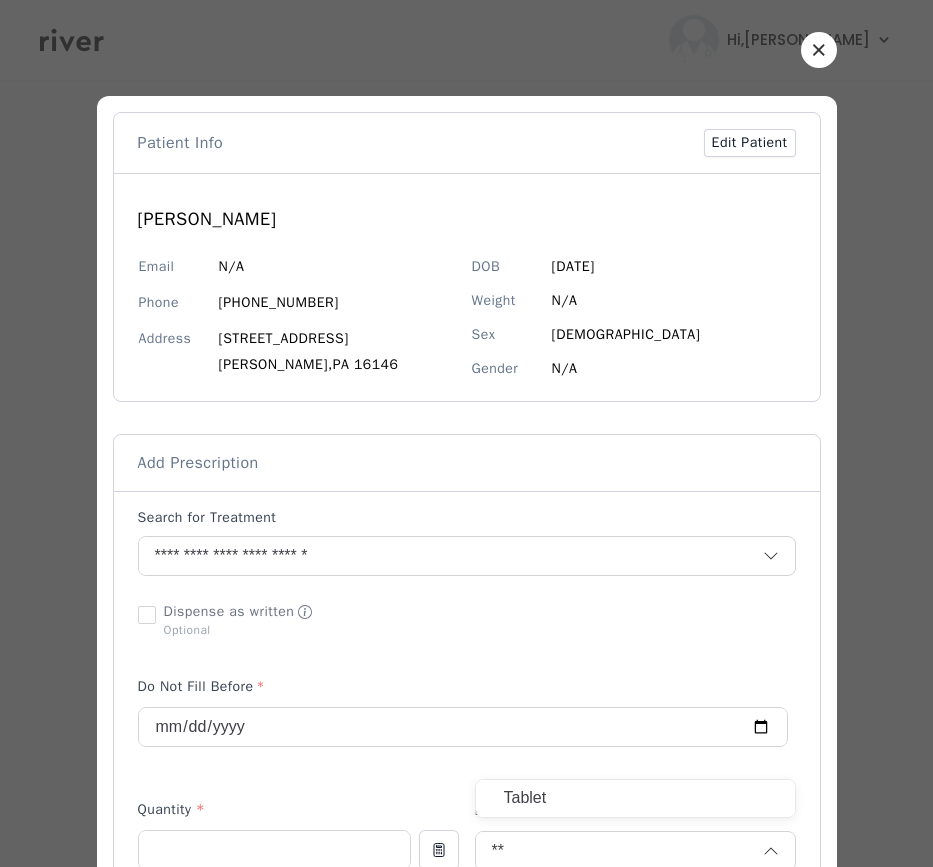 click on "Tablet" at bounding box center [635, 798] 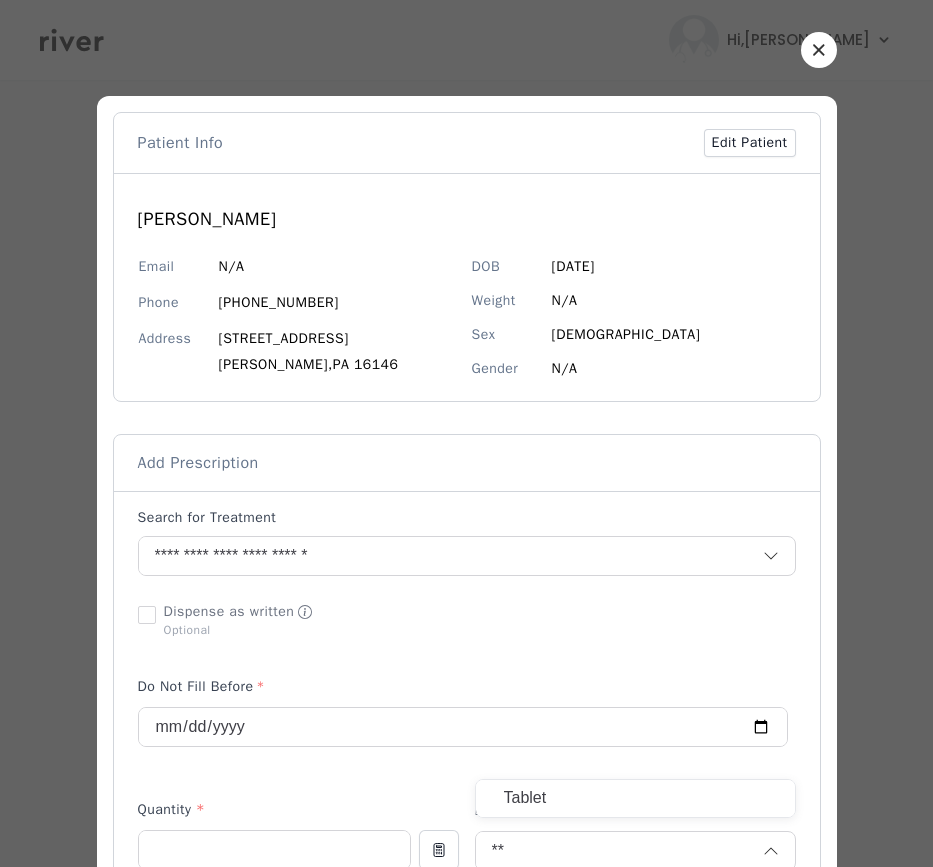 type 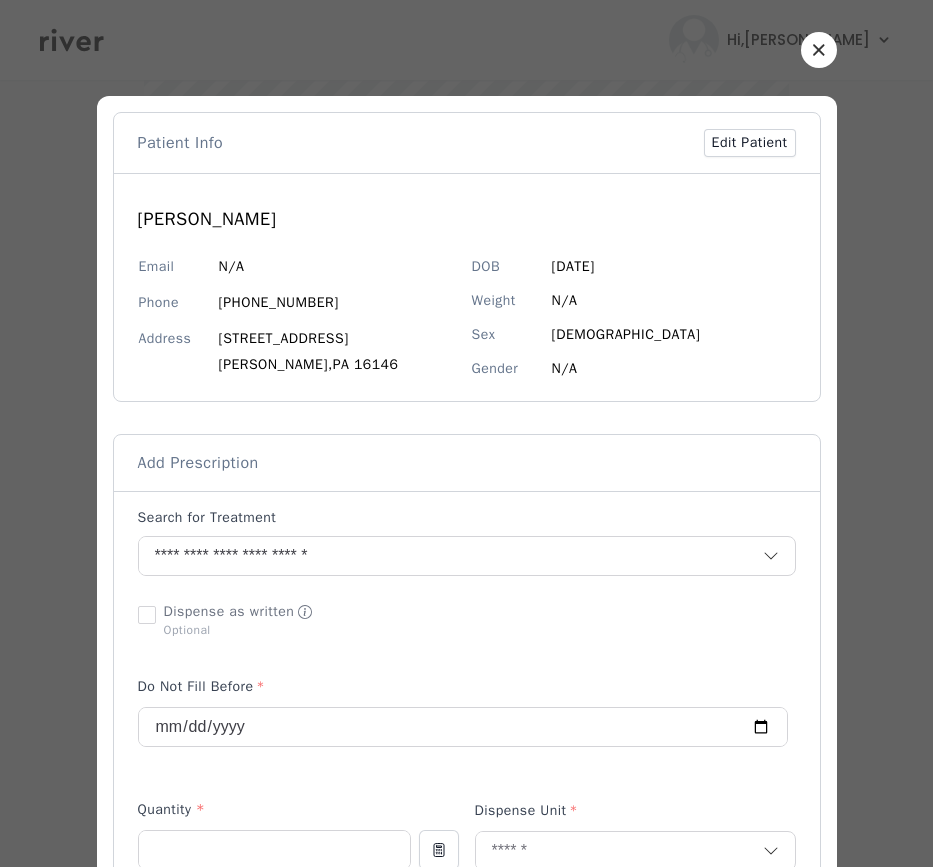 scroll, scrollTop: 794, scrollLeft: 0, axis: vertical 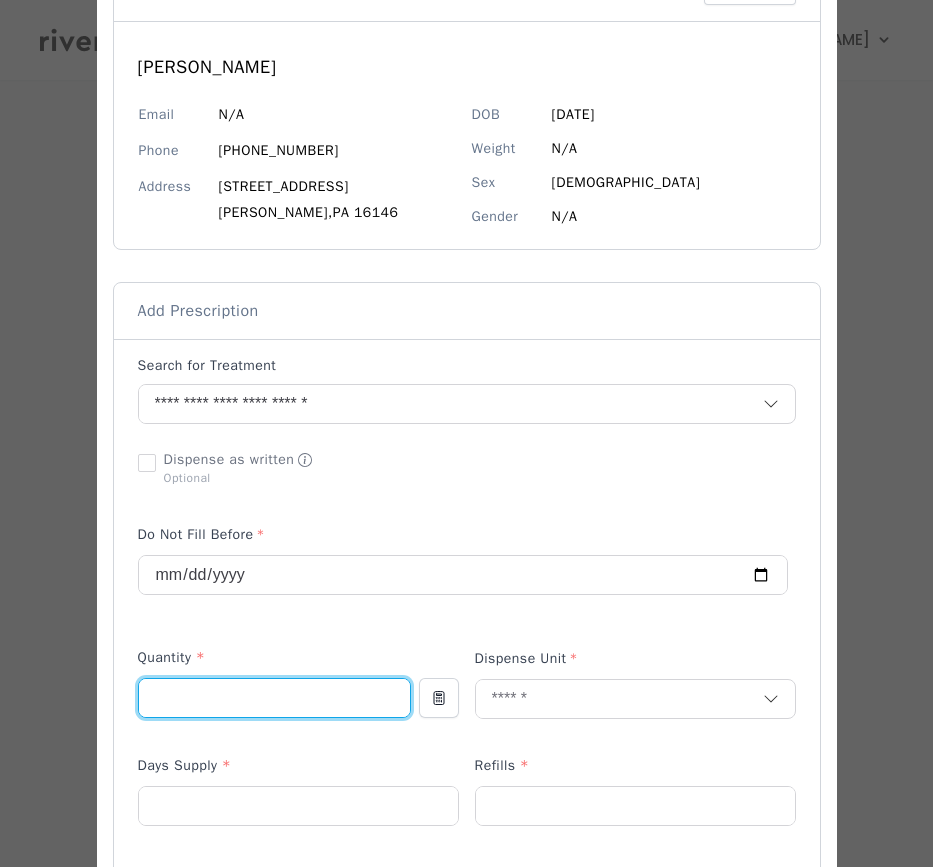 drag, startPoint x: 168, startPoint y: 691, endPoint x: 103, endPoint y: 695, distance: 65.12296 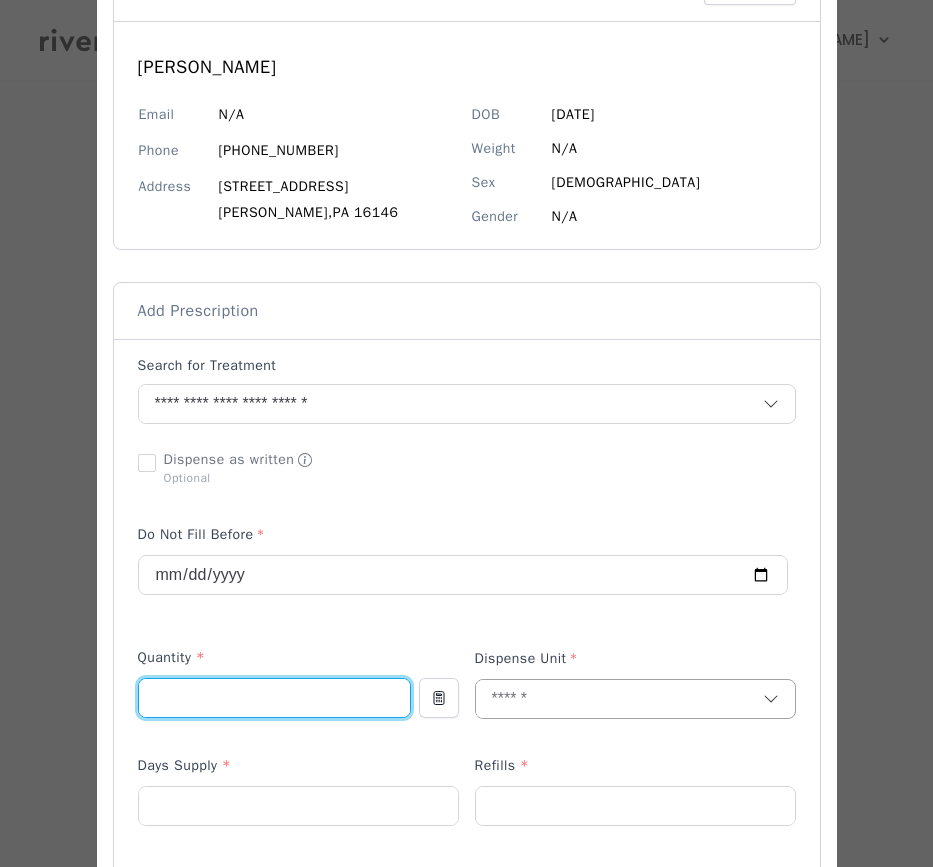 type on "**" 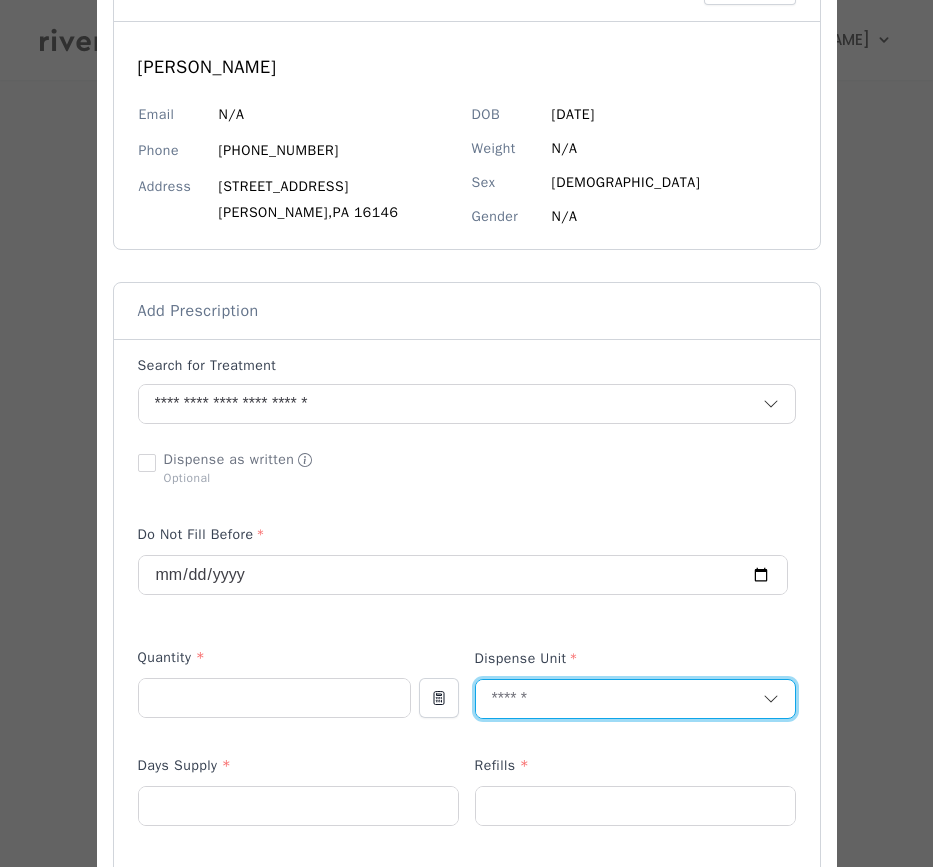 click at bounding box center [619, 699] 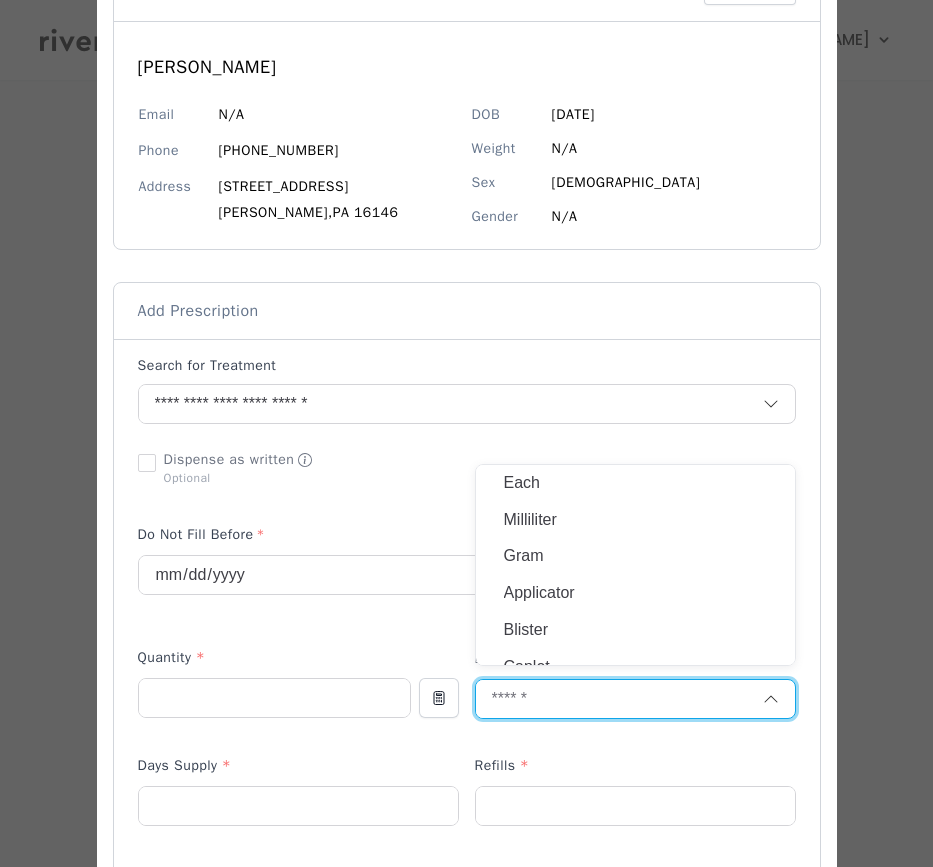 click on "Each" at bounding box center [635, 483] 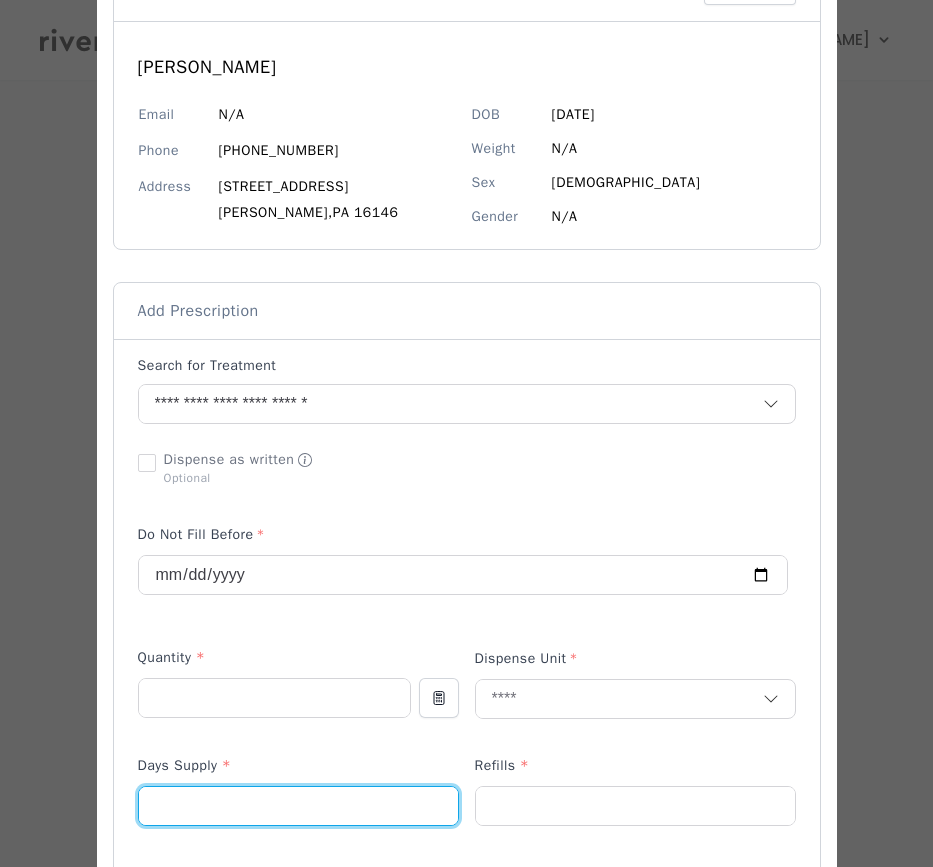 click at bounding box center [298, 806] 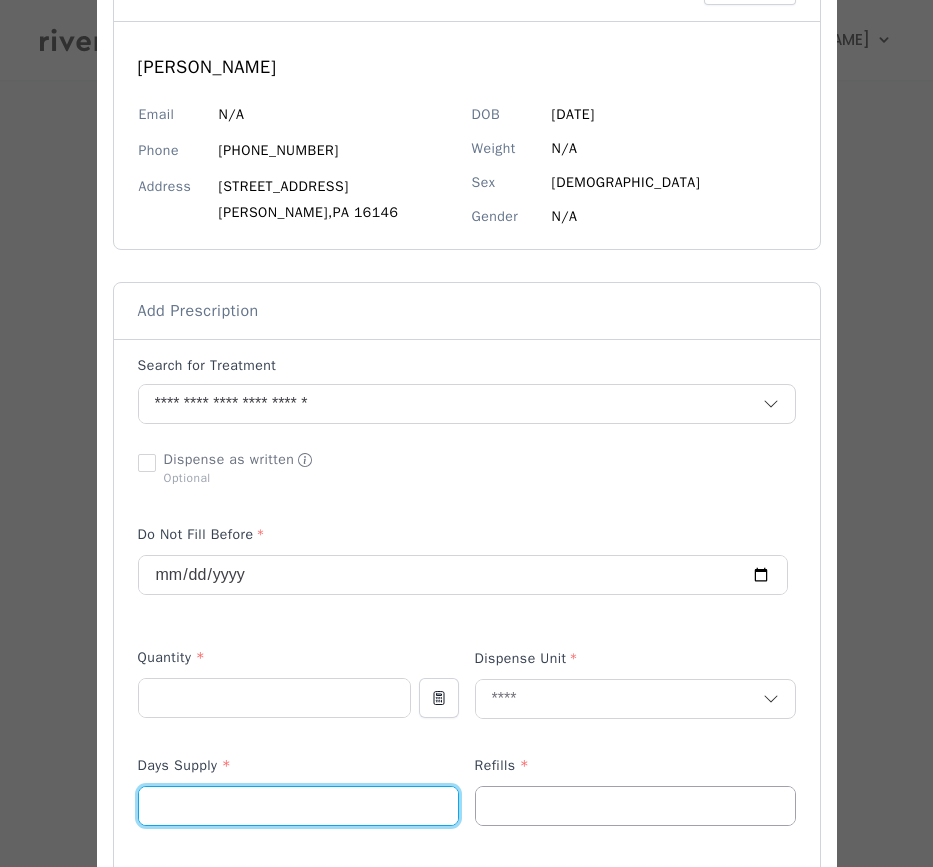 type on "**" 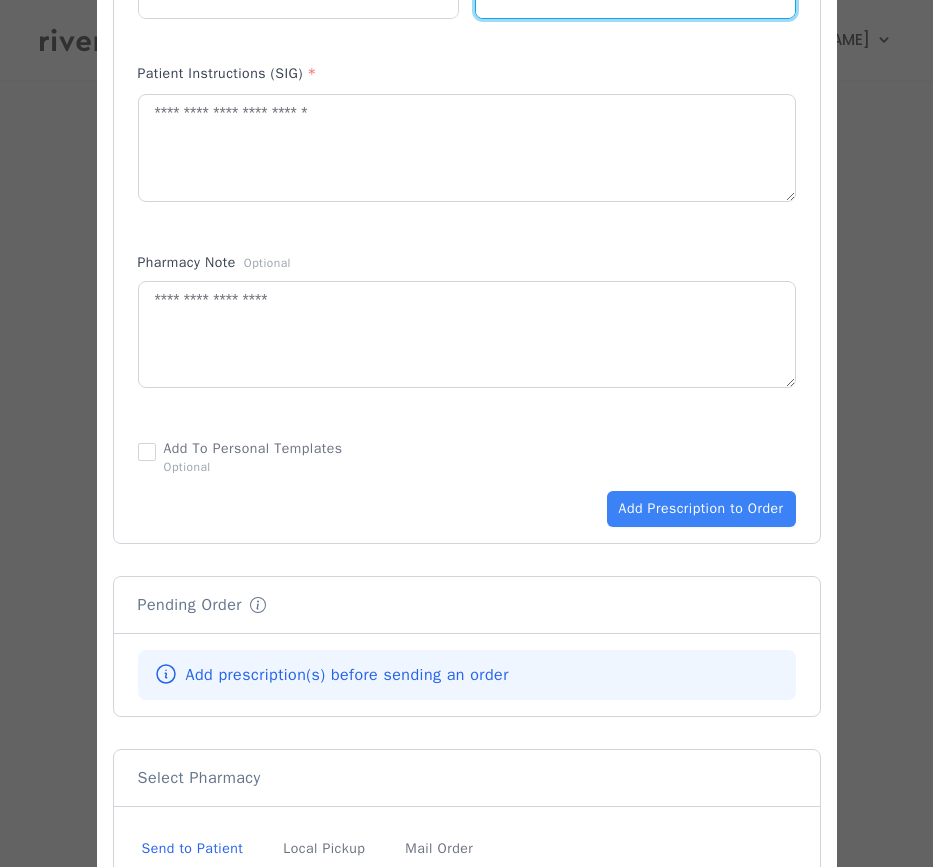 scroll, scrollTop: 921, scrollLeft: 0, axis: vertical 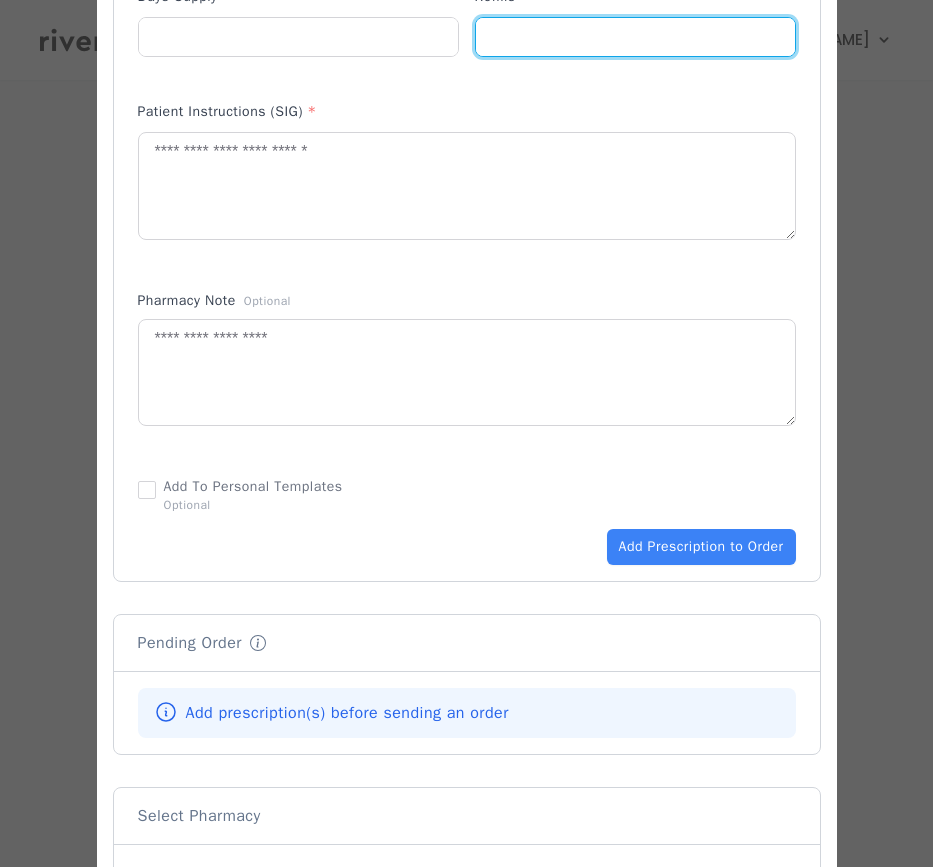 type on "*" 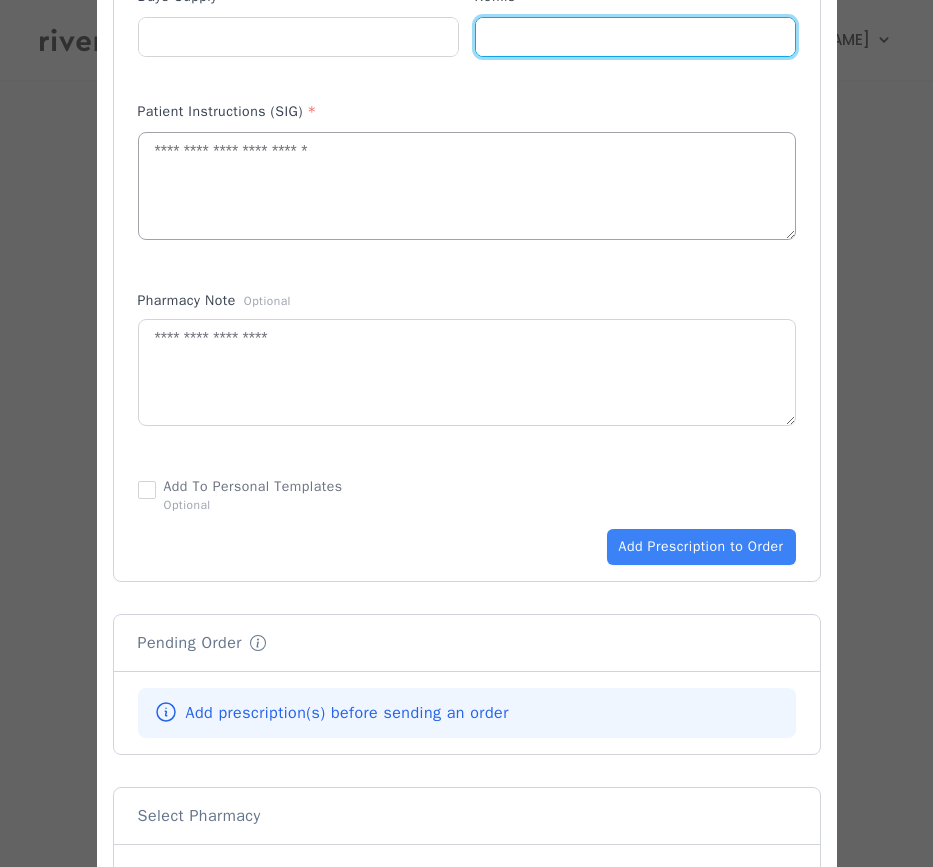 click at bounding box center (467, 186) 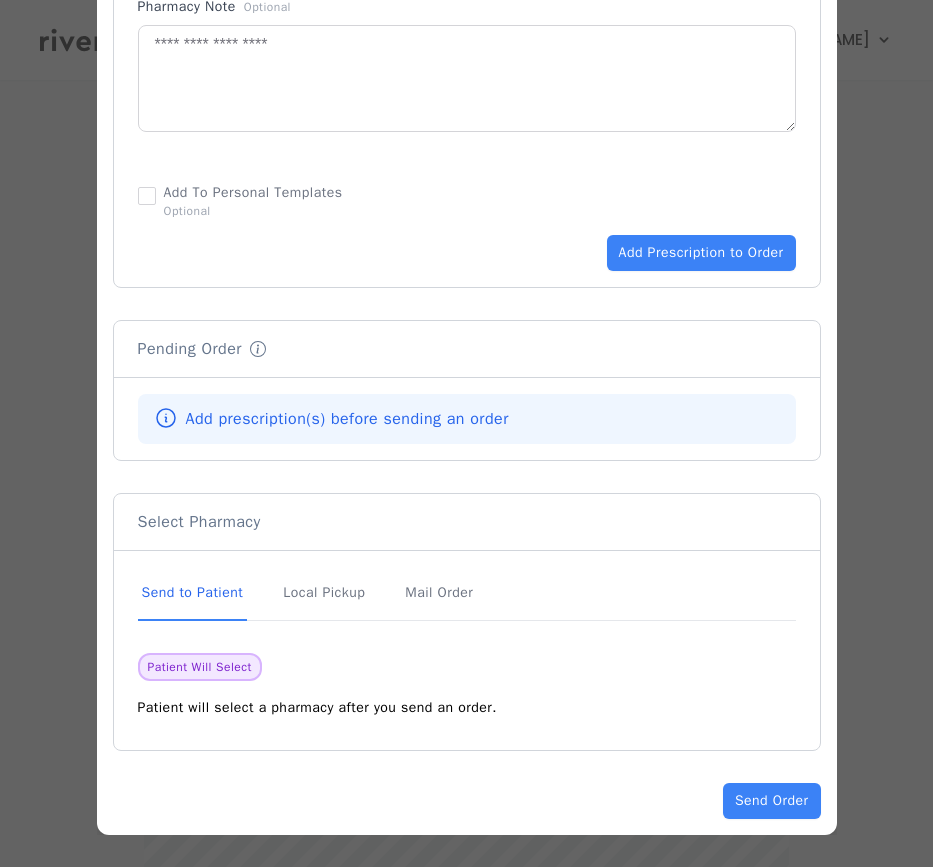scroll, scrollTop: 1212, scrollLeft: 0, axis: vertical 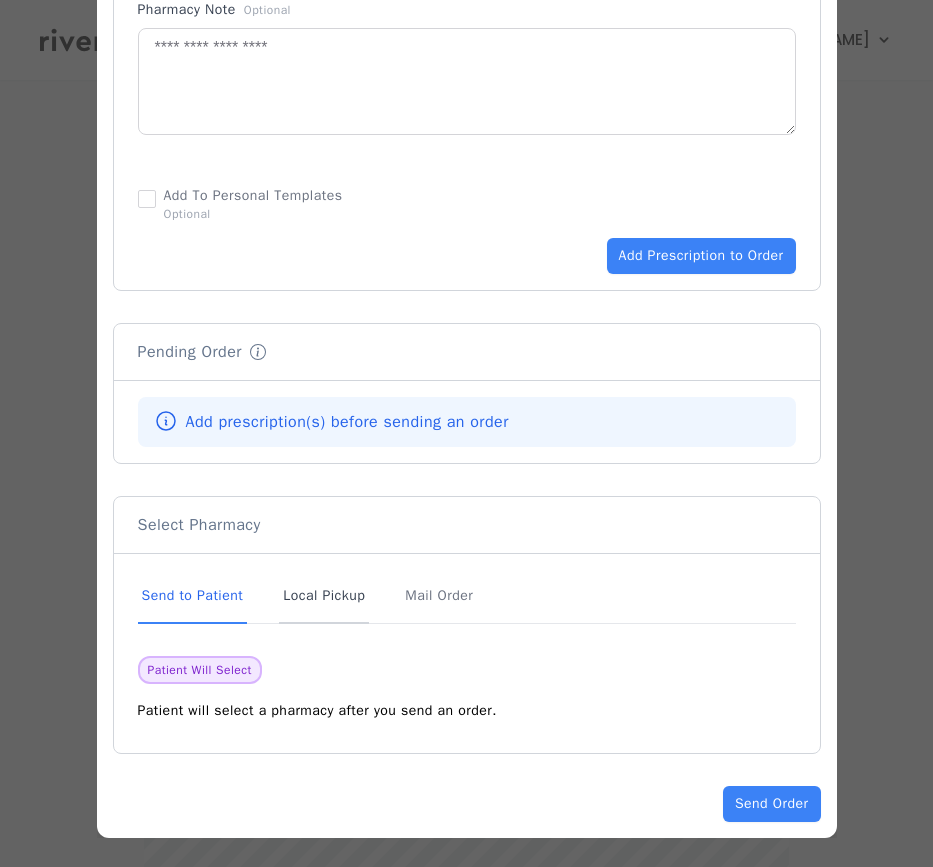 type on "**********" 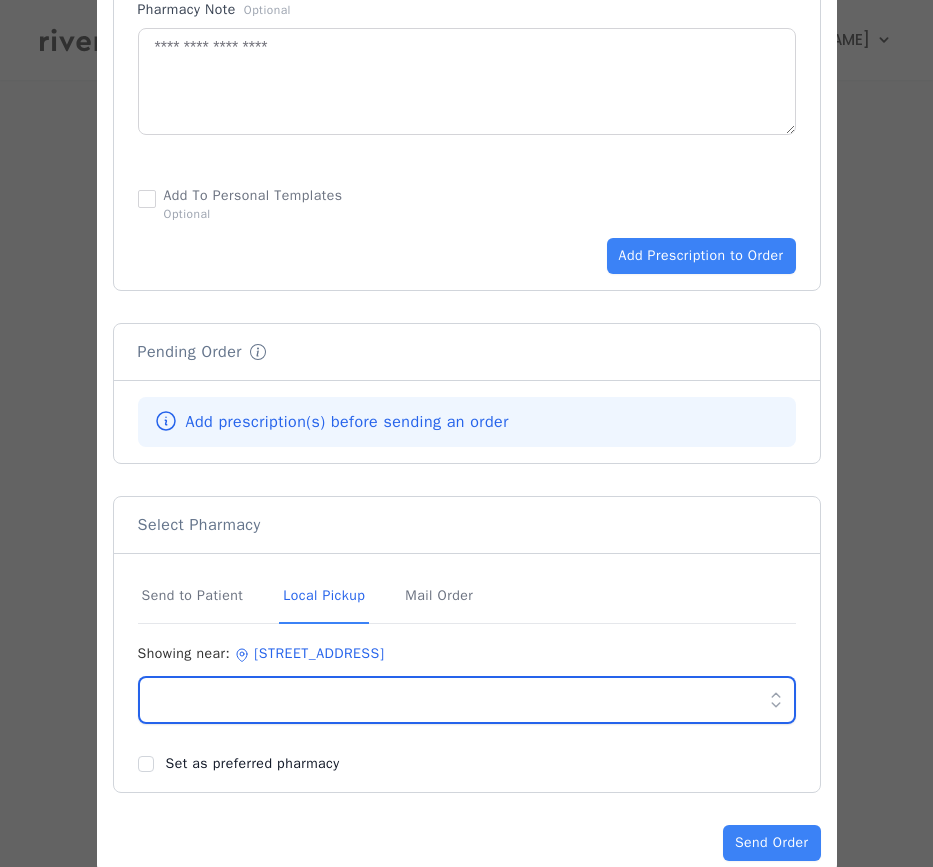 click 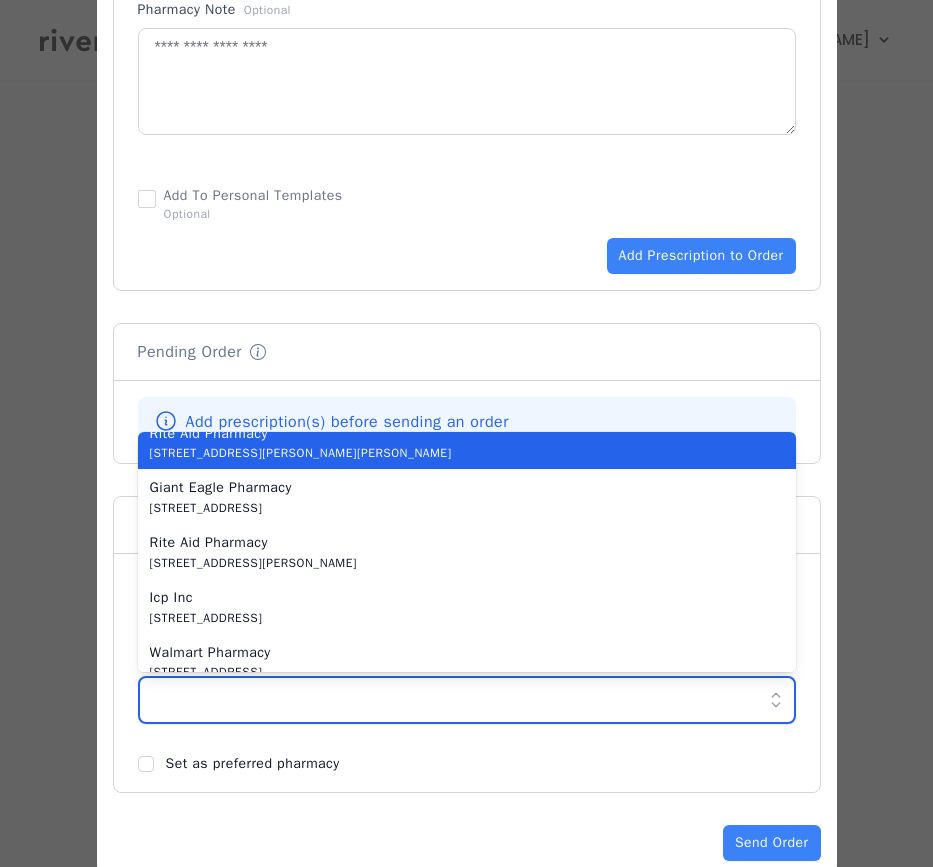 scroll, scrollTop: 0, scrollLeft: 0, axis: both 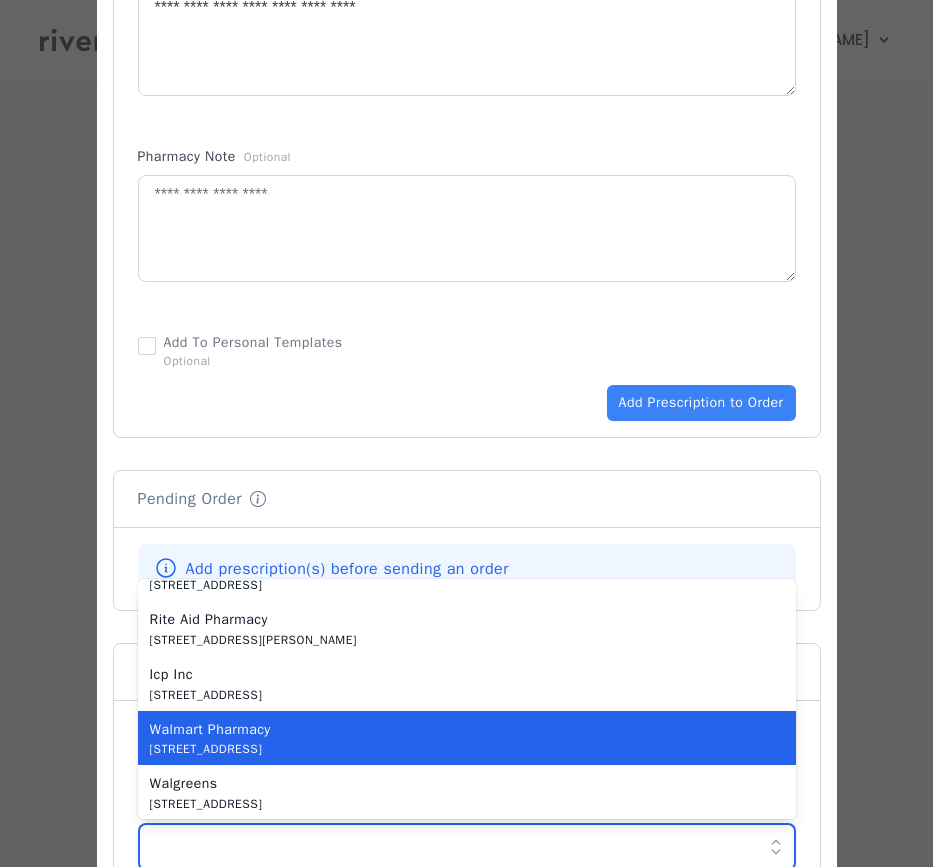click on "Walmart Pharmacy" at bounding box center (455, 730) 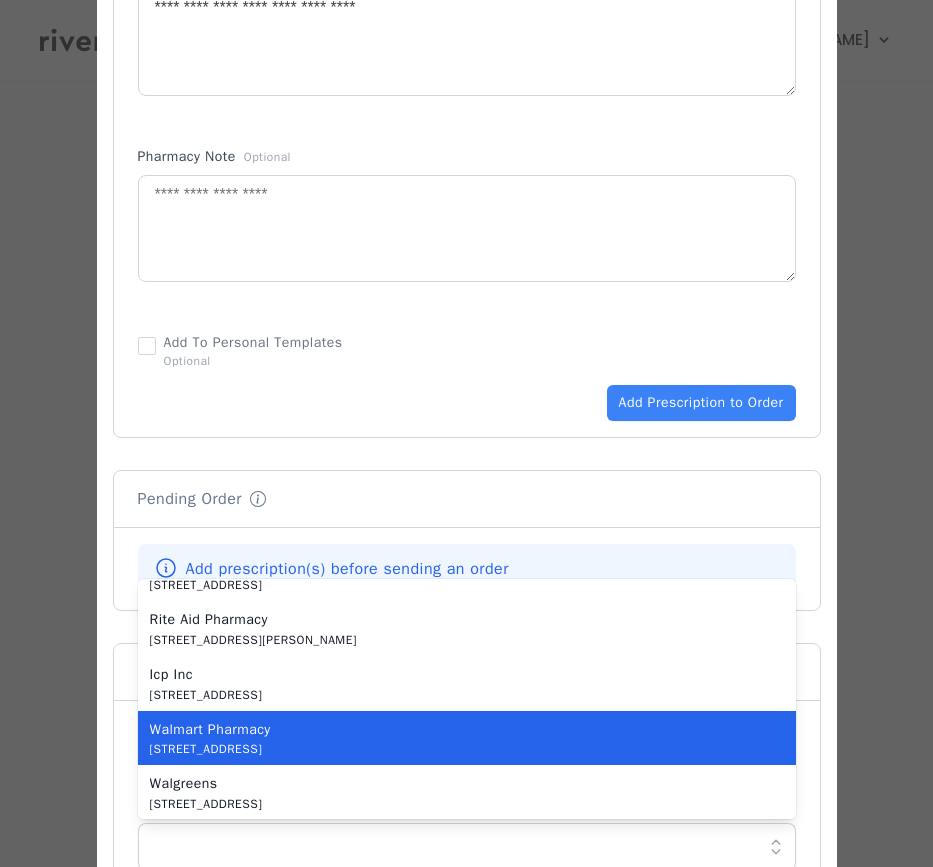 type on "**********" 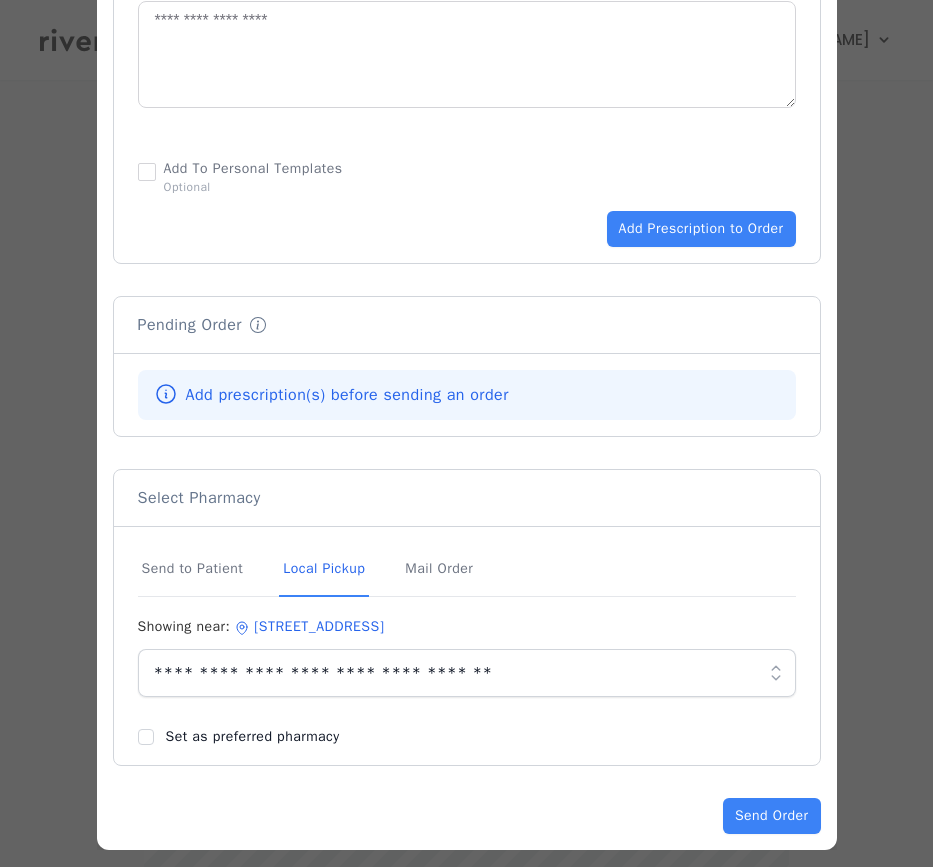 scroll, scrollTop: 1254, scrollLeft: 0, axis: vertical 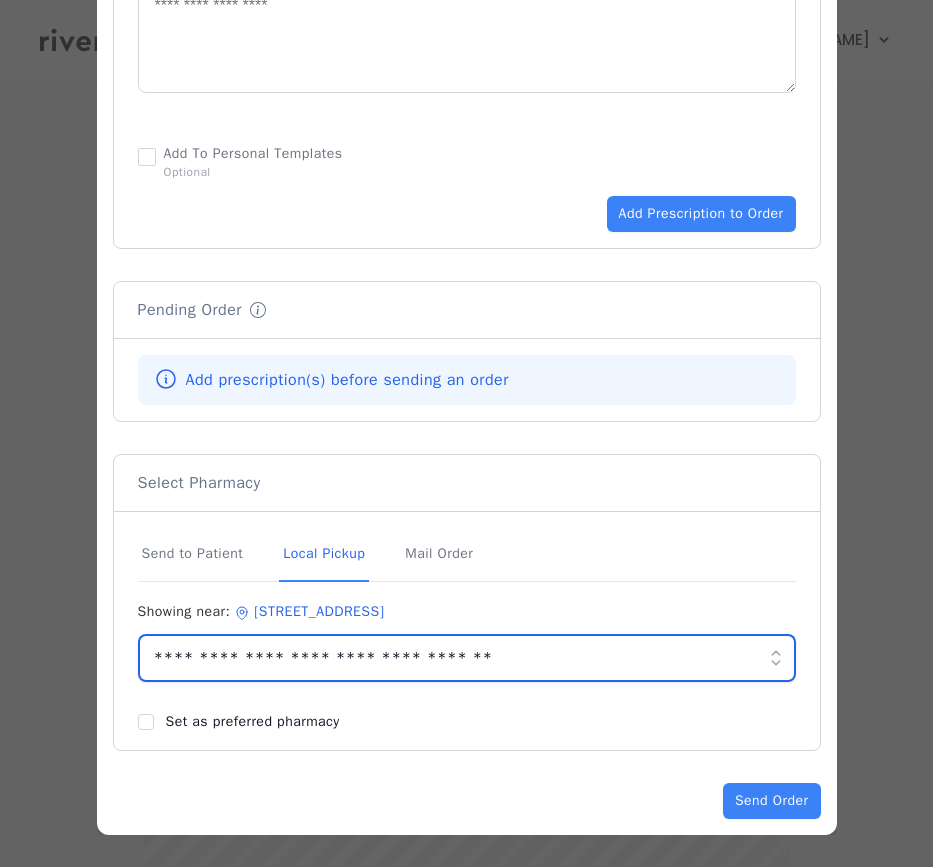 drag, startPoint x: 482, startPoint y: 651, endPoint x: 143, endPoint y: 654, distance: 339.01328 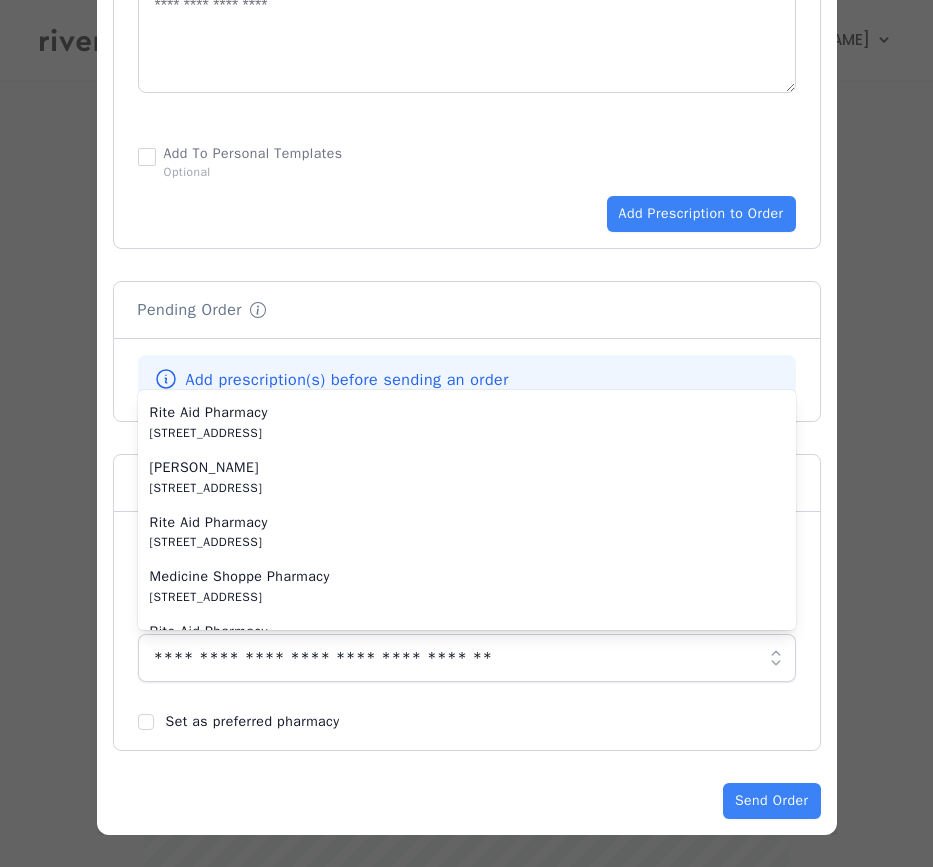 click on "**********" at bounding box center [467, 630] 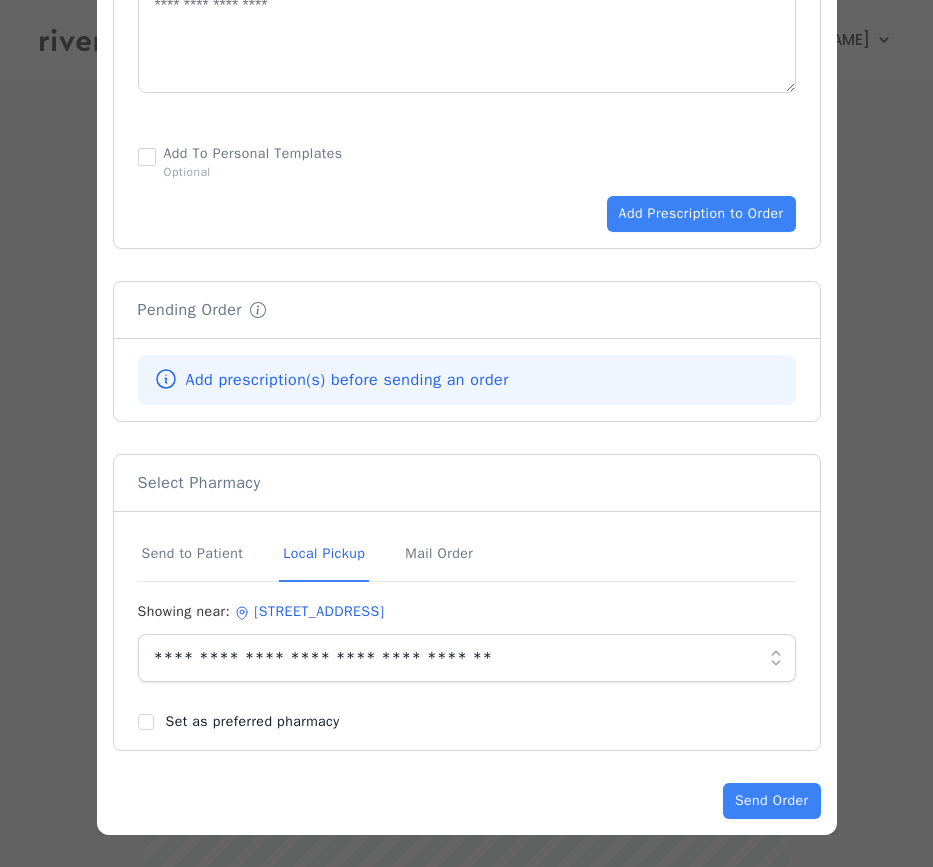 scroll, scrollTop: 798, scrollLeft: 0, axis: vertical 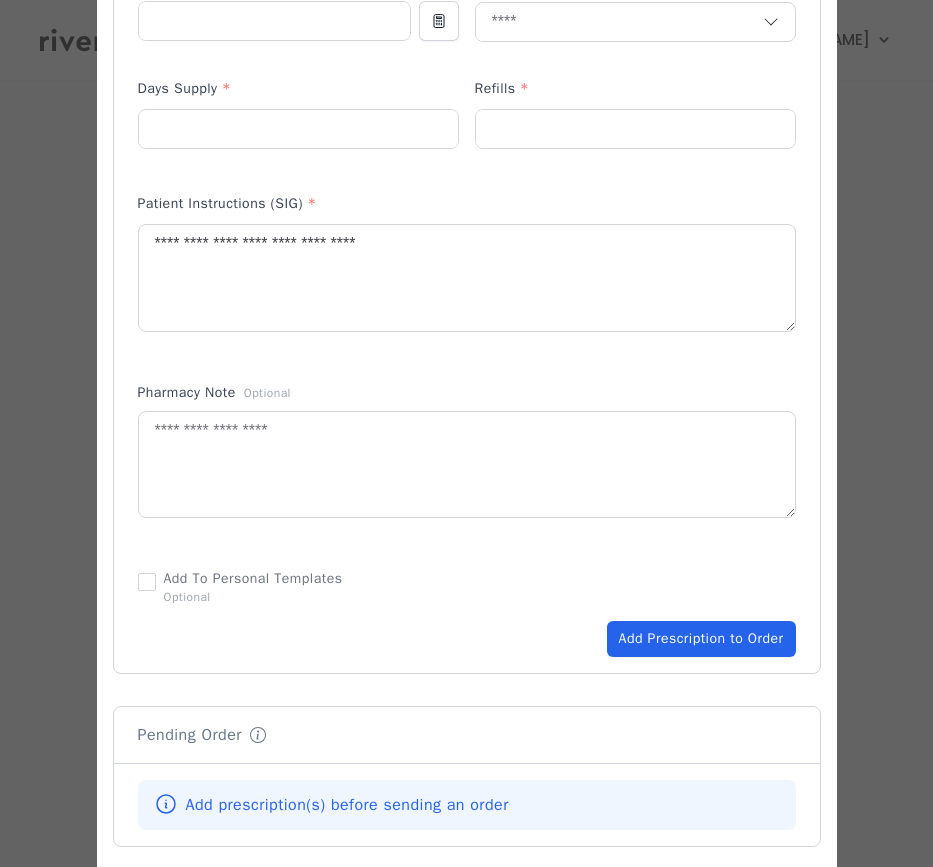 click on "Add Prescription to Order" at bounding box center [701, 639] 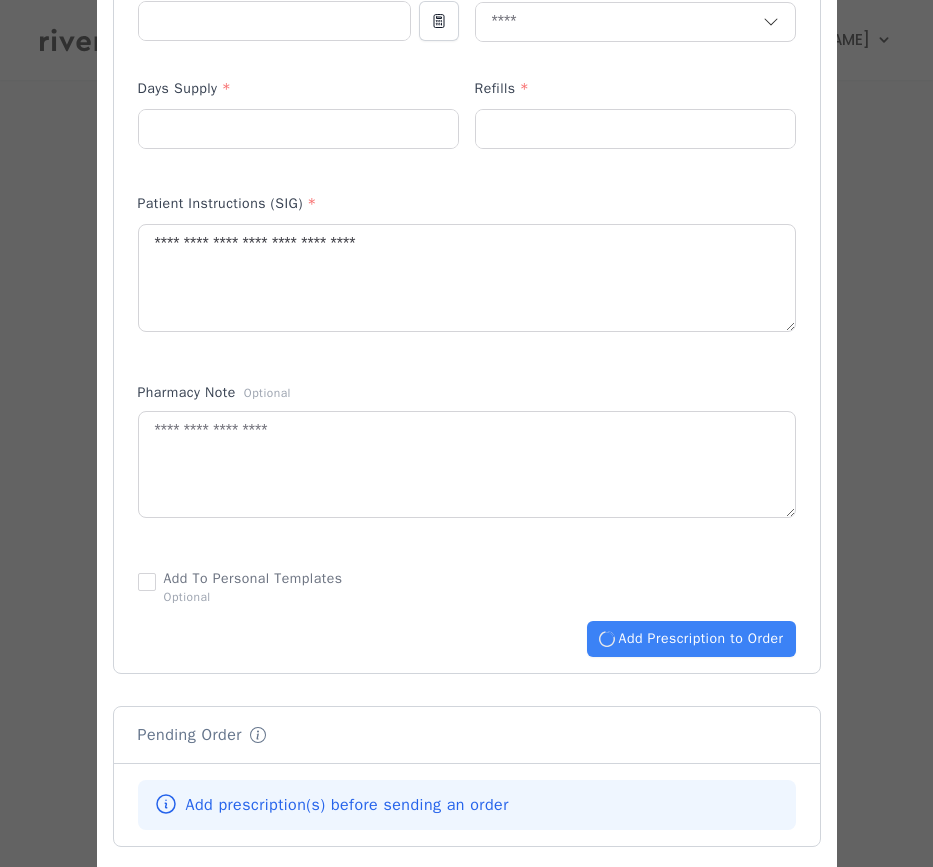 type 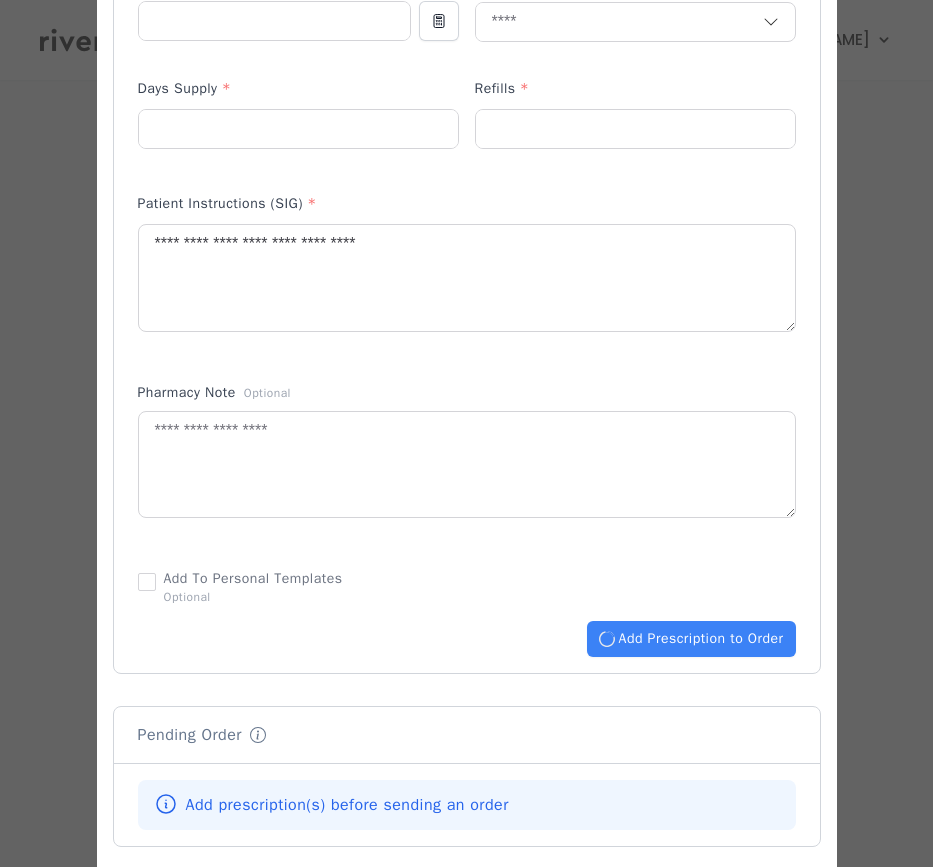 type 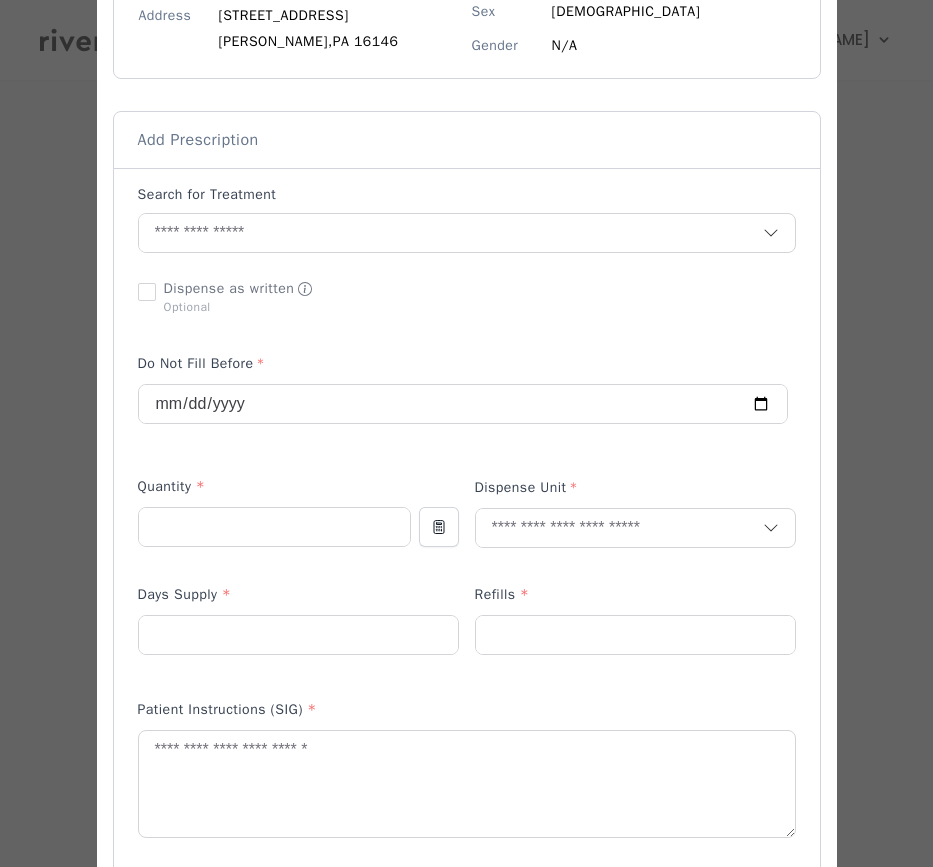 scroll, scrollTop: 318, scrollLeft: 0, axis: vertical 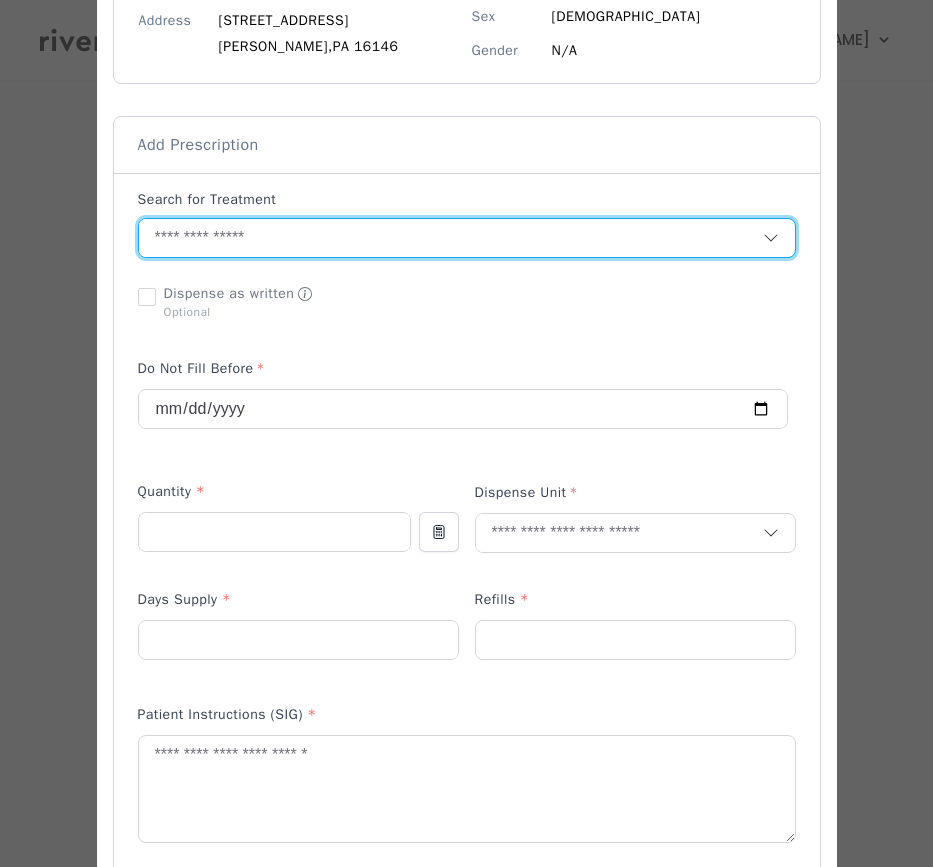 click at bounding box center (451, 238) 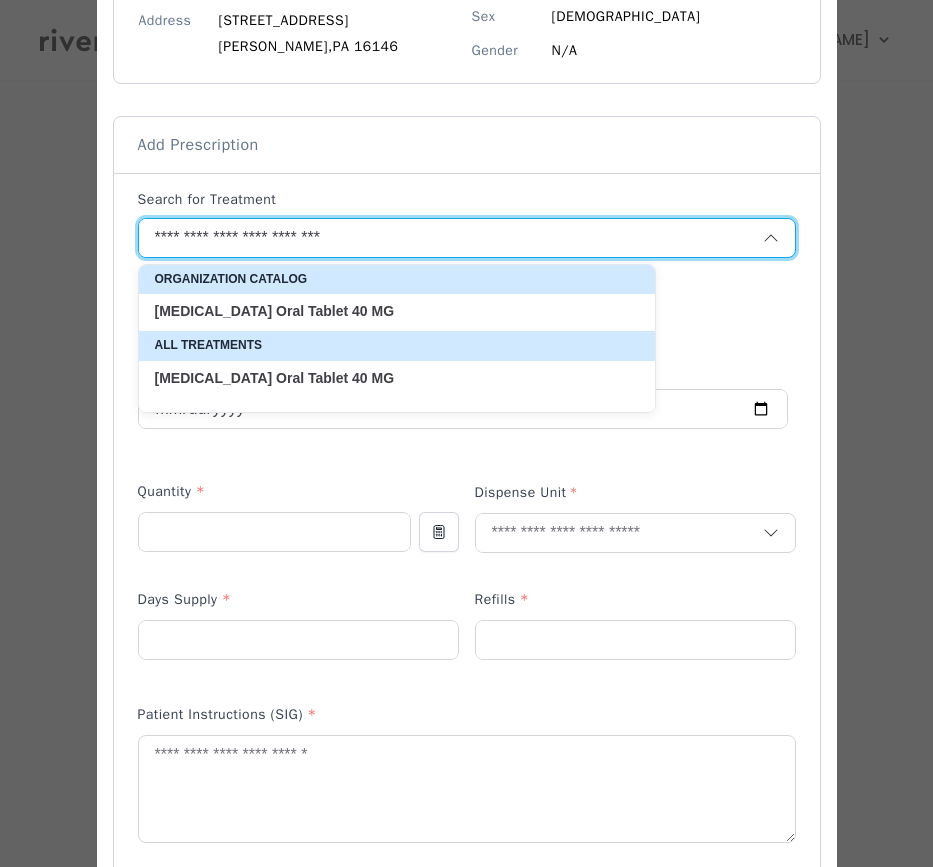 type on "**********" 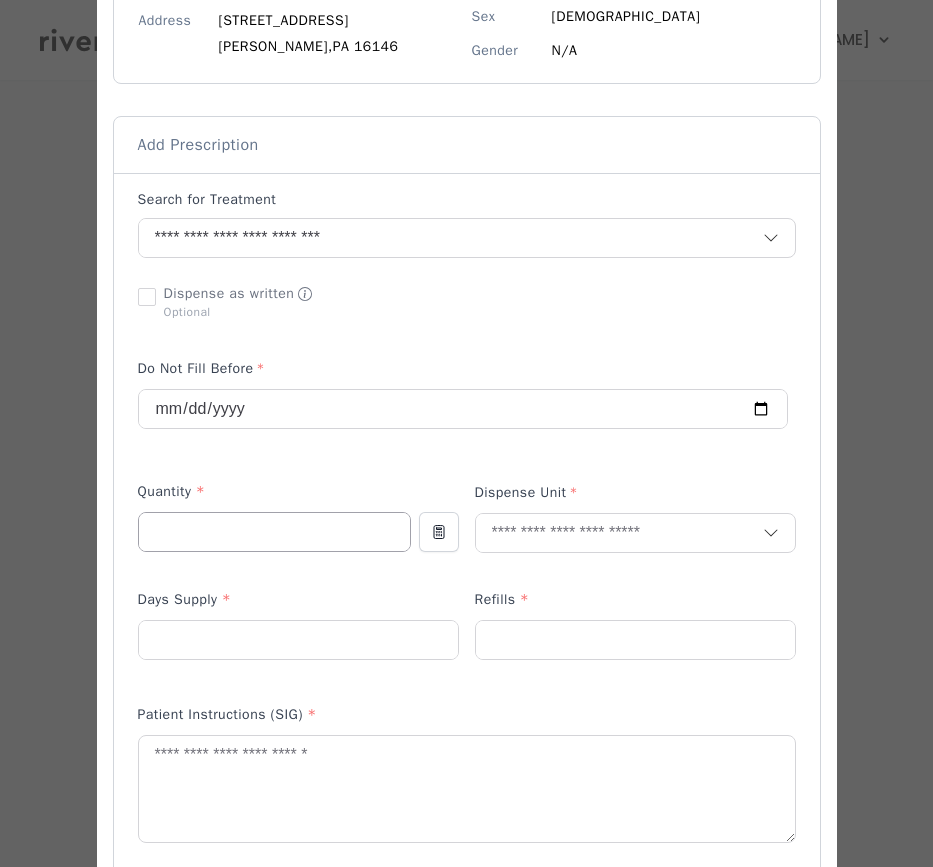 click at bounding box center [274, 532] 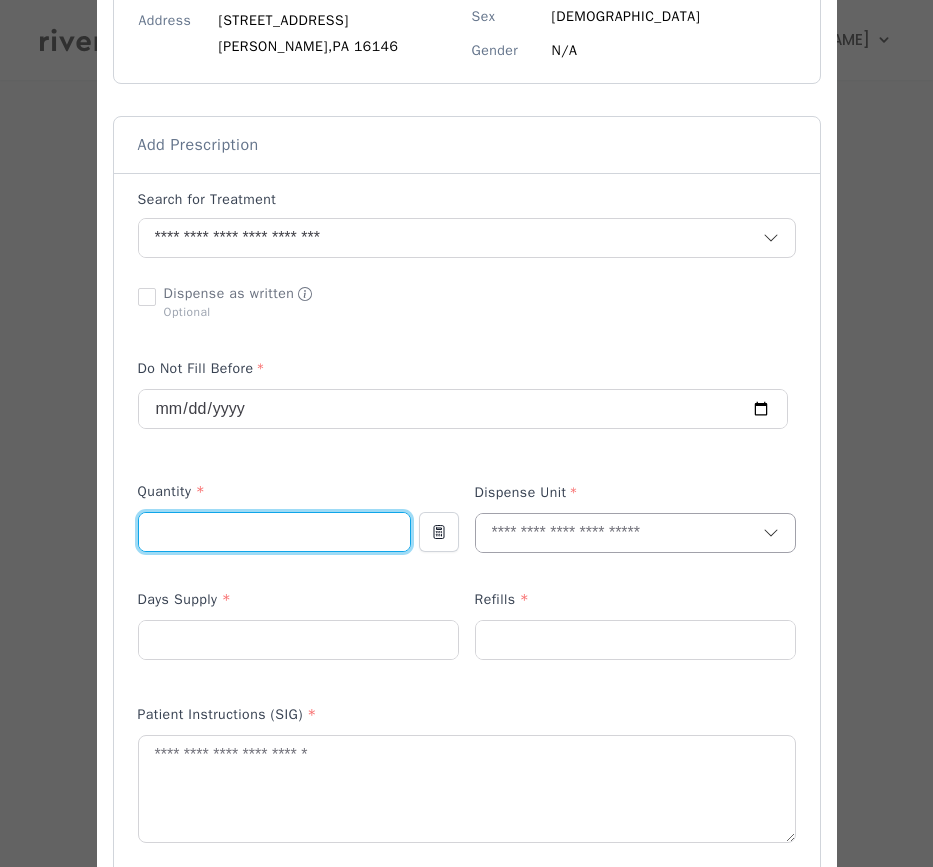 type on "**" 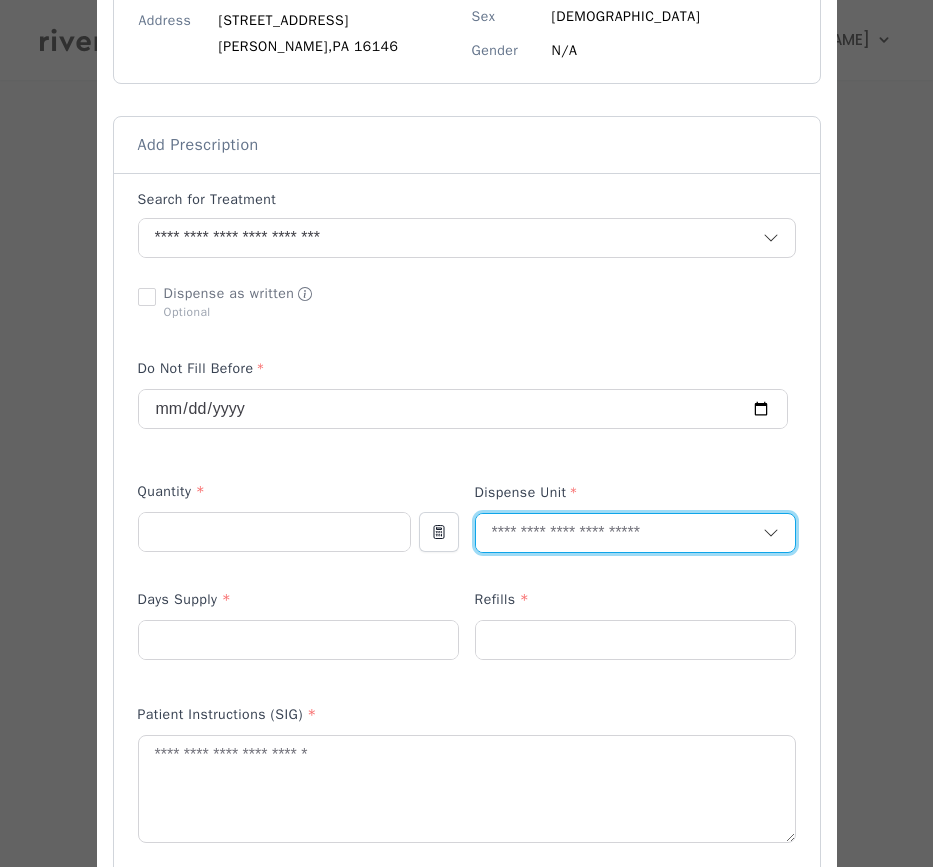 click at bounding box center (619, 533) 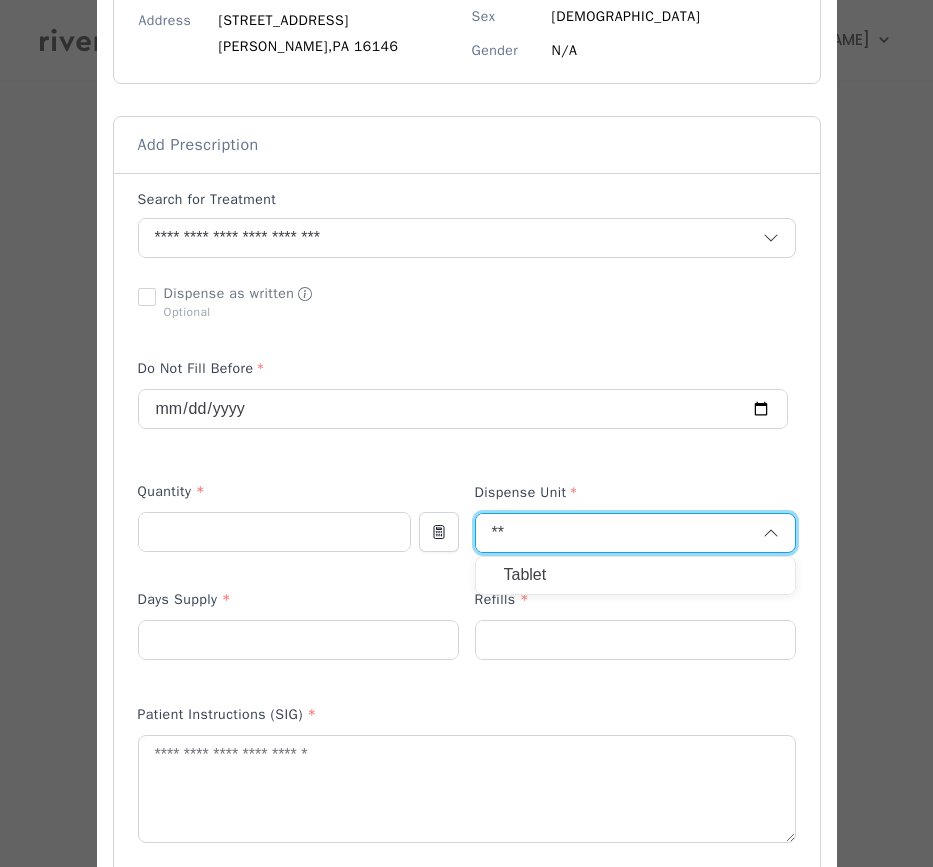 type on "**" 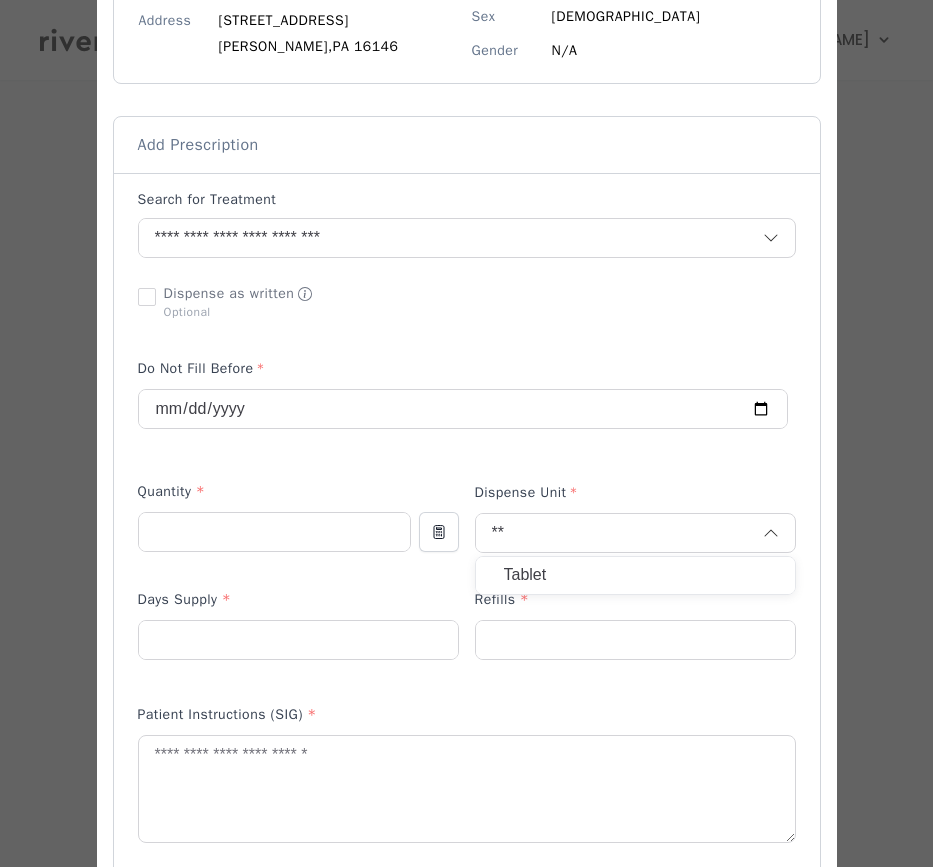 click on "Tablet" at bounding box center [635, 575] 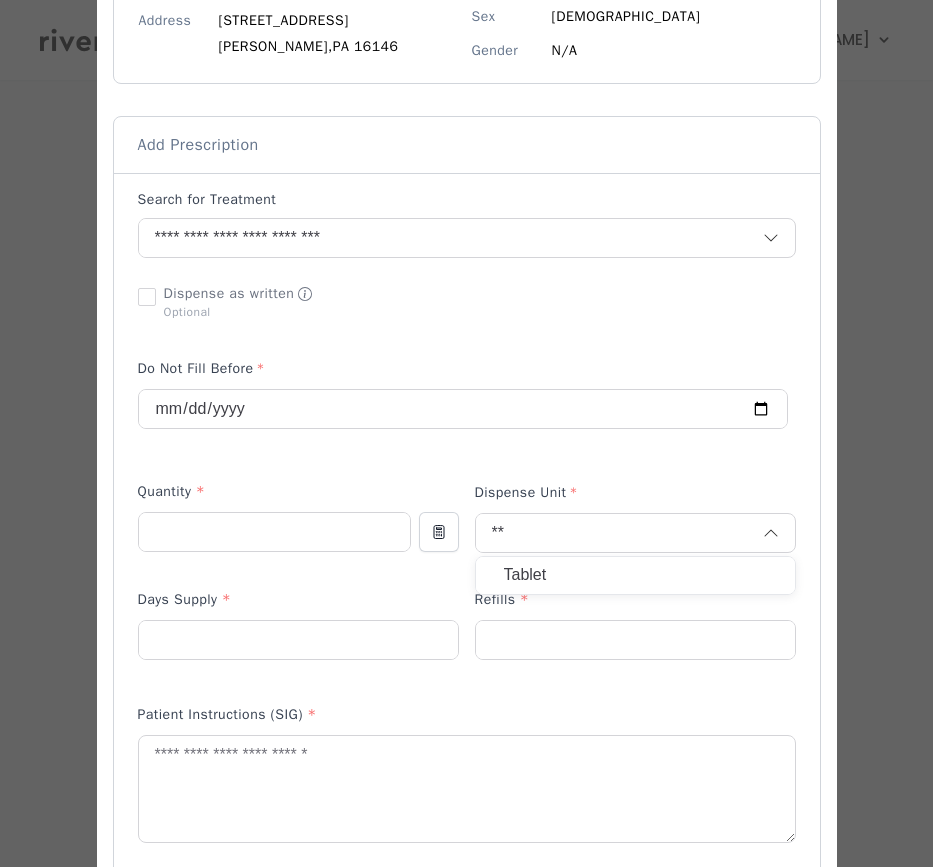 type 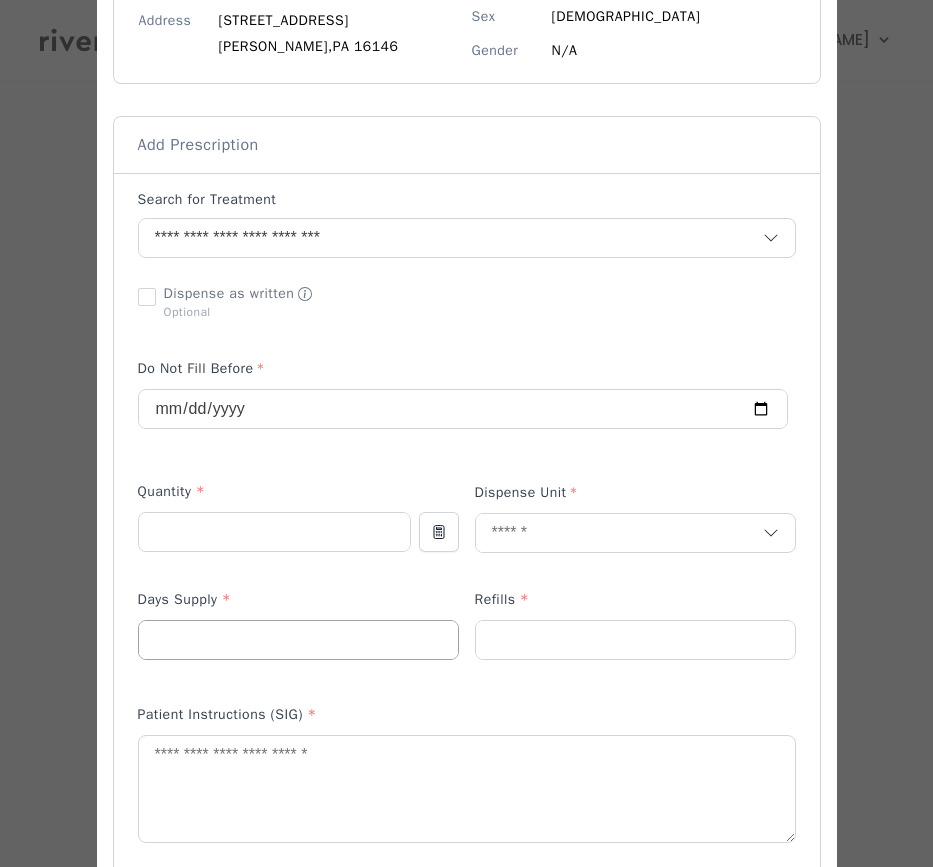 click at bounding box center (298, 640) 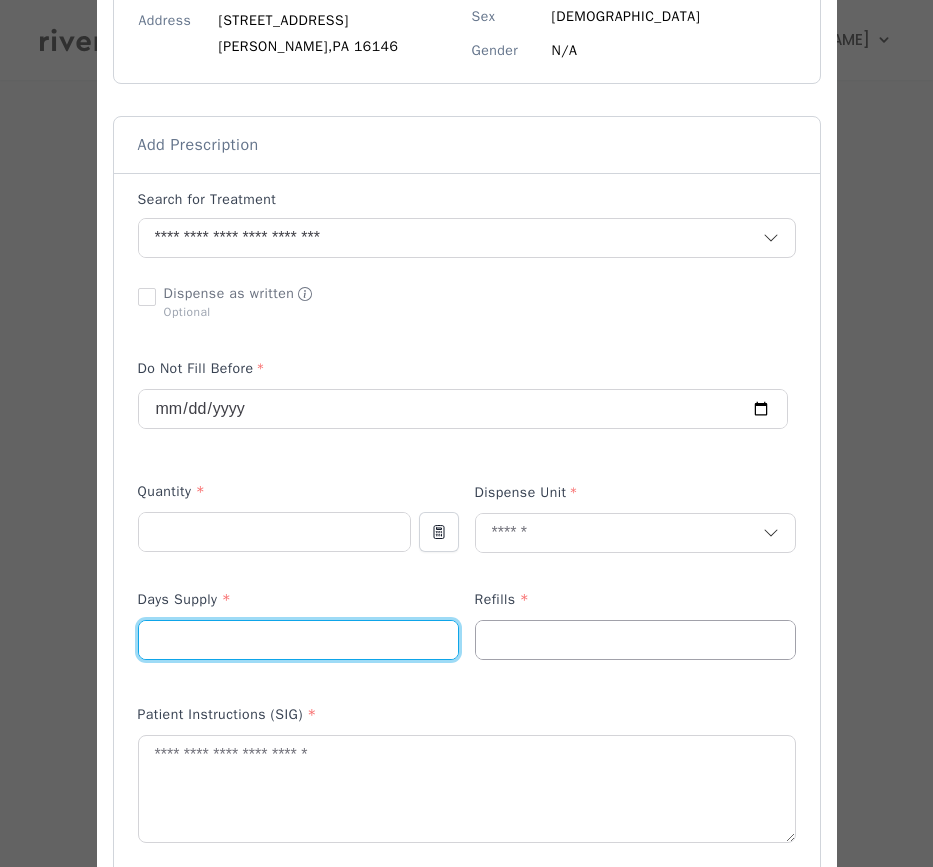 type on "**" 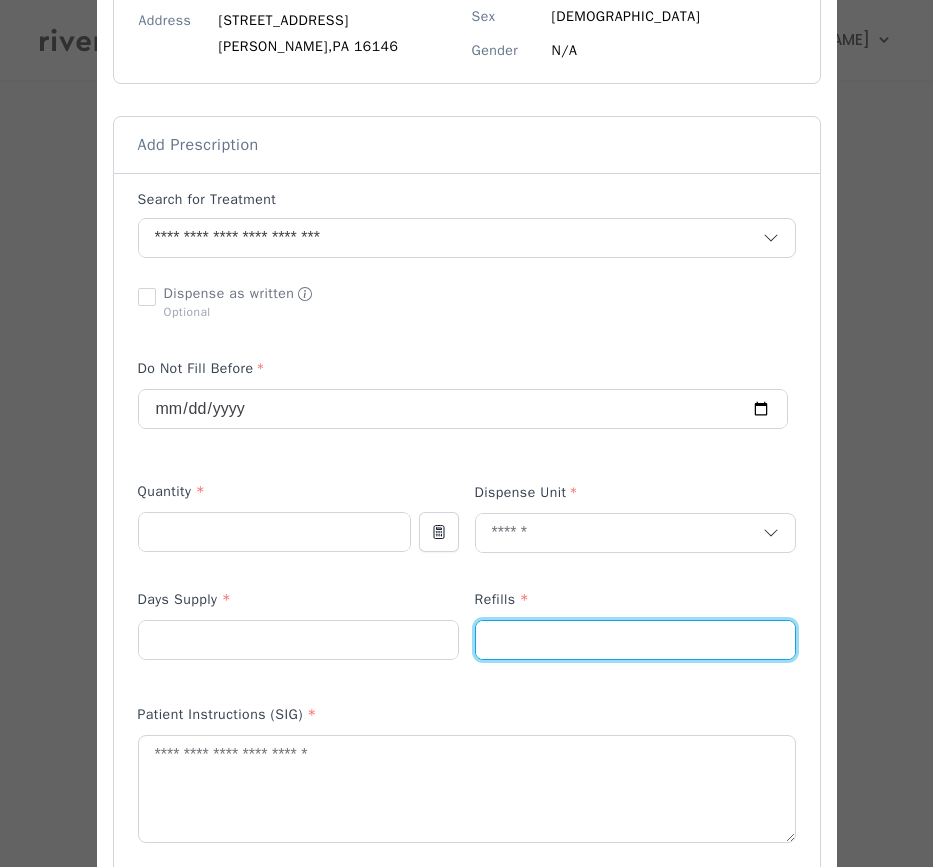 click at bounding box center [635, 640] 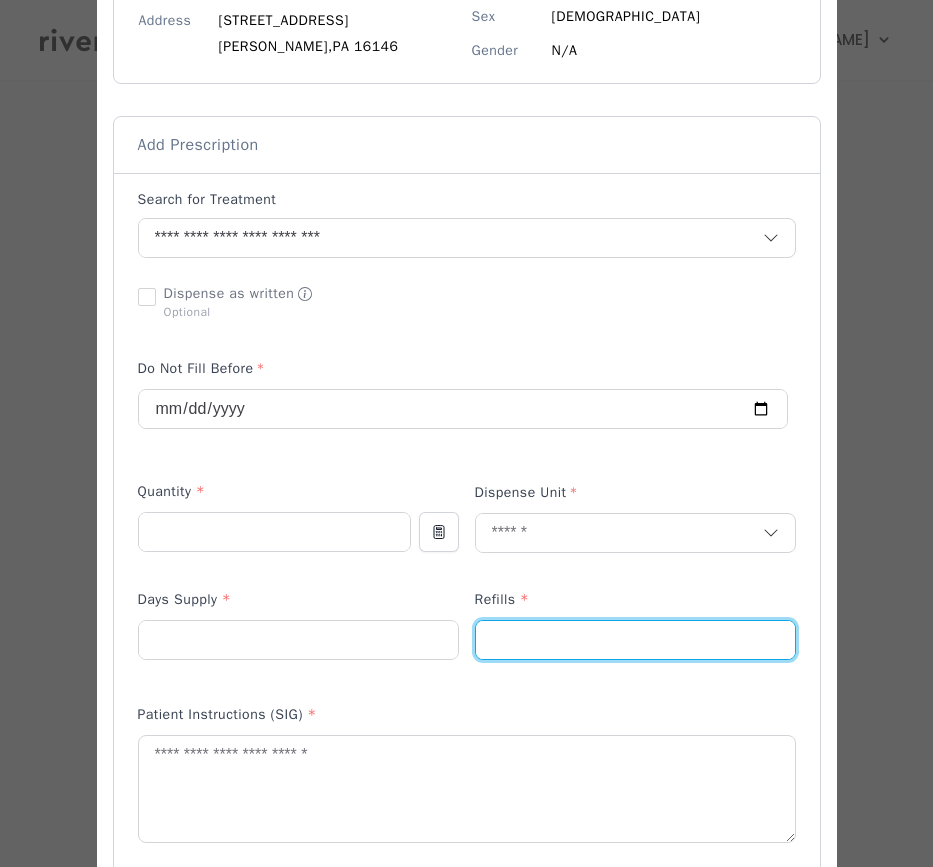 type on "*" 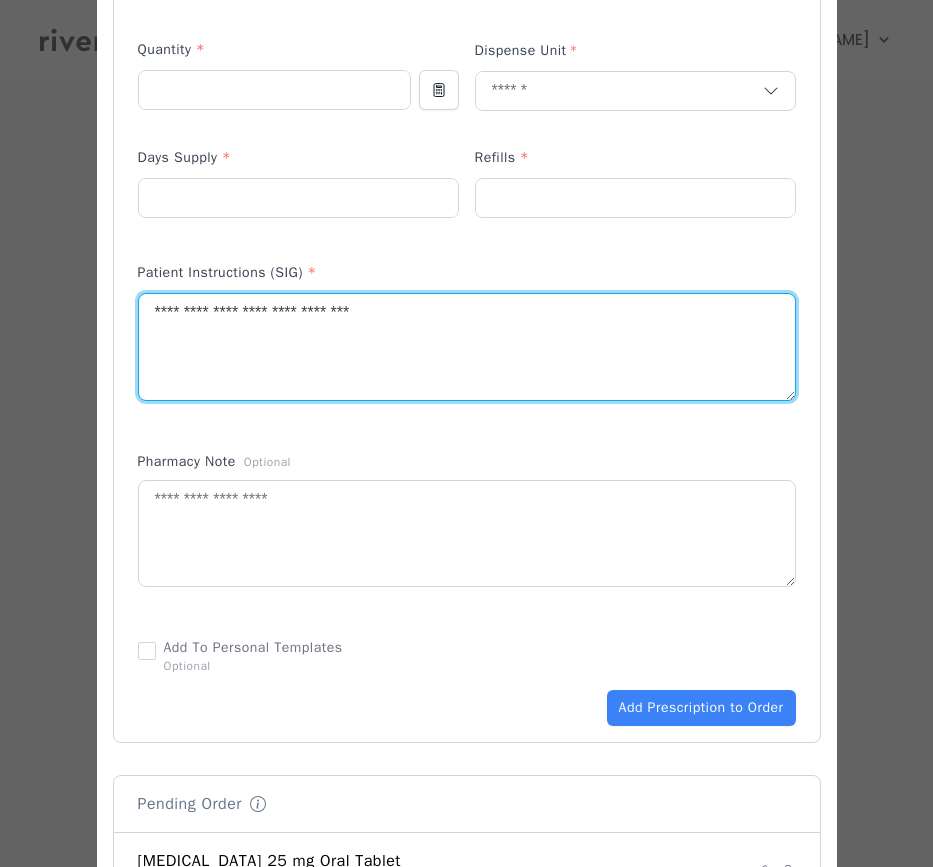 scroll, scrollTop: 781, scrollLeft: 0, axis: vertical 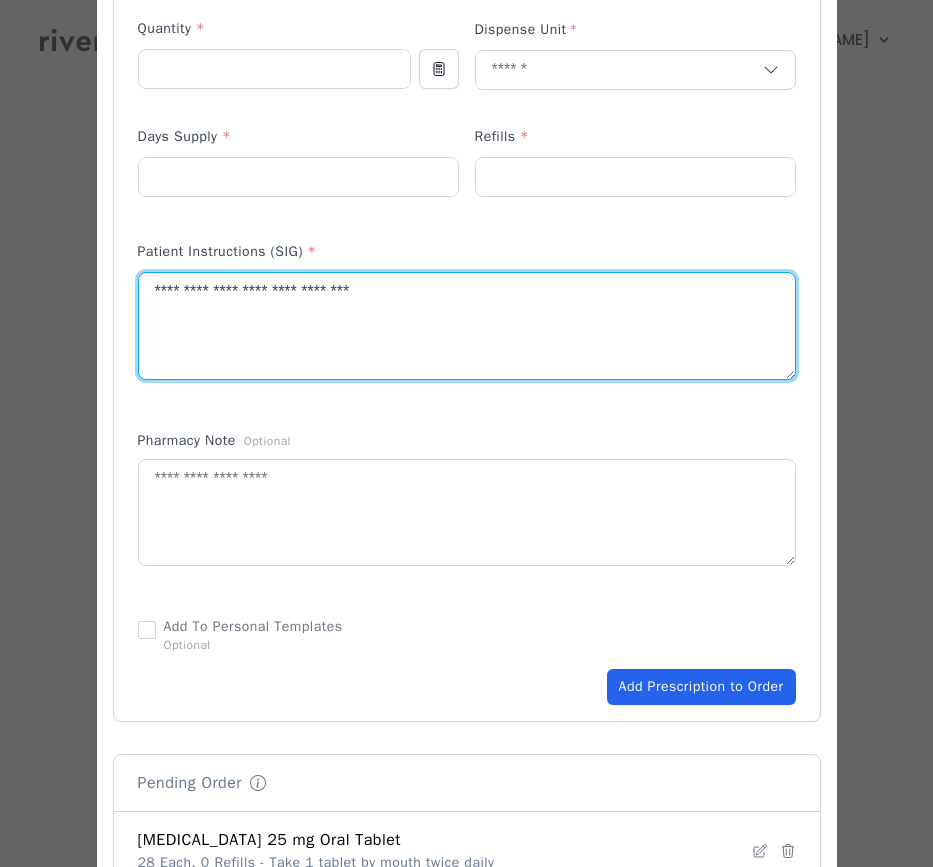type on "**********" 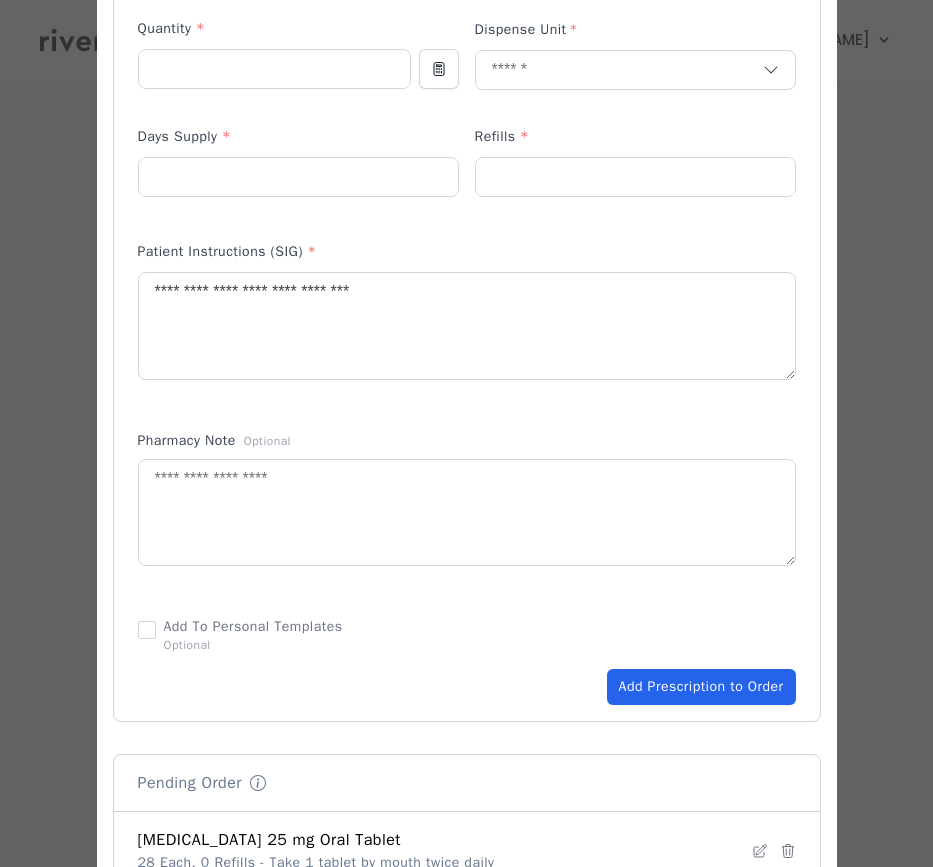 click on "Add Prescription to Order" at bounding box center [701, 687] 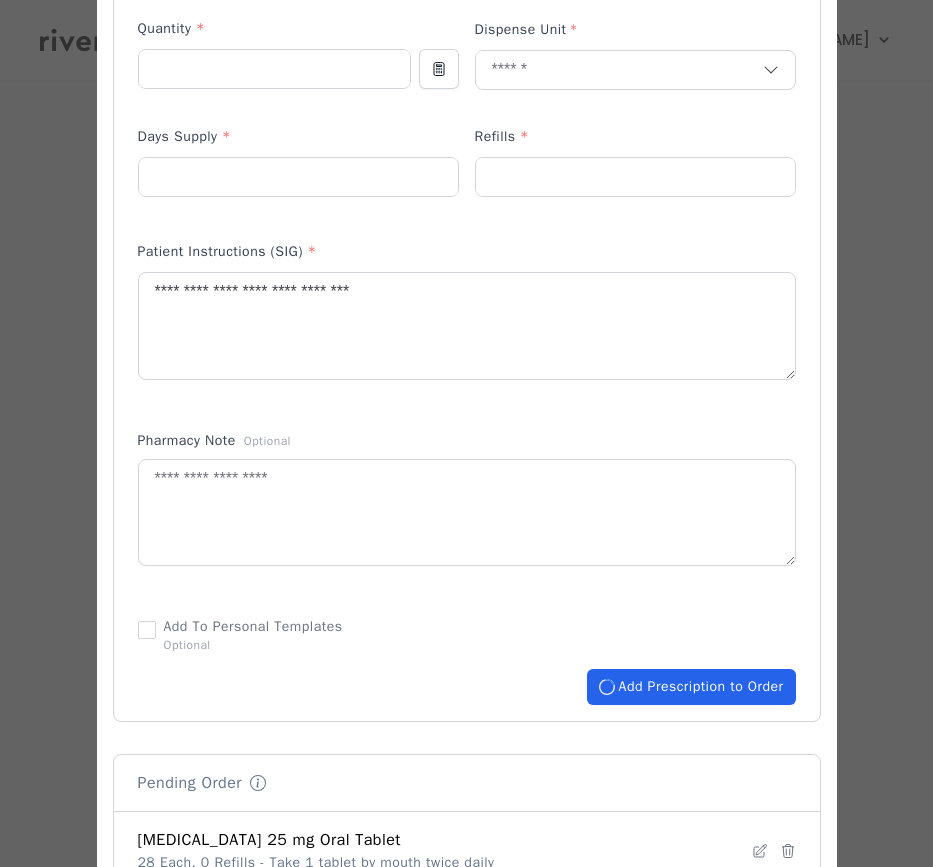 type 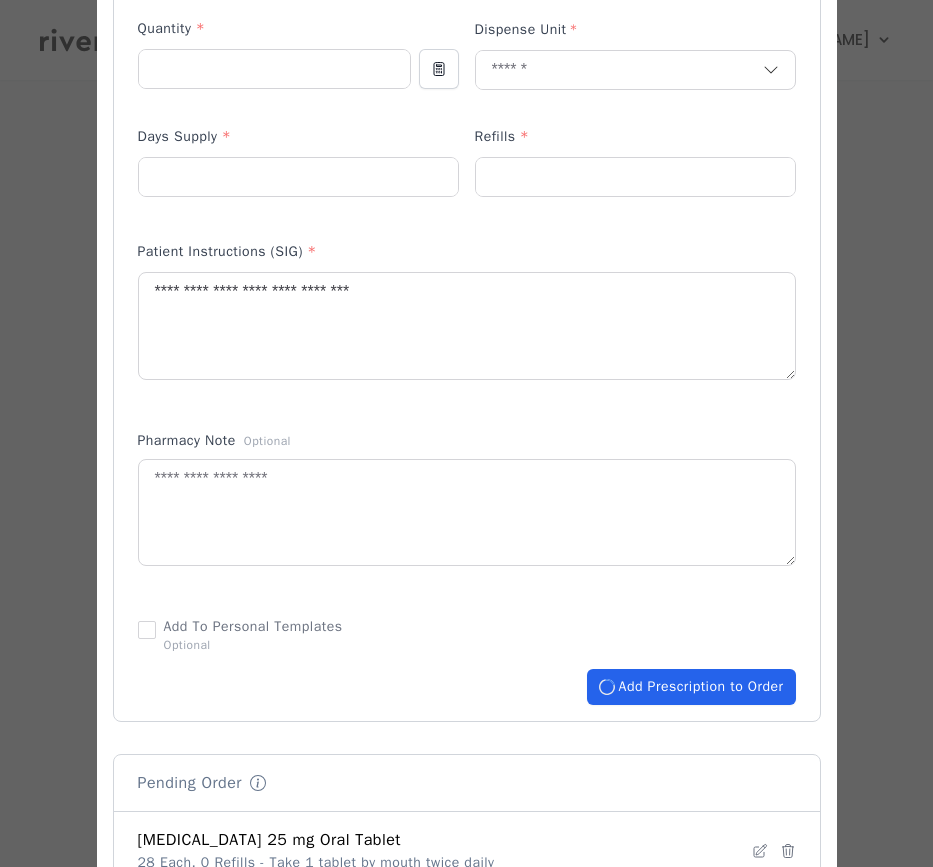 type 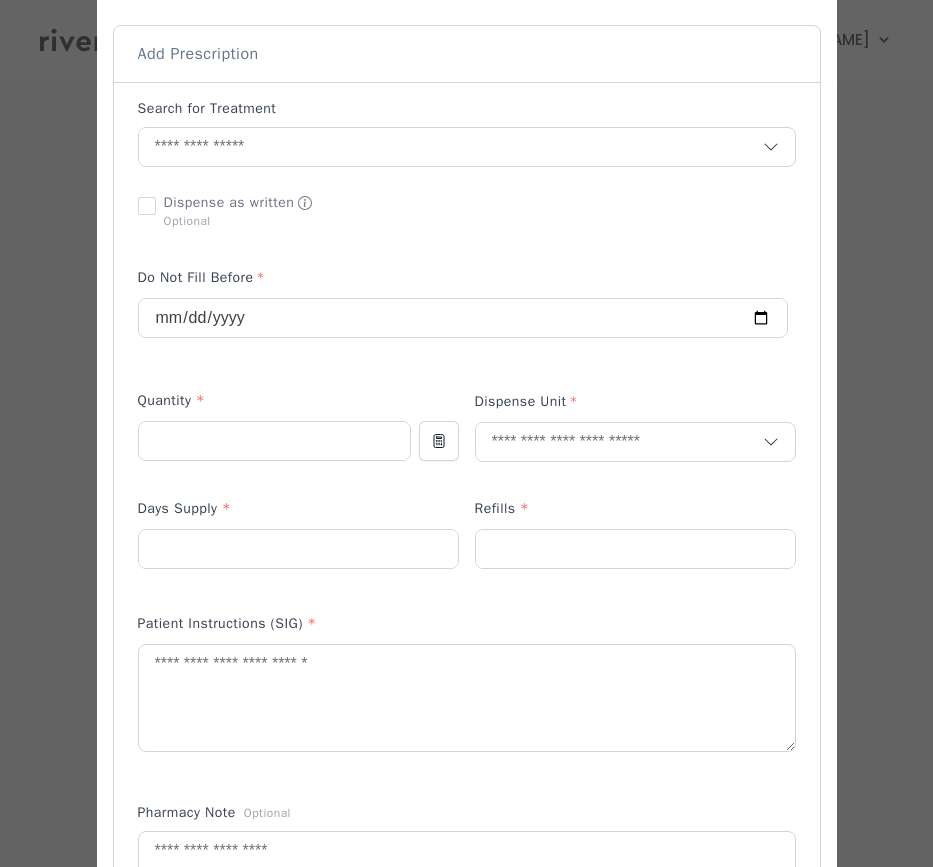 scroll, scrollTop: 322, scrollLeft: 0, axis: vertical 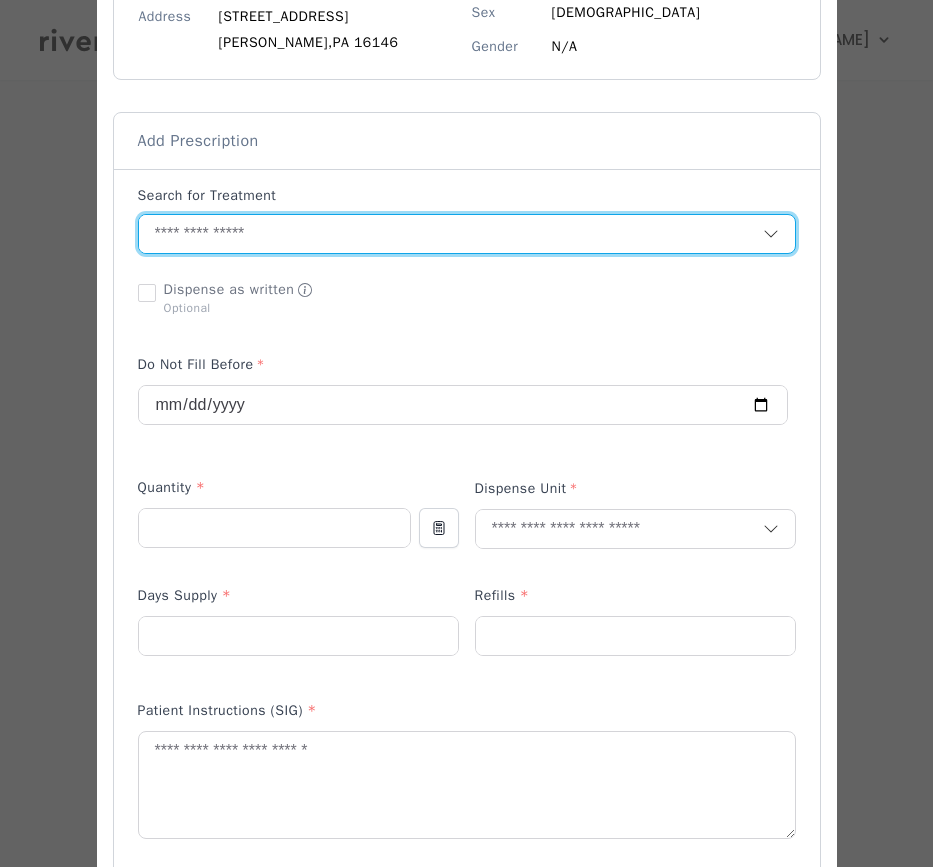 click at bounding box center (451, 234) 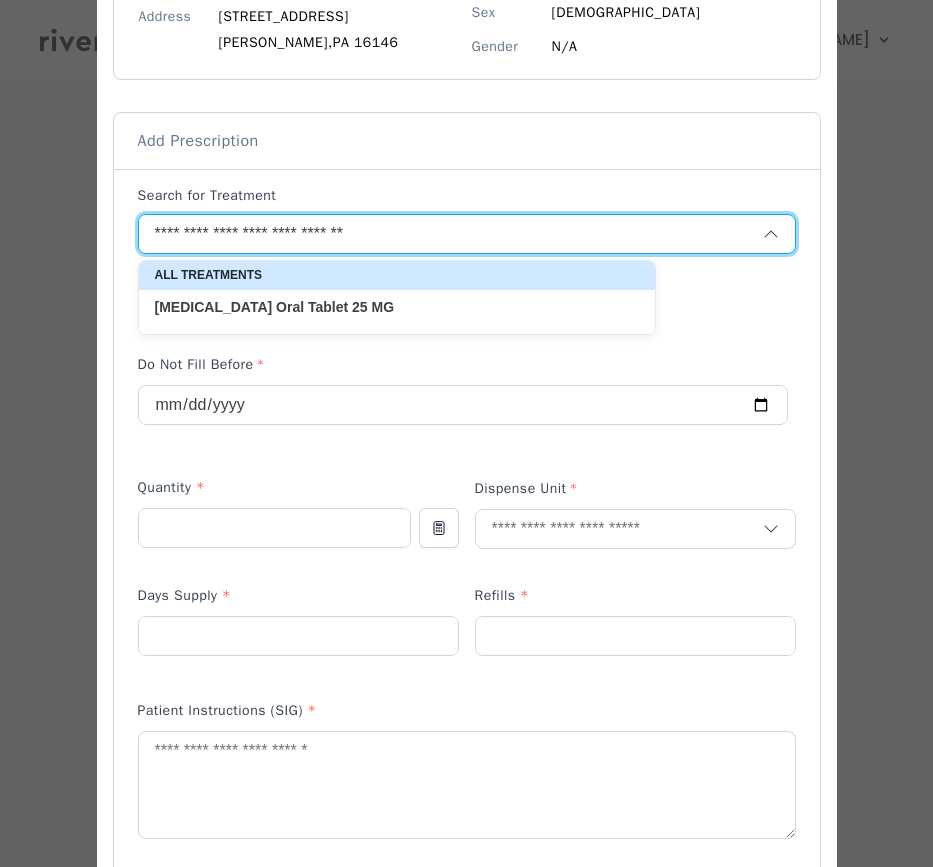 type on "**********" 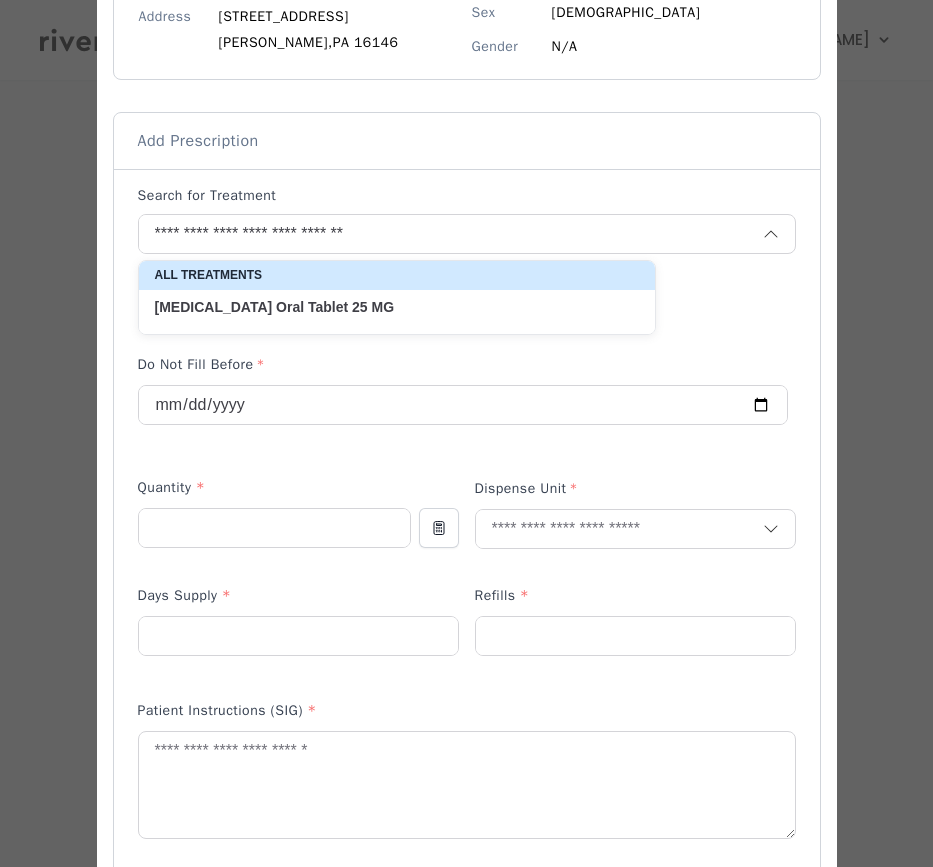 click on "Chlorthalidone   Oral   Tablet   25   MG" at bounding box center (385, 307) 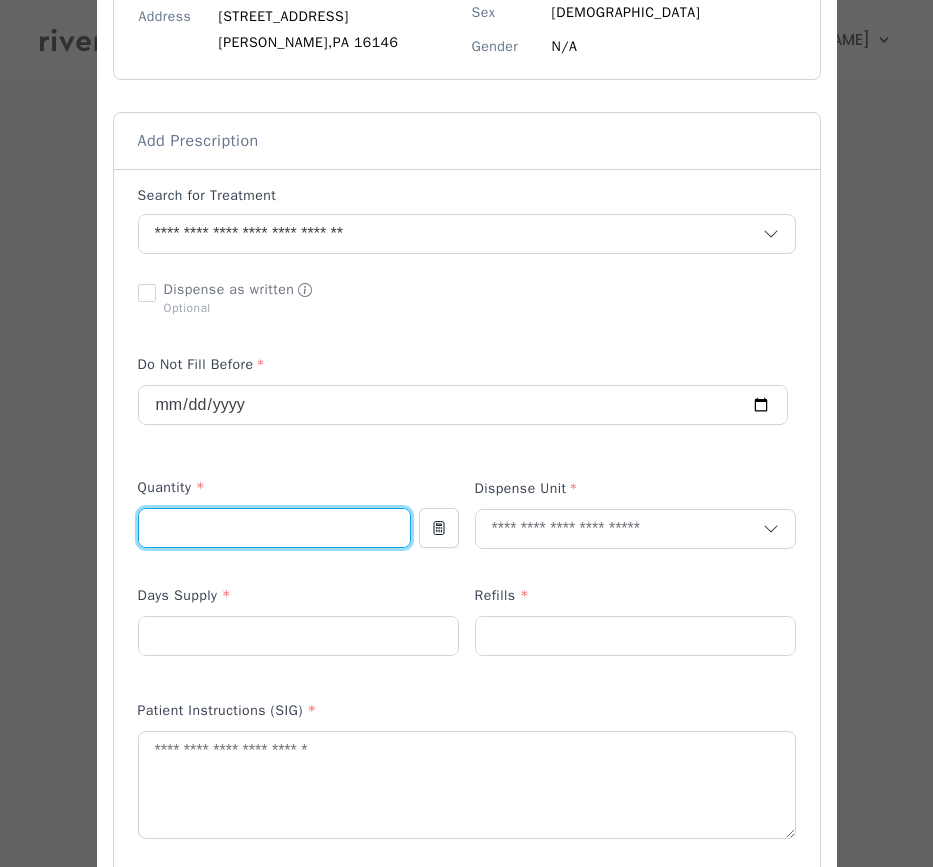 click at bounding box center [274, 528] 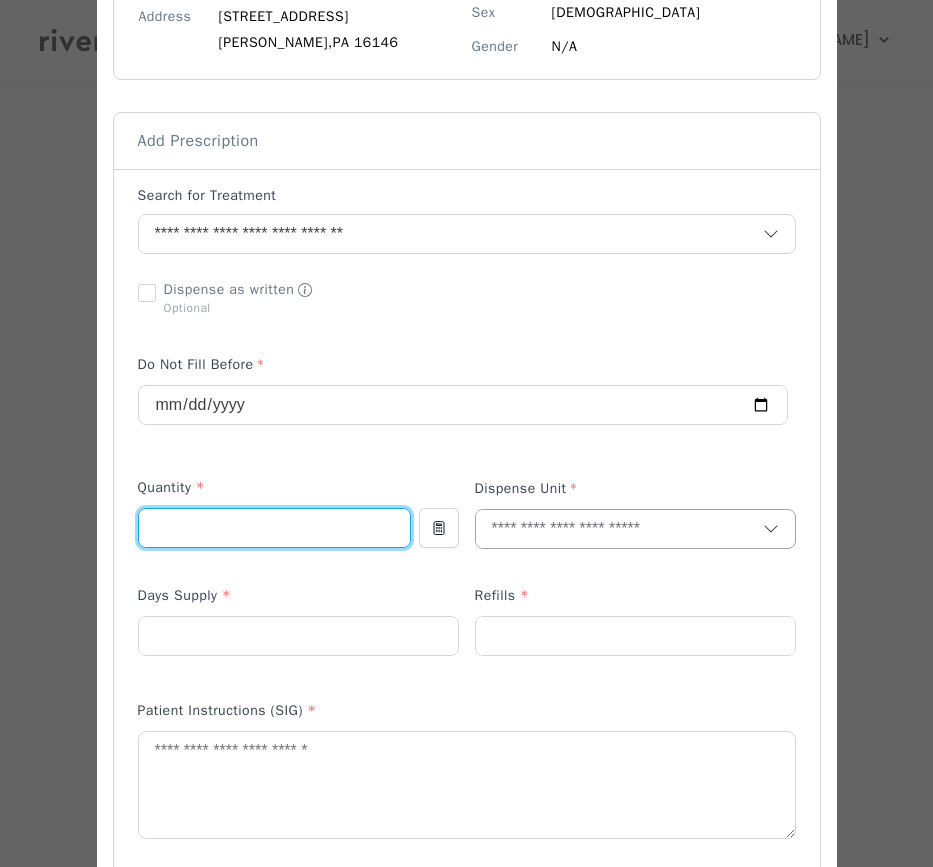 type on "**" 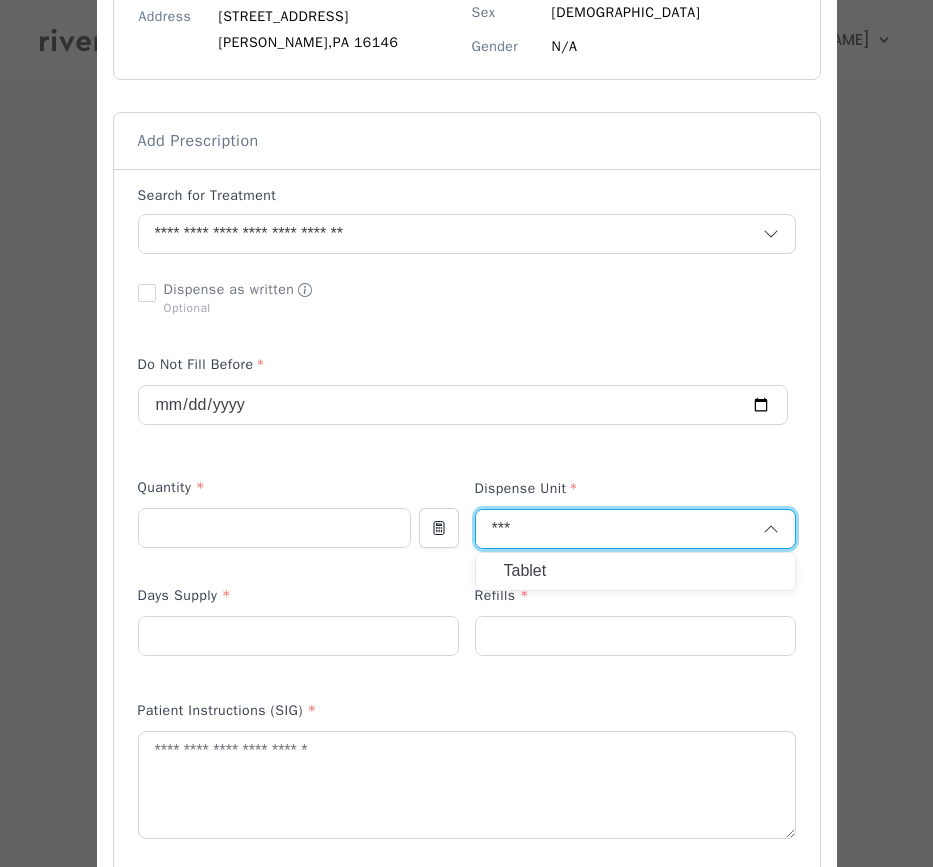 type on "***" 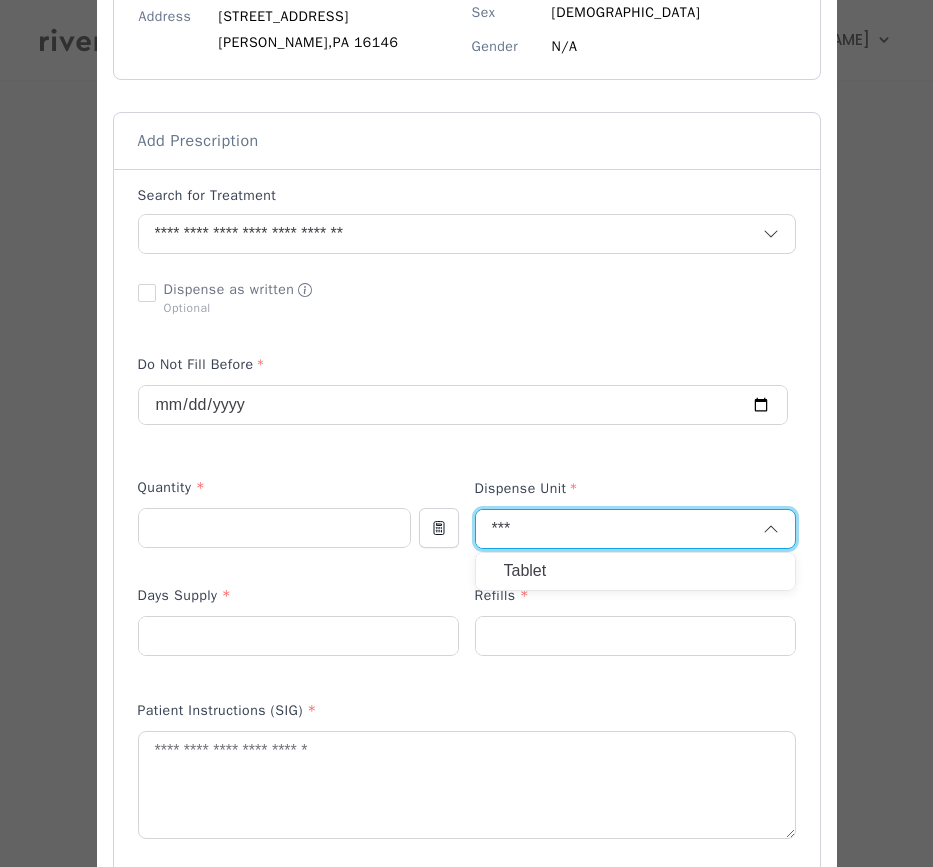 type 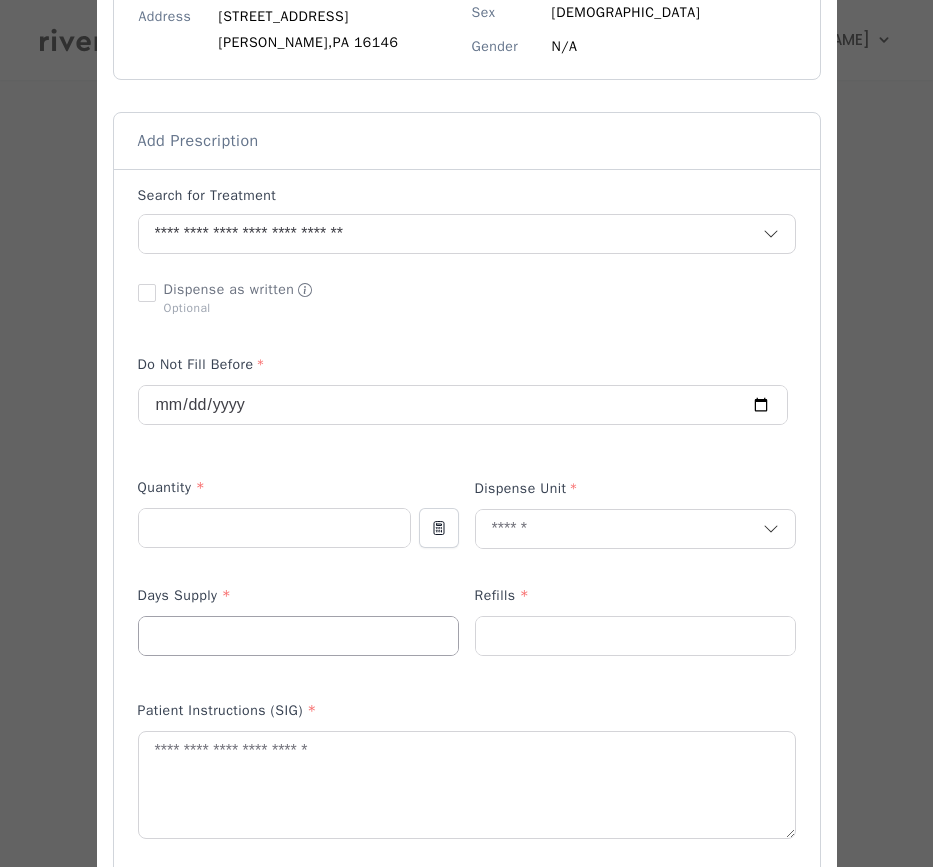 click at bounding box center [298, 636] 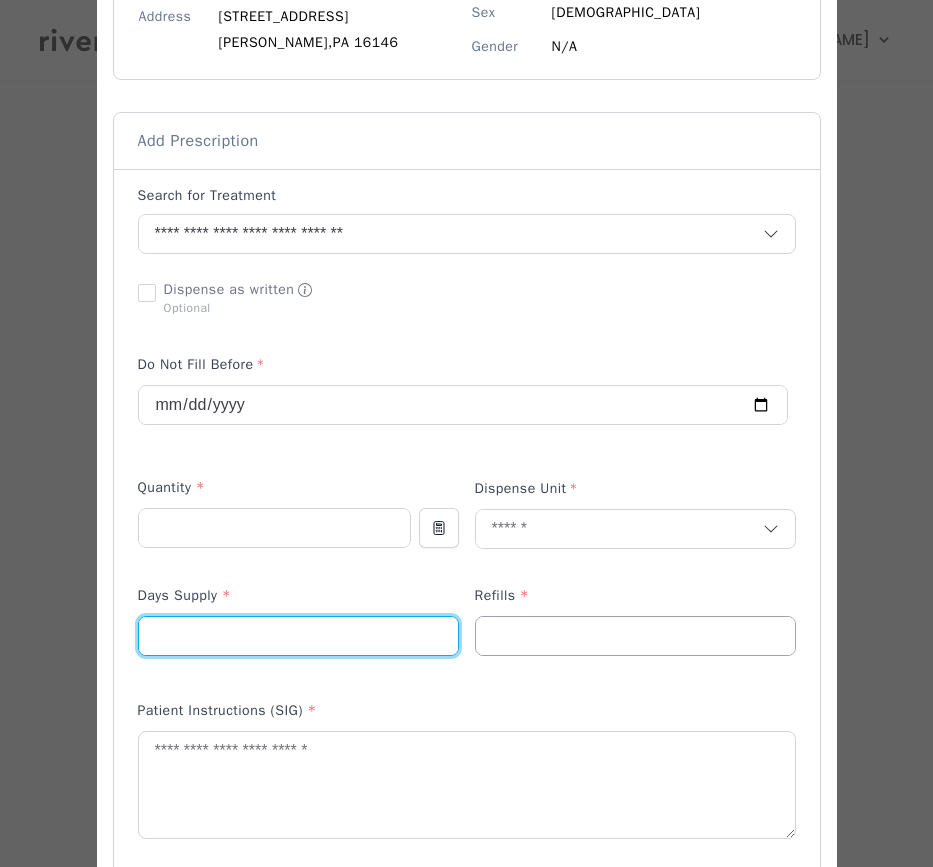 type on "**" 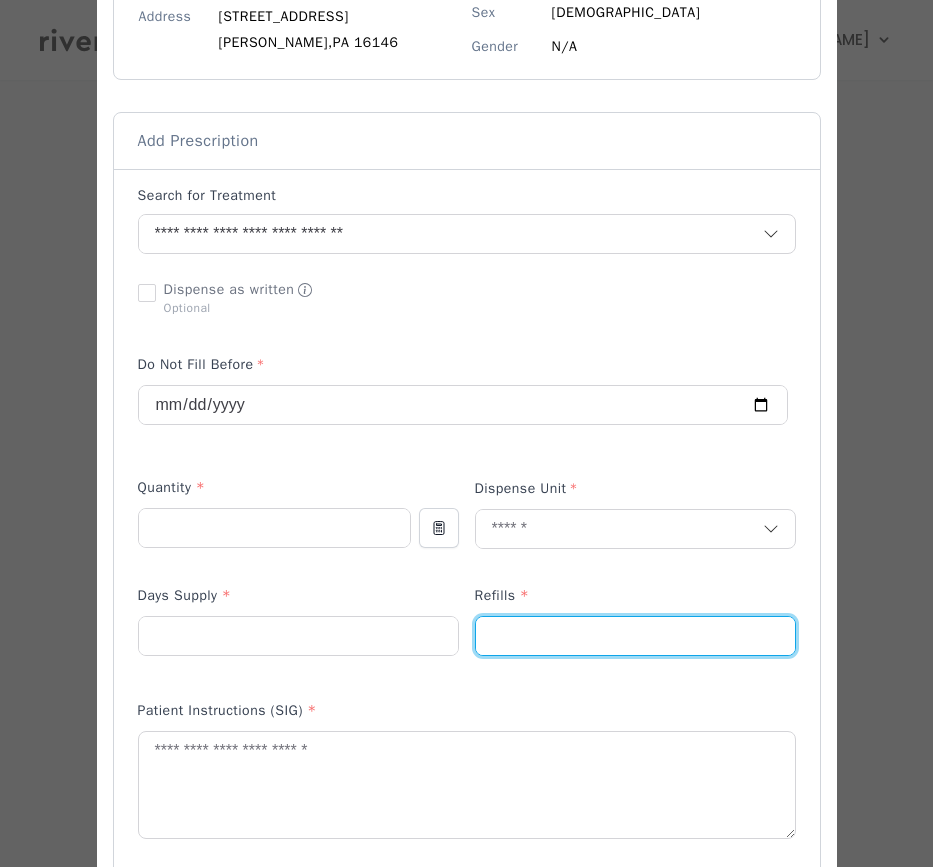 click at bounding box center [635, 636] 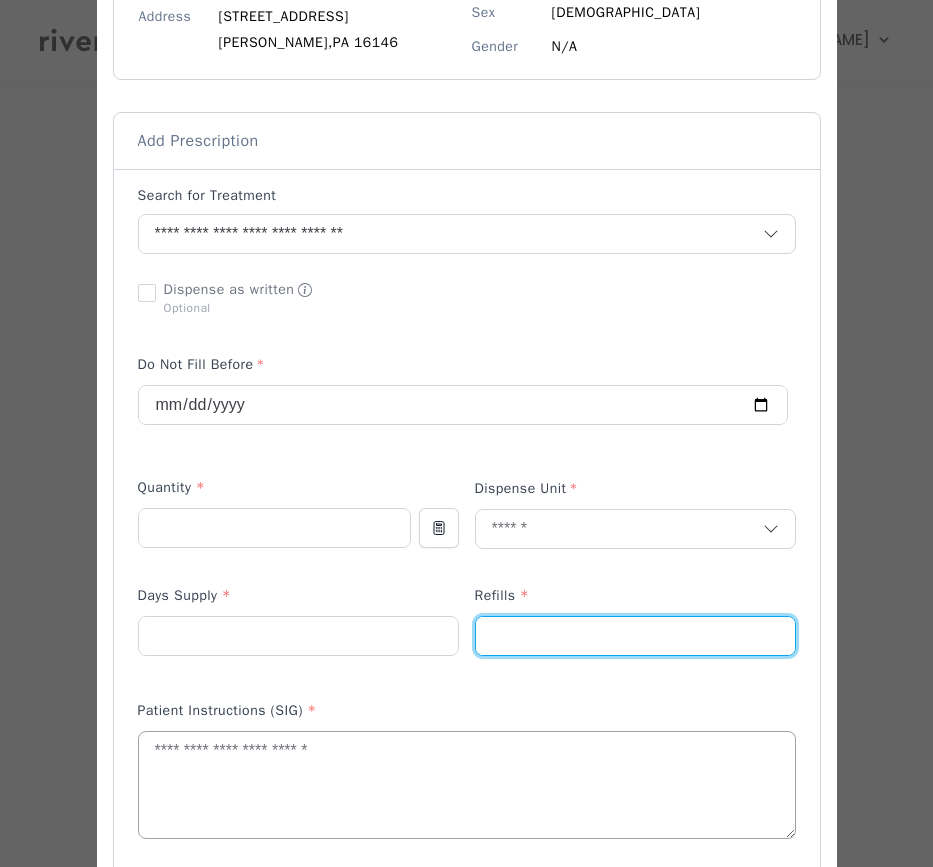 type on "*" 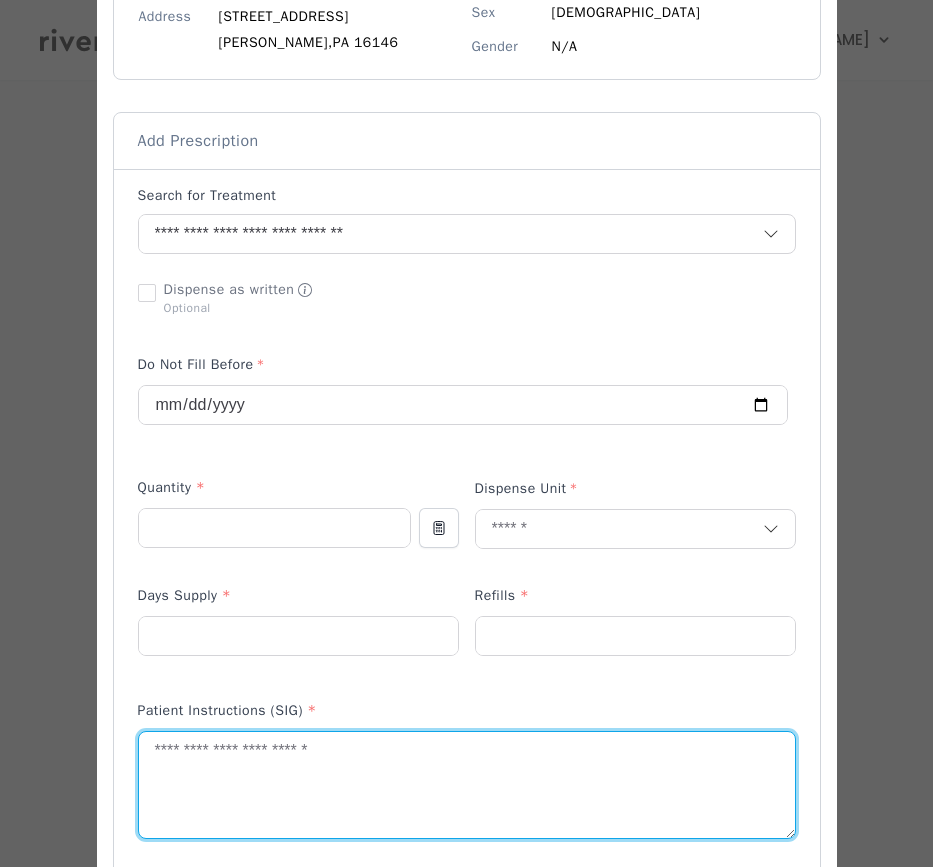 paste on "**********" 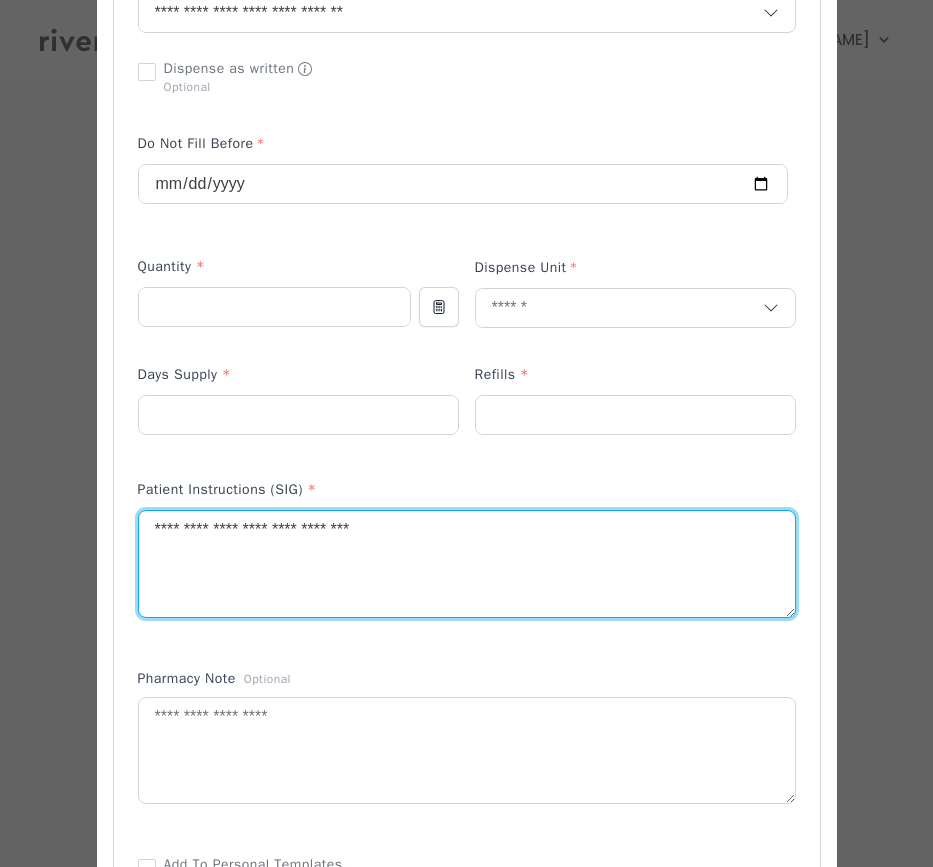 scroll, scrollTop: 609, scrollLeft: 0, axis: vertical 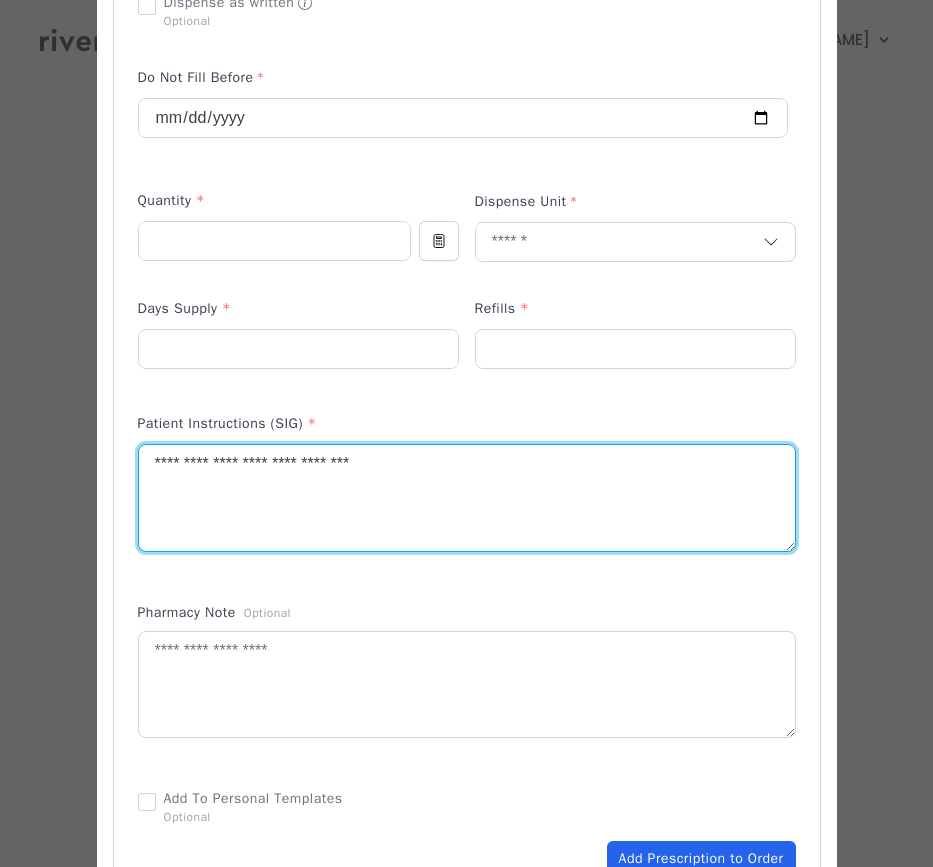 type on "**********" 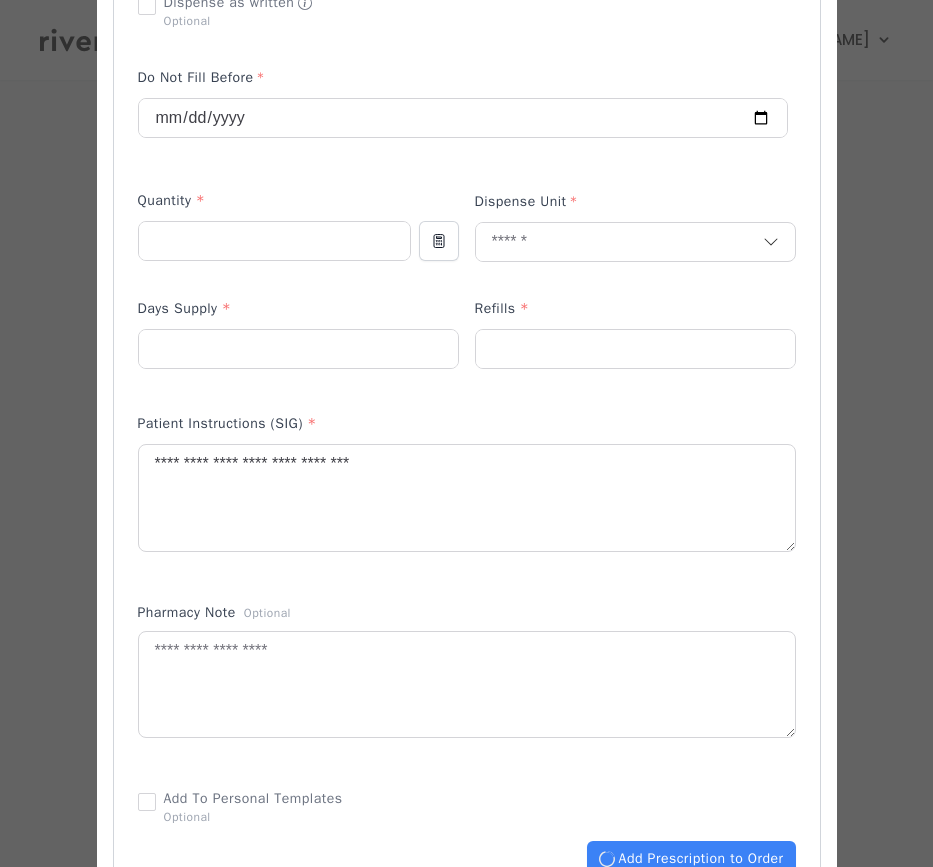 type 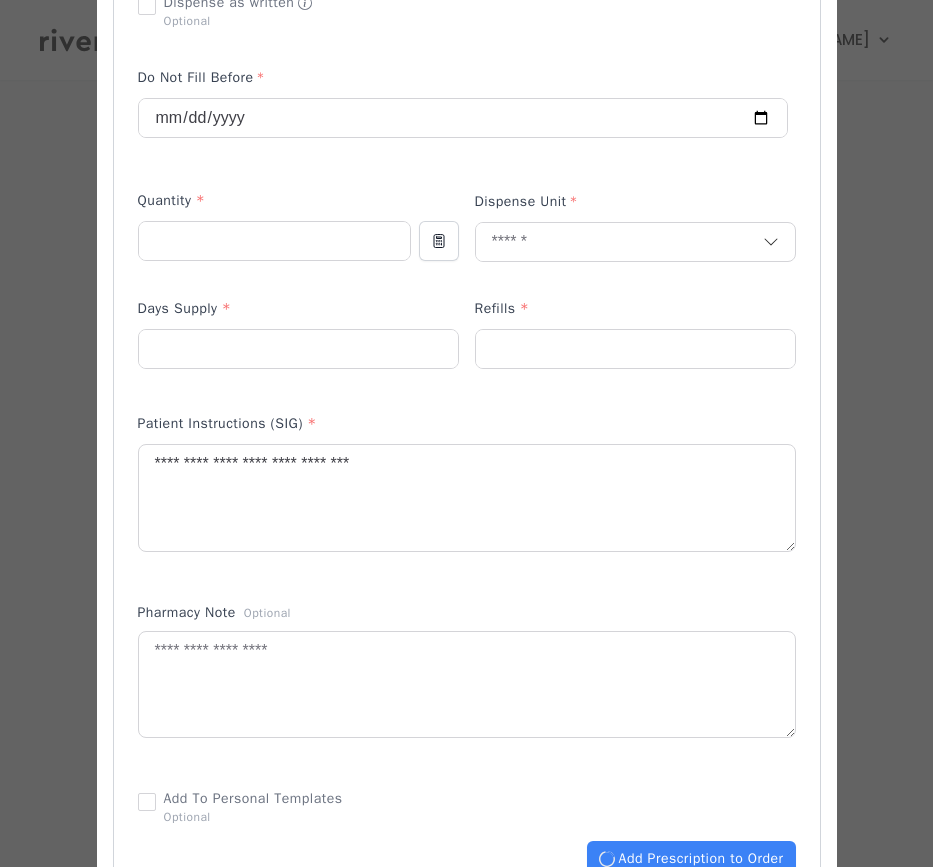 type 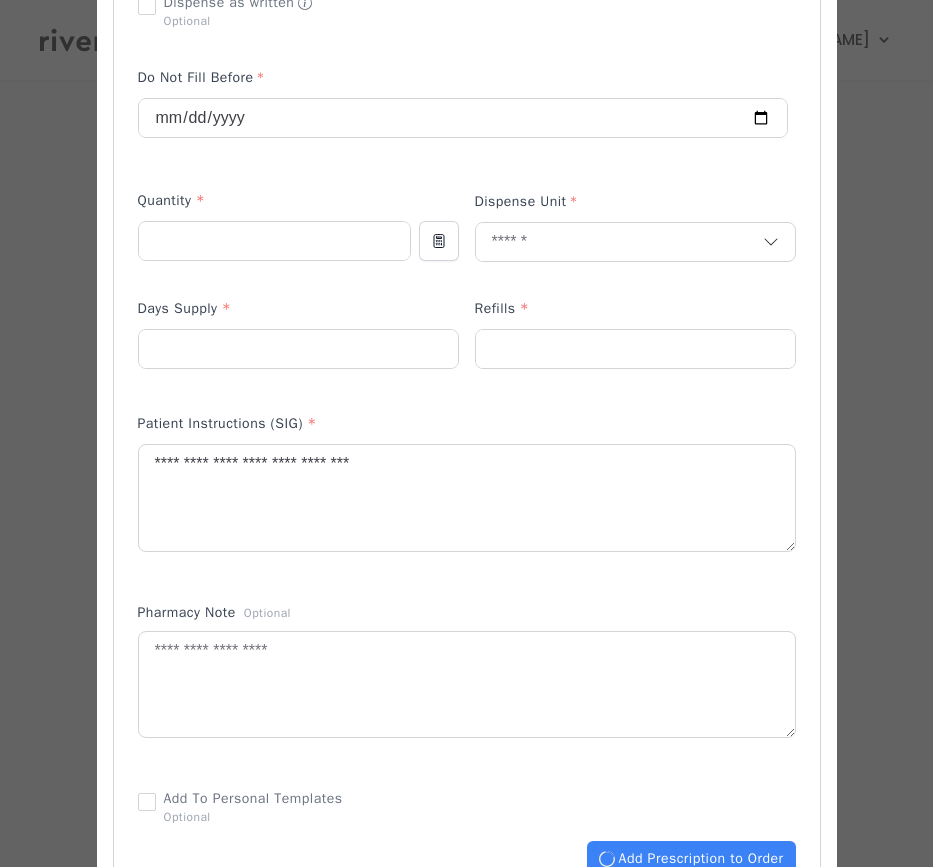 type 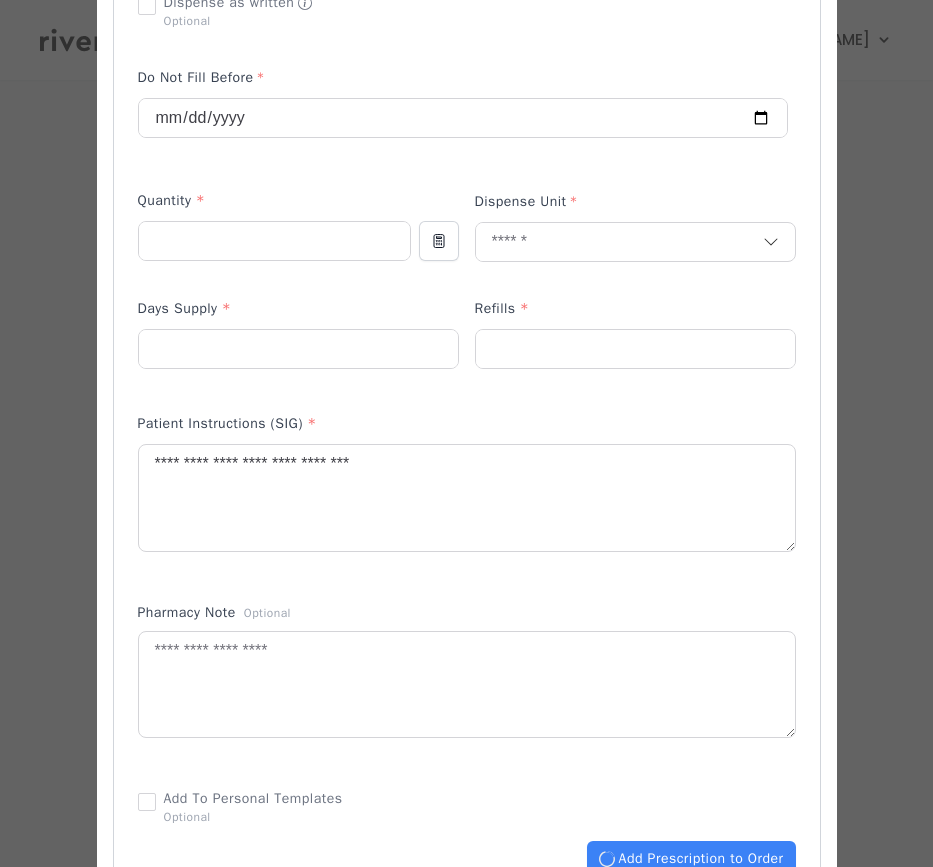 type 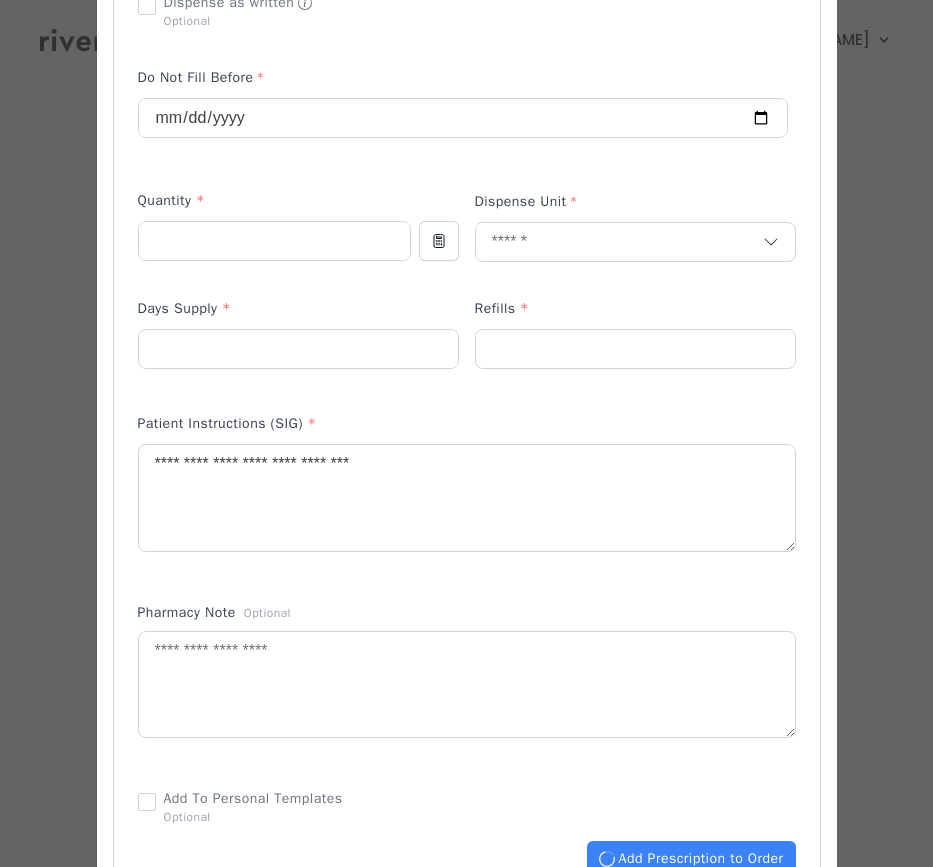 type 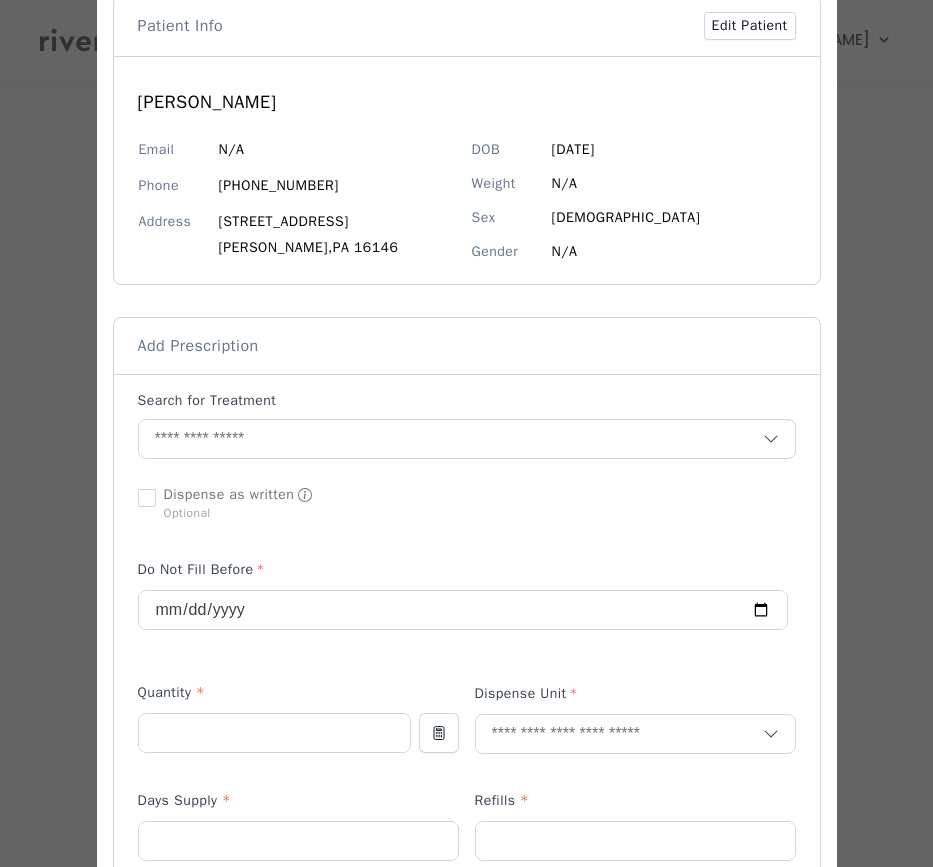 scroll, scrollTop: 88, scrollLeft: 0, axis: vertical 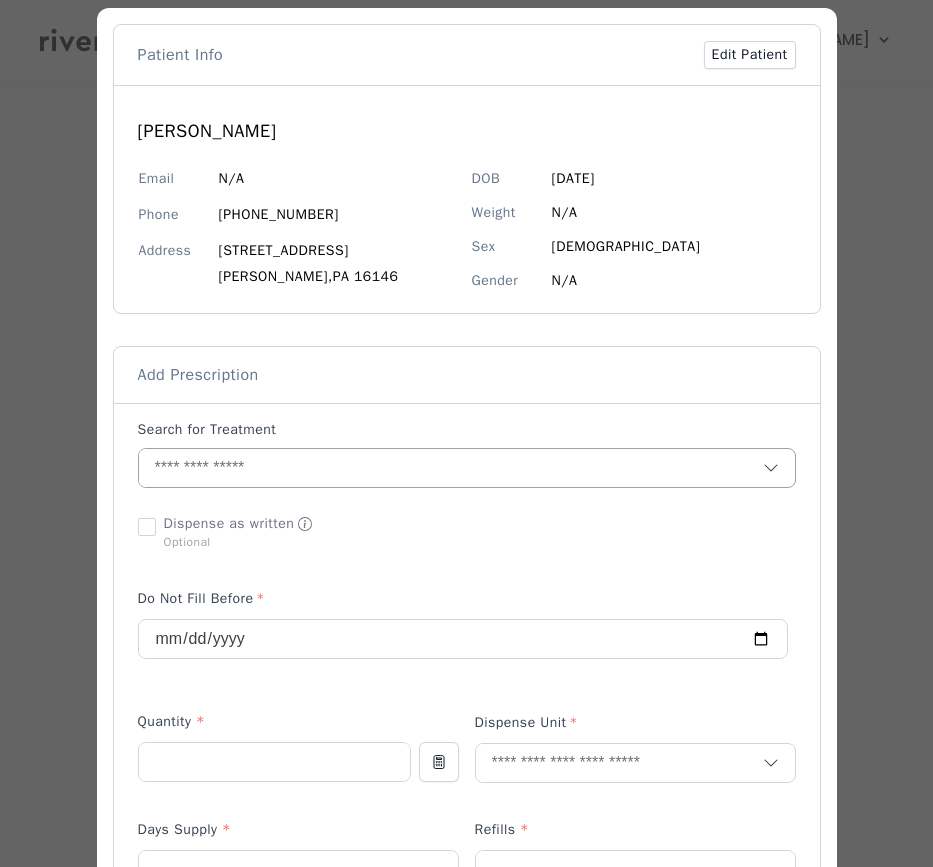click at bounding box center [451, 468] 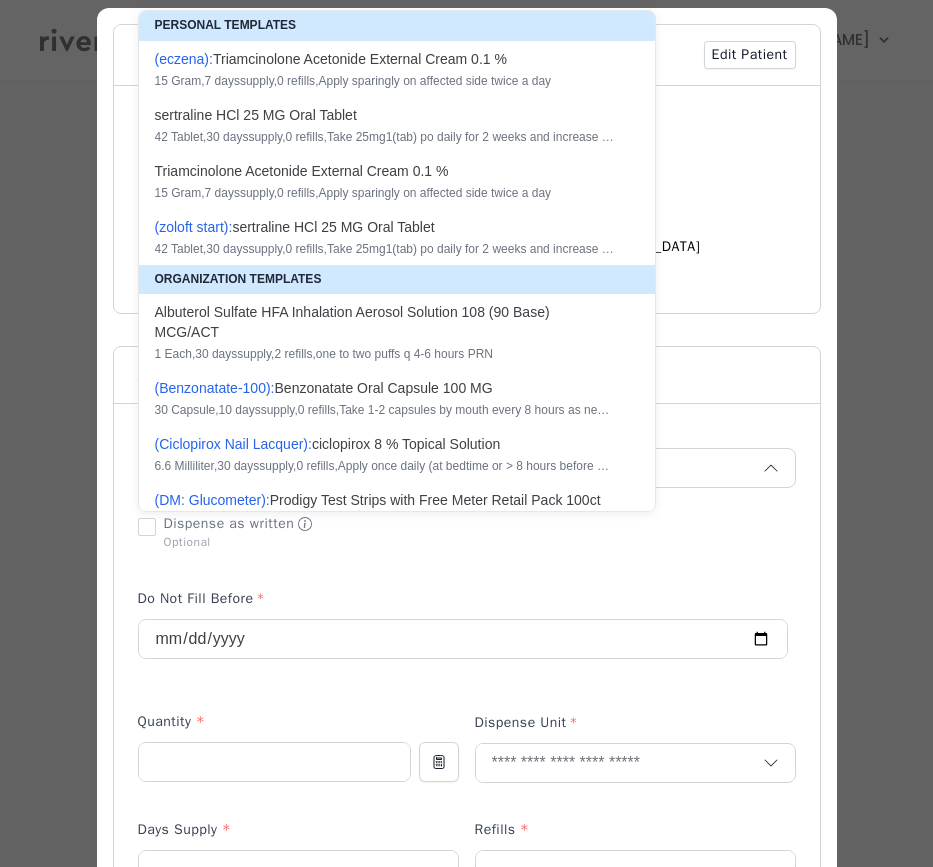 drag, startPoint x: 473, startPoint y: 621, endPoint x: 444, endPoint y: 614, distance: 29.832869 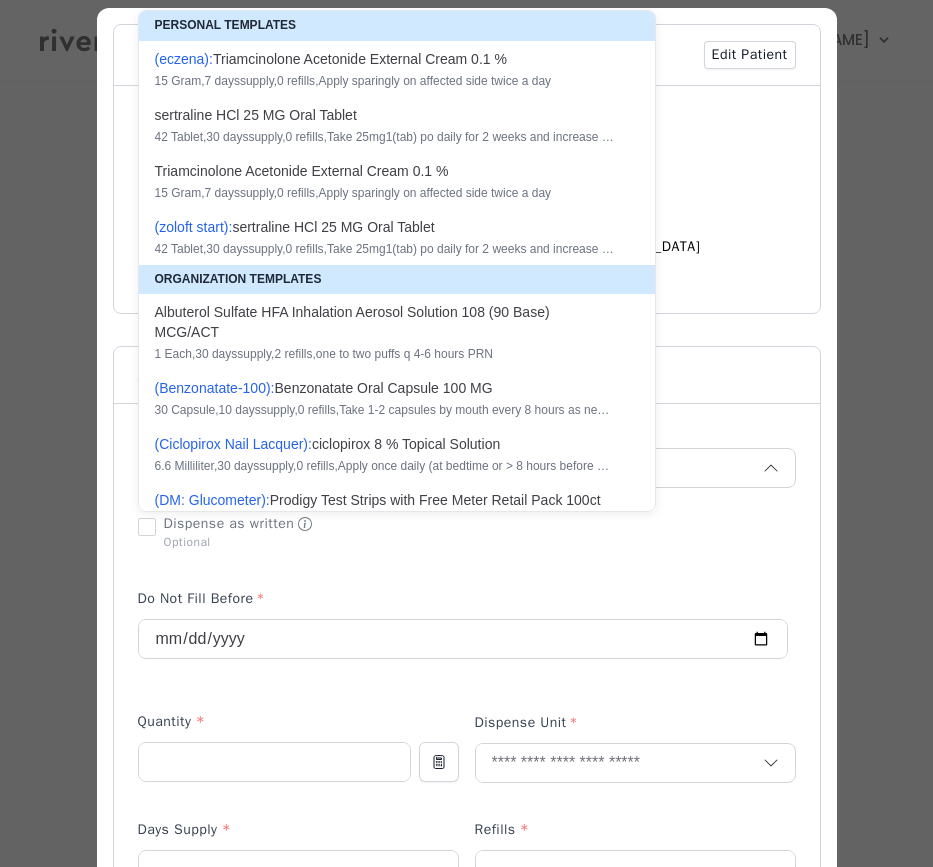 click on "**********" at bounding box center (463, 639) 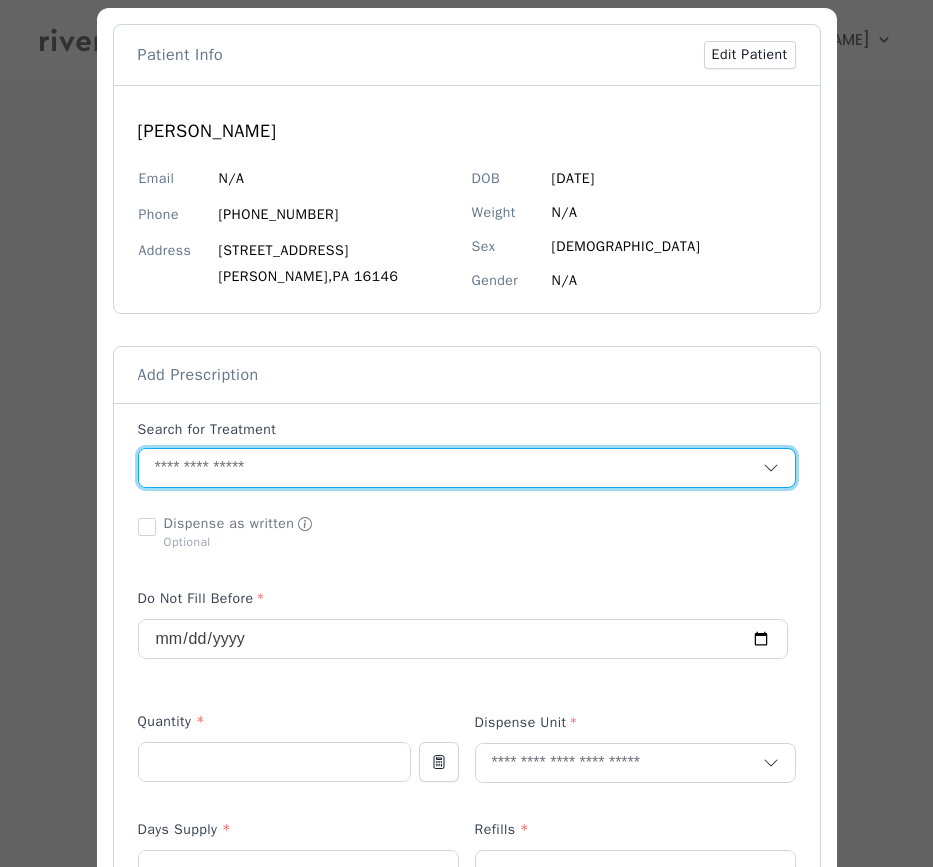 click at bounding box center [451, 468] 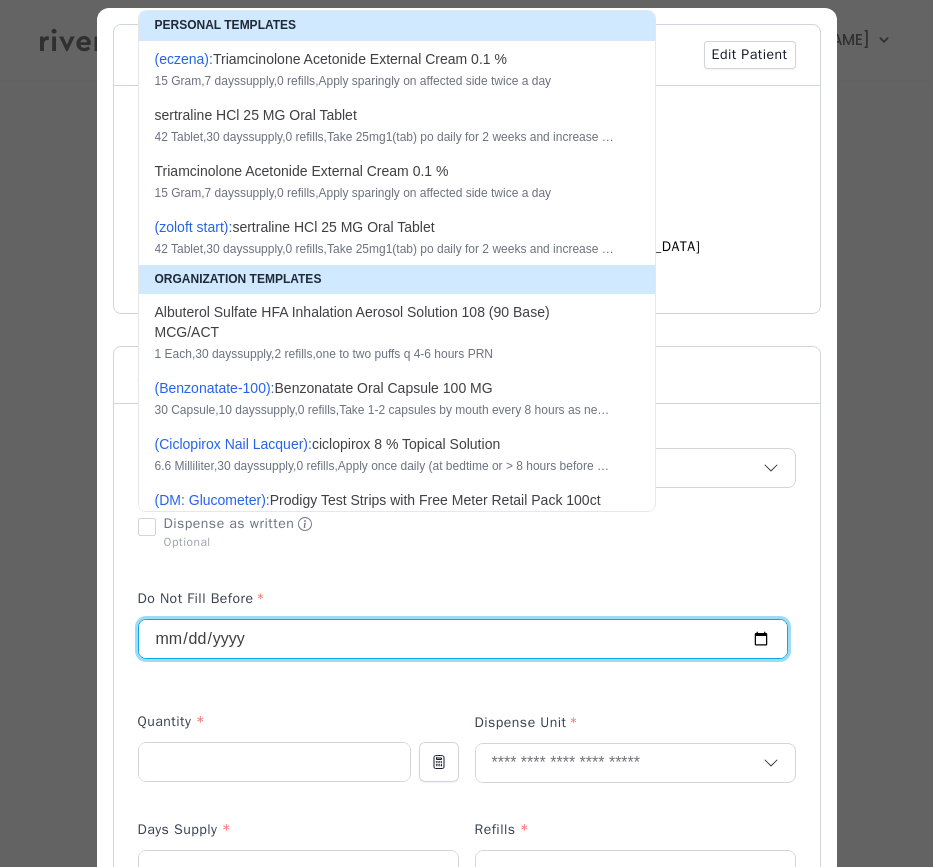 click on "**********" at bounding box center [463, 639] 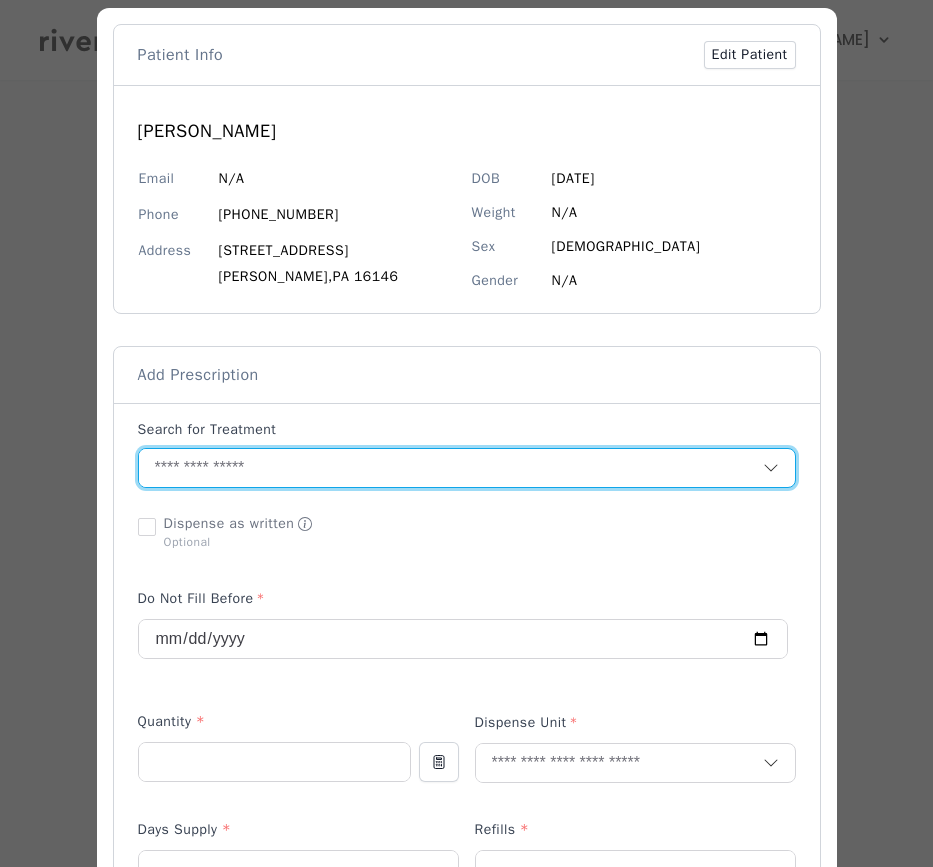 click at bounding box center (451, 468) 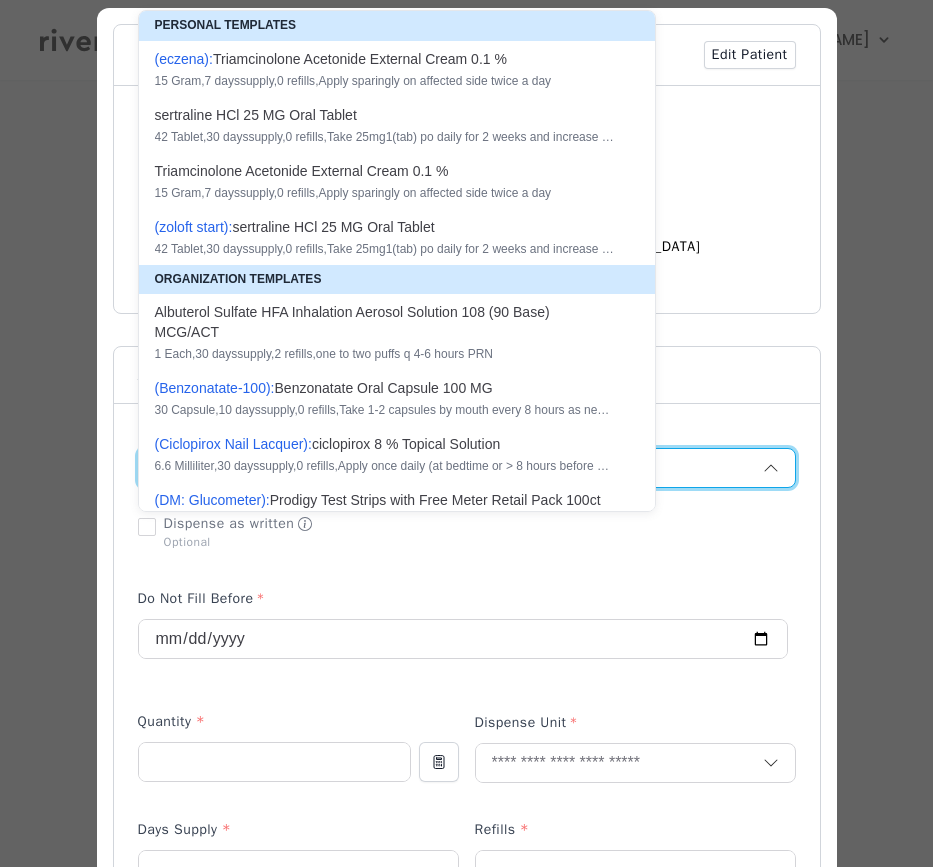 drag, startPoint x: 418, startPoint y: 594, endPoint x: 403, endPoint y: 569, distance: 29.15476 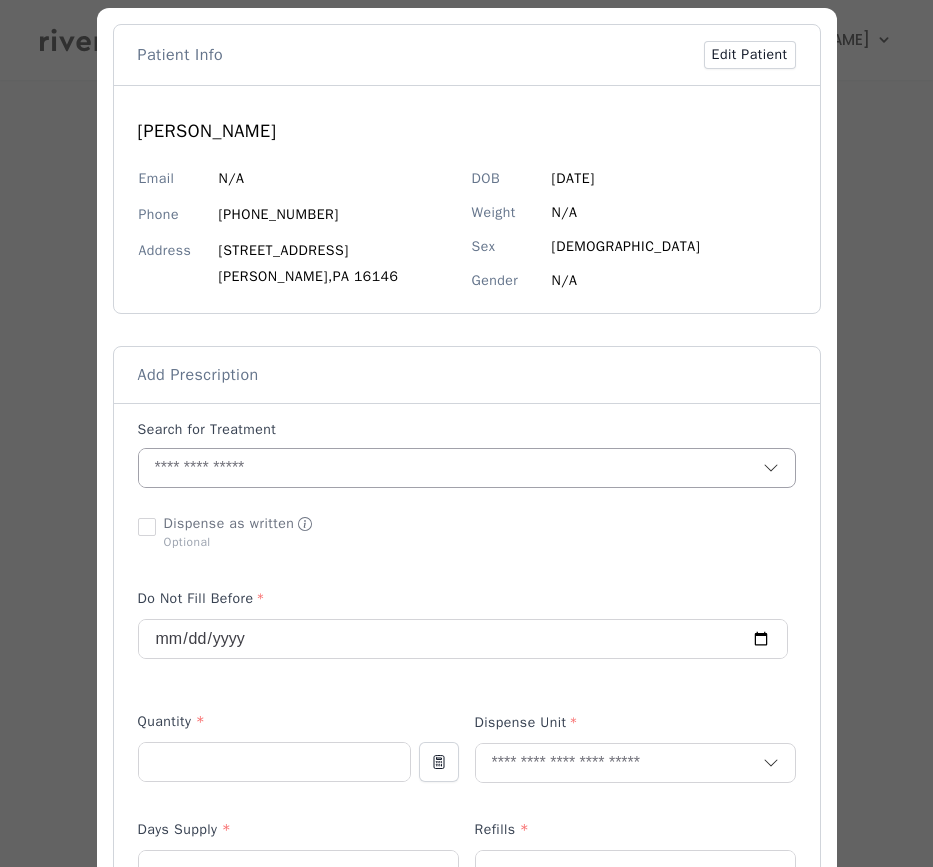 click at bounding box center (451, 468) 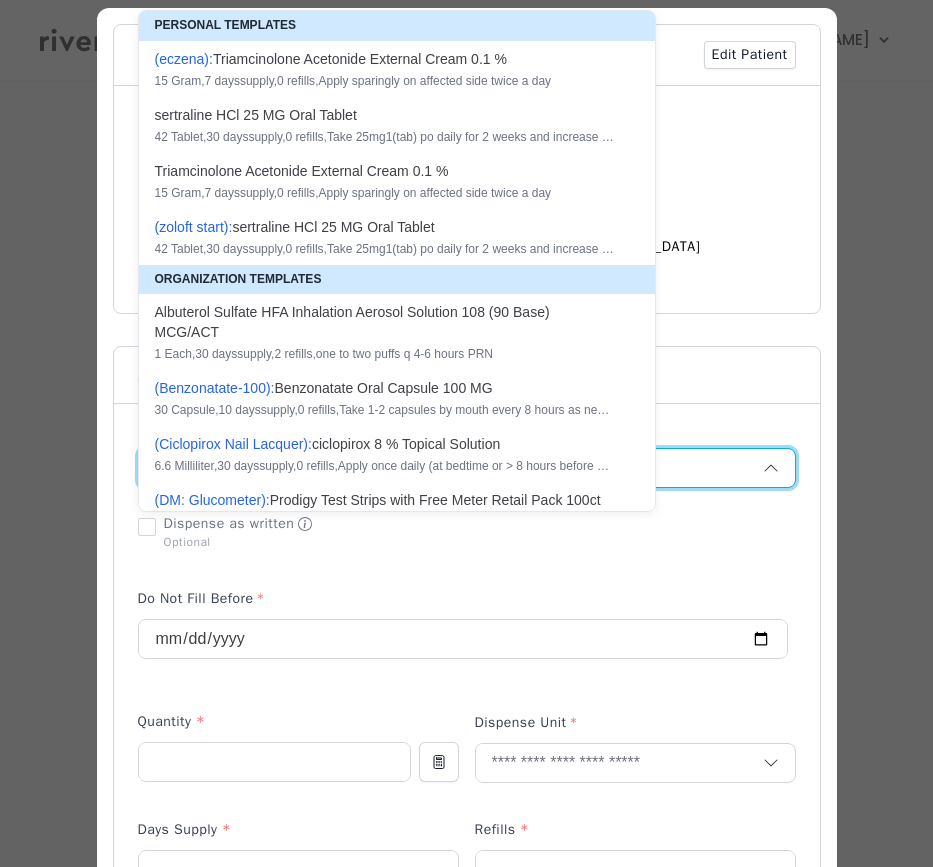 type on "*" 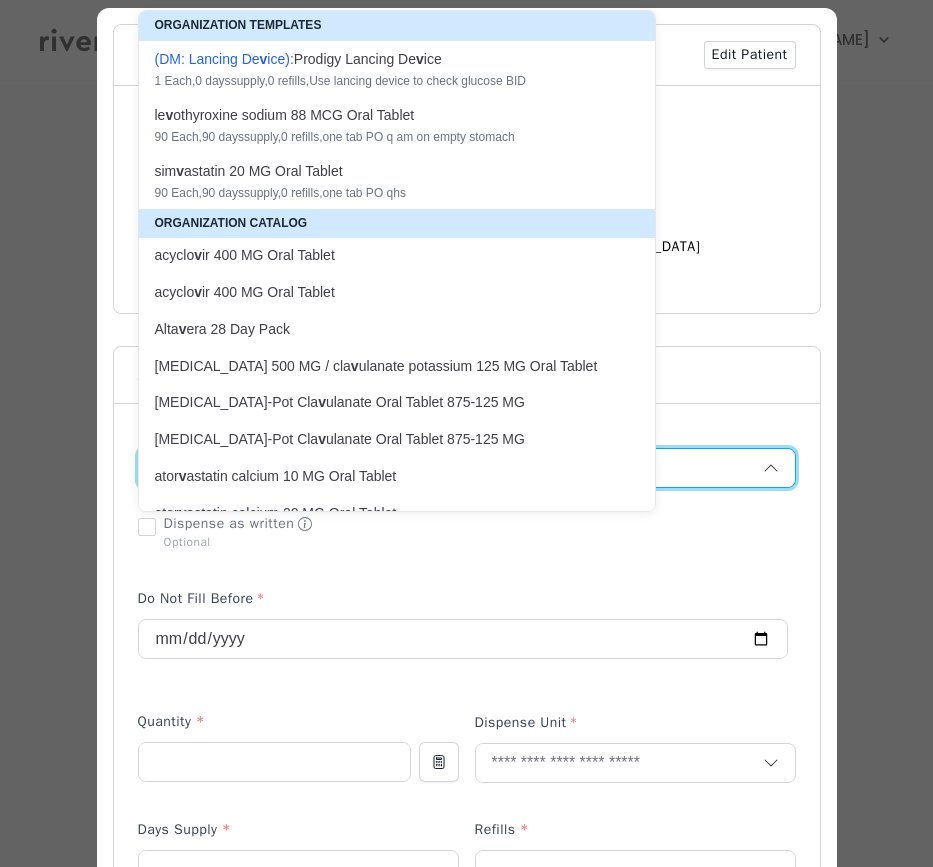 click on "**********" at bounding box center [463, 634] 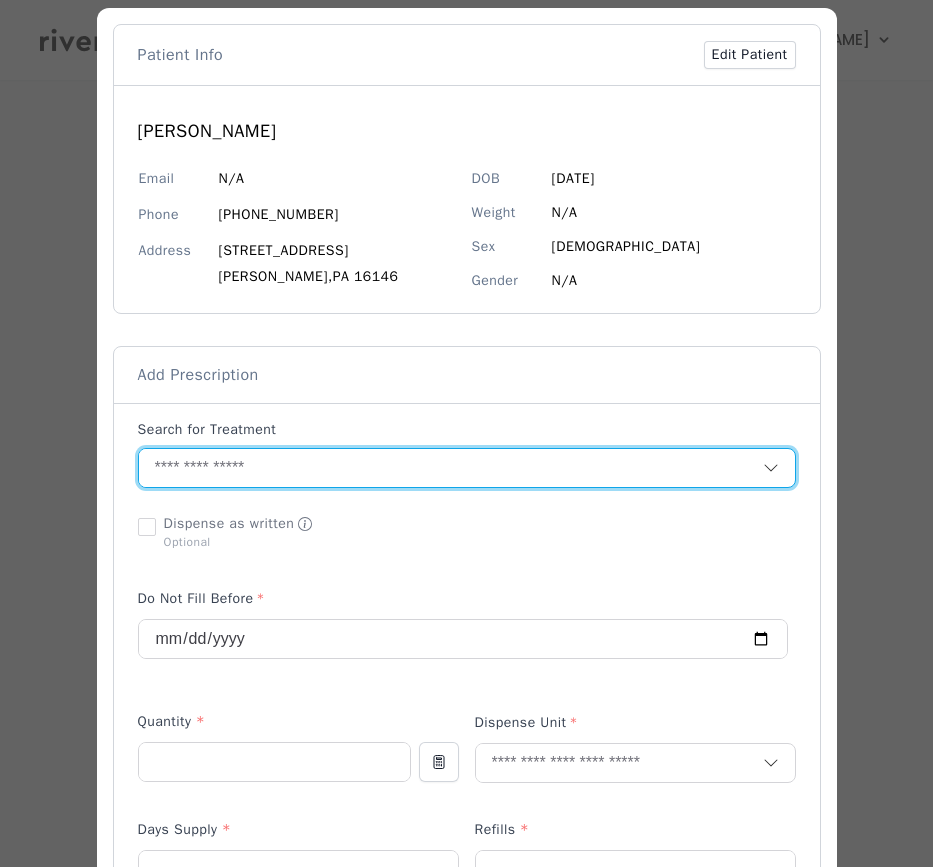 click at bounding box center [451, 468] 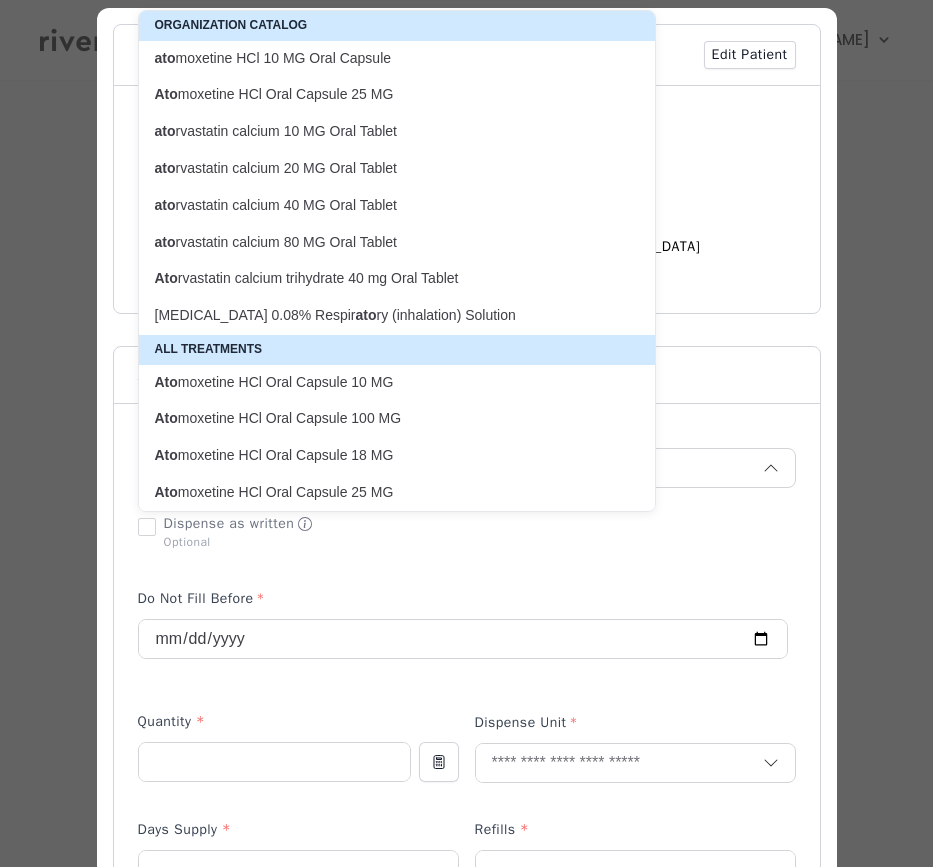 click on "ato rvastatin calcium 20 MG Oral Tablet" at bounding box center (385, 168) 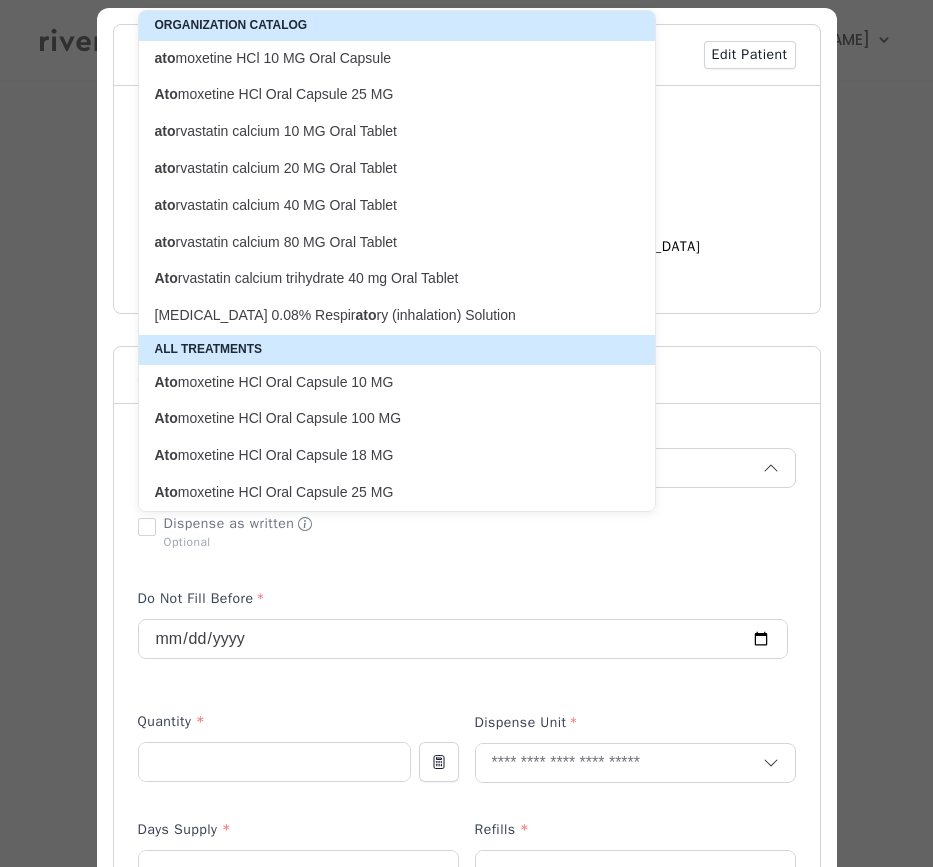 type on "**********" 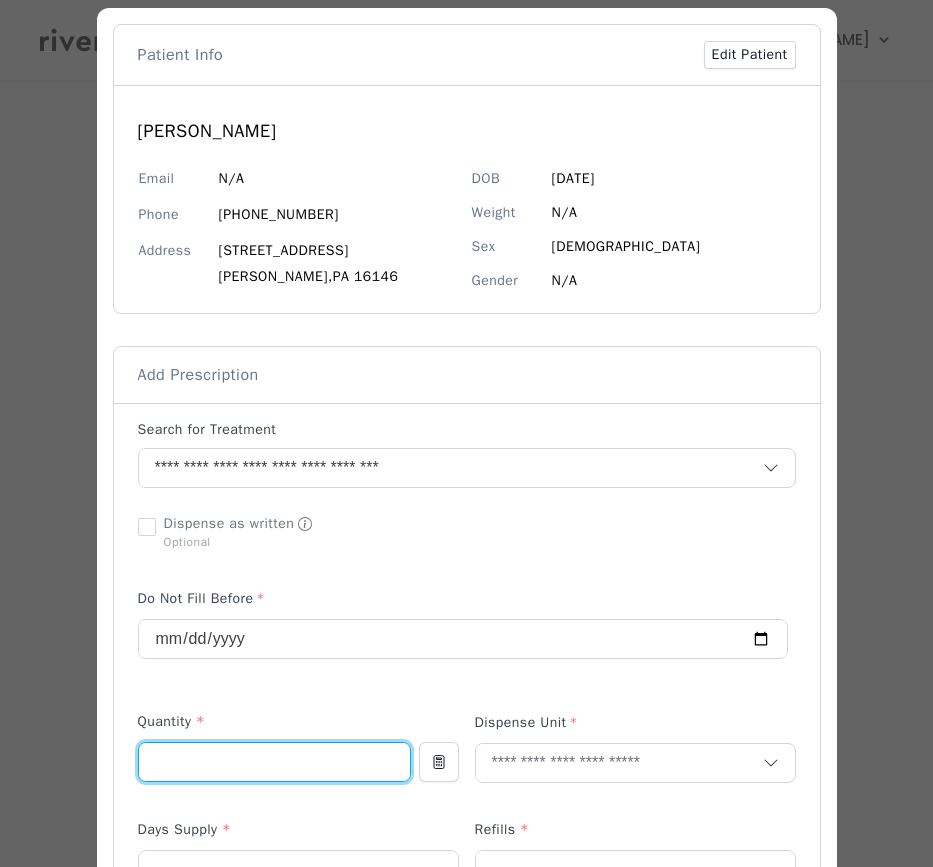 click at bounding box center [274, 762] 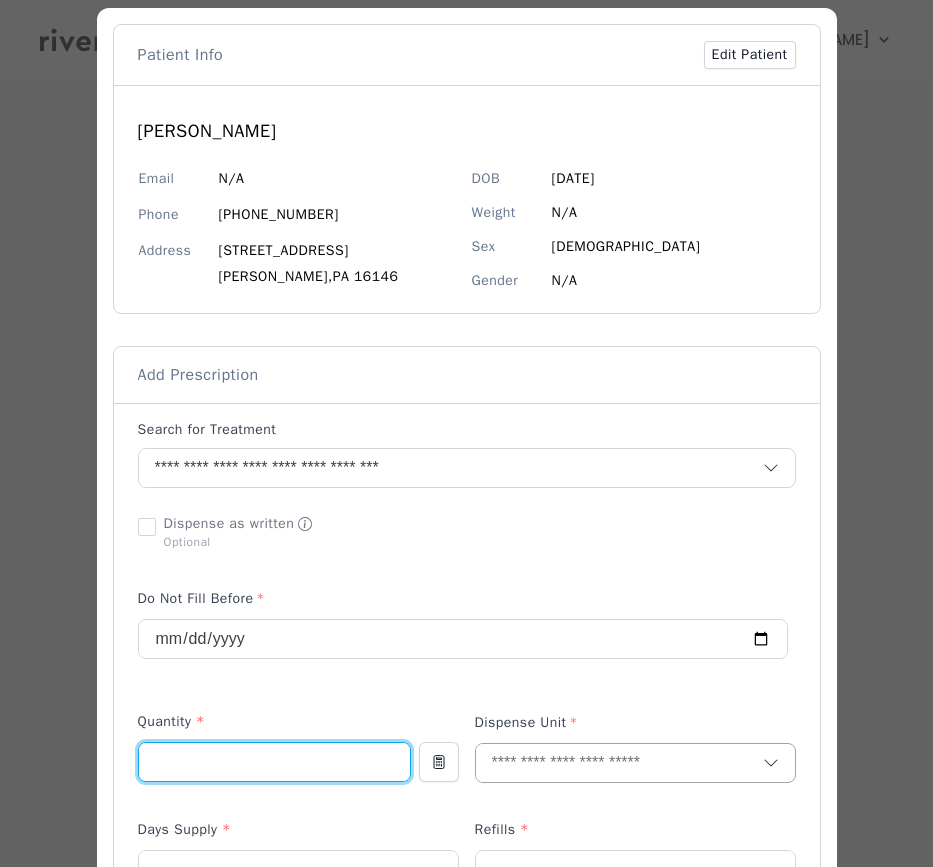 type on "**" 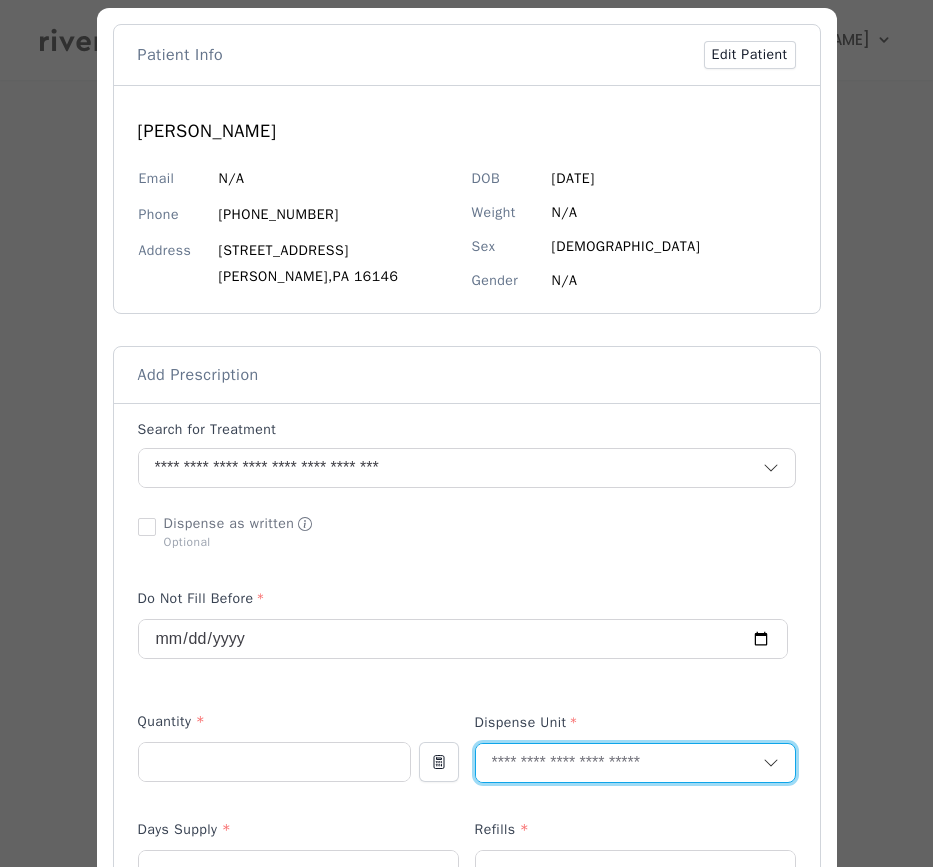 click at bounding box center (619, 763) 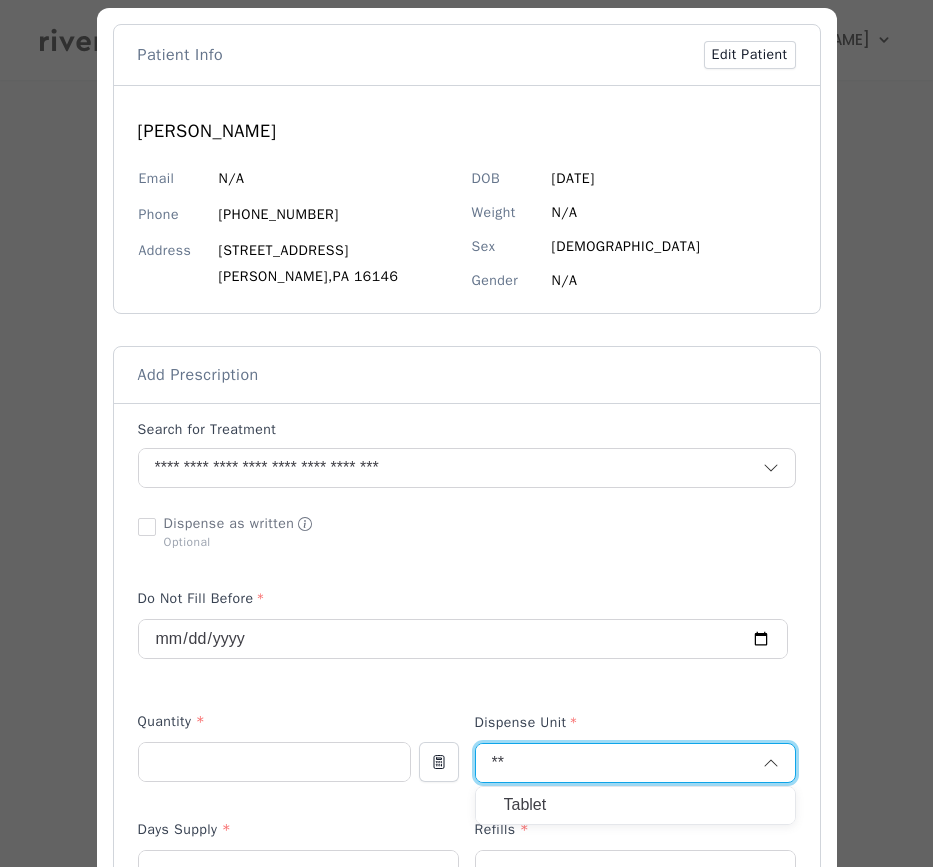 type on "**" 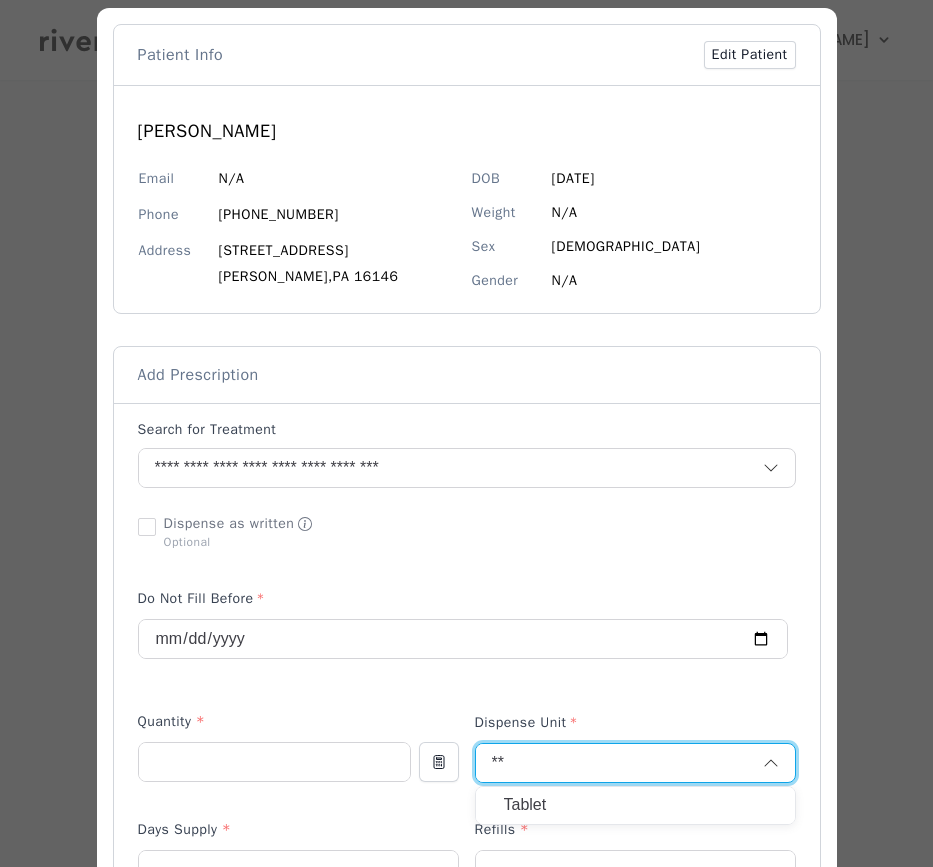 type 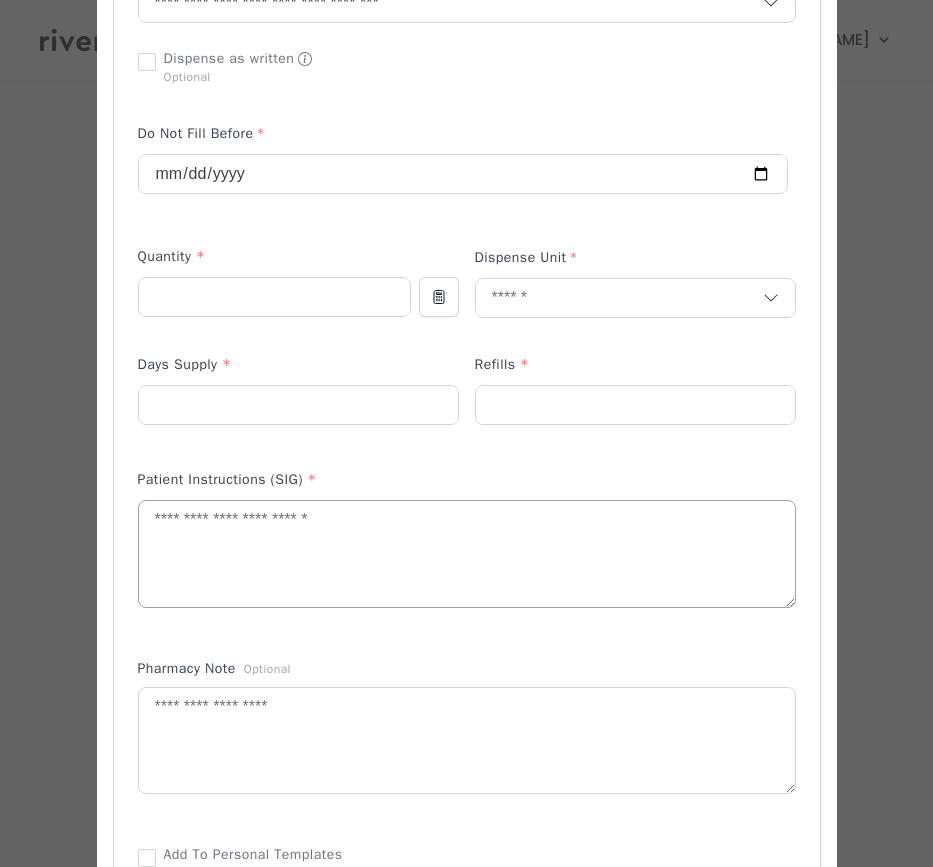scroll, scrollTop: 555, scrollLeft: 0, axis: vertical 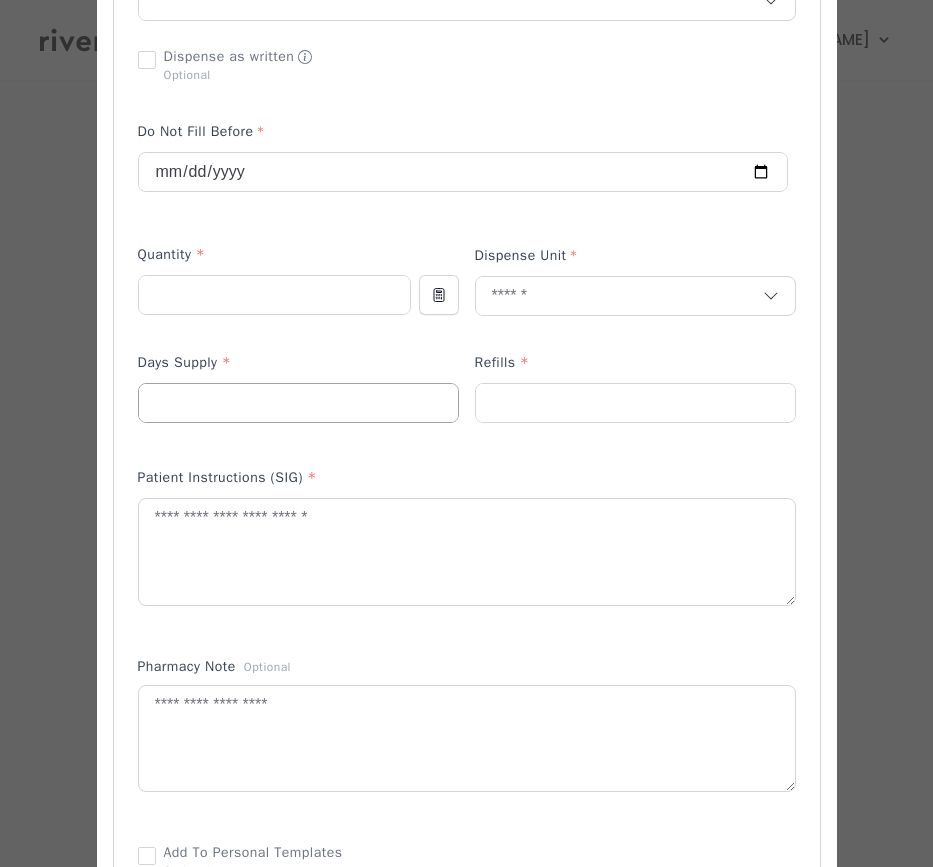 click at bounding box center (298, 403) 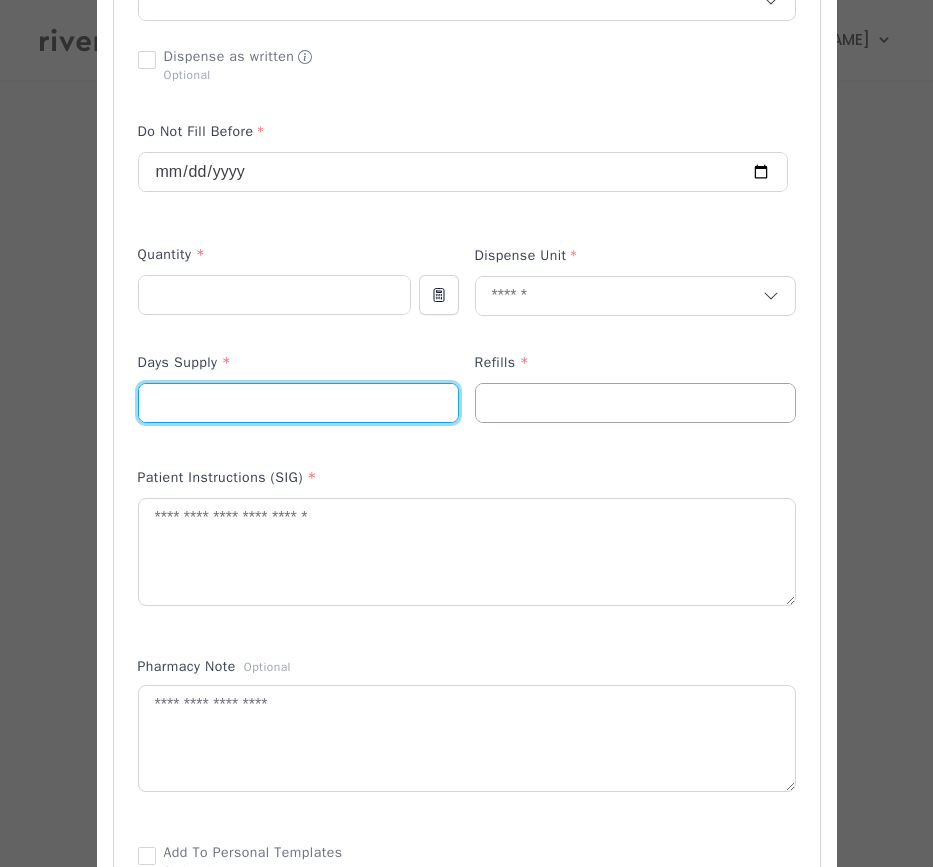 type on "**" 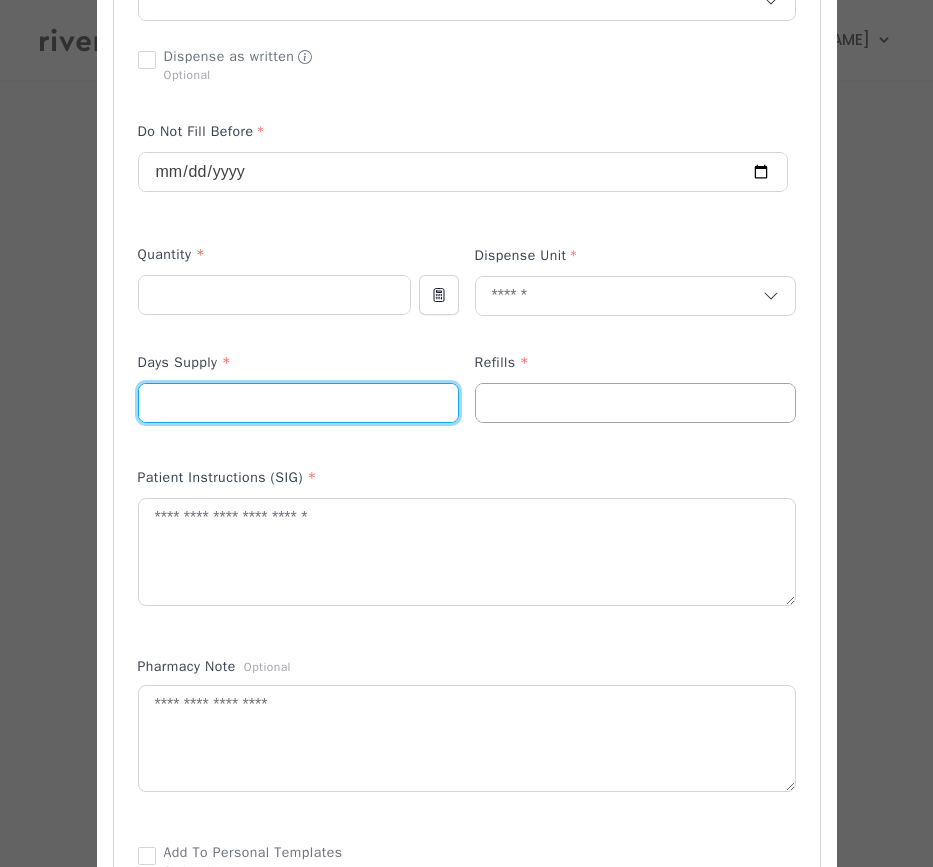 click at bounding box center [635, 403] 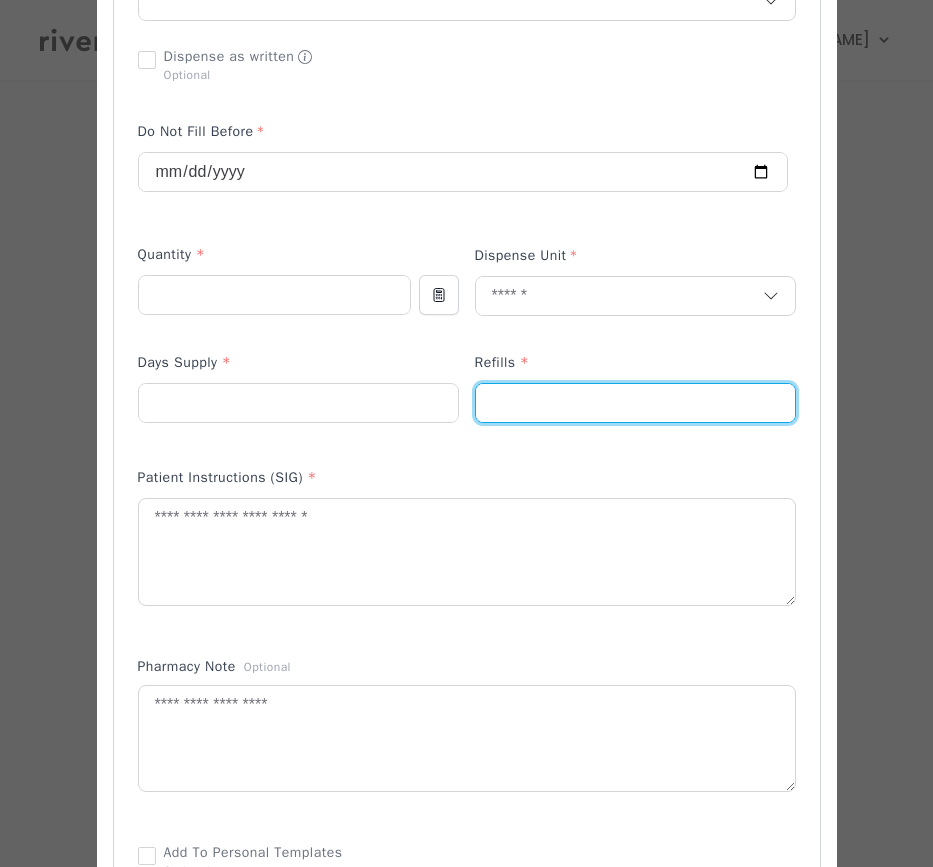 type on "*" 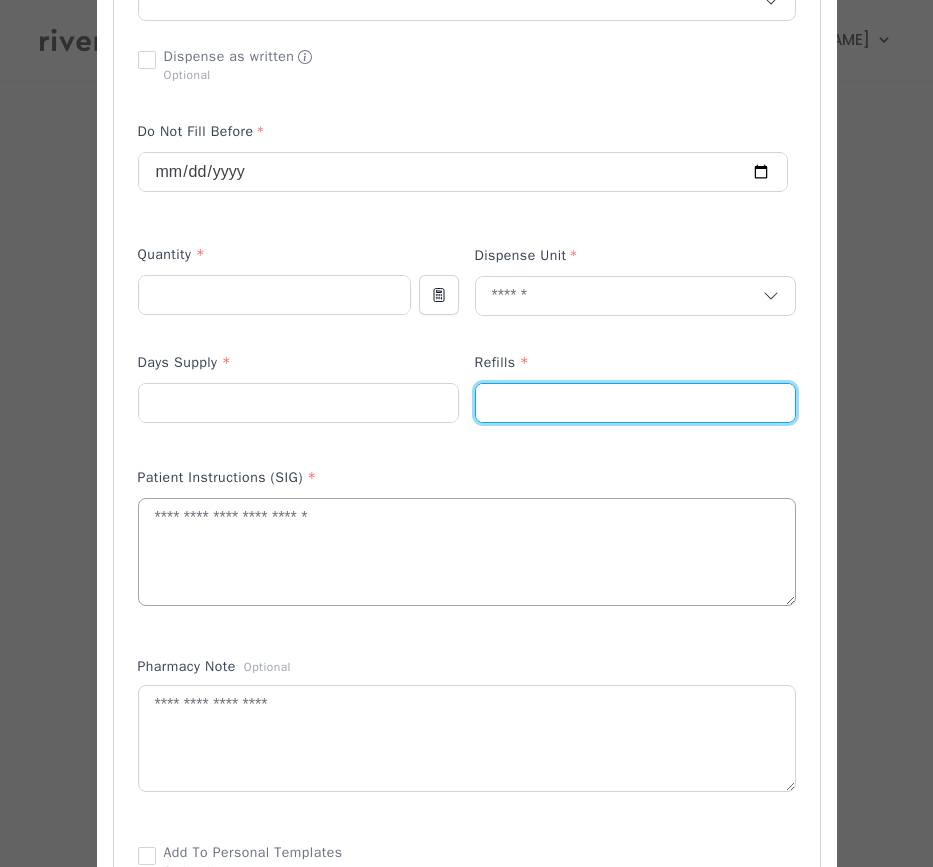click at bounding box center (467, 552) 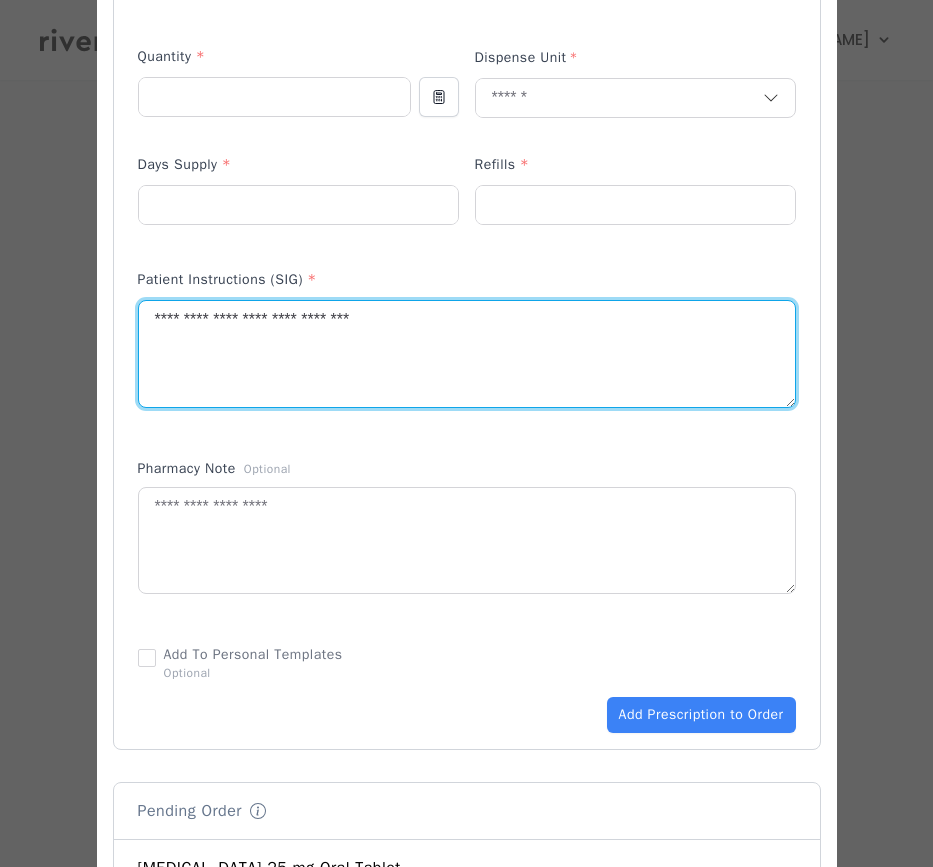 scroll, scrollTop: 913, scrollLeft: 0, axis: vertical 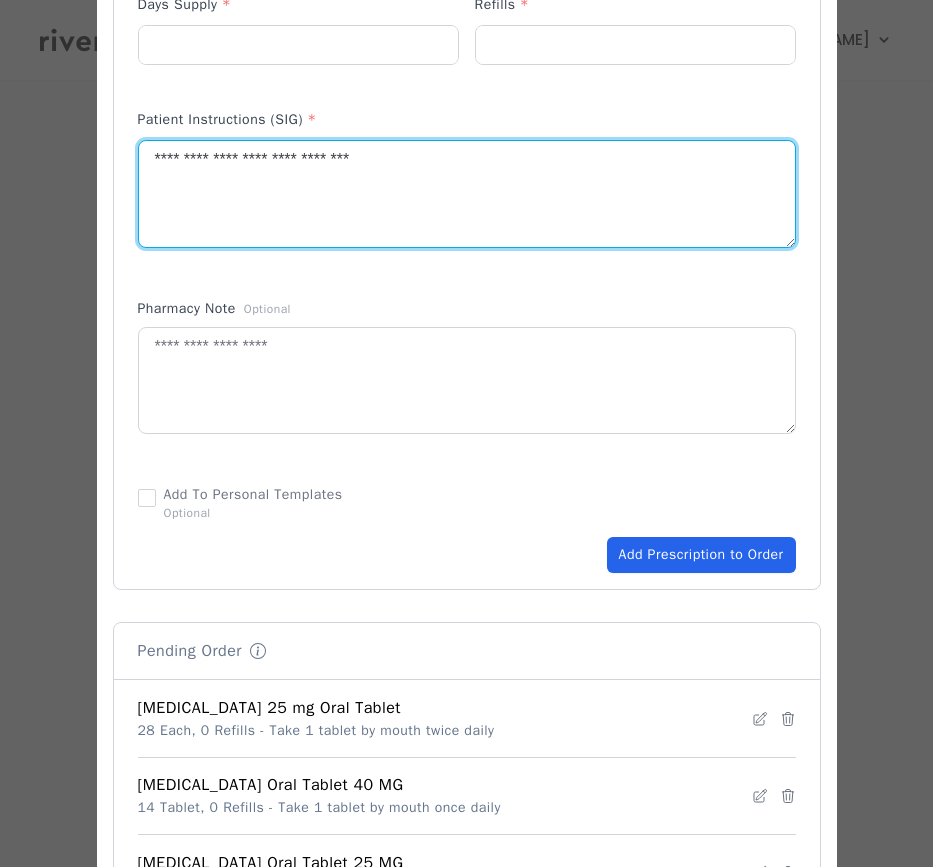 type on "**********" 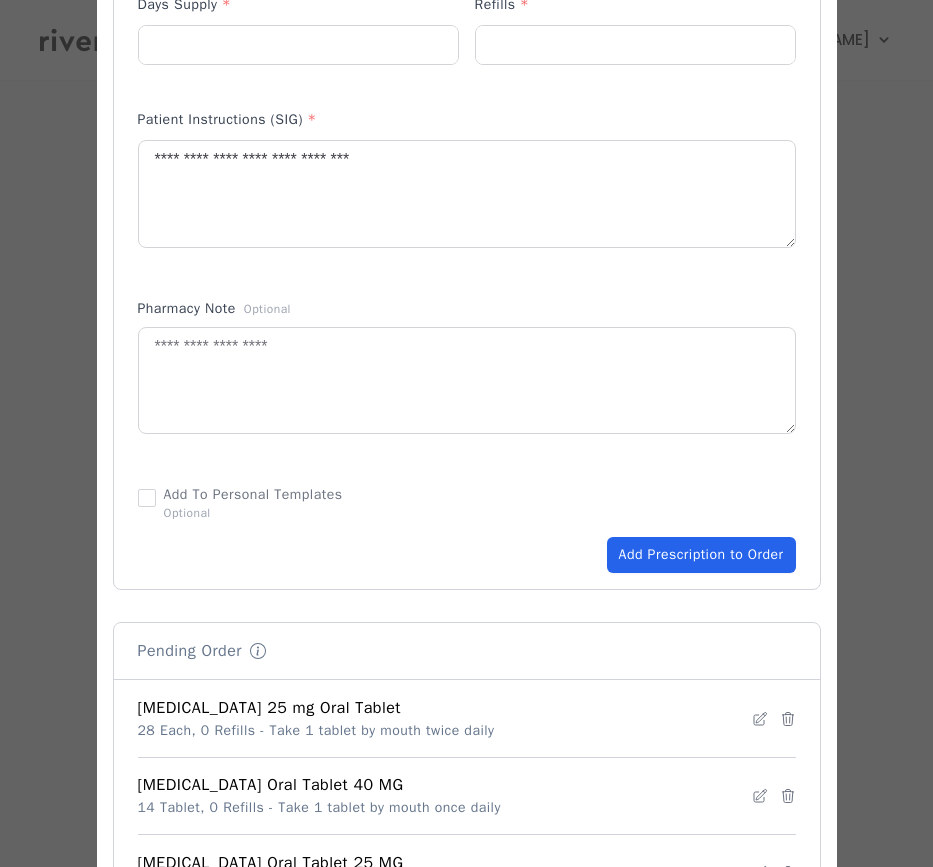 click on "Add Prescription to Order" at bounding box center [701, 555] 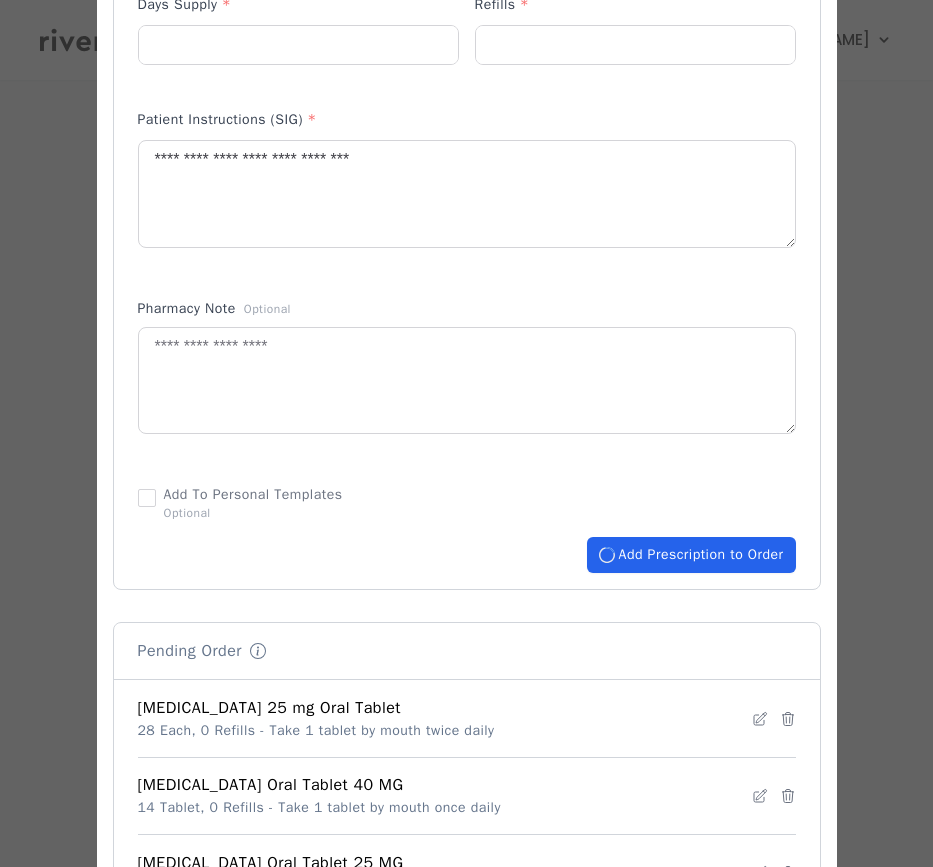 type 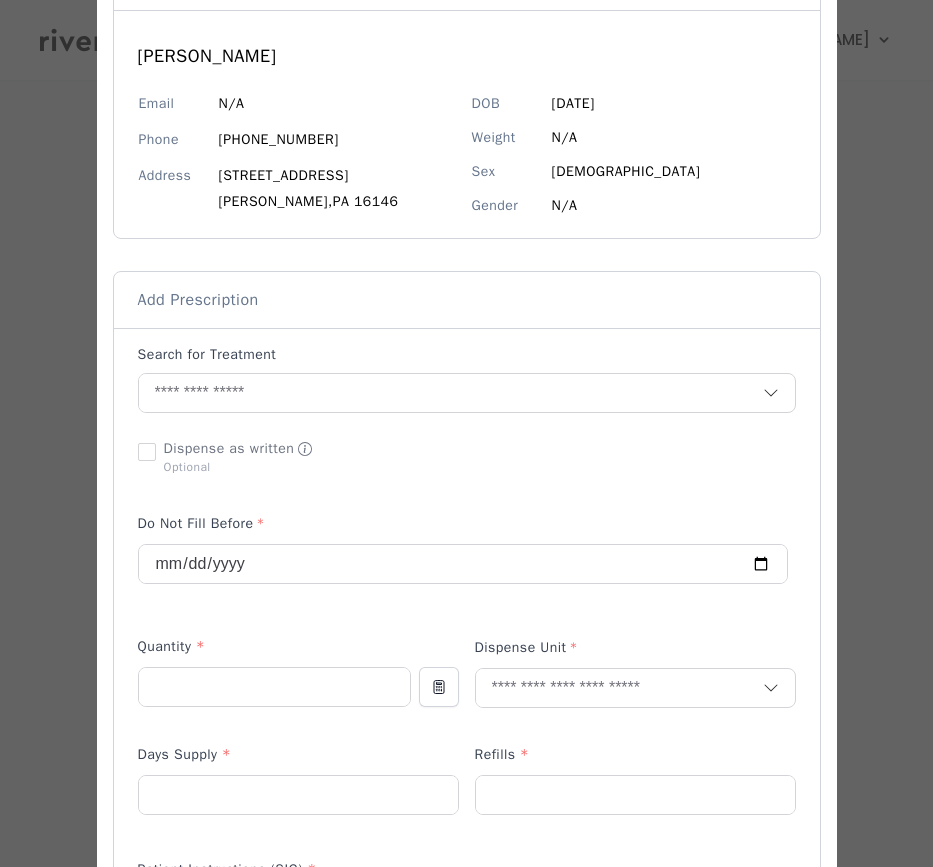 scroll, scrollTop: 134, scrollLeft: 0, axis: vertical 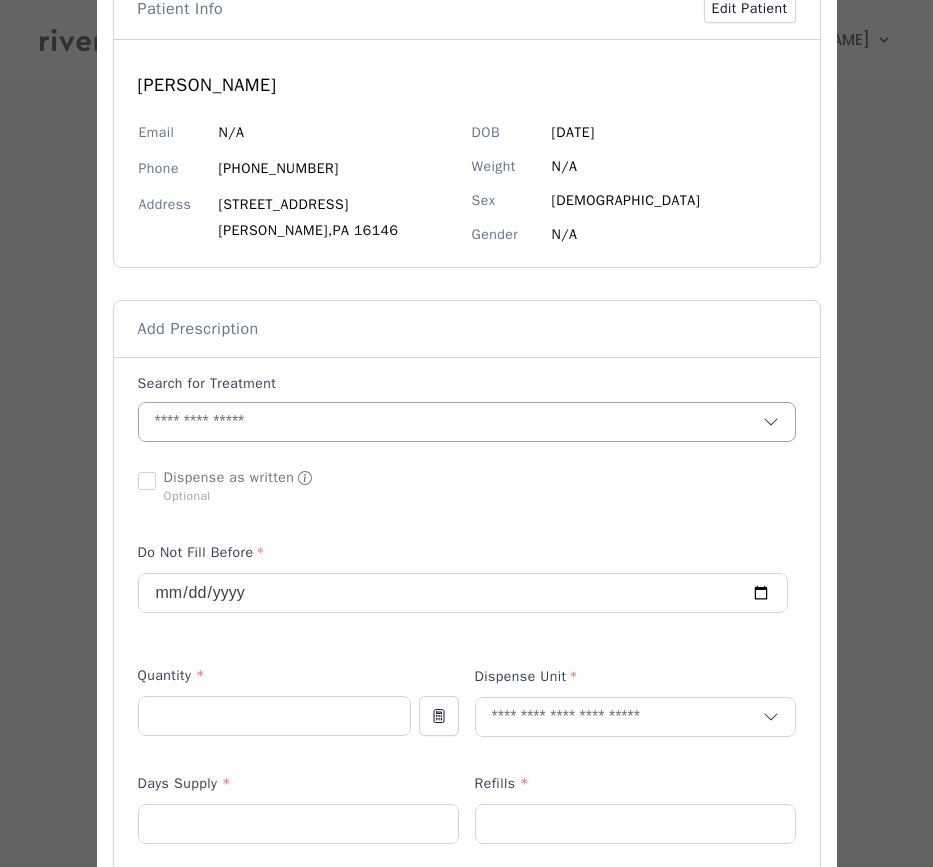 click at bounding box center (451, 422) 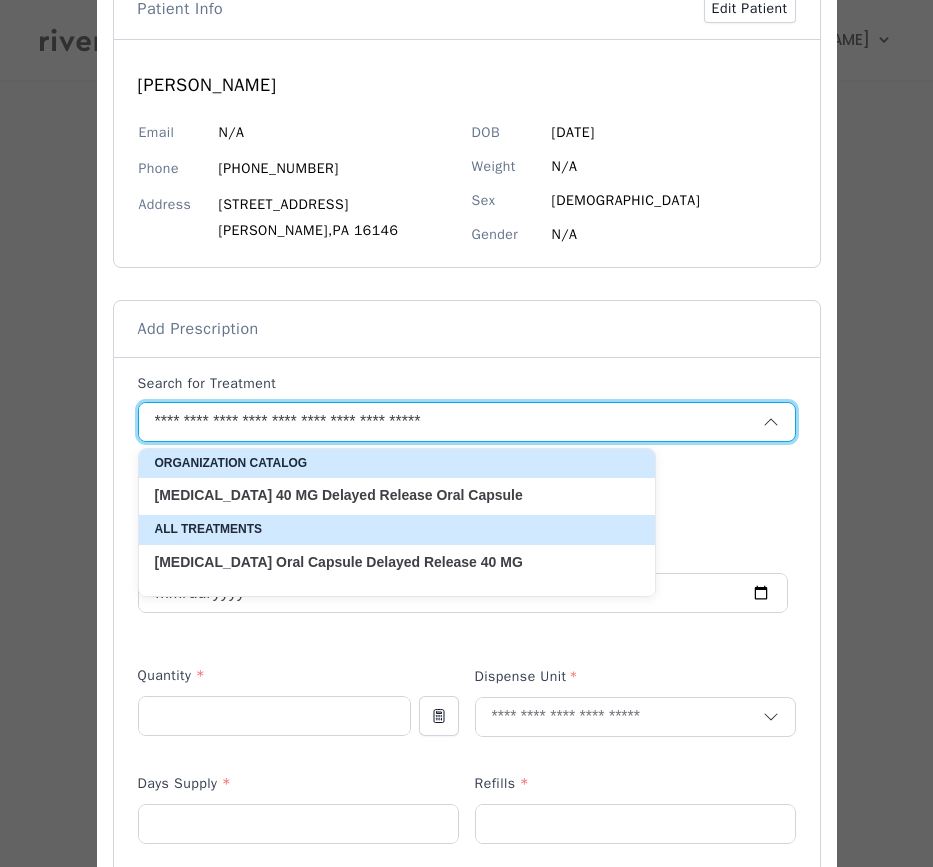 type on "**********" 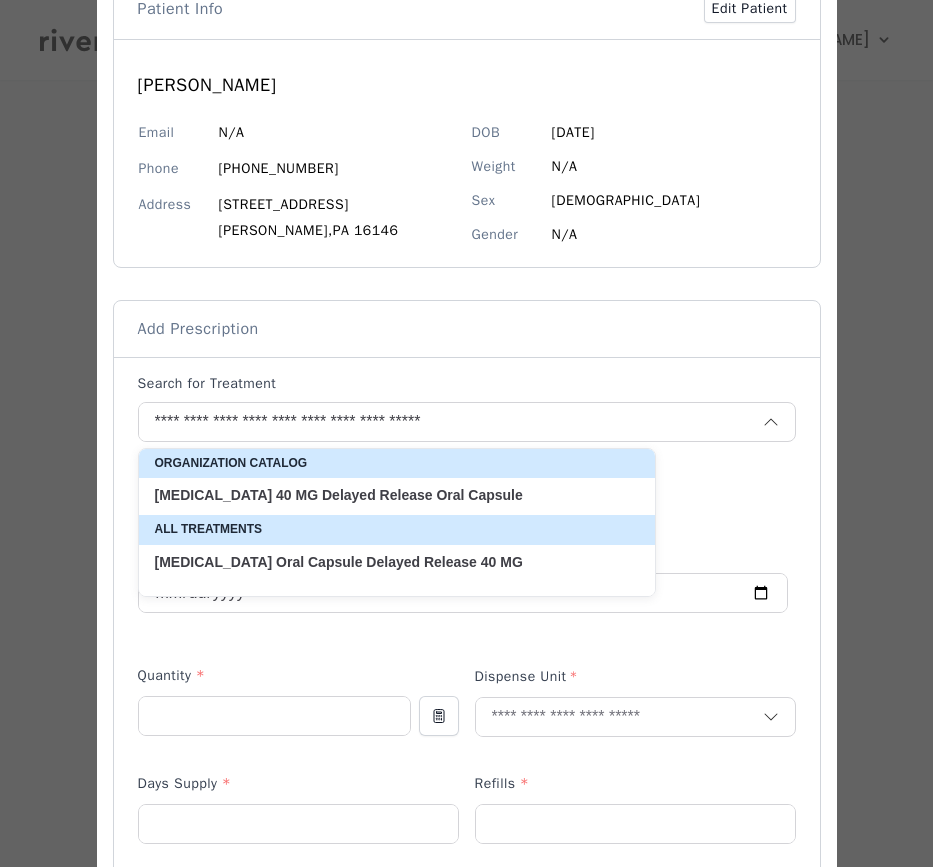 click on "Oral" 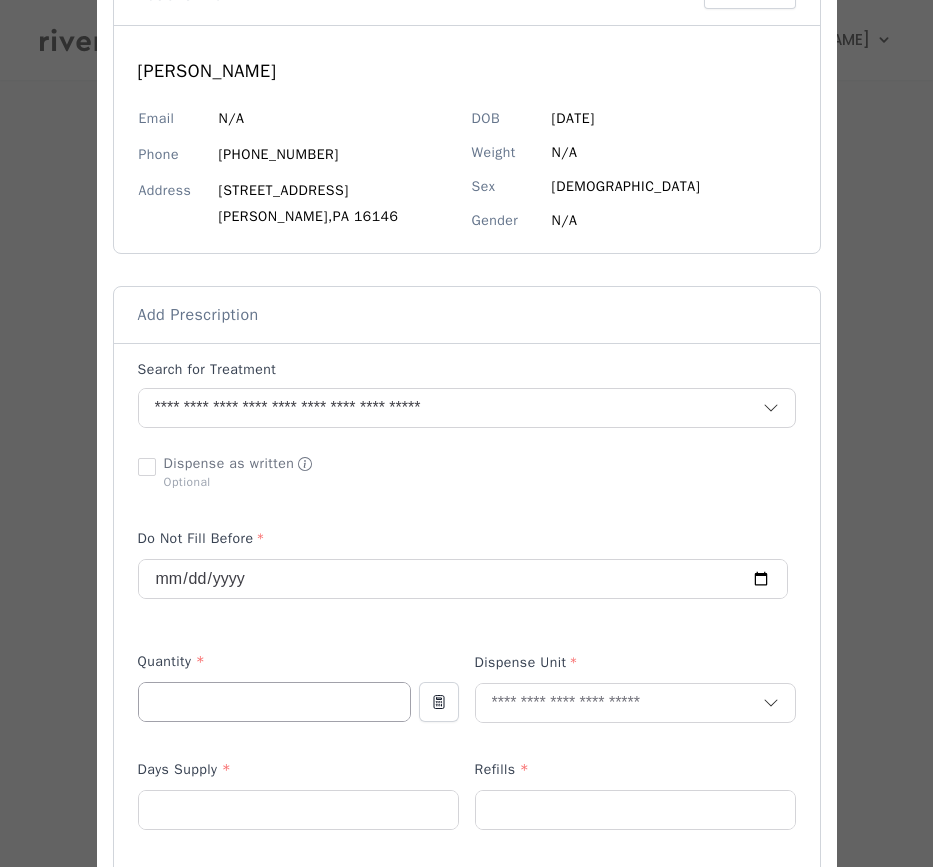 scroll, scrollTop: 149, scrollLeft: 0, axis: vertical 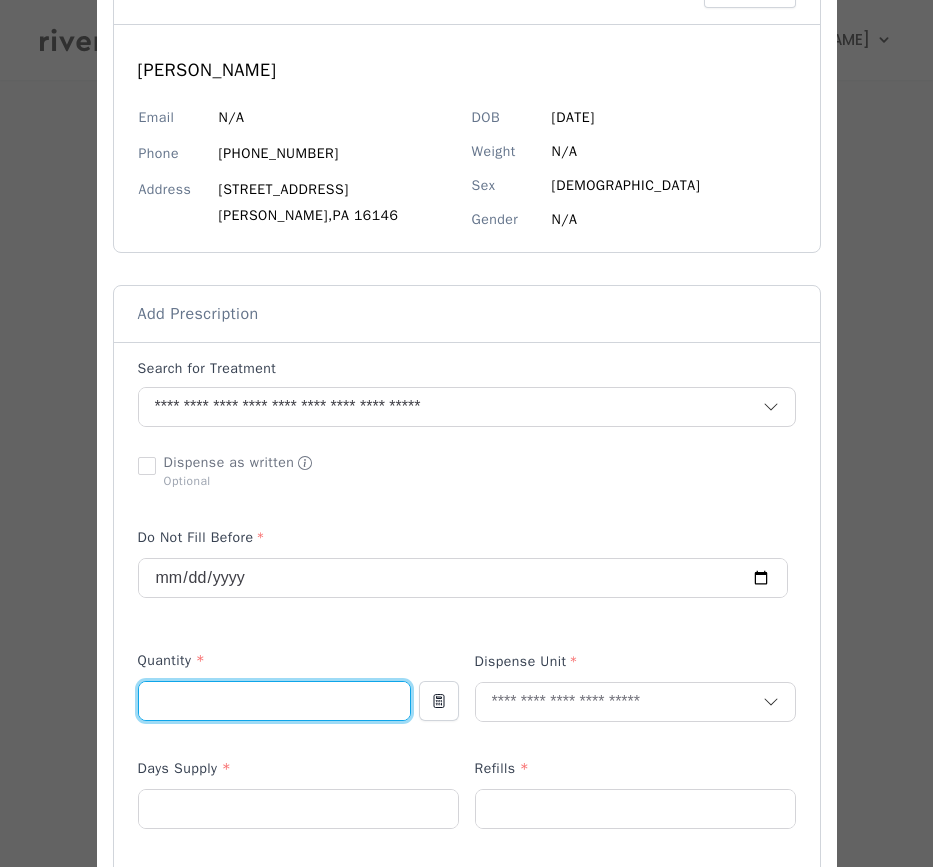 click at bounding box center (274, 701) 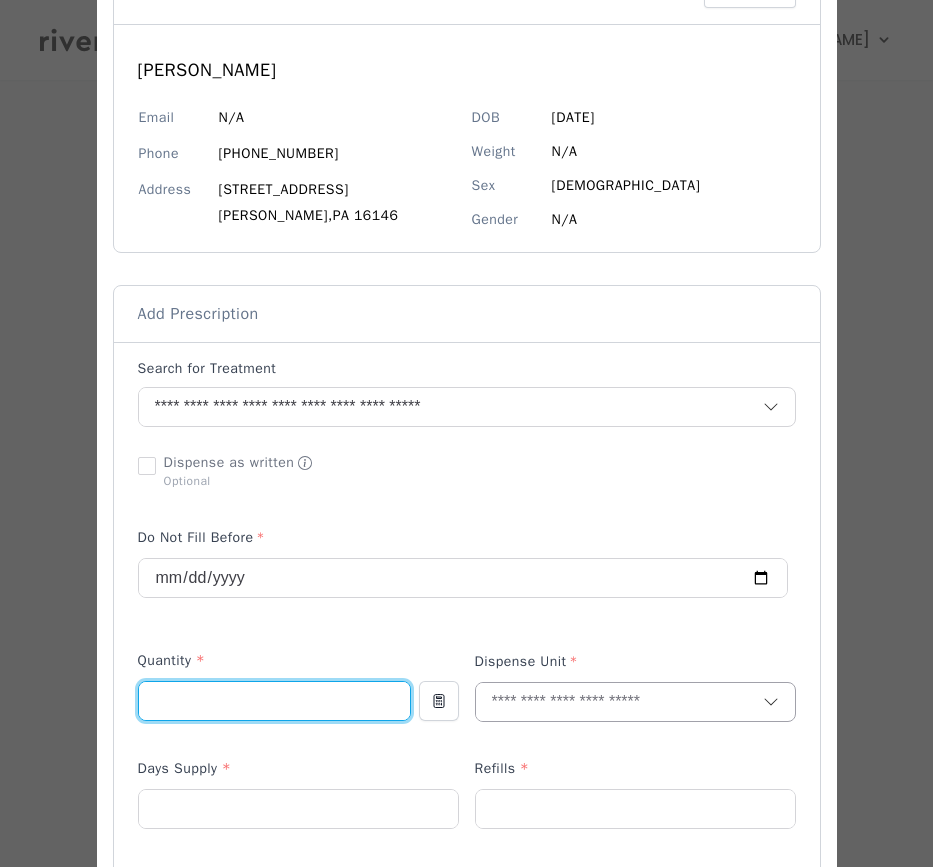 type on "**" 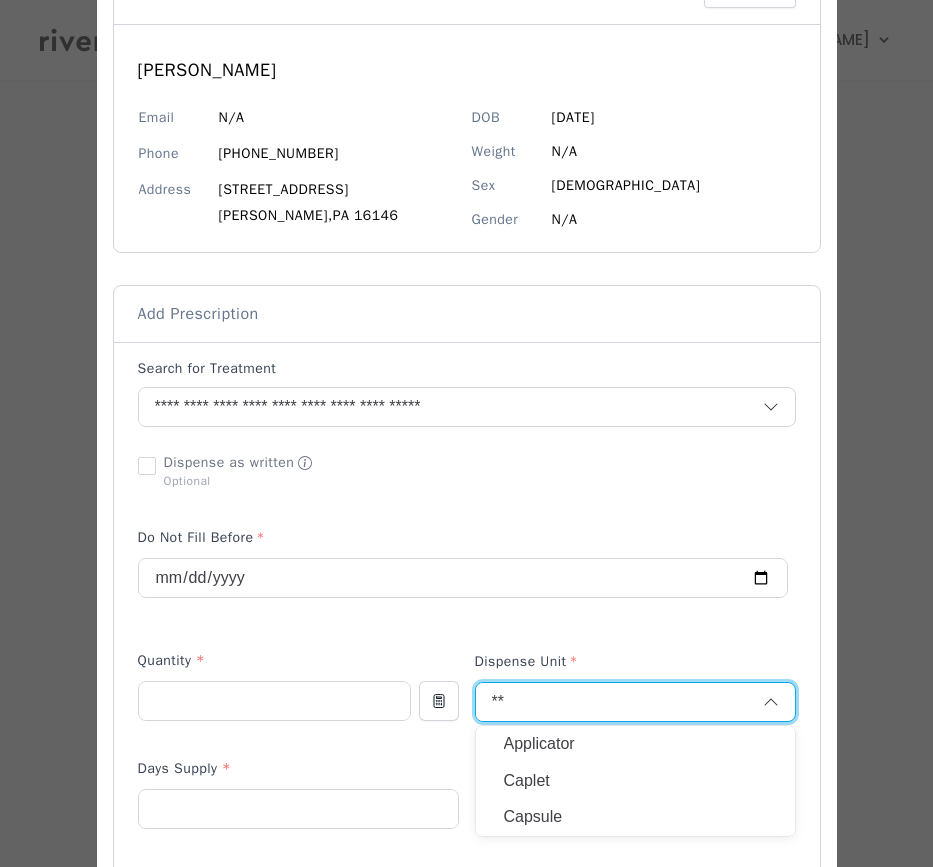 type on "**" 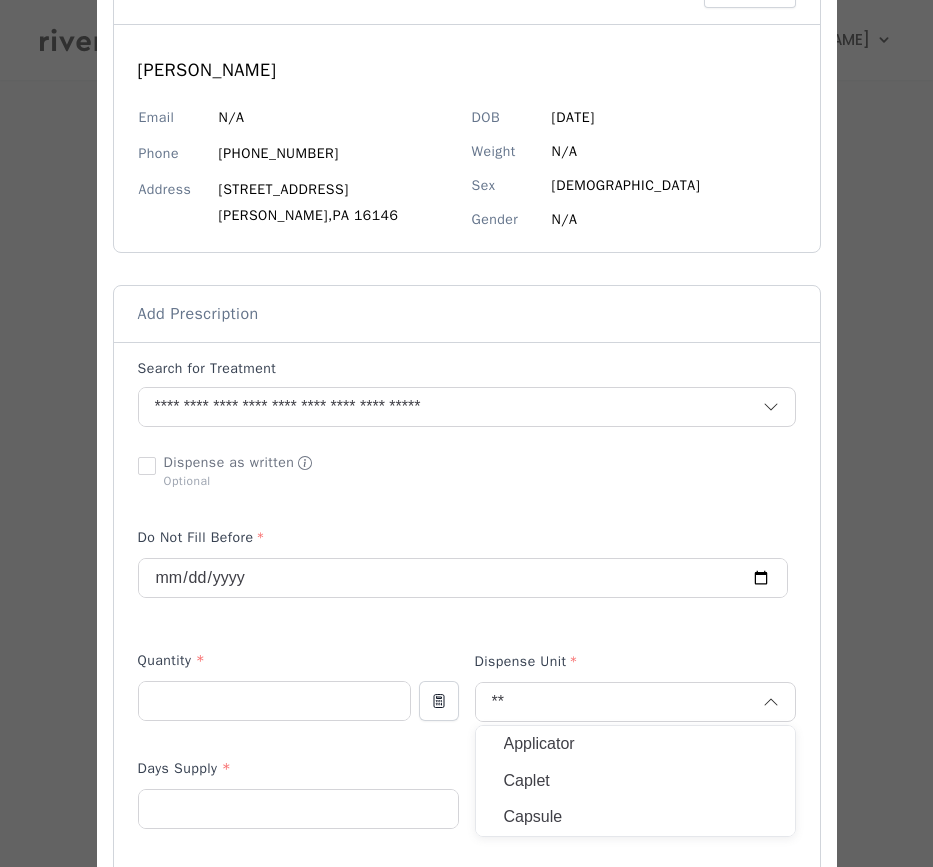 click on "Capsule" at bounding box center [635, 817] 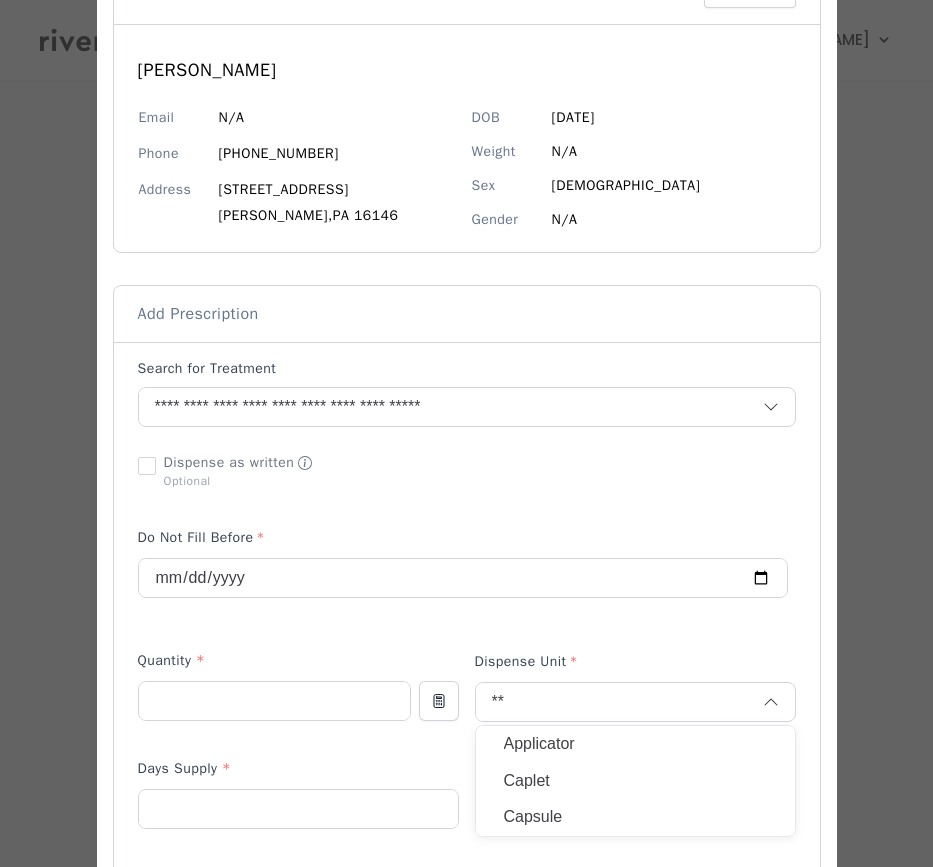 type 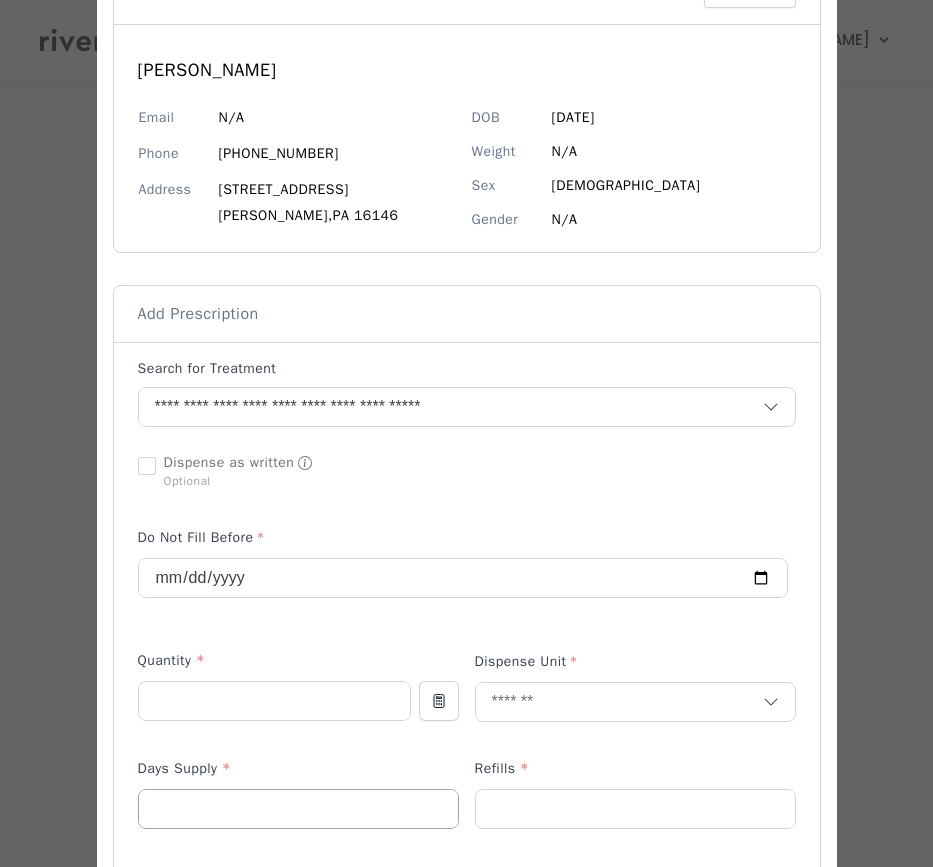 click at bounding box center (298, 809) 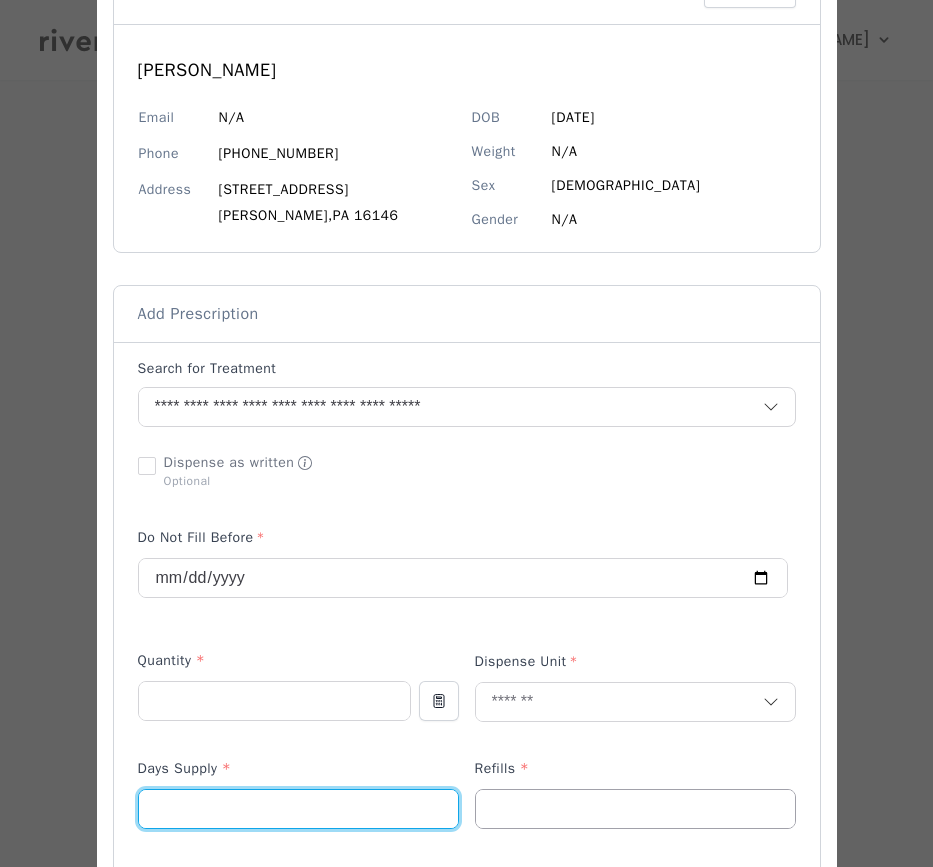 type on "**" 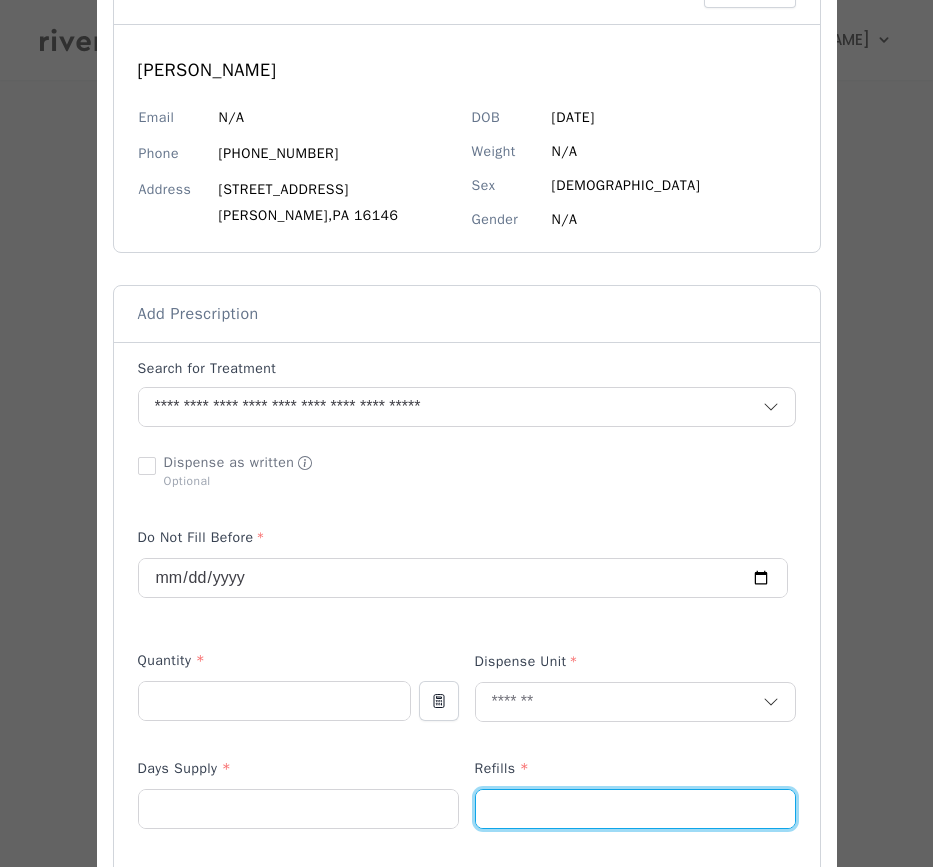 type on "*" 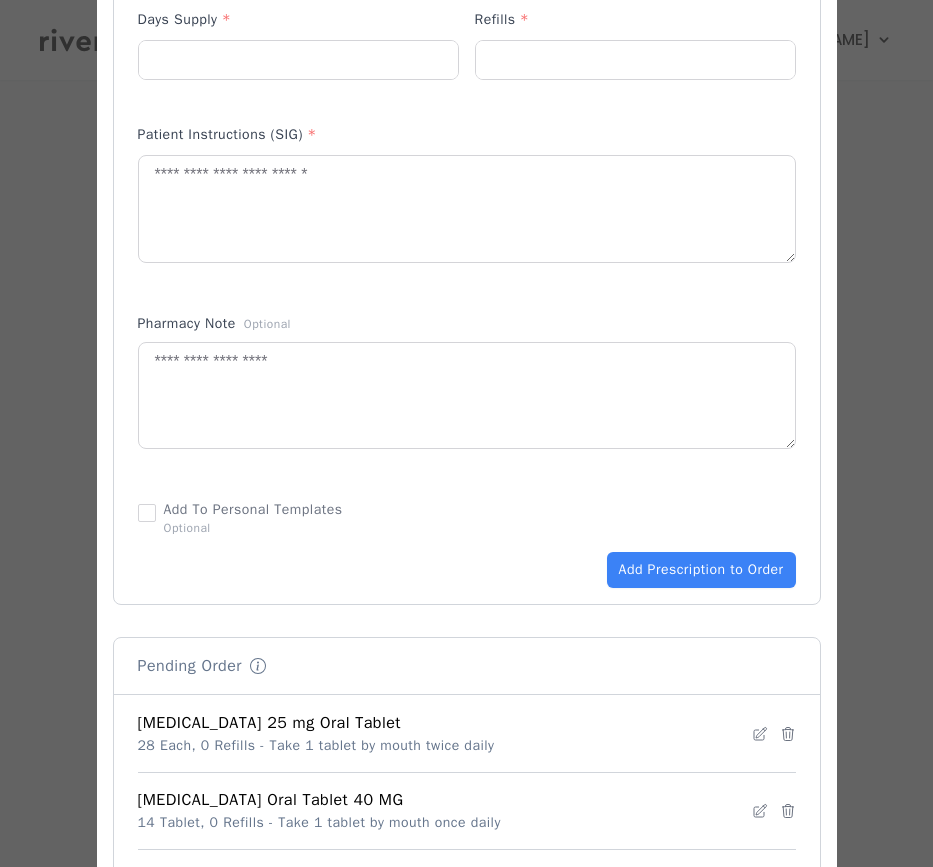 scroll, scrollTop: 902, scrollLeft: 0, axis: vertical 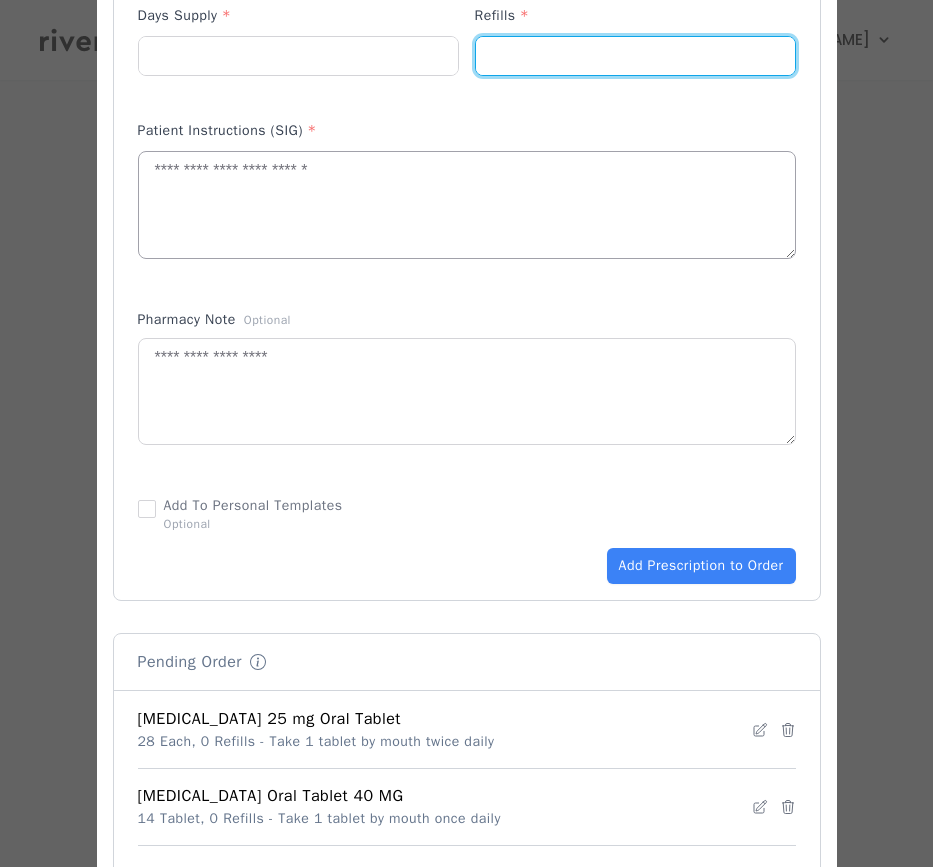click at bounding box center [467, 205] 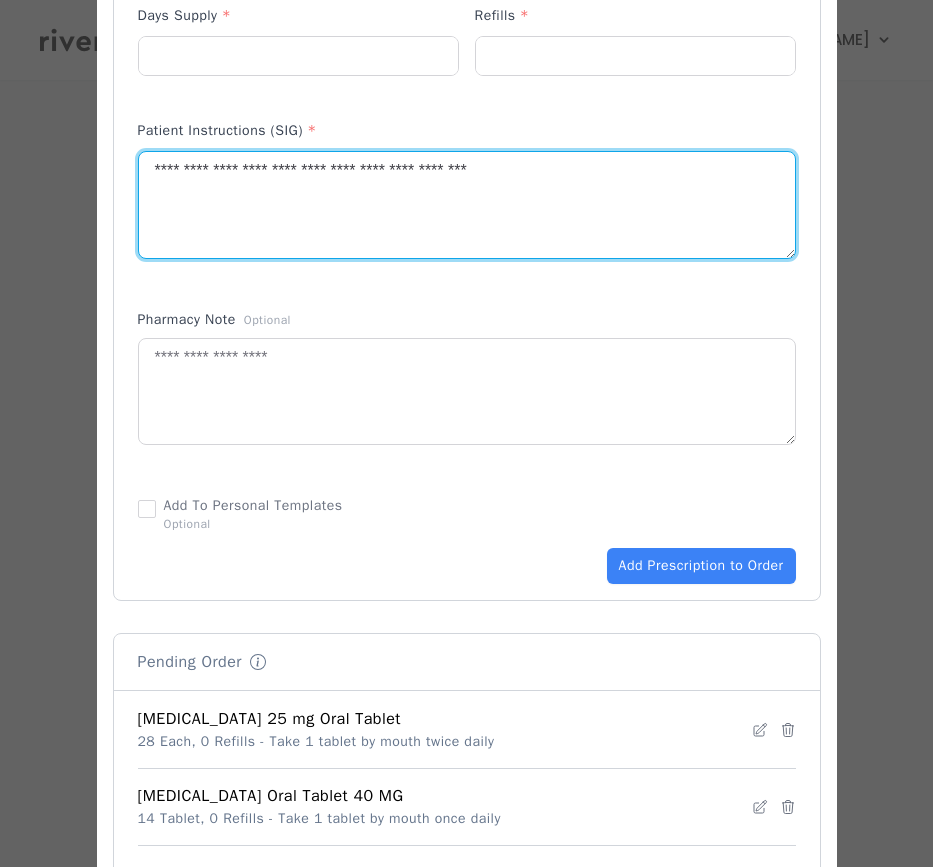 drag, startPoint x: 194, startPoint y: 173, endPoint x: 236, endPoint y: 172, distance: 42.0119 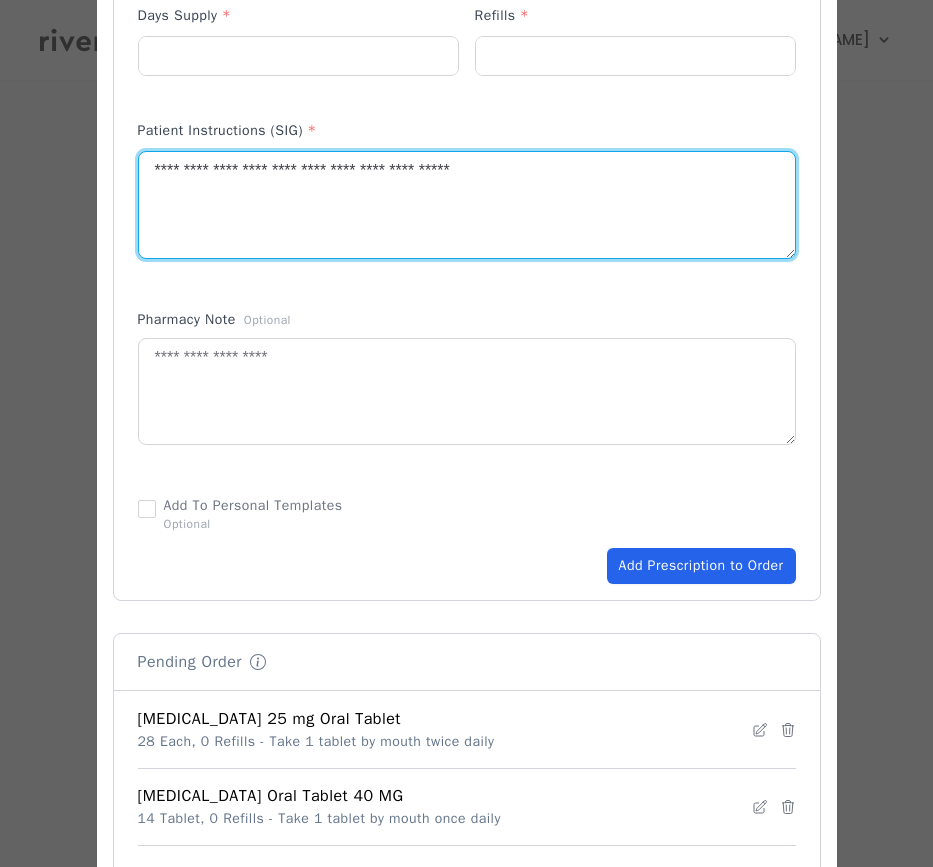 type on "**********" 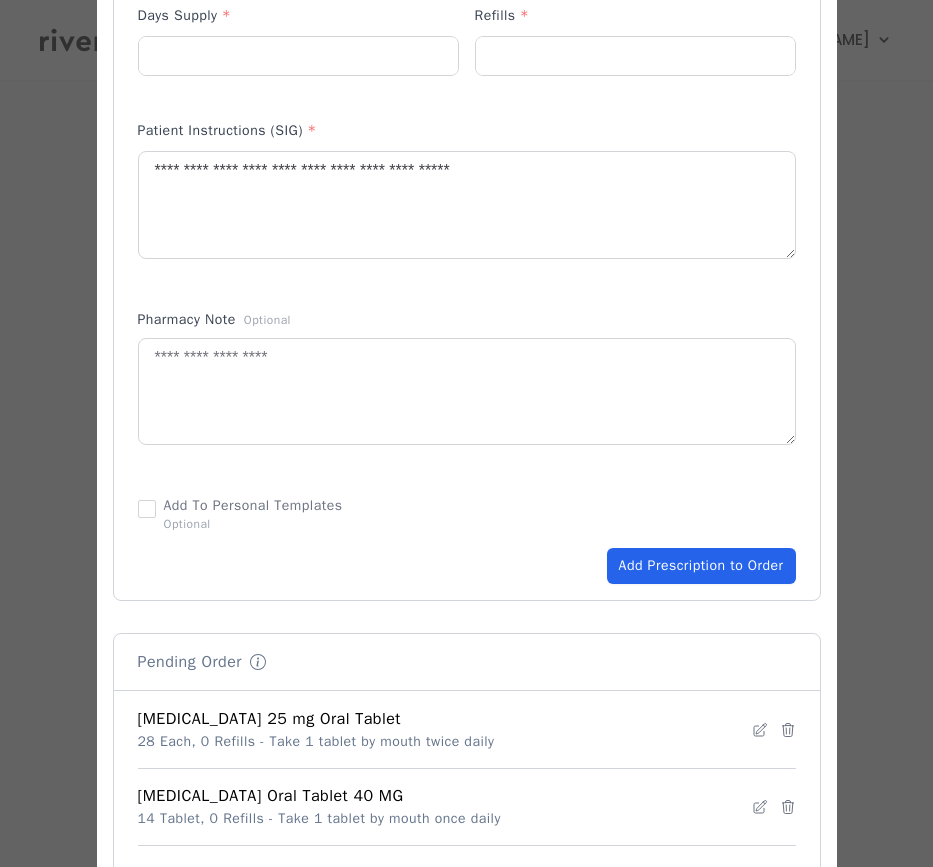 click on "Add Prescription to Order" at bounding box center [701, 566] 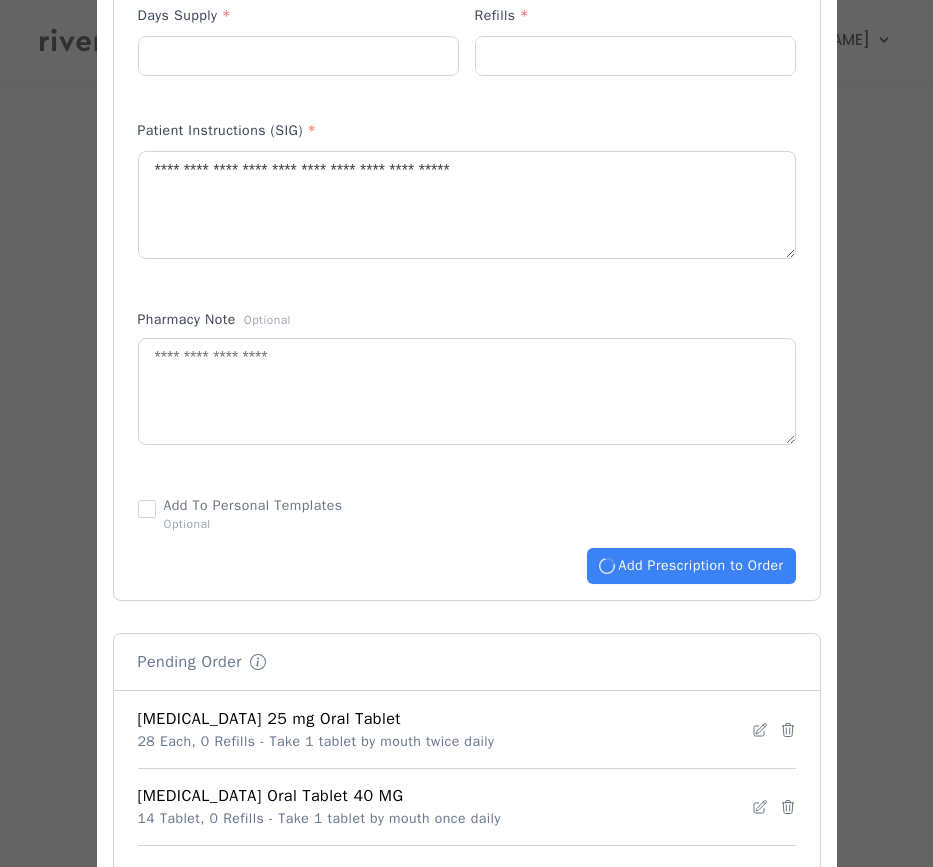 type 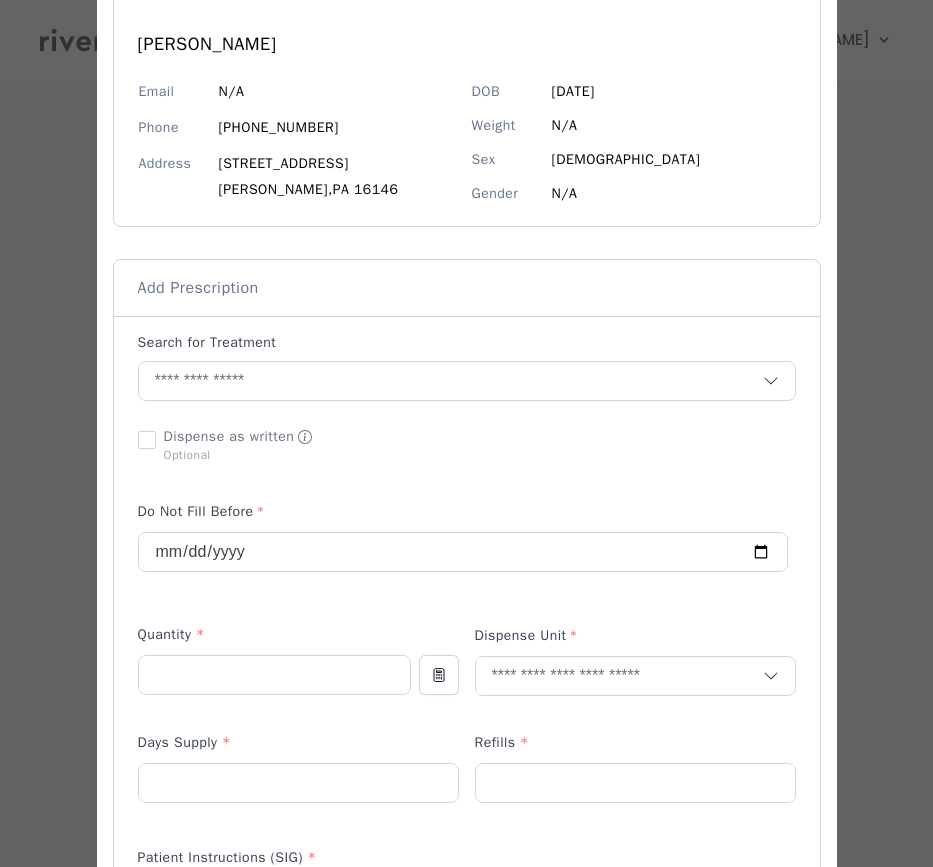 scroll, scrollTop: 73, scrollLeft: 0, axis: vertical 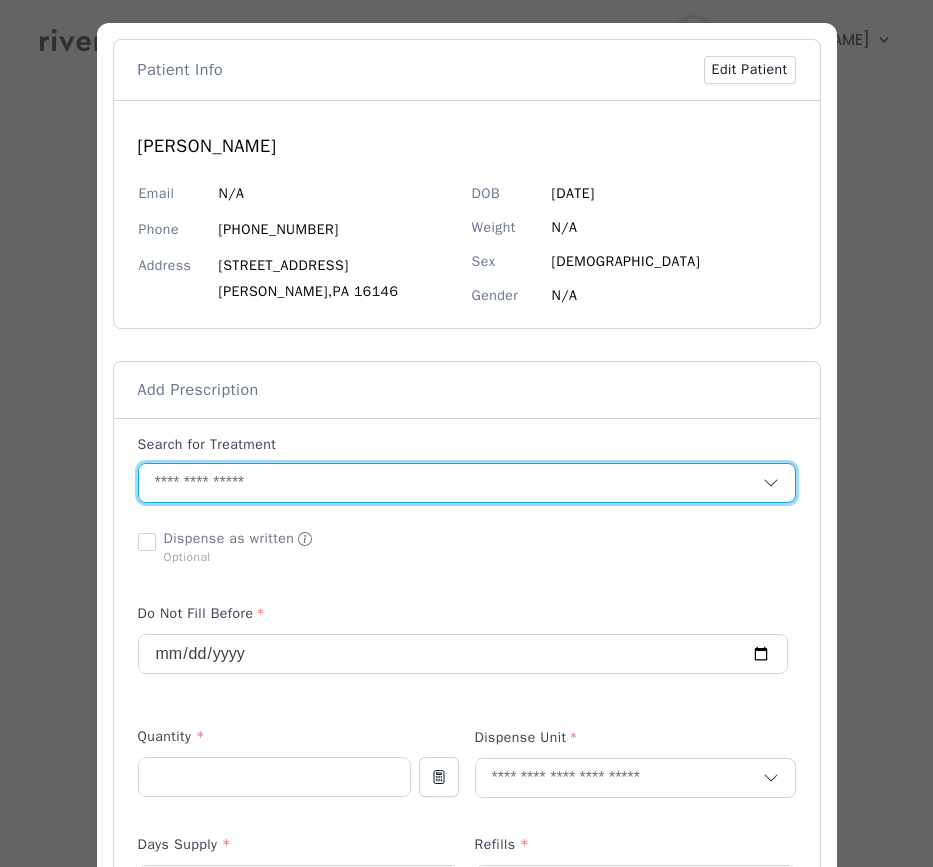 click at bounding box center [451, 483] 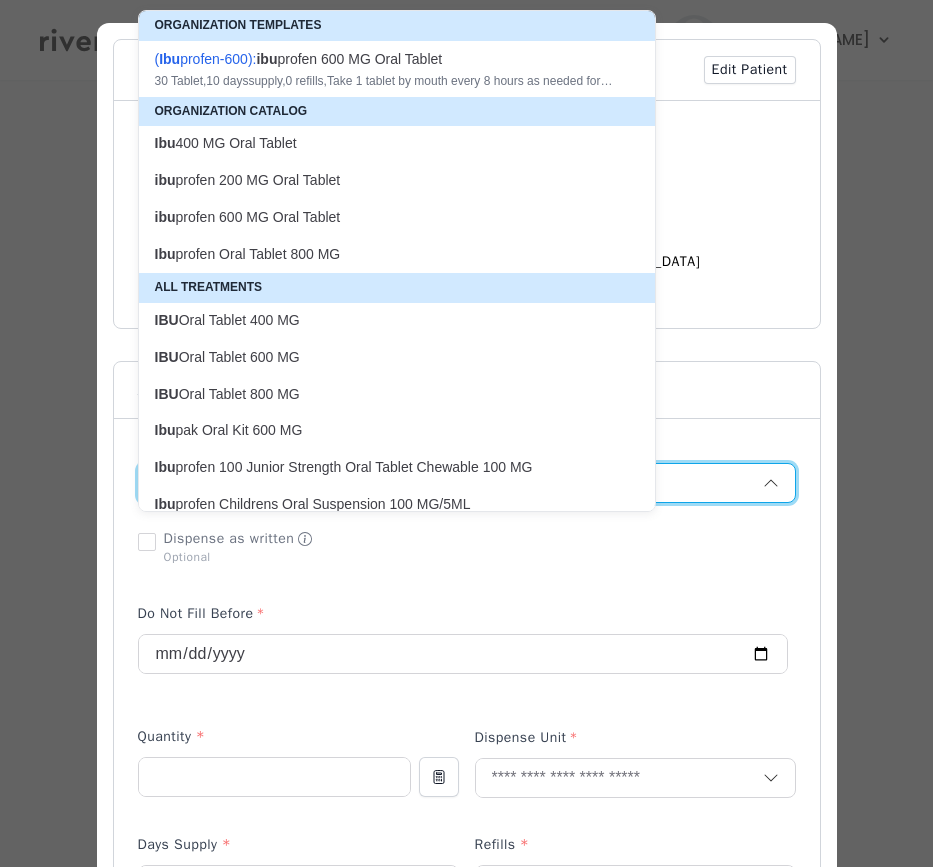 click on "IBU  Oral Tablet 400 MG" at bounding box center (385, 320) 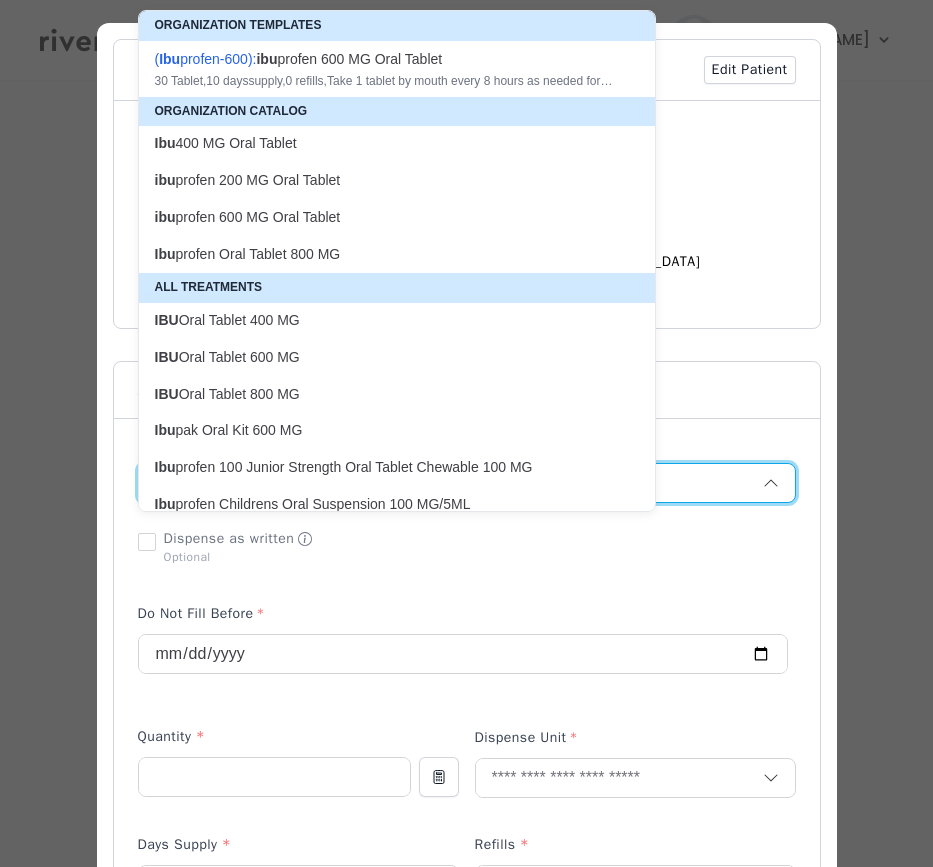 type on "**********" 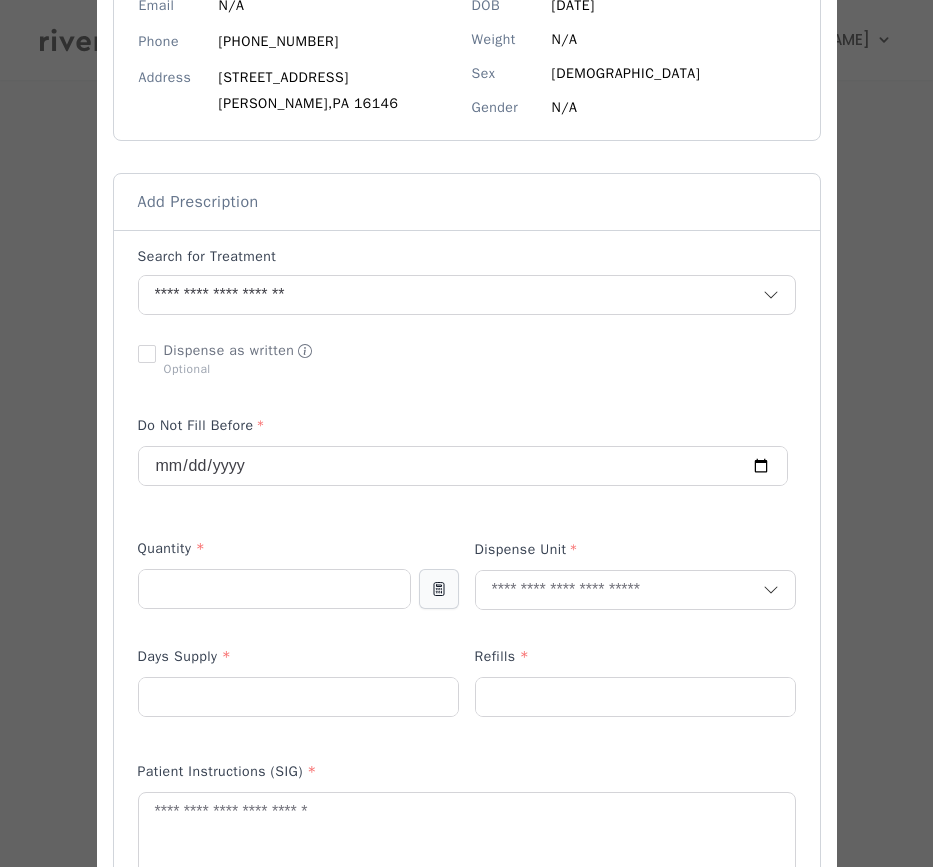 scroll, scrollTop: 293, scrollLeft: 0, axis: vertical 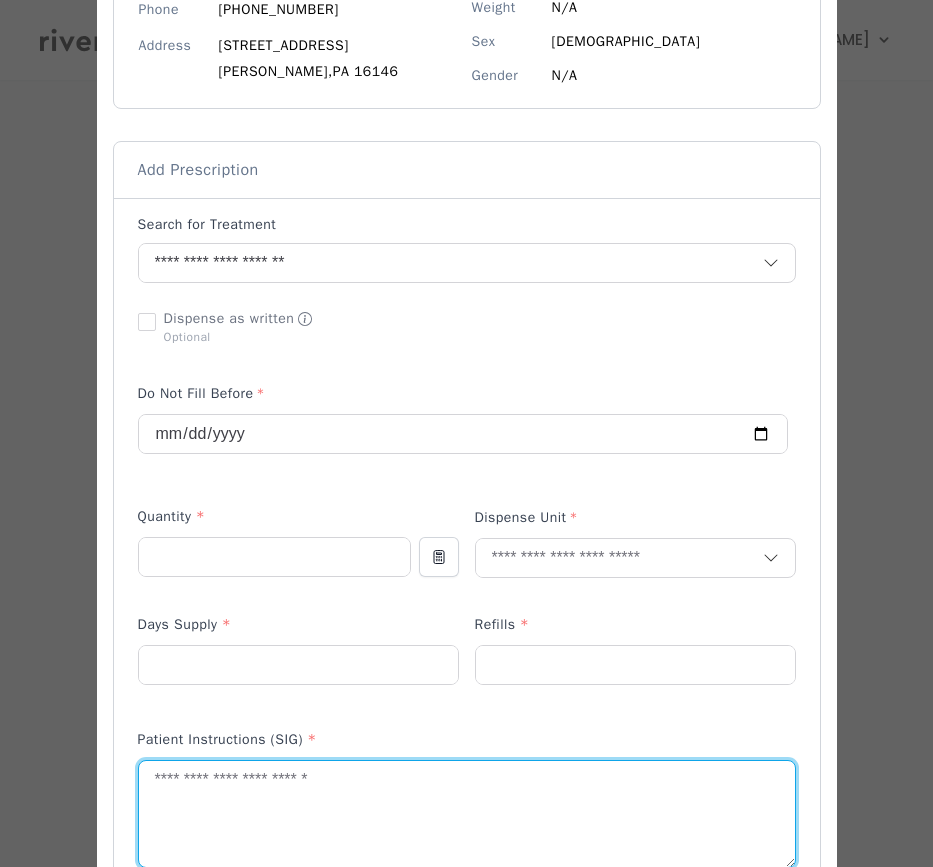 click at bounding box center [467, 814] 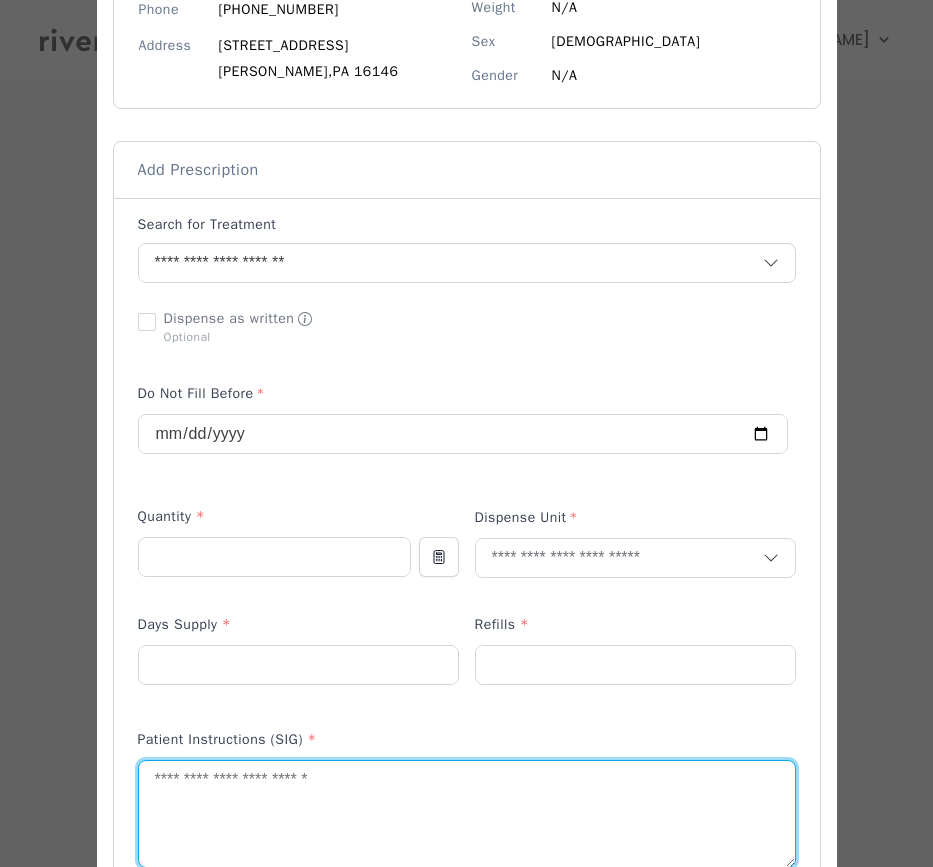 paste on "**********" 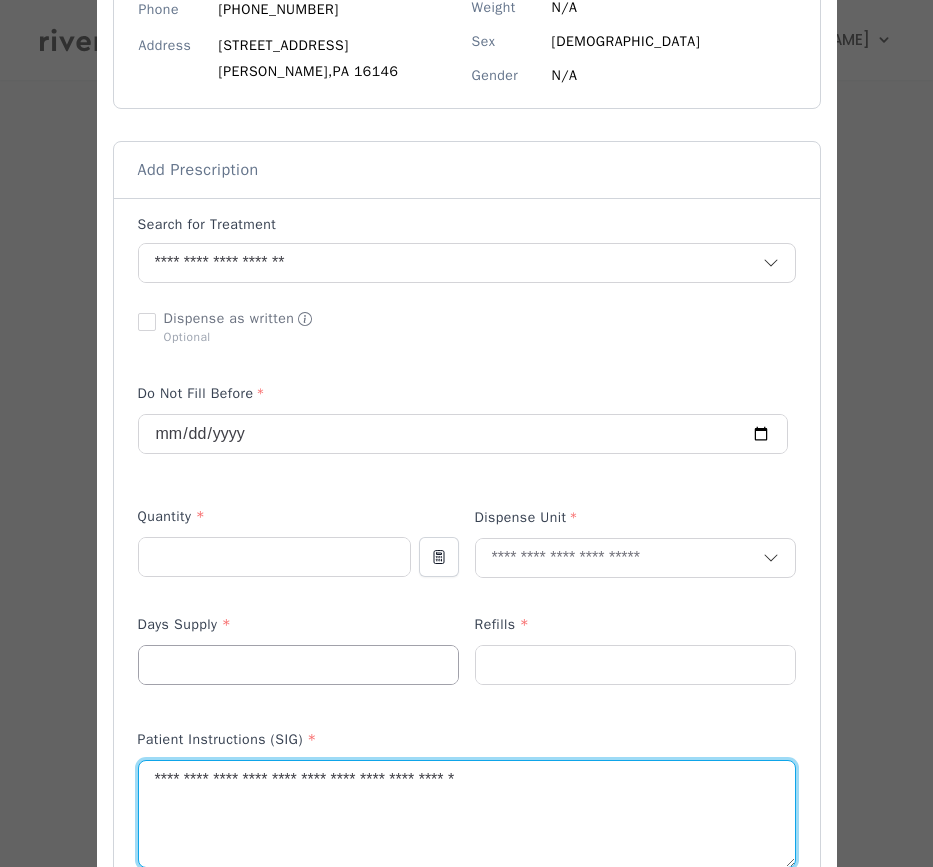 type on "**********" 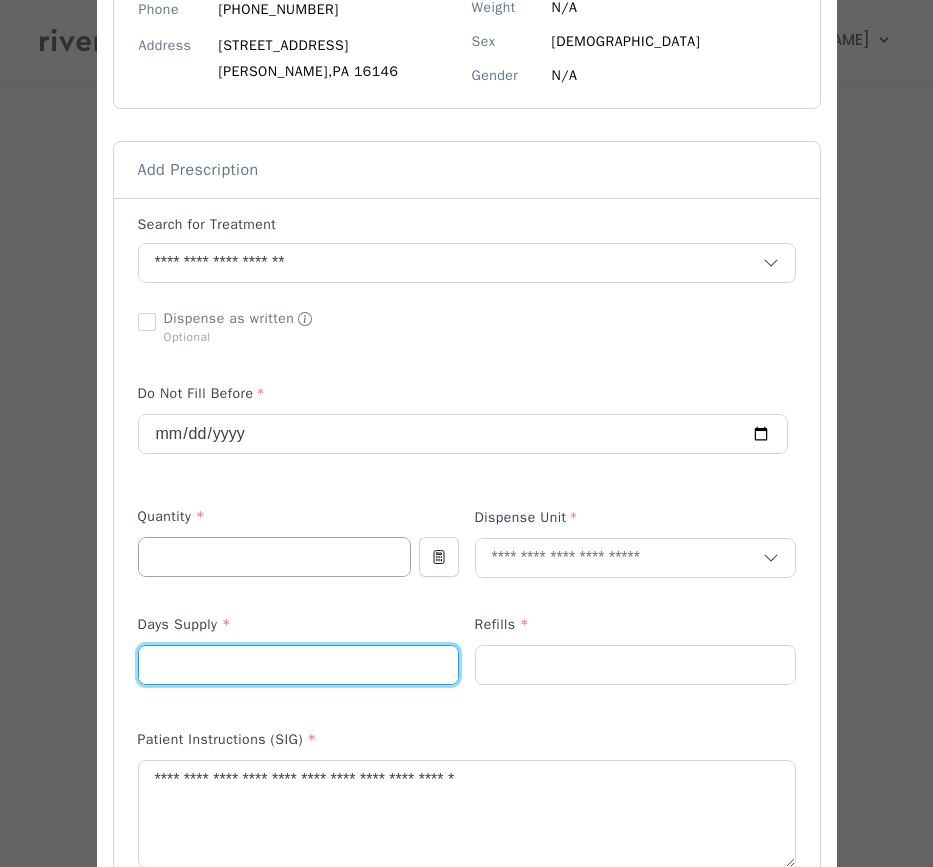 type 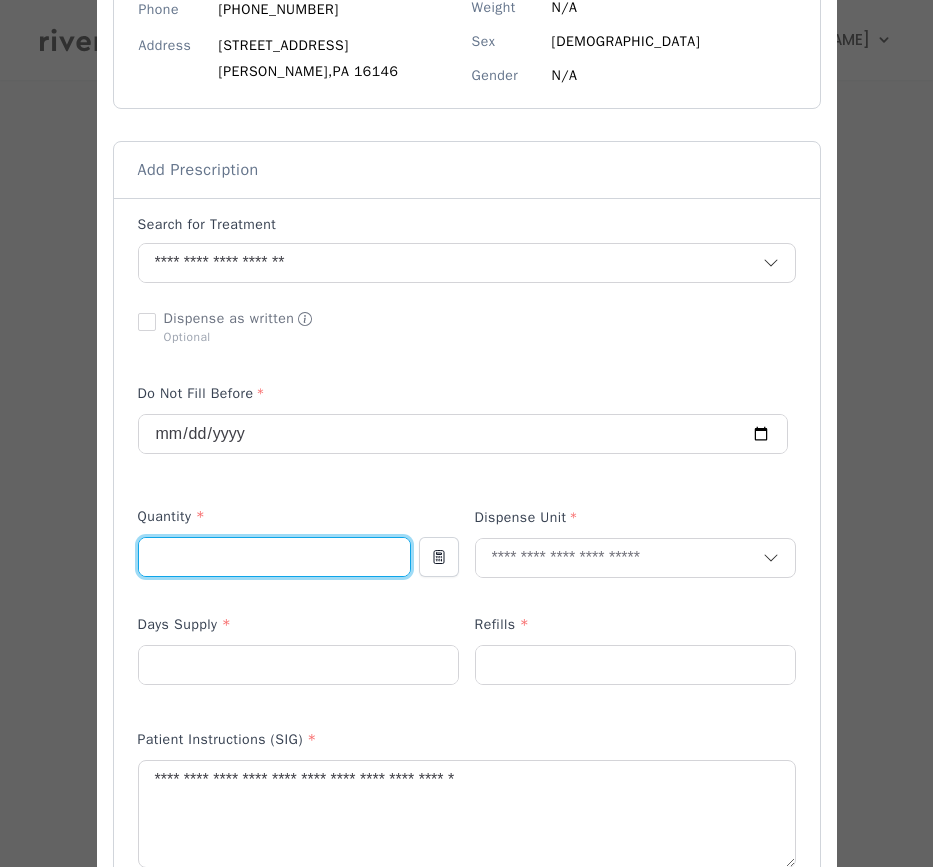 click at bounding box center (274, 557) 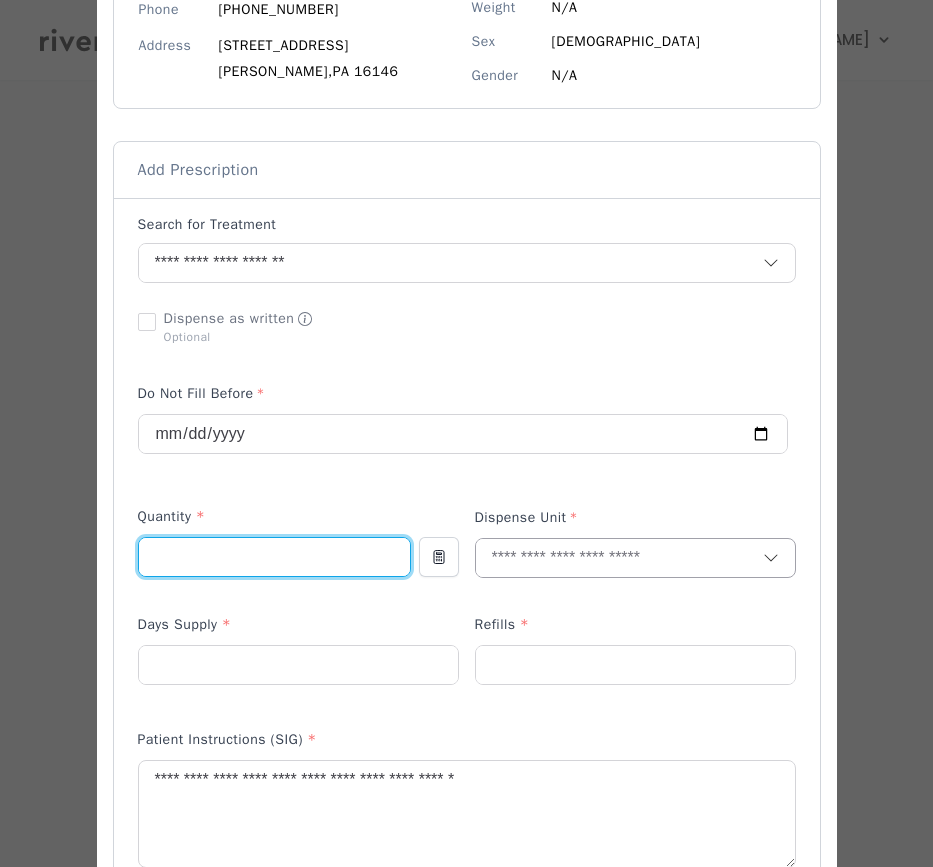 click at bounding box center [619, 558] 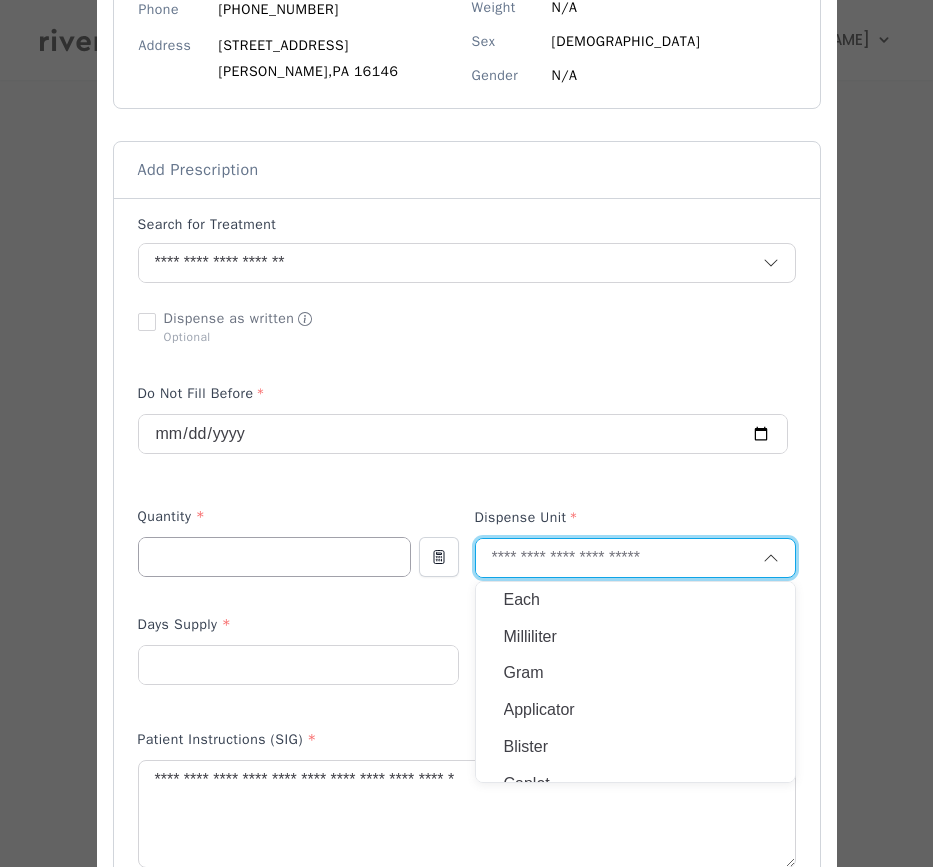 drag, startPoint x: 257, startPoint y: 567, endPoint x: 236, endPoint y: 567, distance: 21 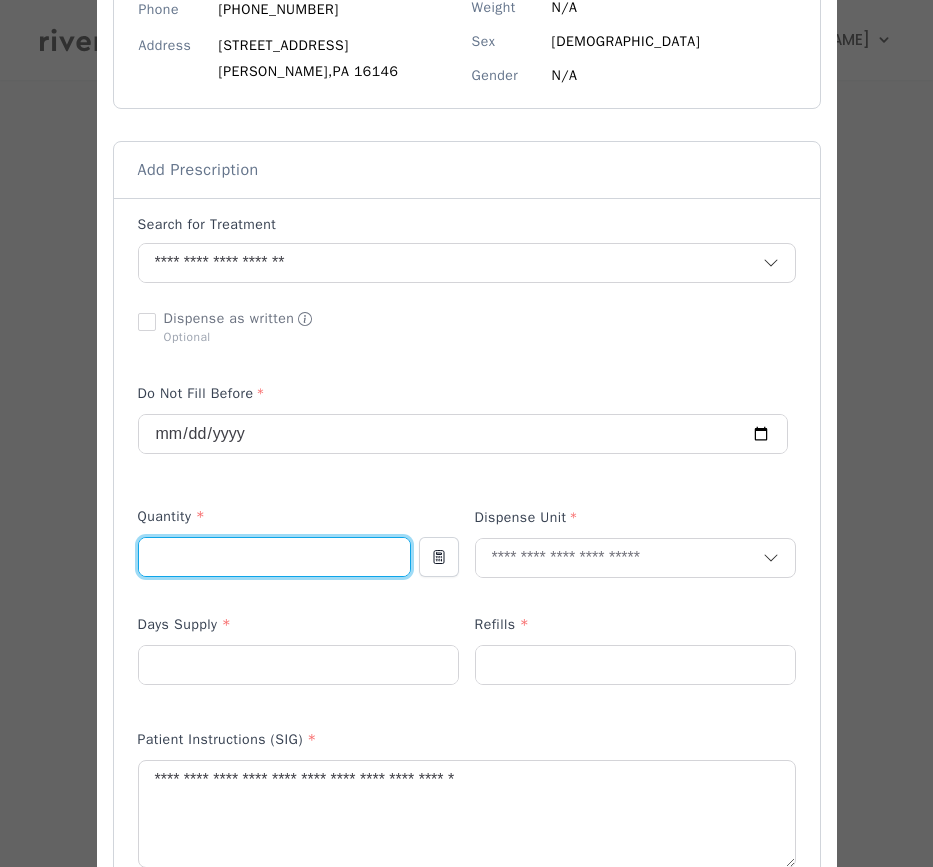 drag, startPoint x: 162, startPoint y: 560, endPoint x: 121, endPoint y: 557, distance: 41.109608 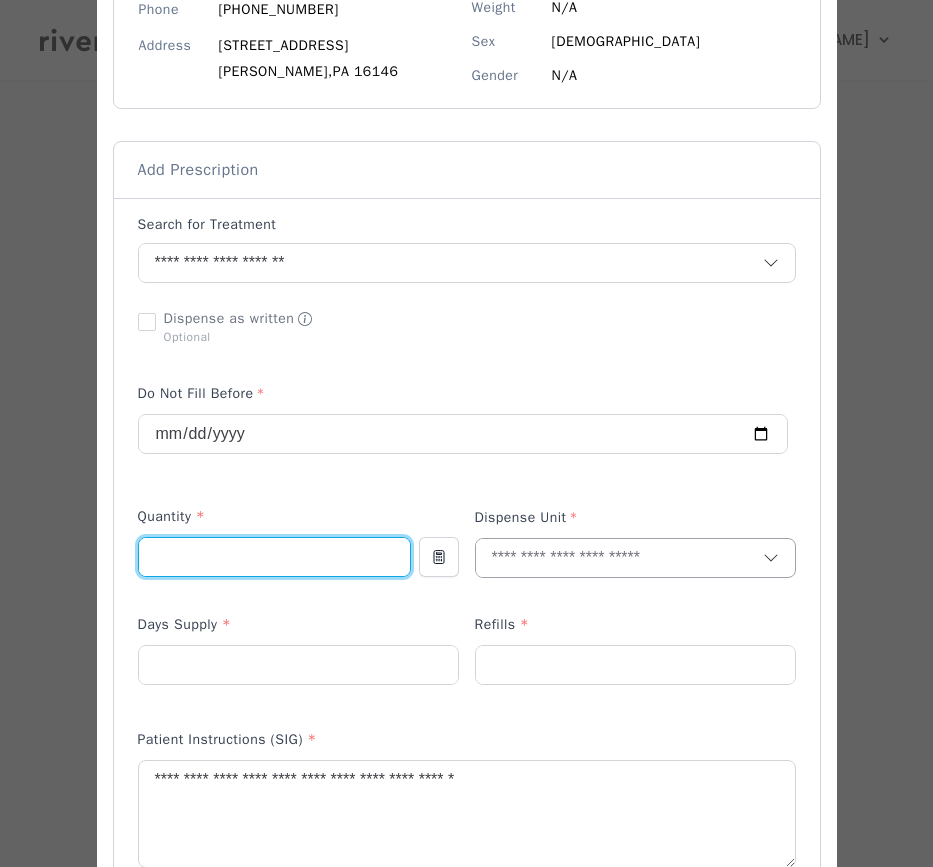 type on "**" 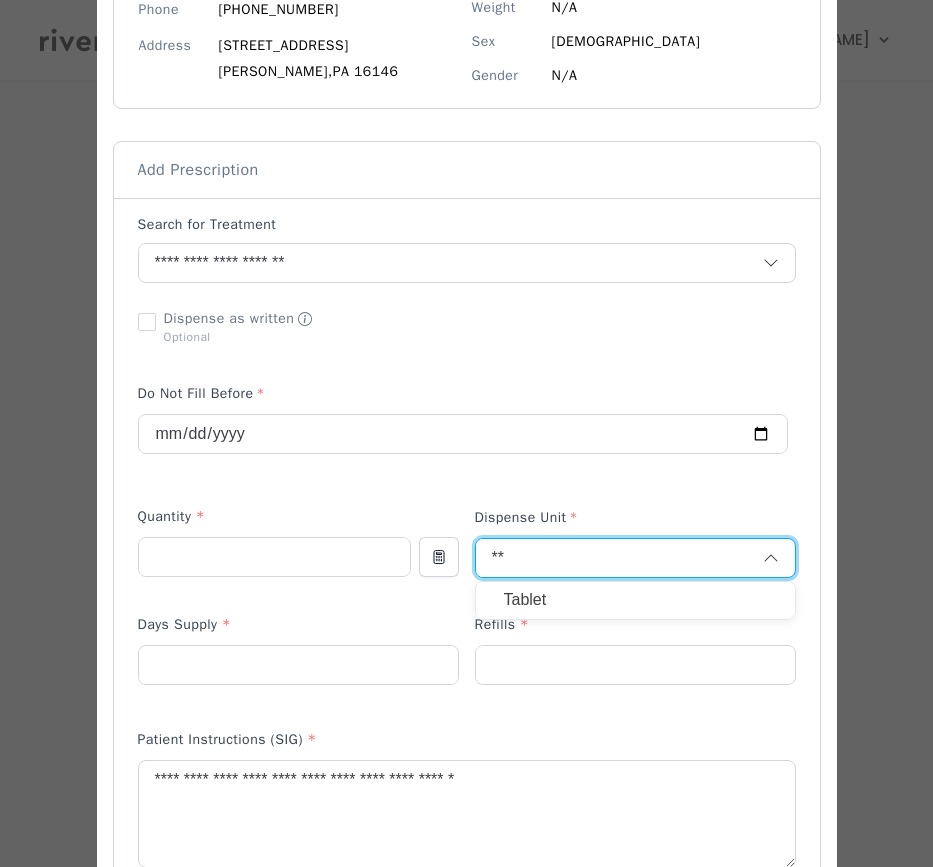 type on "**" 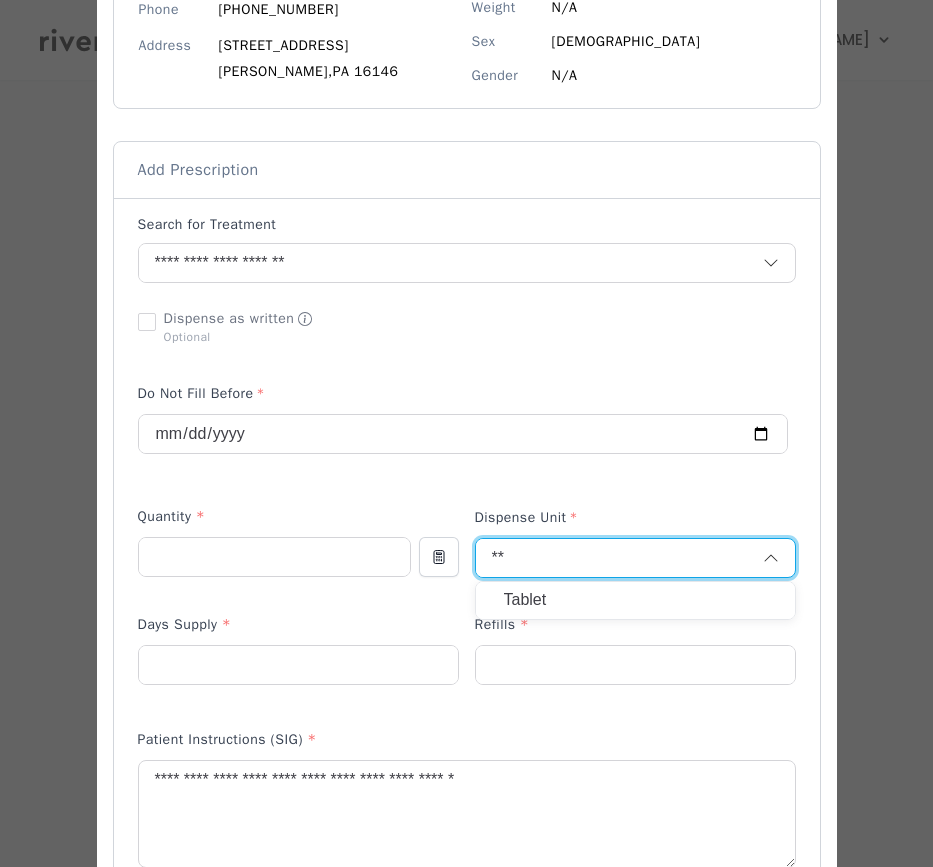 type 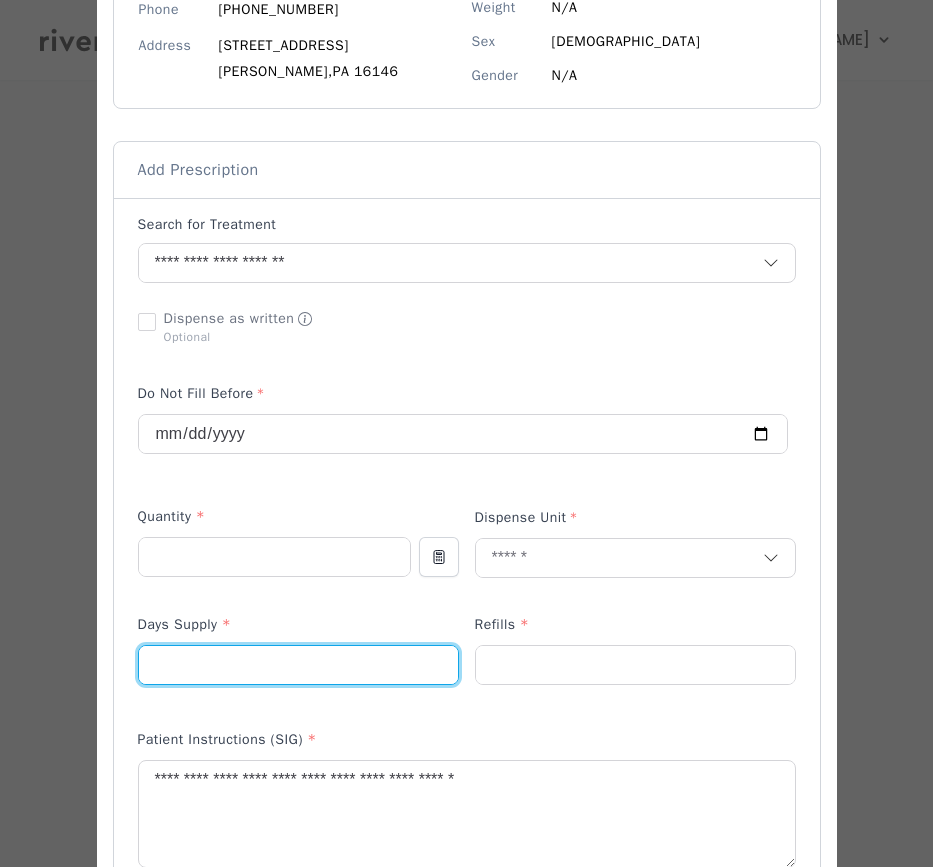 click at bounding box center [298, 665] 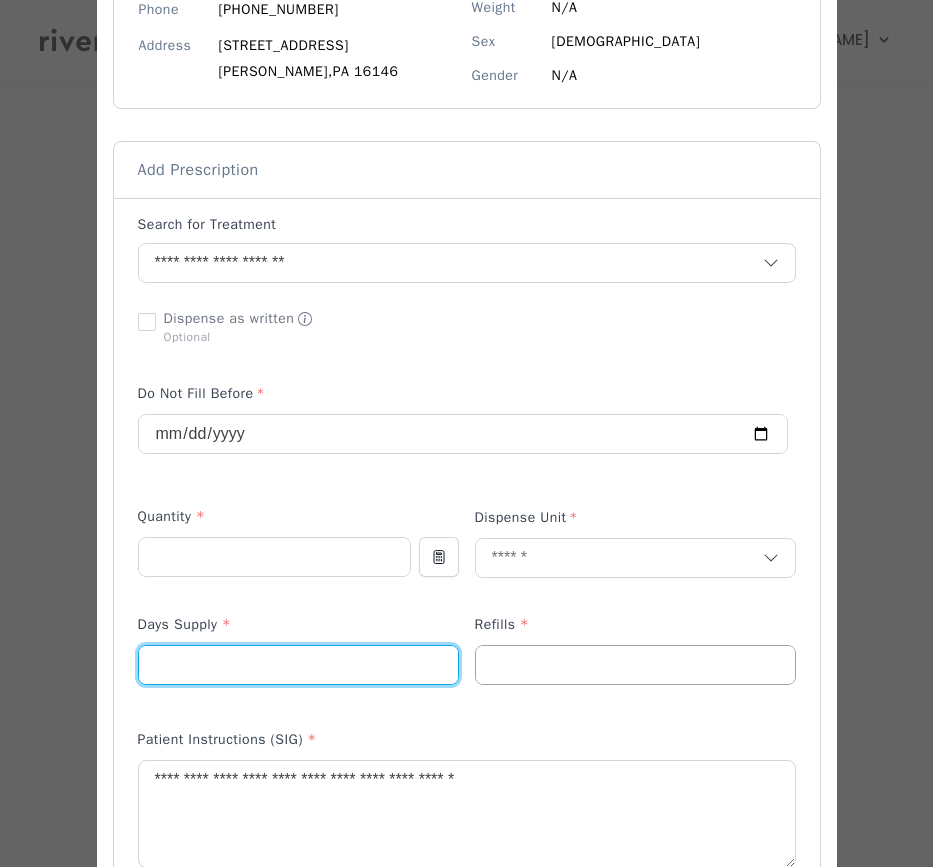 type on "**" 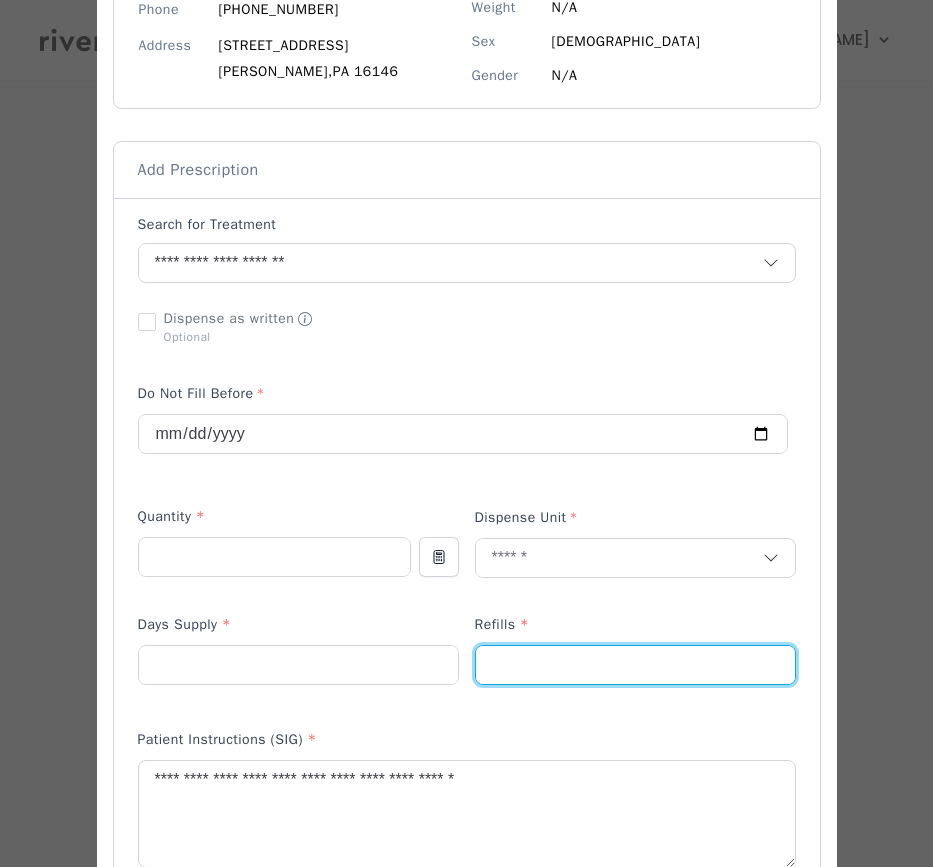 click at bounding box center [635, 665] 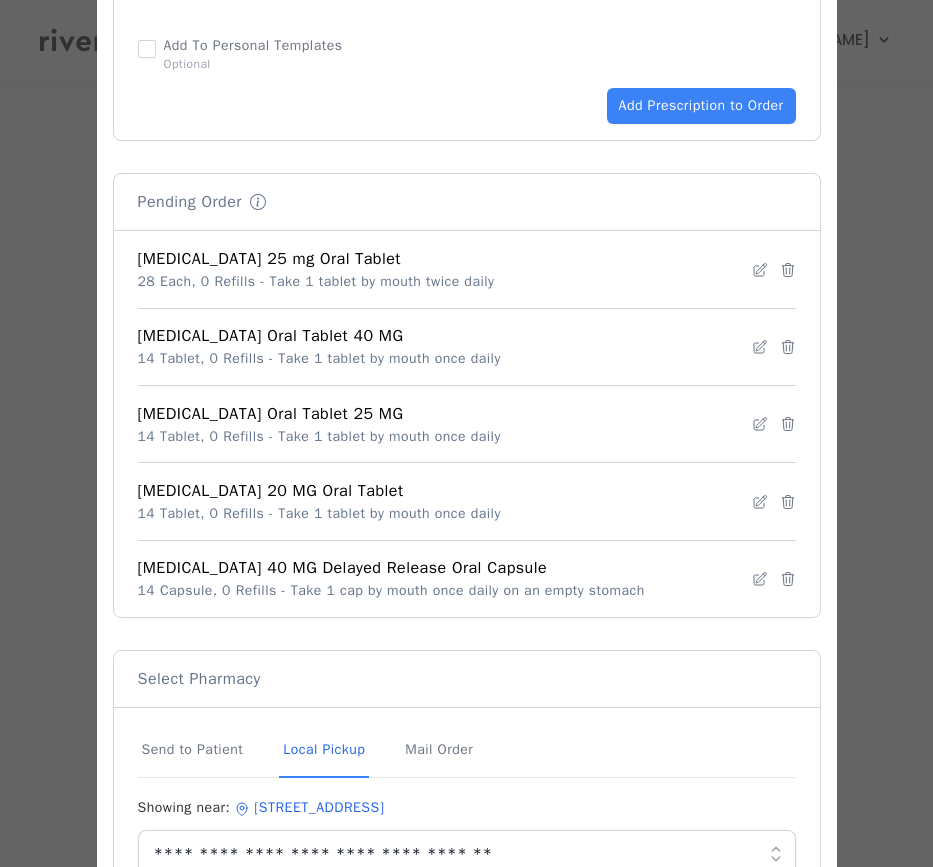 scroll, scrollTop: 1366, scrollLeft: 0, axis: vertical 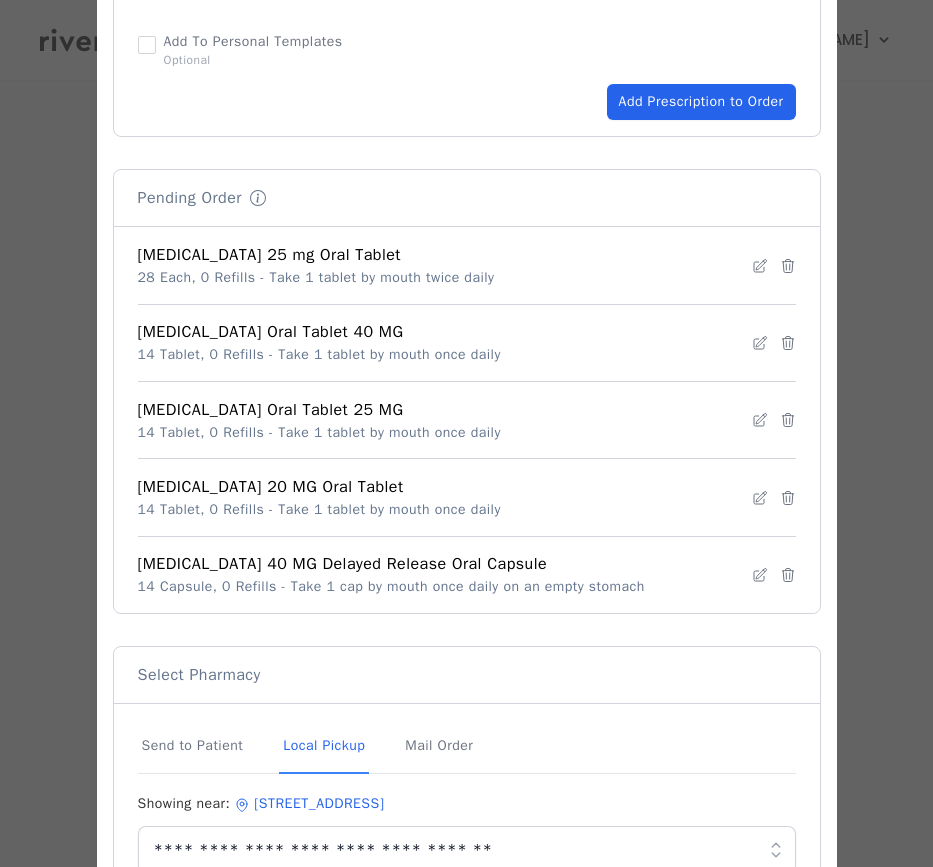 type on "*" 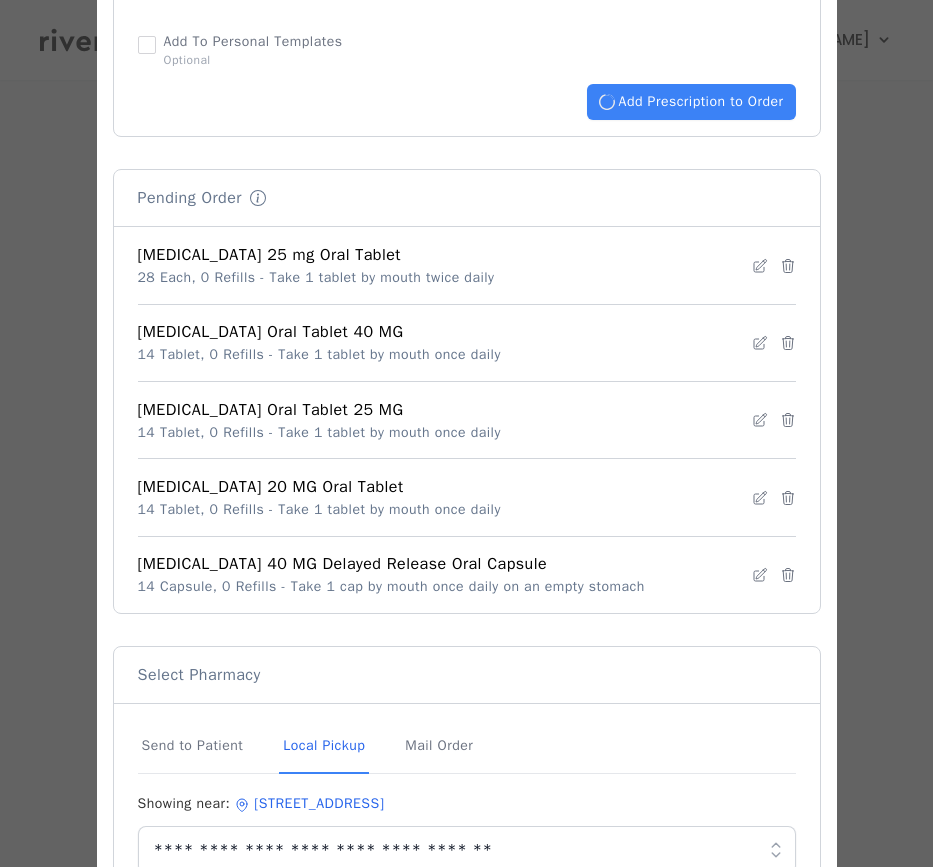 type 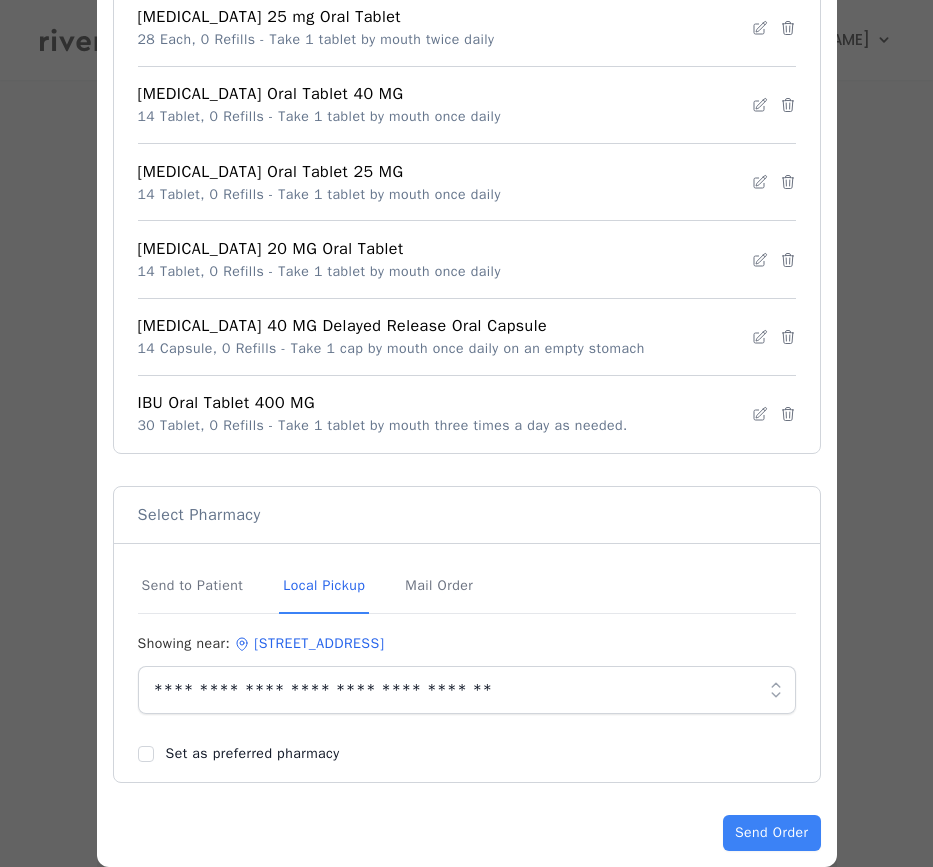 scroll, scrollTop: 1635, scrollLeft: 0, axis: vertical 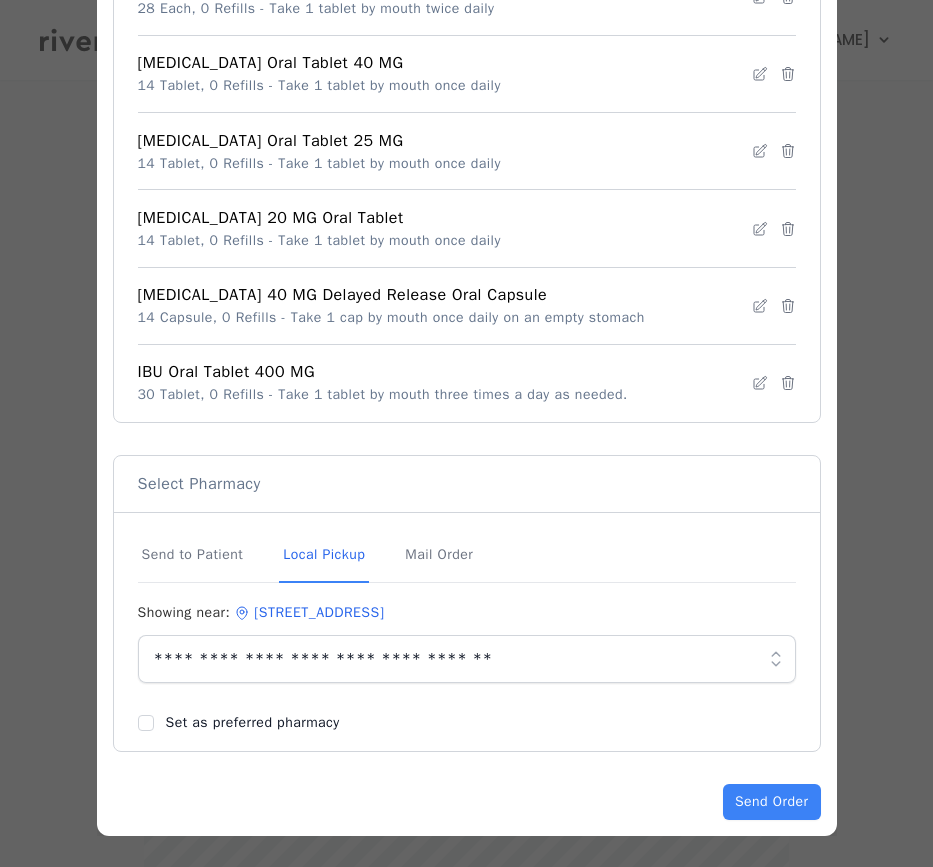 drag, startPoint x: 477, startPoint y: 658, endPoint x: 140, endPoint y: 656, distance: 337.00592 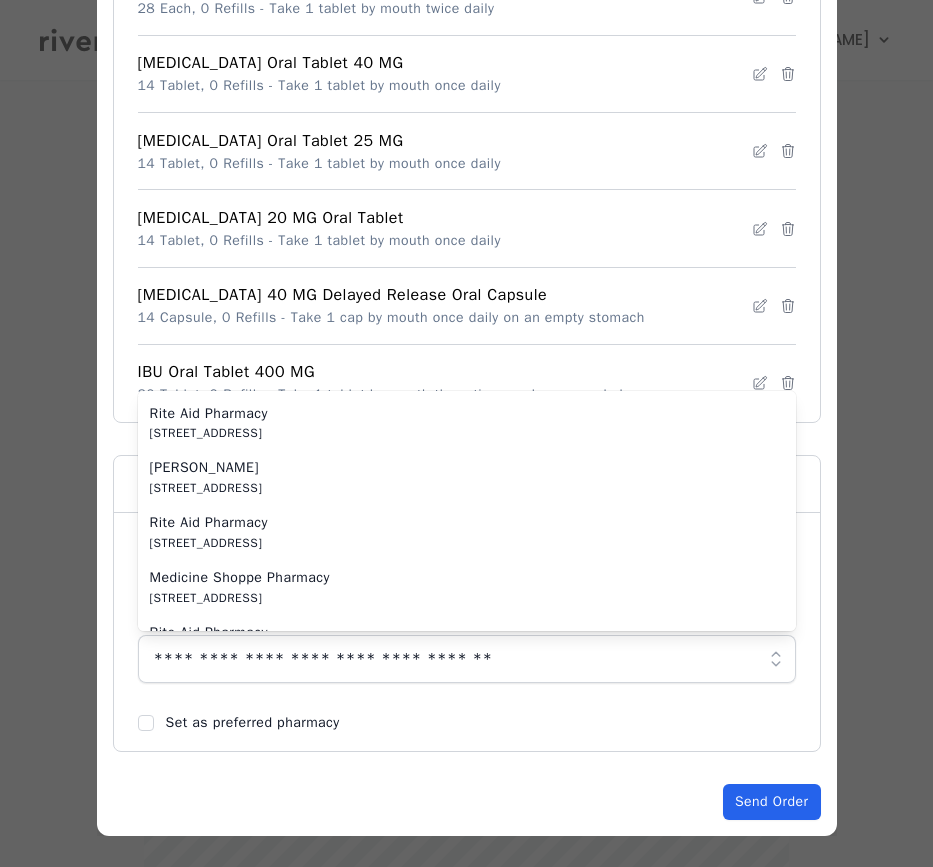 click on "Send Order" 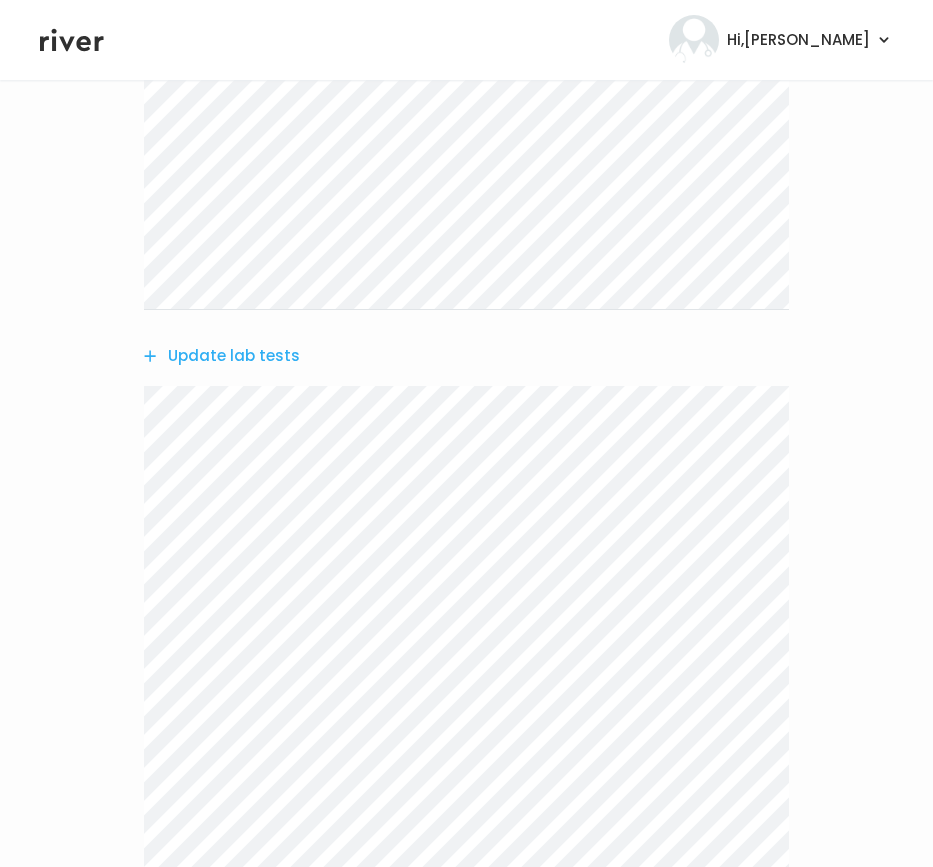 scroll, scrollTop: 3135, scrollLeft: 0, axis: vertical 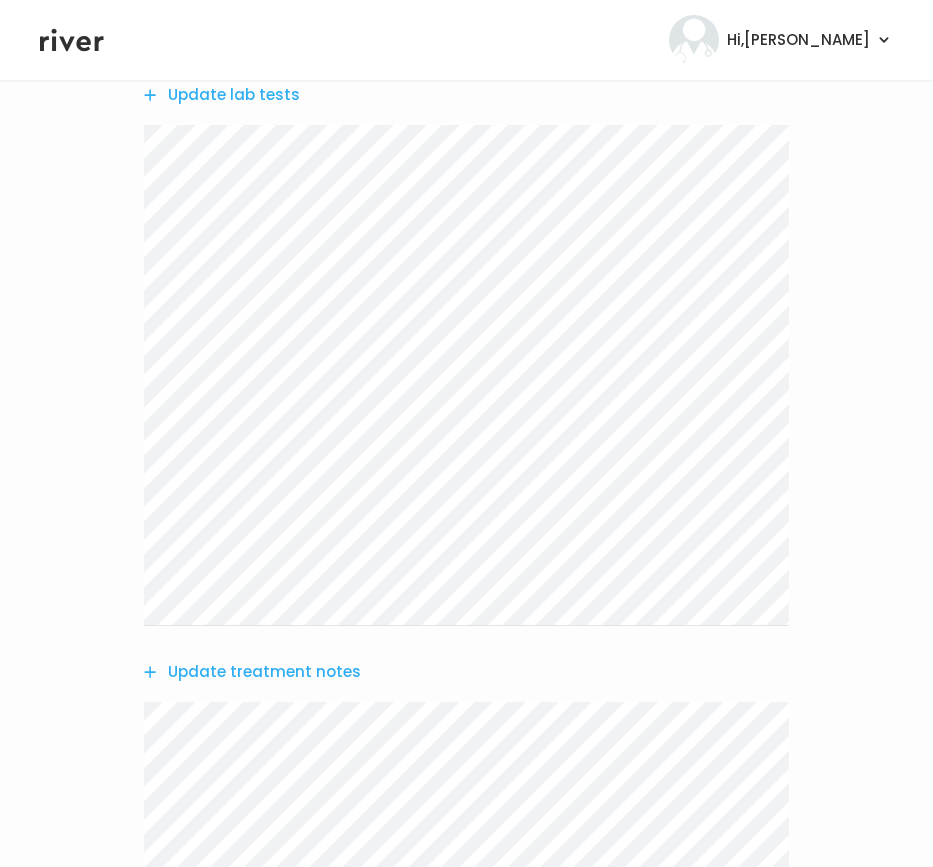 click on "Update treatment notes" at bounding box center (252, 672) 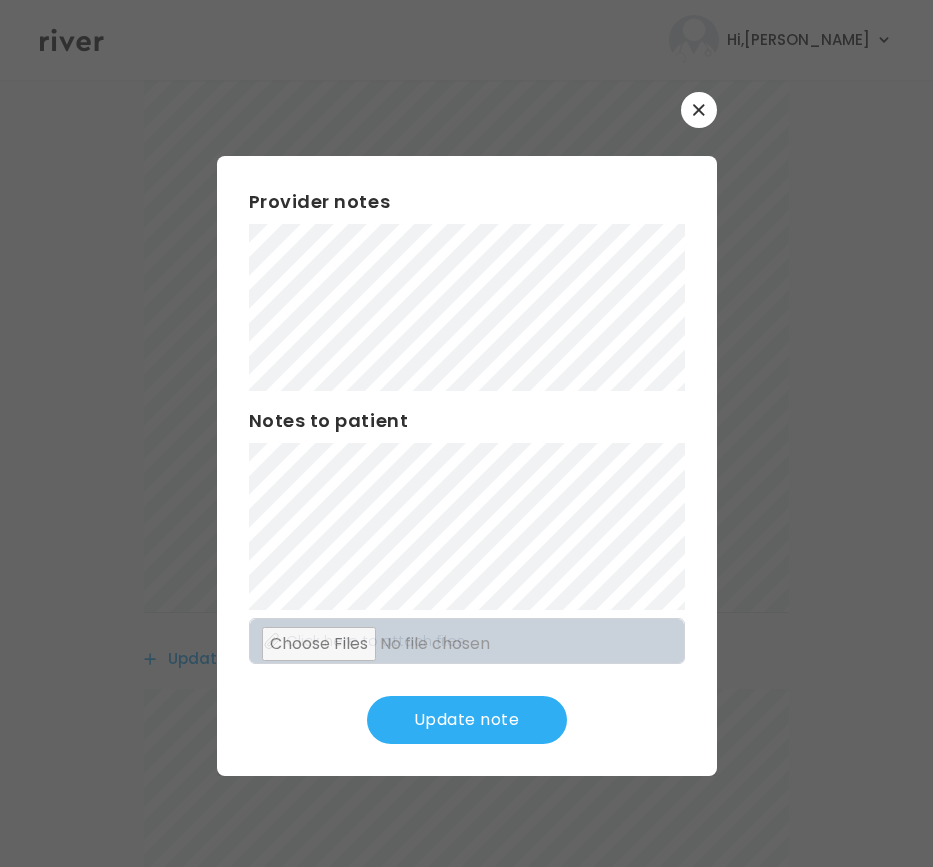 scroll, scrollTop: 2501, scrollLeft: 0, axis: vertical 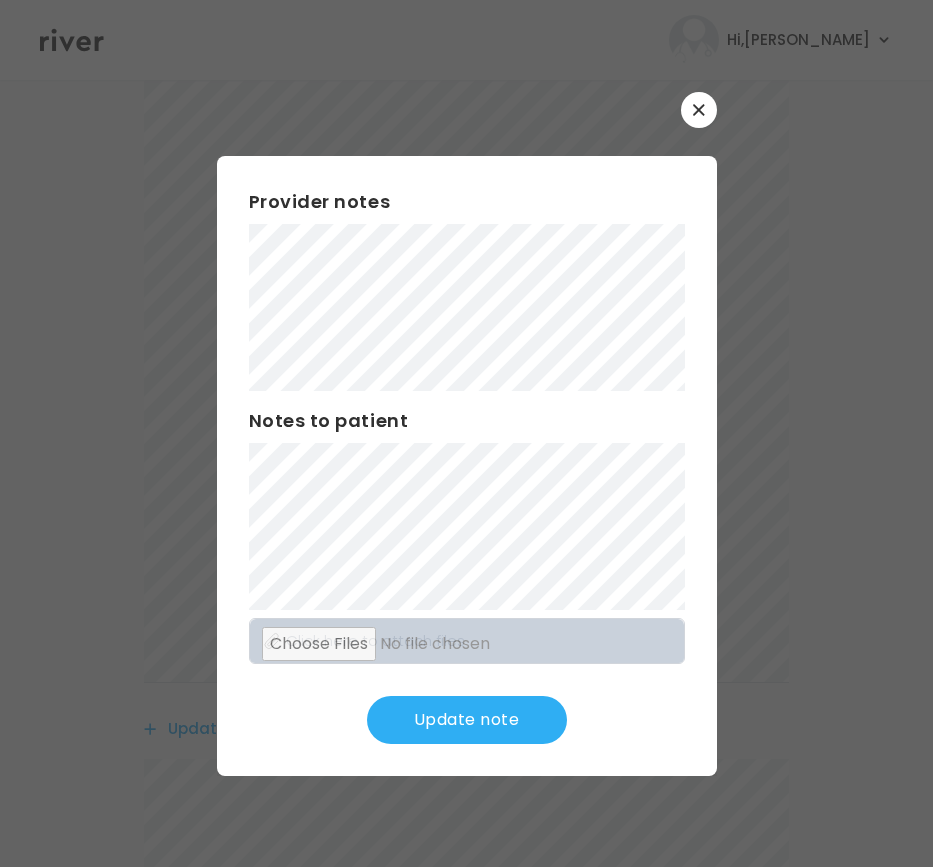 click on "Update note" at bounding box center [467, 720] 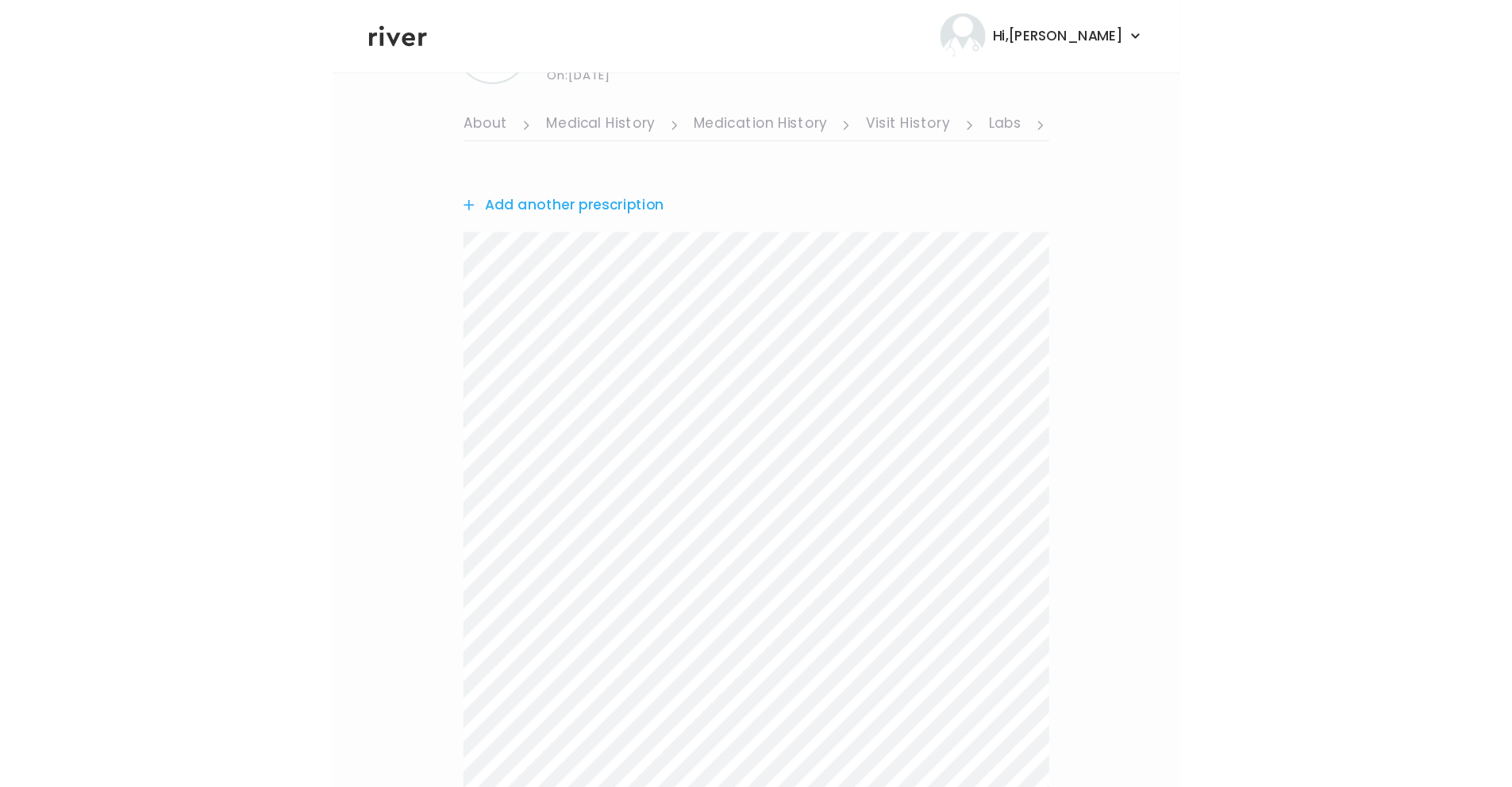 scroll, scrollTop: 0, scrollLeft: 0, axis: both 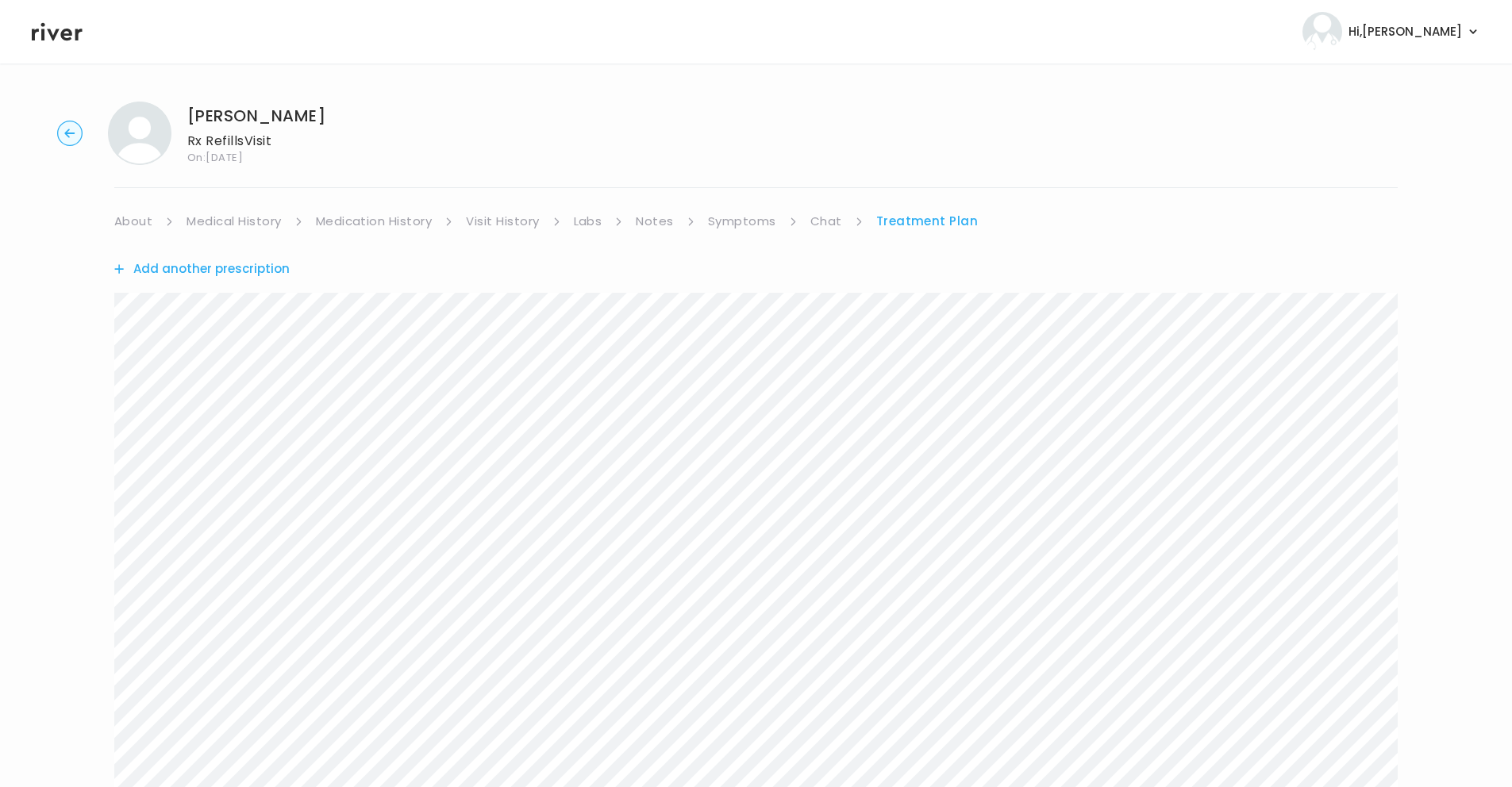 click on "Chat" at bounding box center (826, 221) 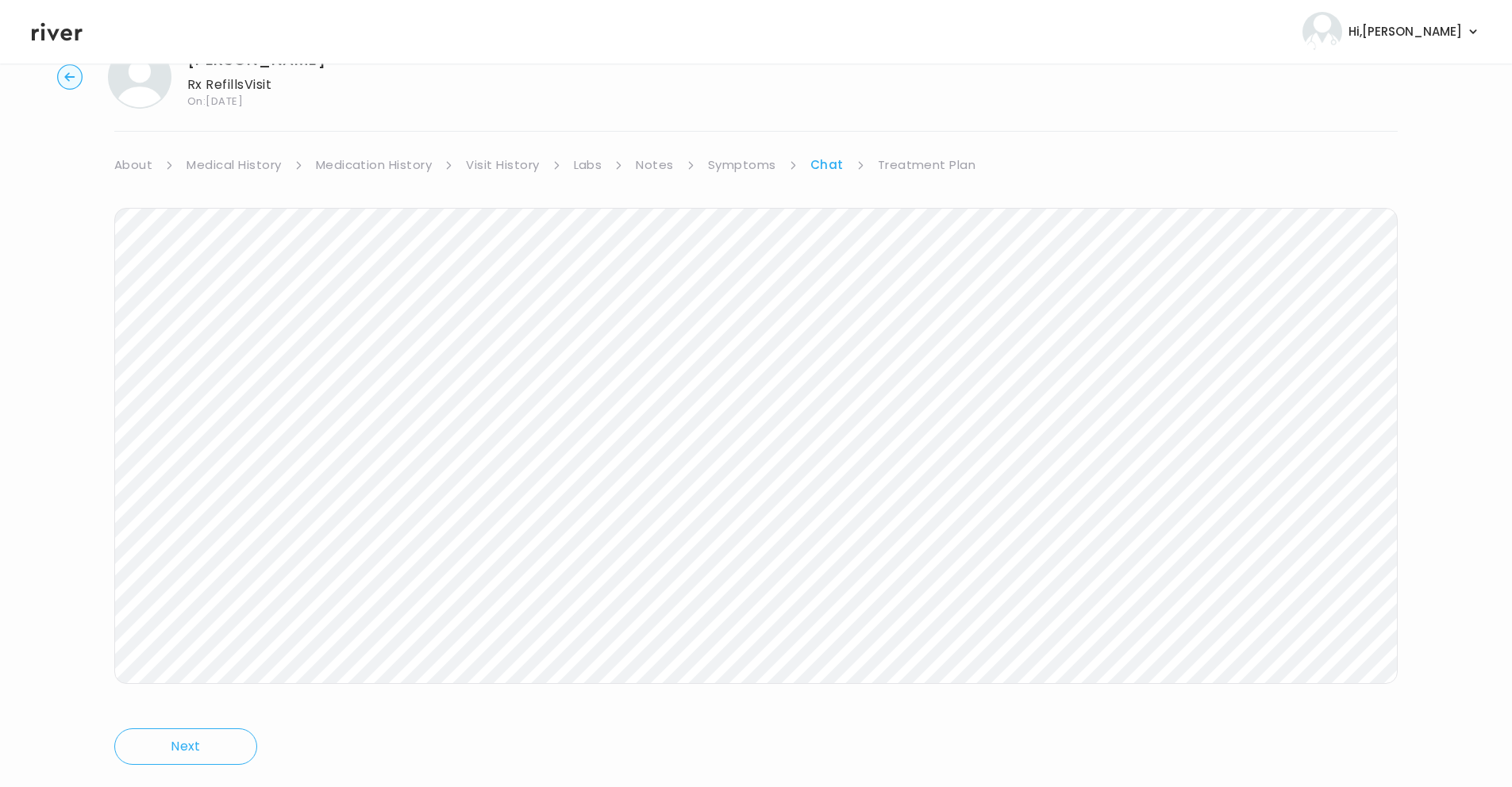scroll, scrollTop: 60, scrollLeft: 0, axis: vertical 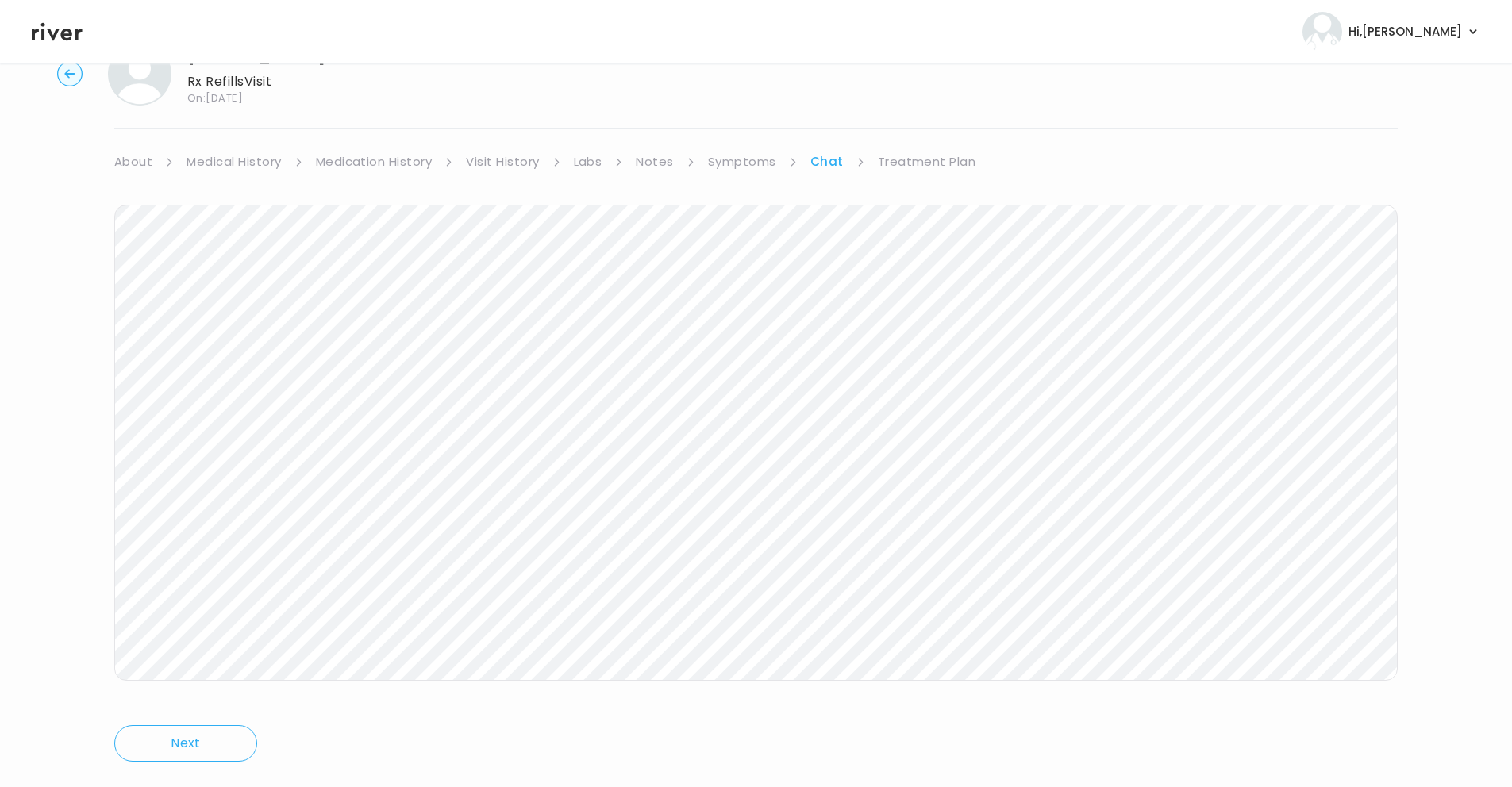 click on "Treatment Plan" at bounding box center [927, 162] 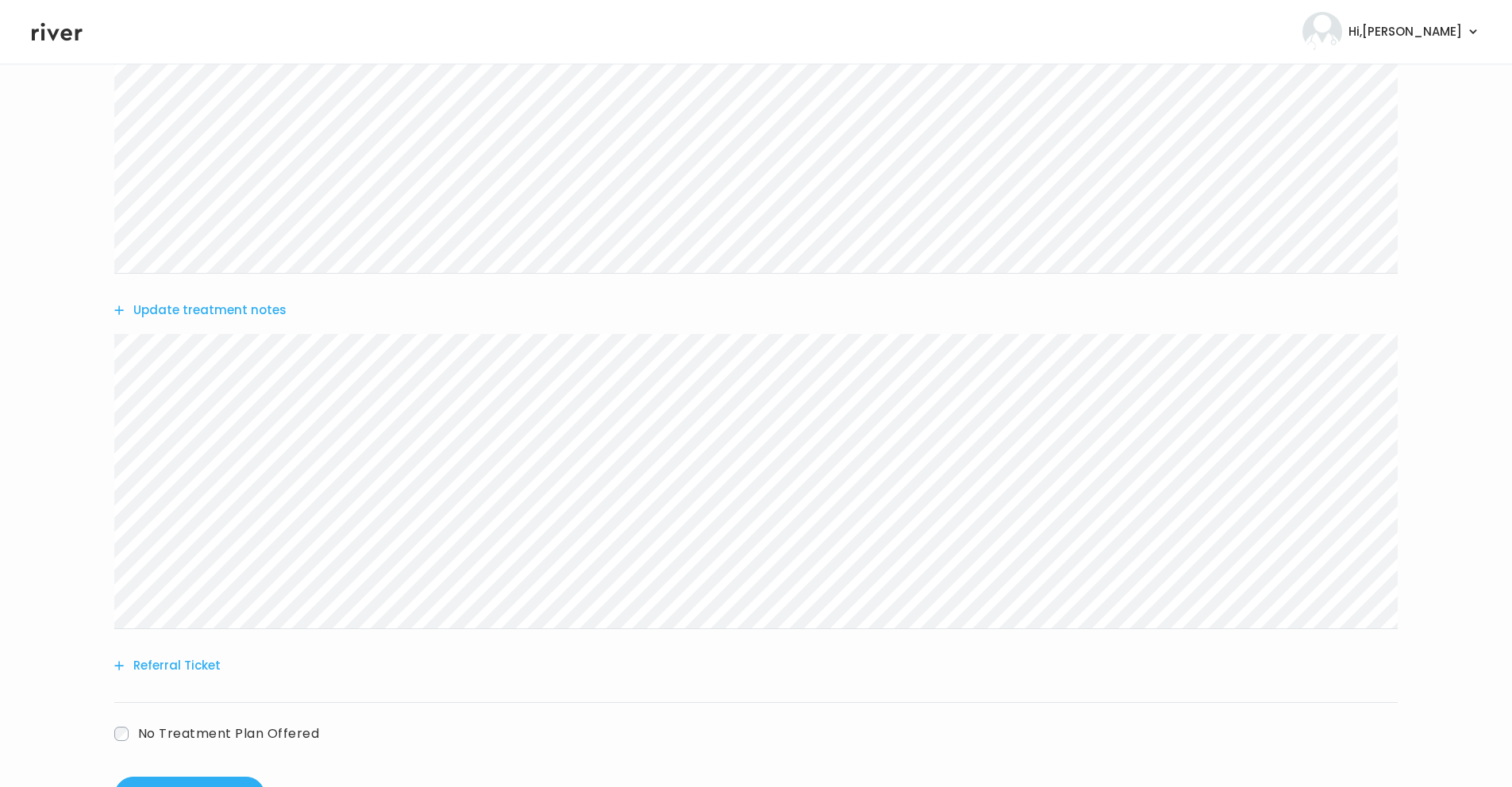 scroll, scrollTop: 2289, scrollLeft: 0, axis: vertical 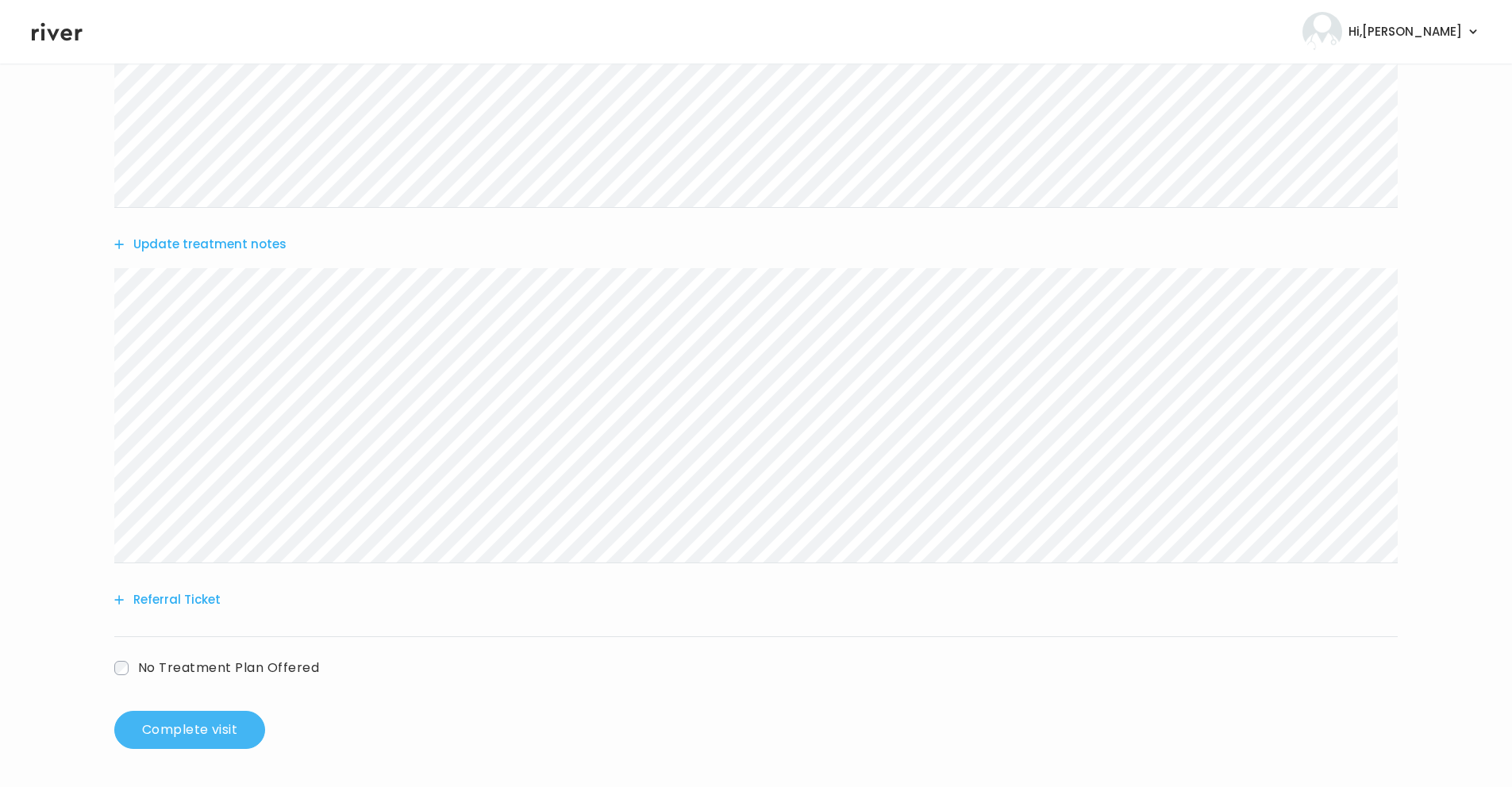 click on "Complete visit" at bounding box center (190, 730) 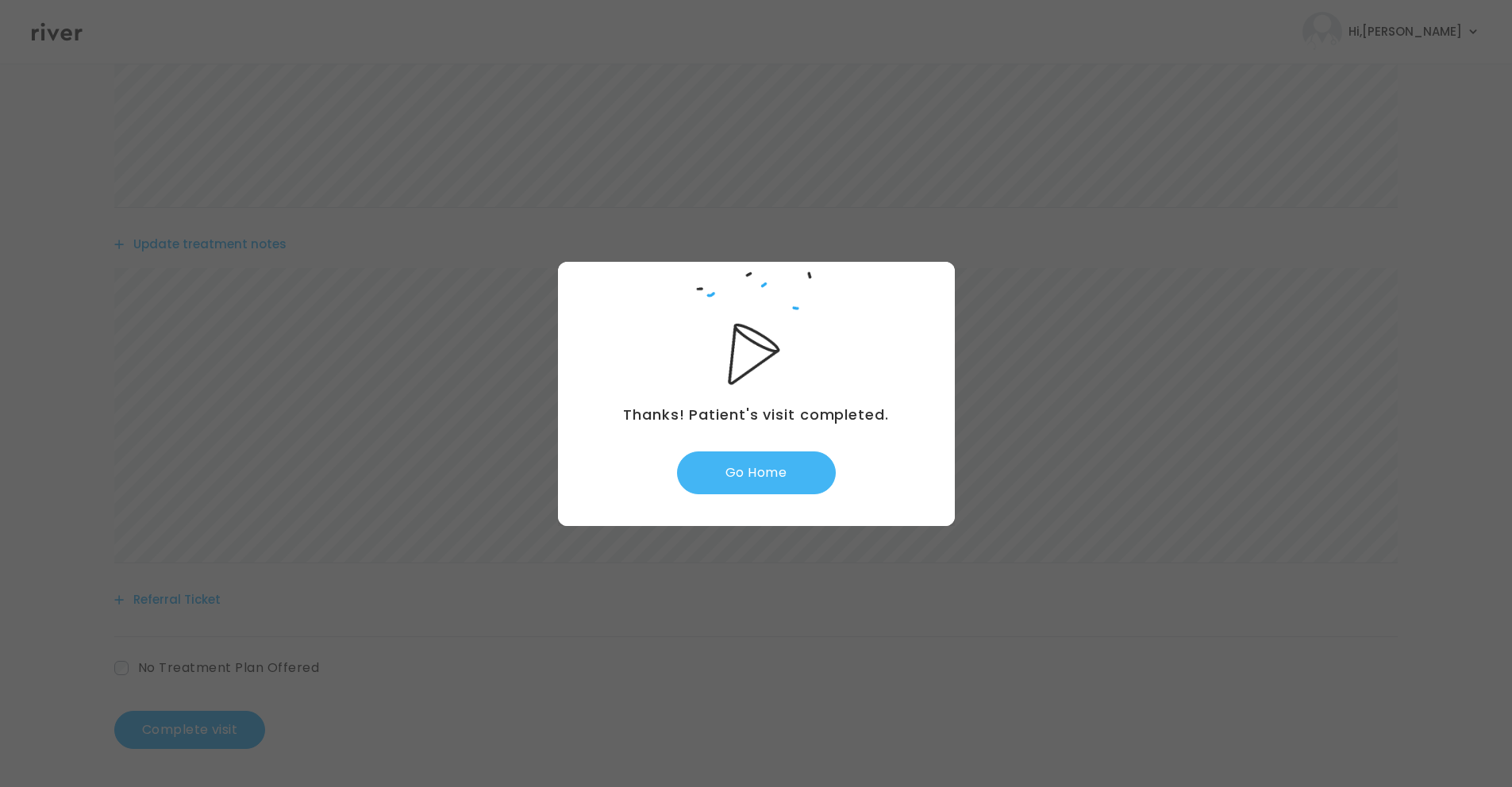 click on "Go Home" at bounding box center (756, 473) 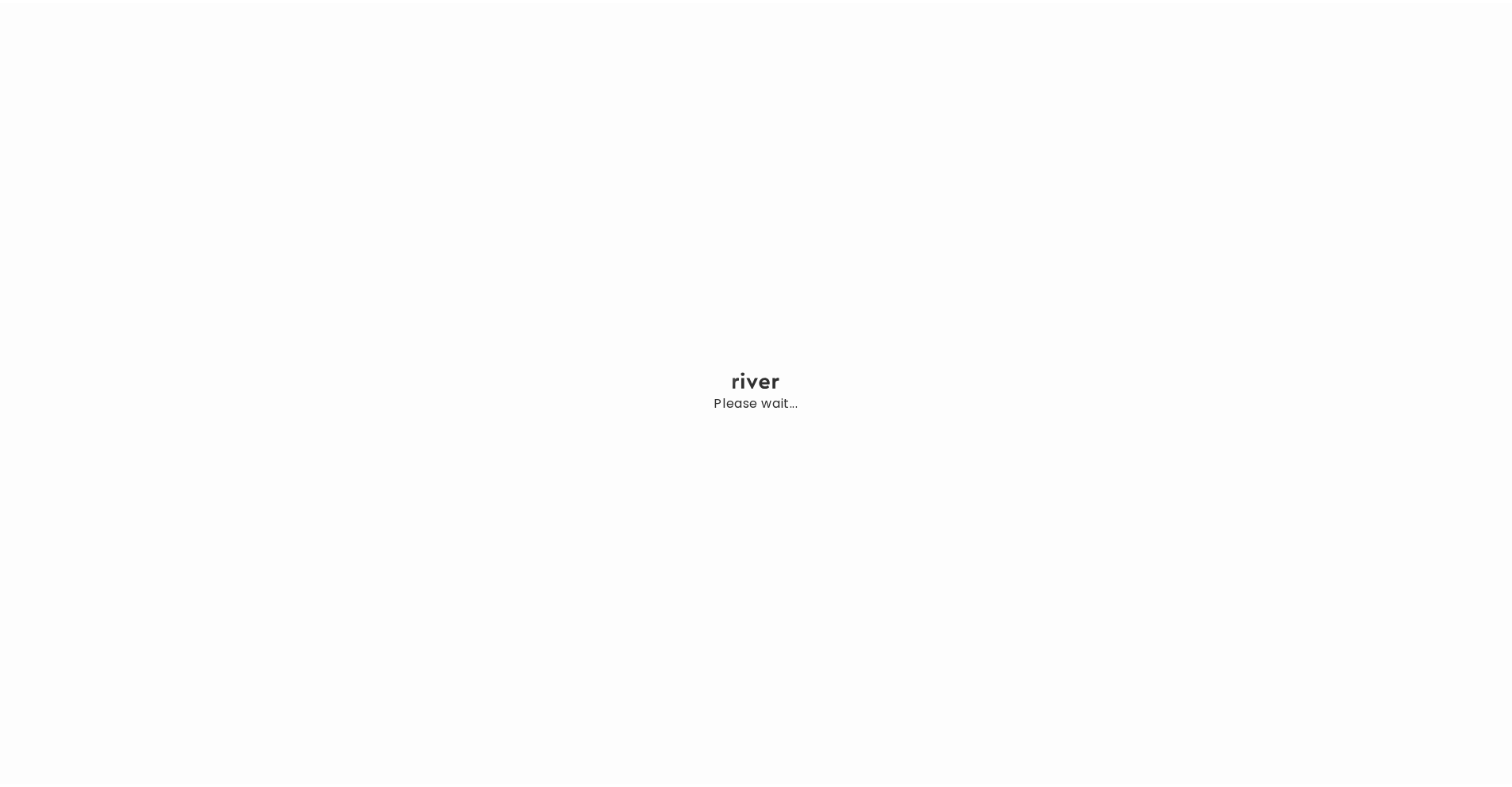 scroll, scrollTop: 0, scrollLeft: 0, axis: both 